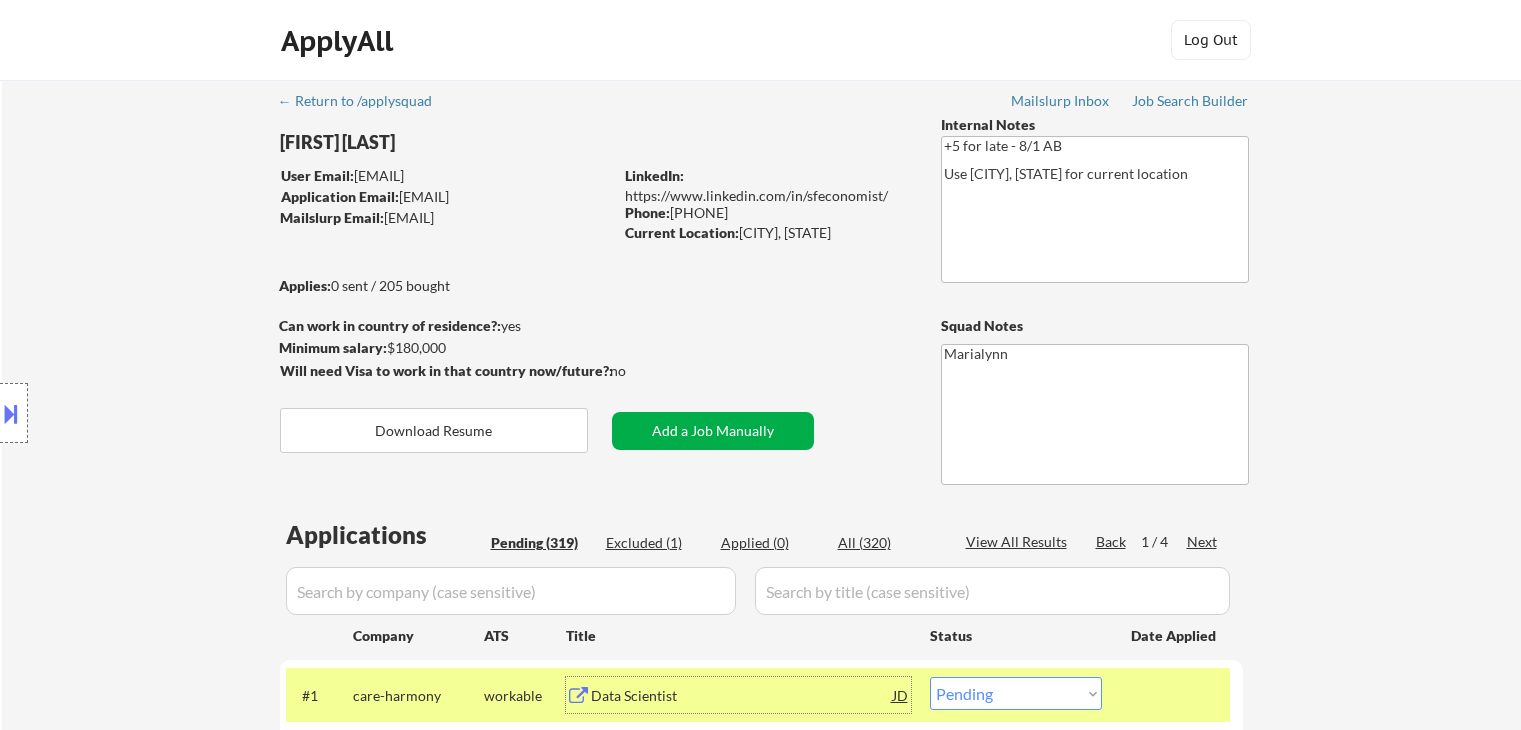 select on ""pending"" 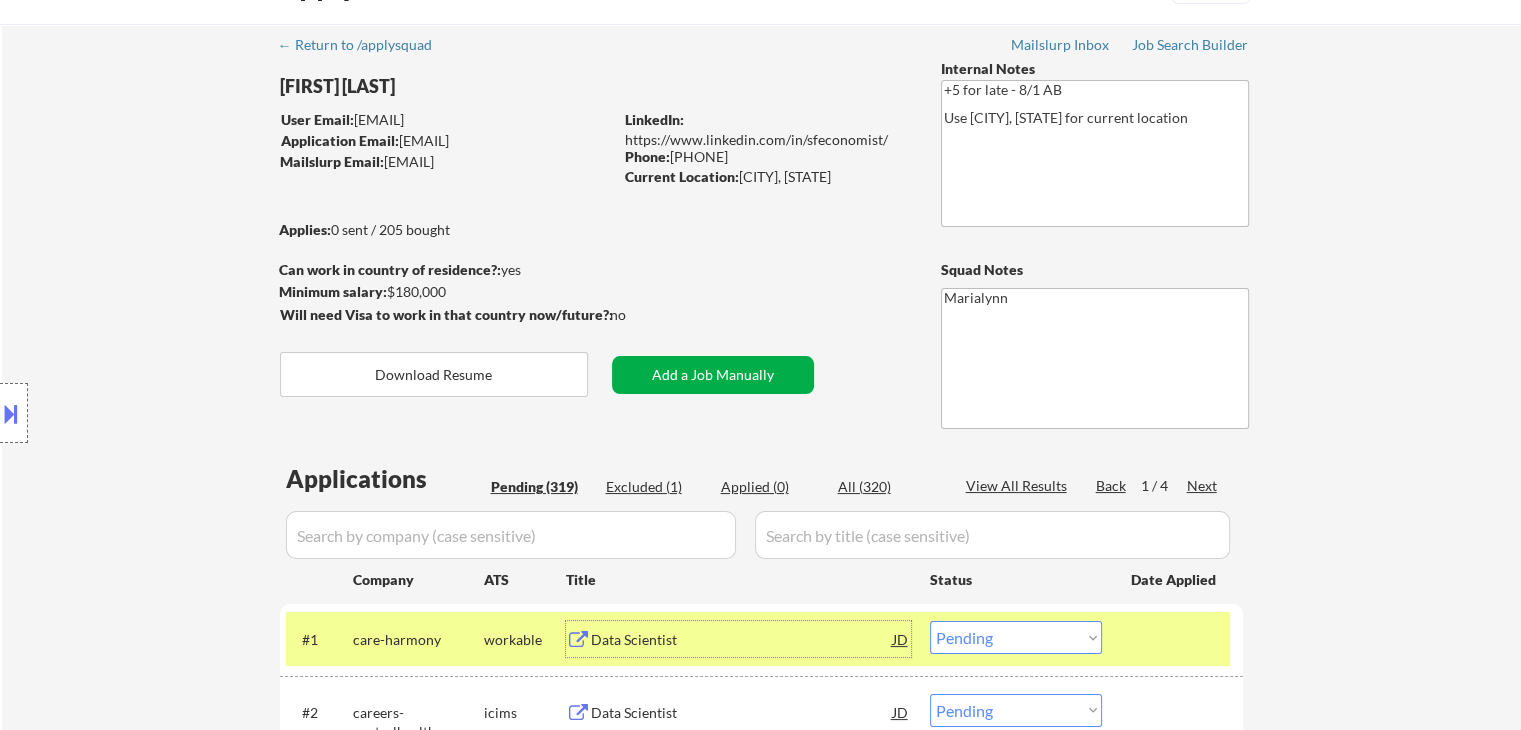 scroll, scrollTop: 56, scrollLeft: 0, axis: vertical 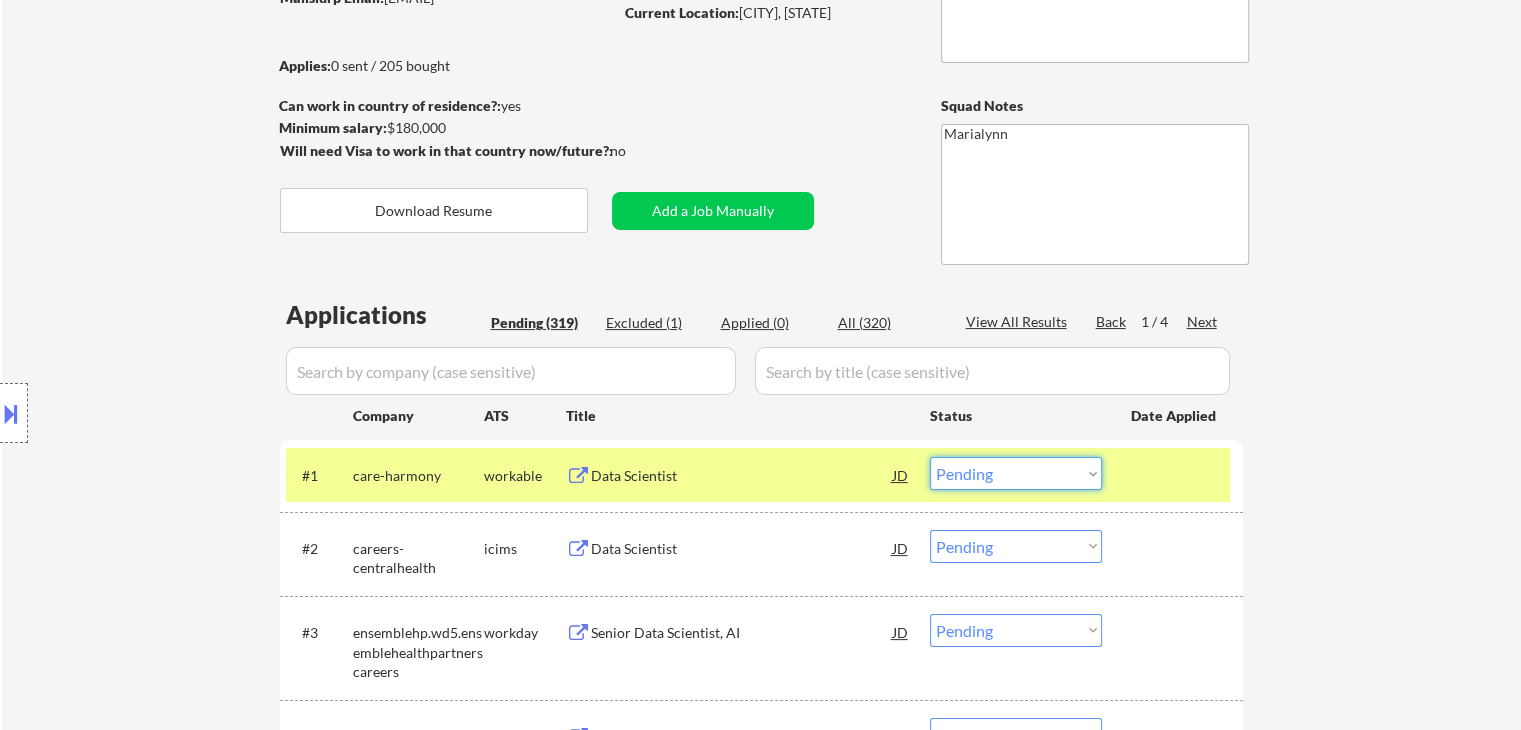click on "Choose an option... Pending Applied Excluded (Questions) Excluded (Expired) Excluded (Location) Excluded (Bad Match) Excluded (Blocklist) Excluded (Salary) Excluded (Other)" at bounding box center (1016, 473) 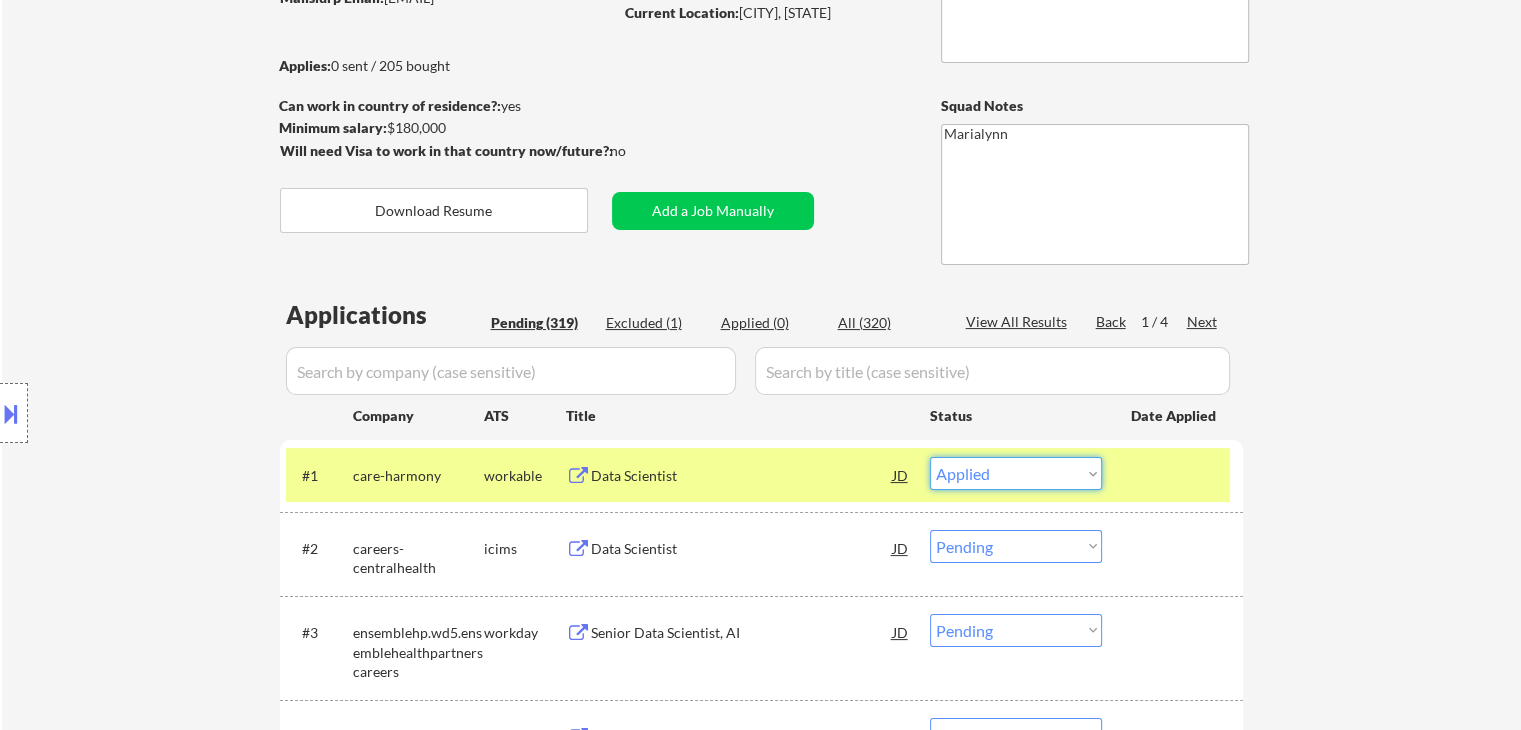 click on "Choose an option... Pending Applied Excluded (Questions) Excluded (Expired) Excluded (Location) Excluded (Bad Match) Excluded (Blocklist) Excluded (Salary) Excluded (Other)" at bounding box center [1016, 473] 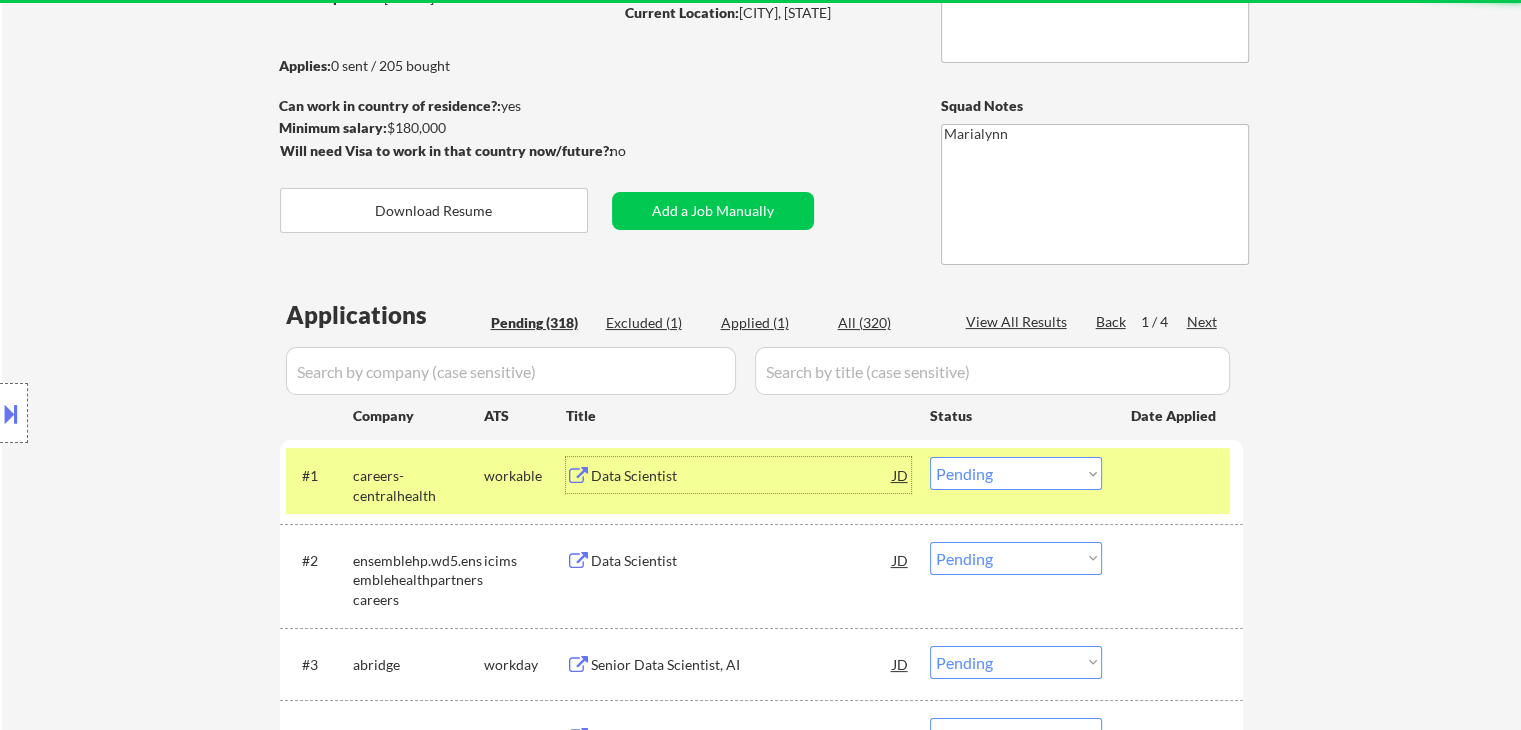 click on "Data Scientist" at bounding box center (742, 476) 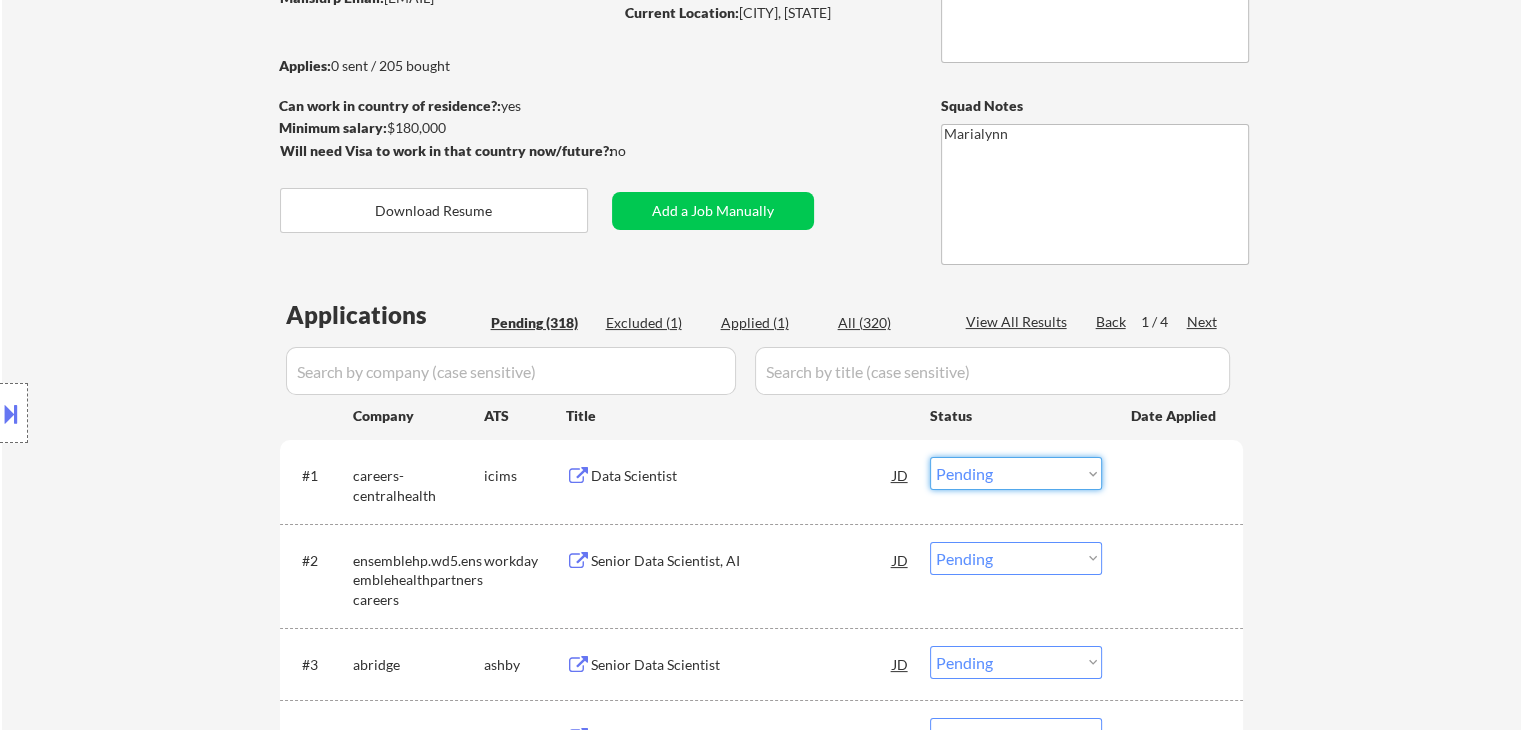 click on "Choose an option... Pending Applied Excluded (Questions) Excluded (Expired) Excluded (Location) Excluded (Bad Match) Excluded (Blocklist) Excluded (Salary) Excluded (Other)" at bounding box center (1016, 473) 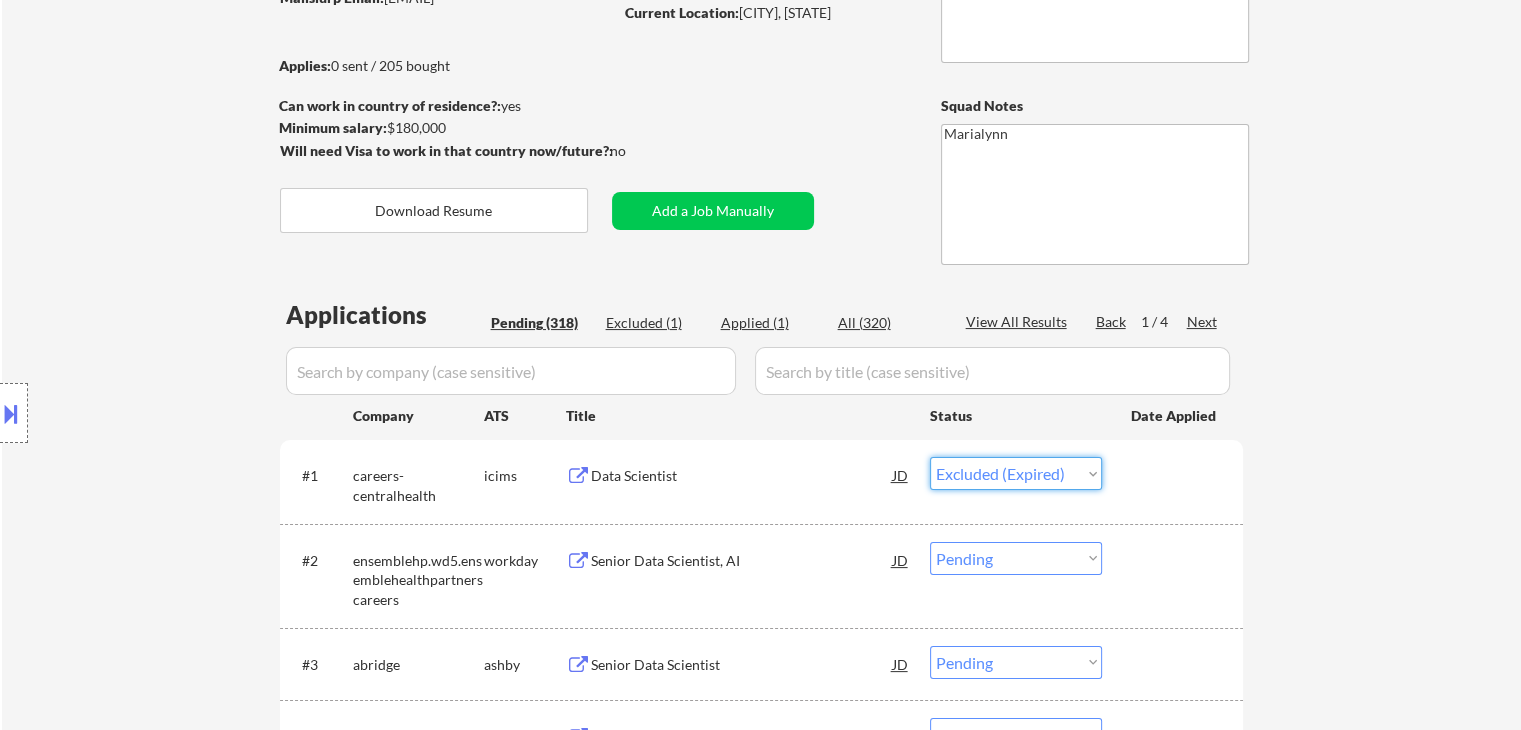 click on "Choose an option... Pending Applied Excluded (Questions) Excluded (Expired) Excluded (Location) Excluded (Bad Match) Excluded (Blocklist) Excluded (Salary) Excluded (Other)" at bounding box center [1016, 473] 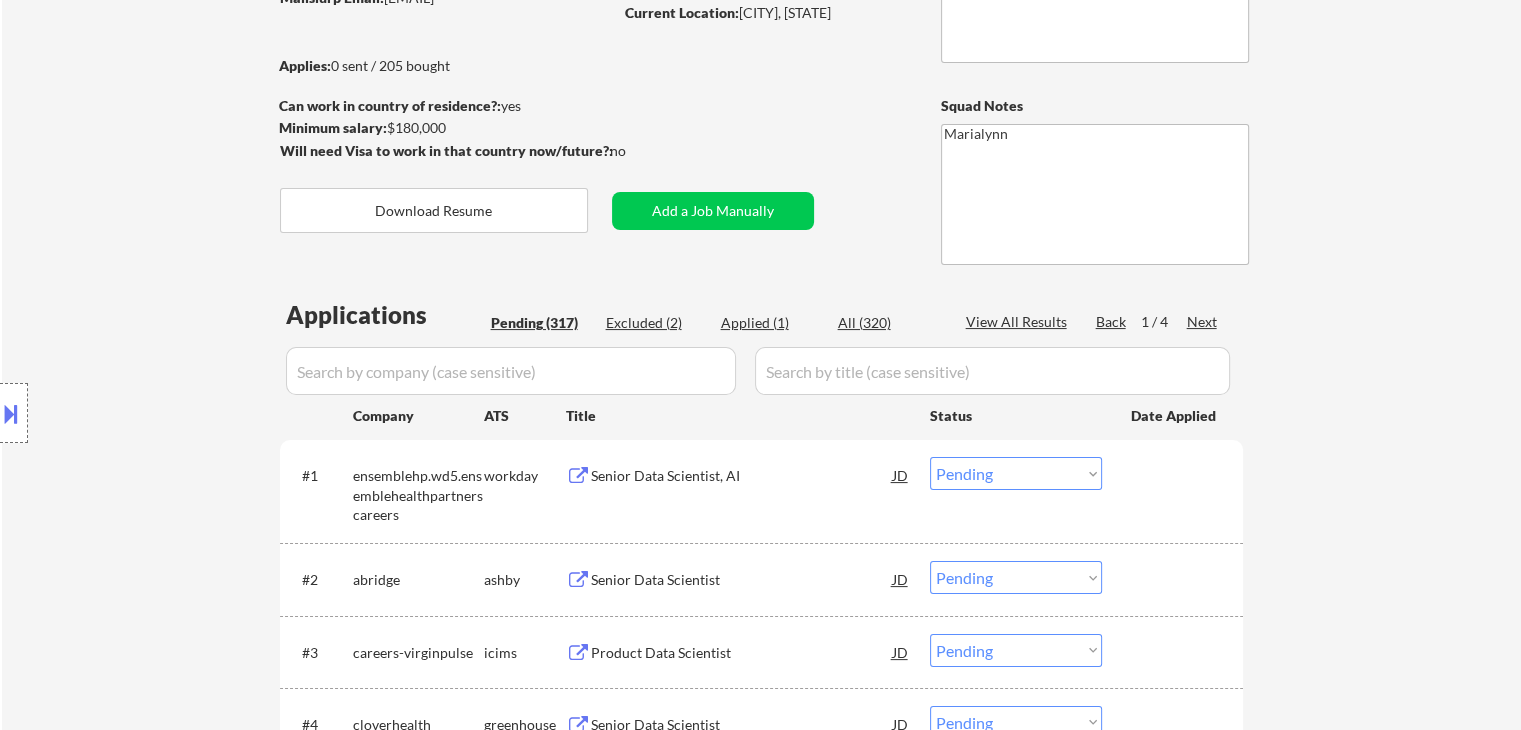 click on "← Return to /applysquad Mailslurp Inbox Job Search Builder Shane Francis User Email:  dtaspire@gmail.com Application Email:  dtaspire@gmail.com Mailslurp Email:  shane.francis@mailflux.com LinkedIn:   https://www.linkedin.com/in/sfeconomist/
Phone:  760.889.3091 Current Location:  Oceanside, California Applies:  0 sent / 205 bought Internal Notes +5 for late - 8/1 AB
Use Oceanside, CA for current location Can work in country of residence?:  yes Squad Notes Minimum salary:  $180,000 Will need Visa to work in that country now/future?:   no Download Resume Add a Job Manually Marialynn Applications Pending (317) Excluded (2) Applied (1) All (320) View All Results Back 1 / 4
Next Company ATS Title Status Date Applied #1 ensemblehp.wd5.ensemblehealthpartnerscareers workday Senior Data Scientist, AI JD Choose an option... Pending Applied Excluded (Questions) Excluded (Expired) Excluded (Location) Excluded (Bad Match) Excluded (Blocklist) Excluded (Salary) Excluded (Other) success #2 abridge ashby JD Pending #3" at bounding box center (762, 3973) 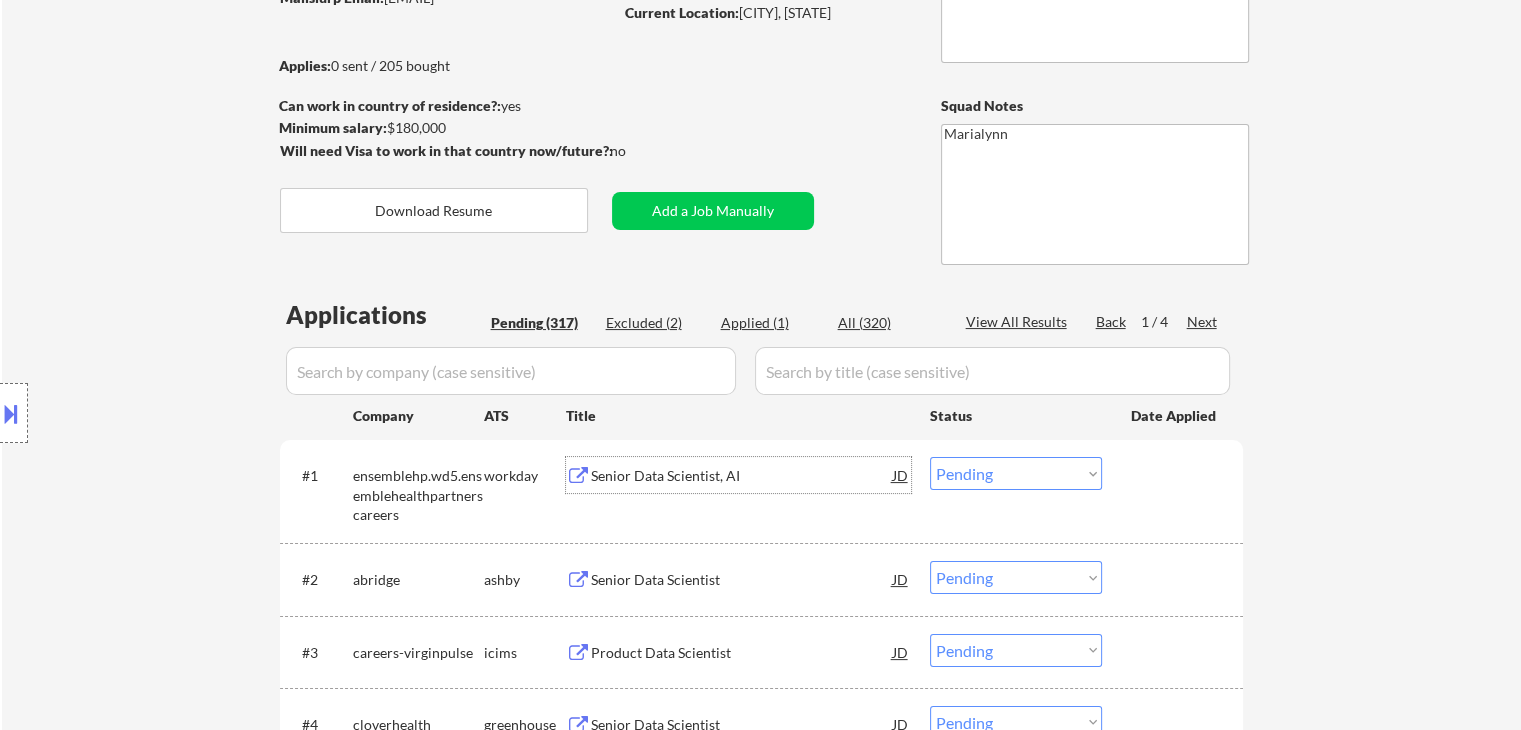 click on "Senior Data Scientist, AI" at bounding box center (742, 476) 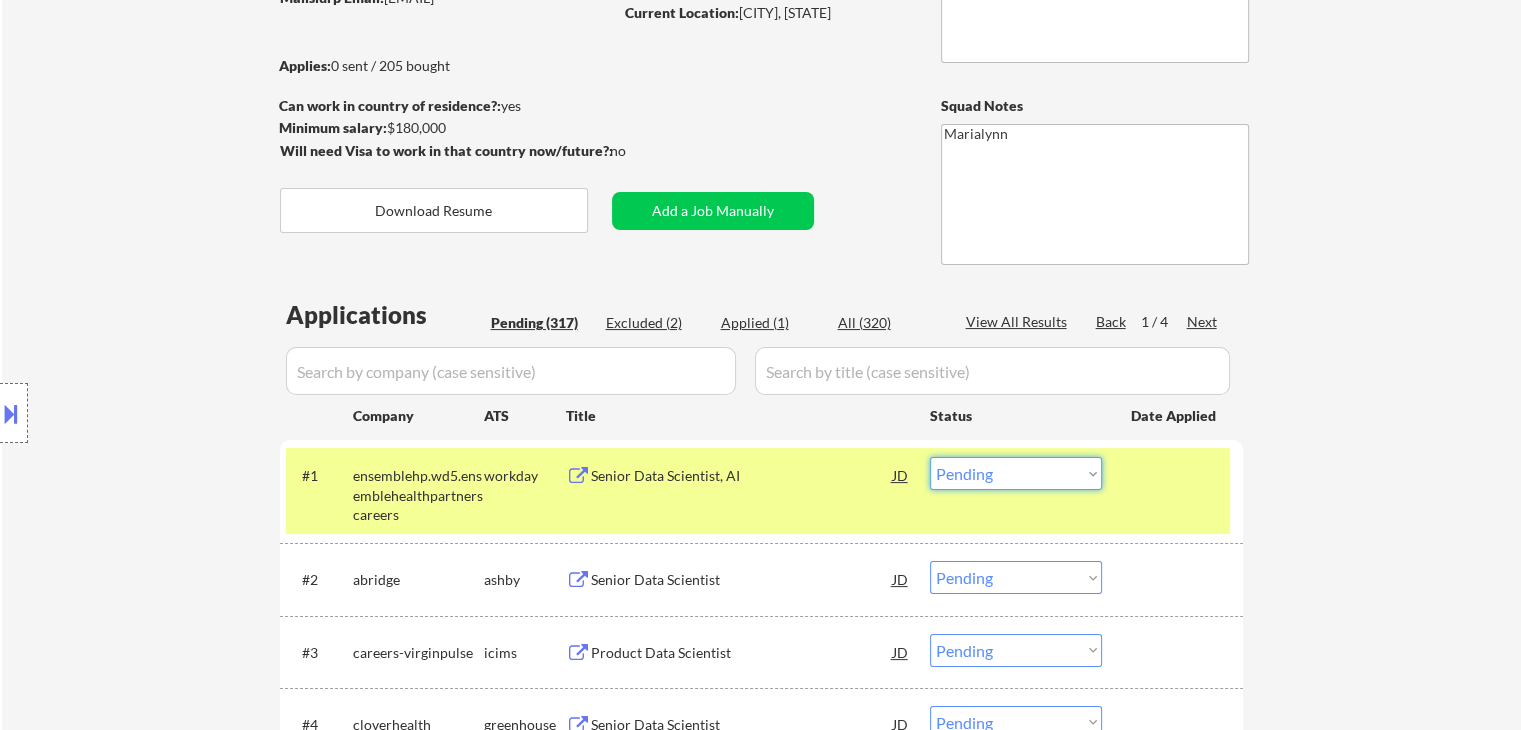 click on "Choose an option... Pending Applied Excluded (Questions) Excluded (Expired) Excluded (Location) Excluded (Bad Match) Excluded (Blocklist) Excluded (Salary) Excluded (Other)" at bounding box center (1016, 473) 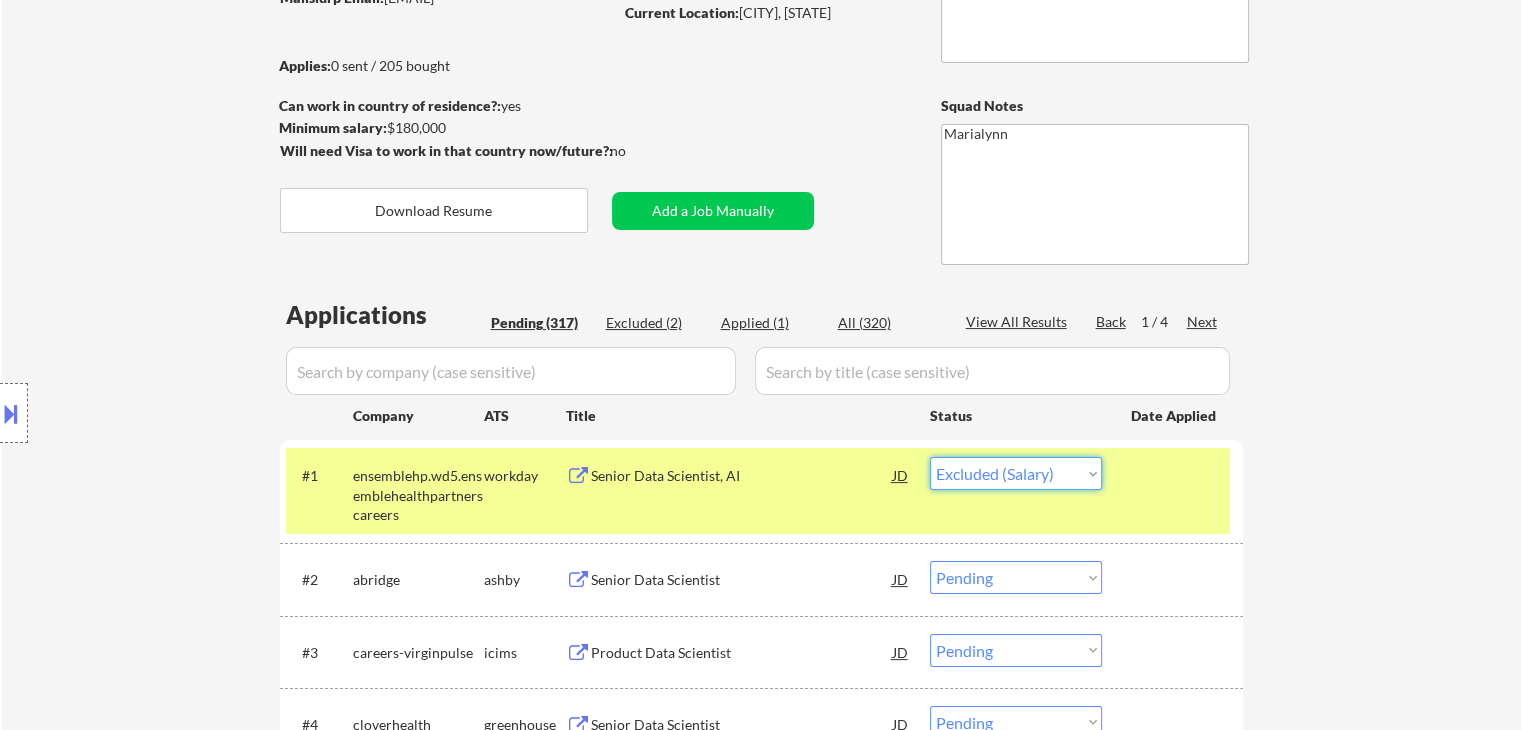 click on "Choose an option... Pending Applied Excluded (Questions) Excluded (Expired) Excluded (Location) Excluded (Bad Match) Excluded (Blocklist) Excluded (Salary) Excluded (Other)" at bounding box center [1016, 473] 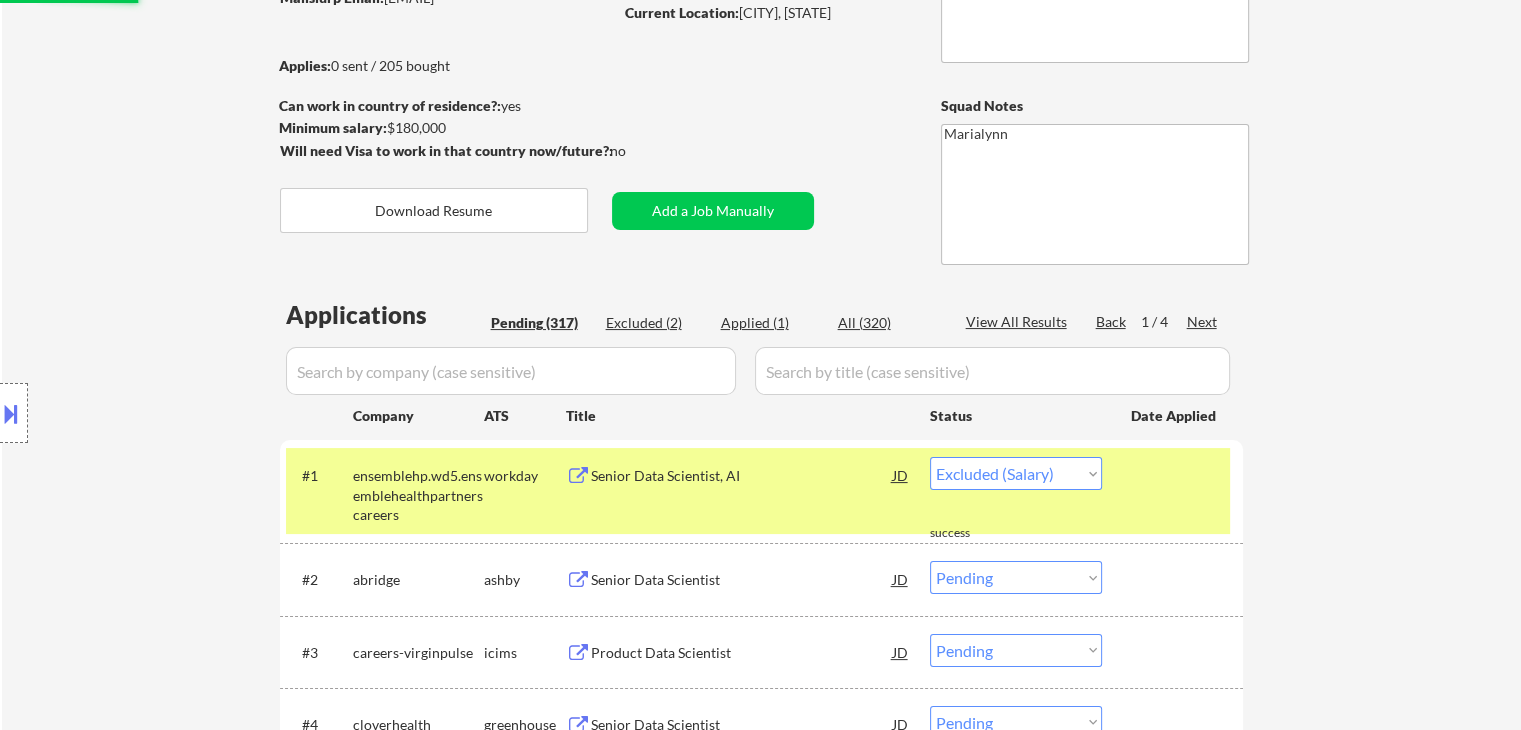 select on ""pending"" 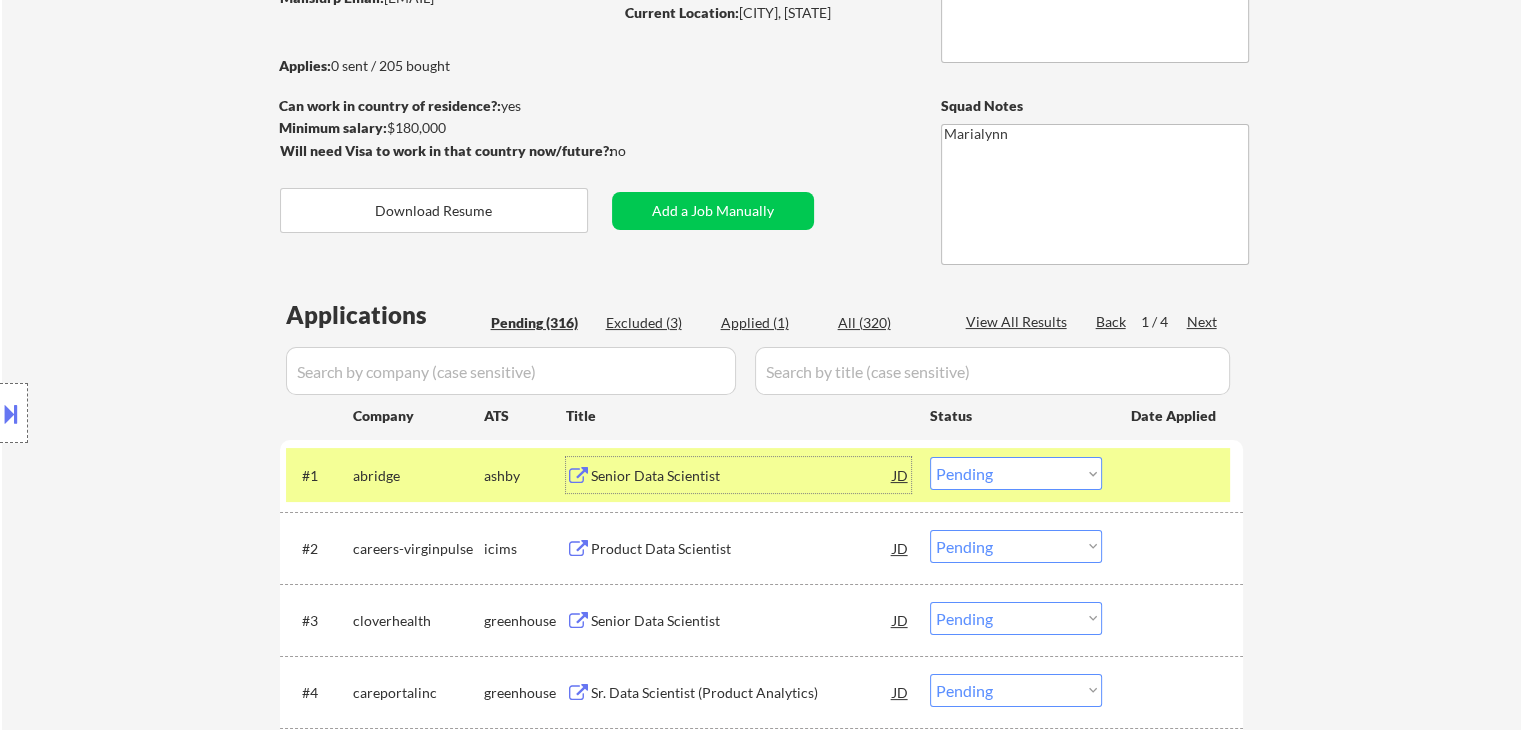 click on "Senior Data Scientist" at bounding box center [742, 475] 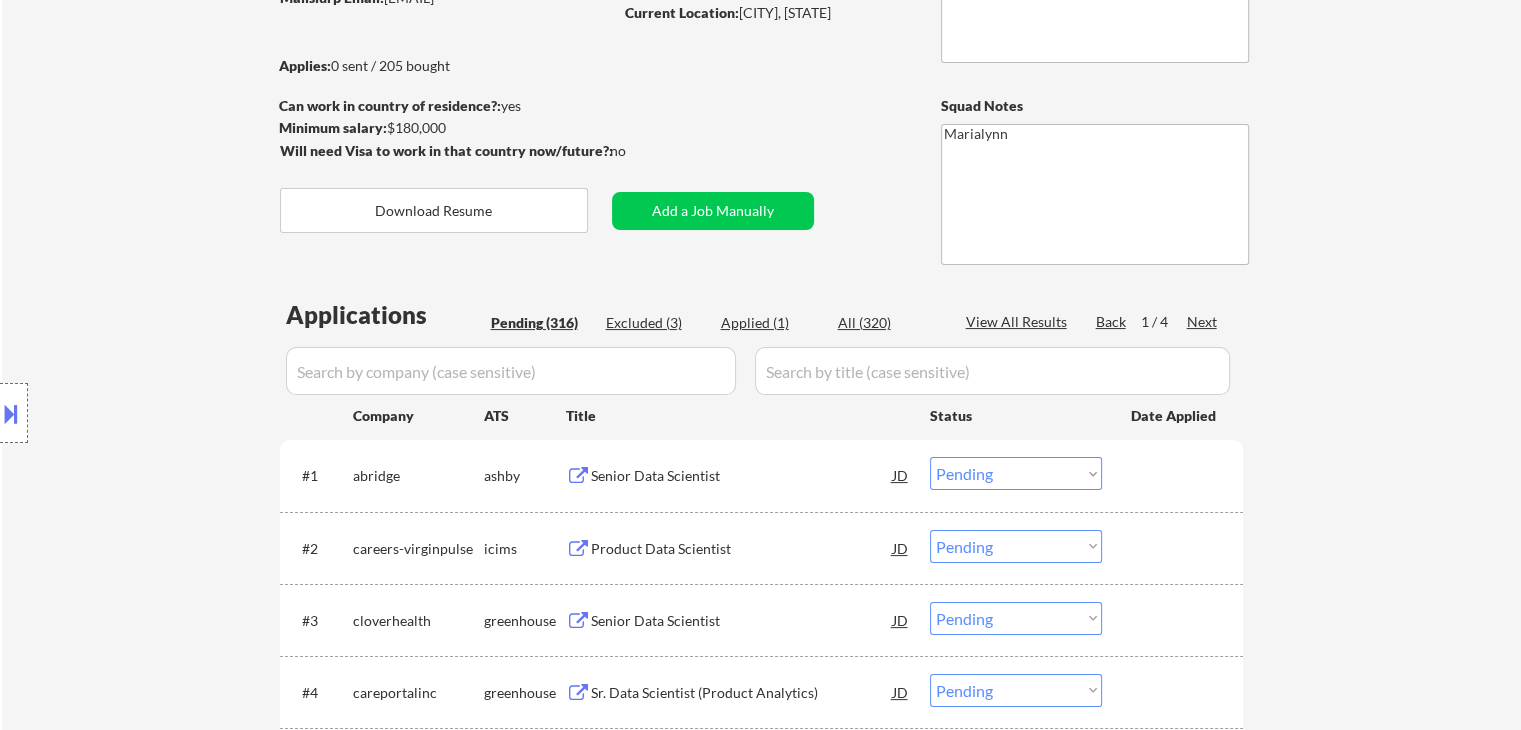 click at bounding box center [11, 413] 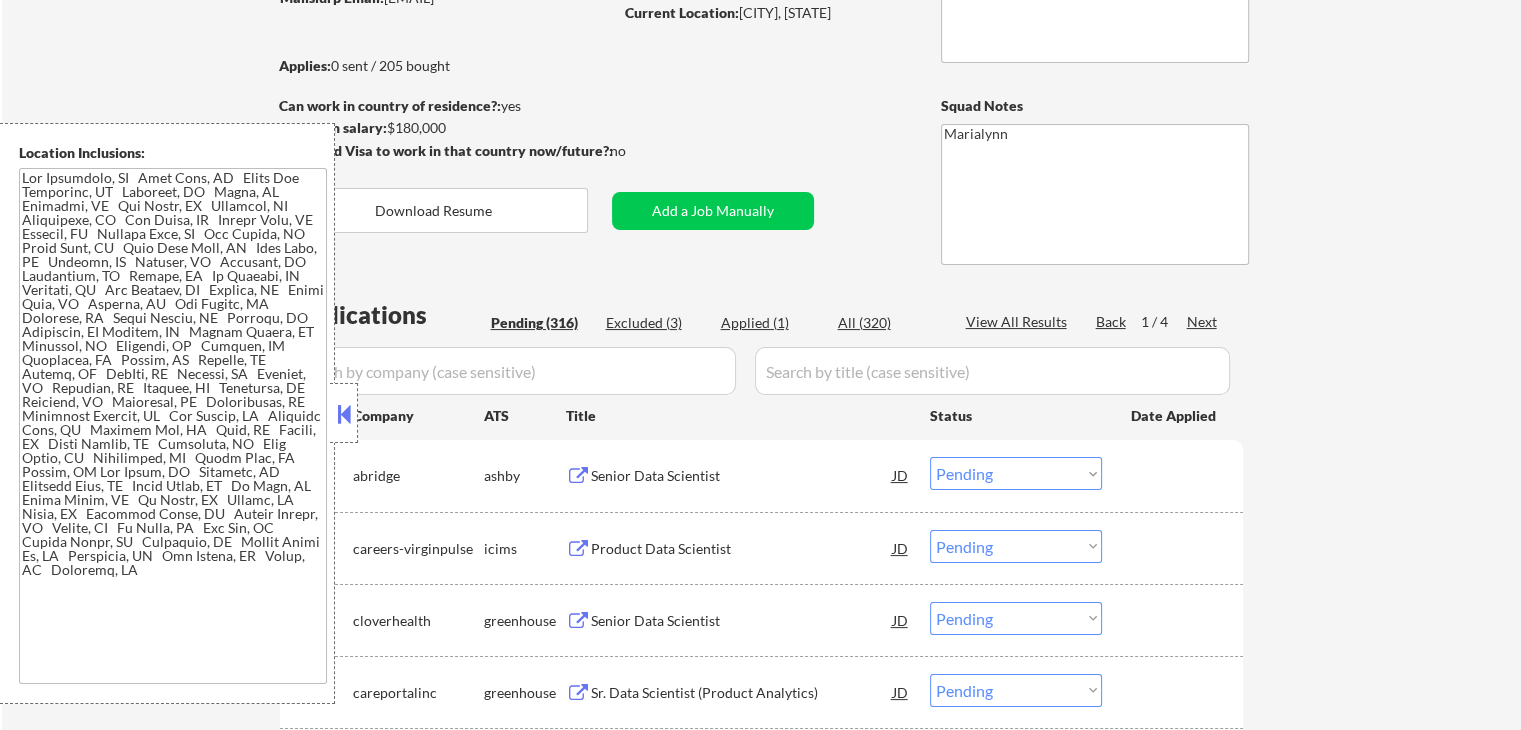 click at bounding box center (344, 414) 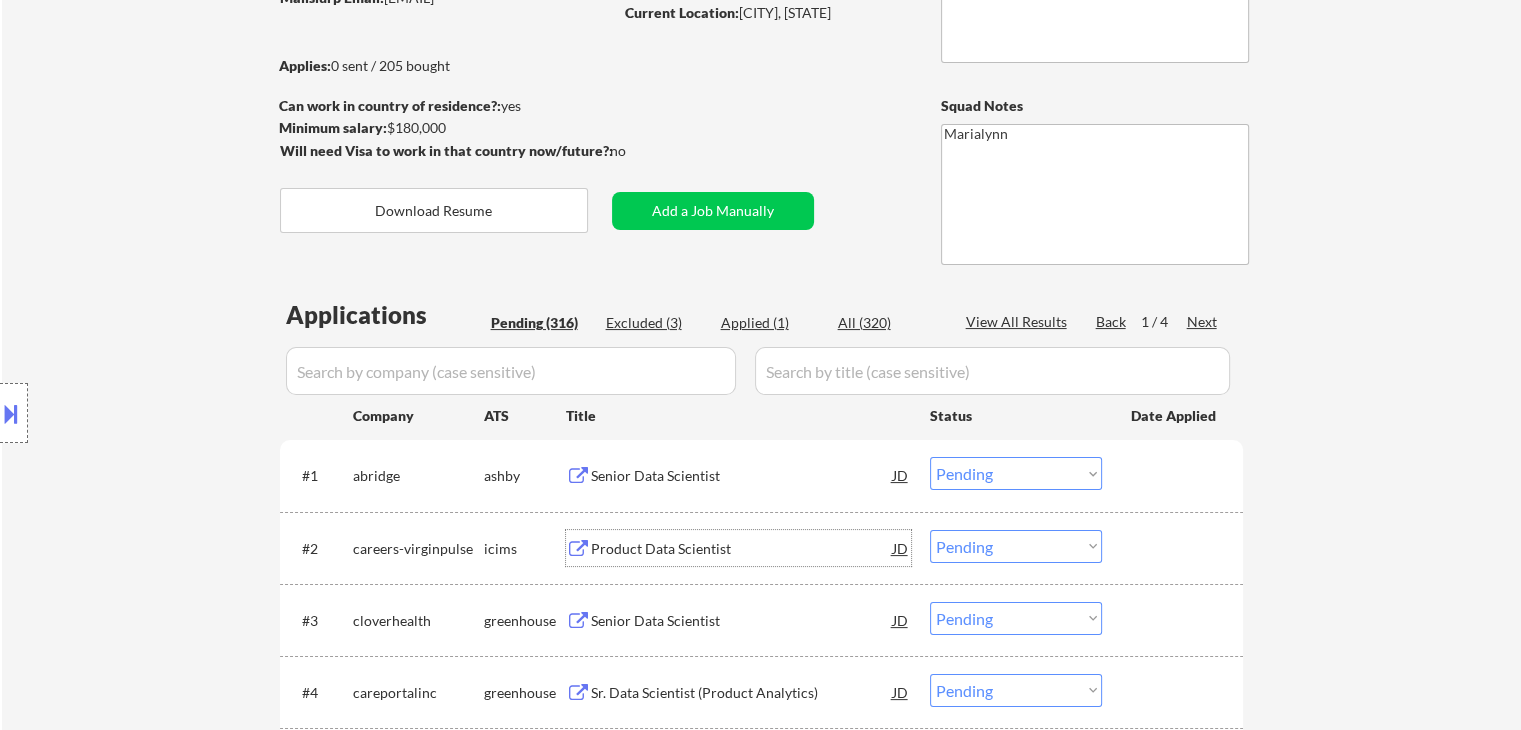 click on "Product Data Scientist" at bounding box center (742, 549) 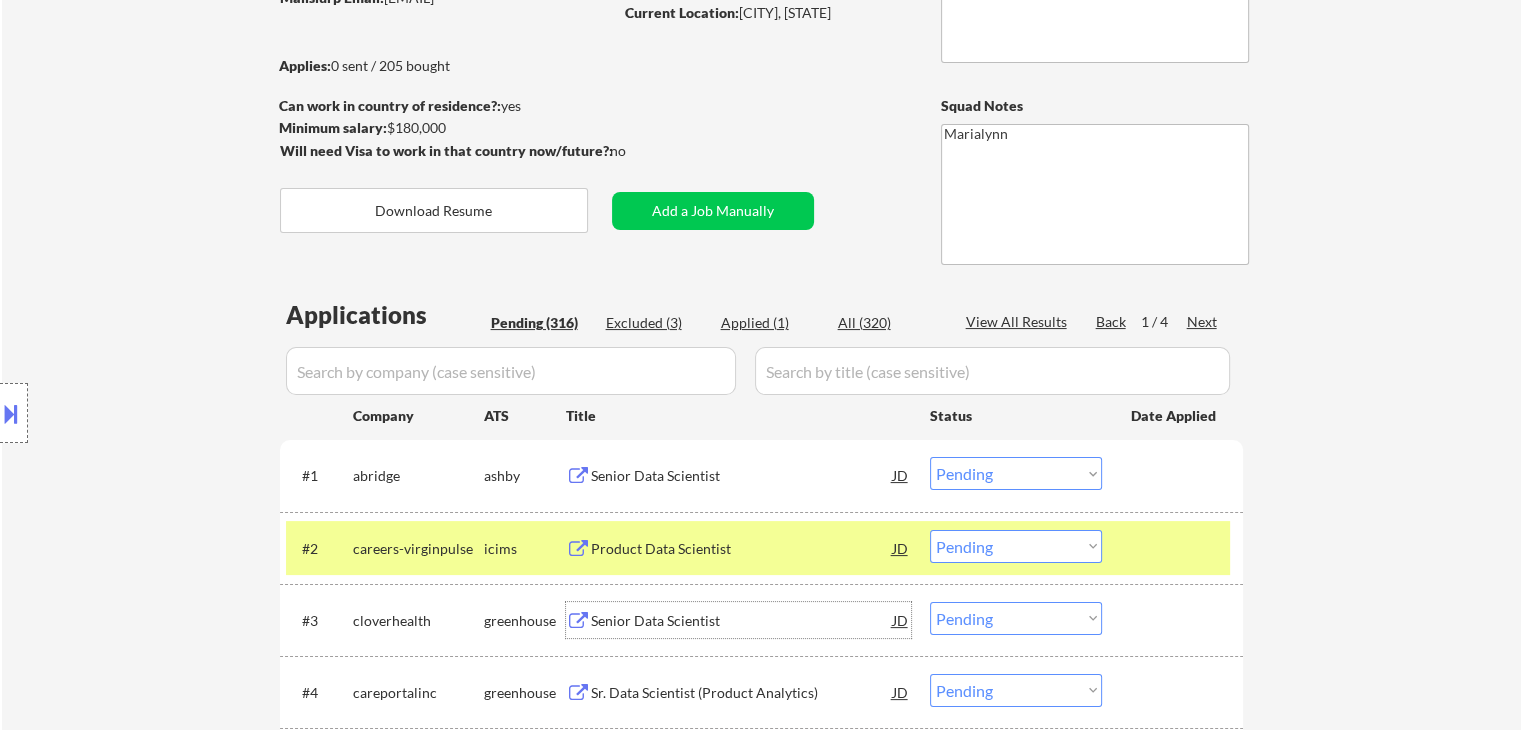 click on "Senior Data Scientist" at bounding box center [742, 620] 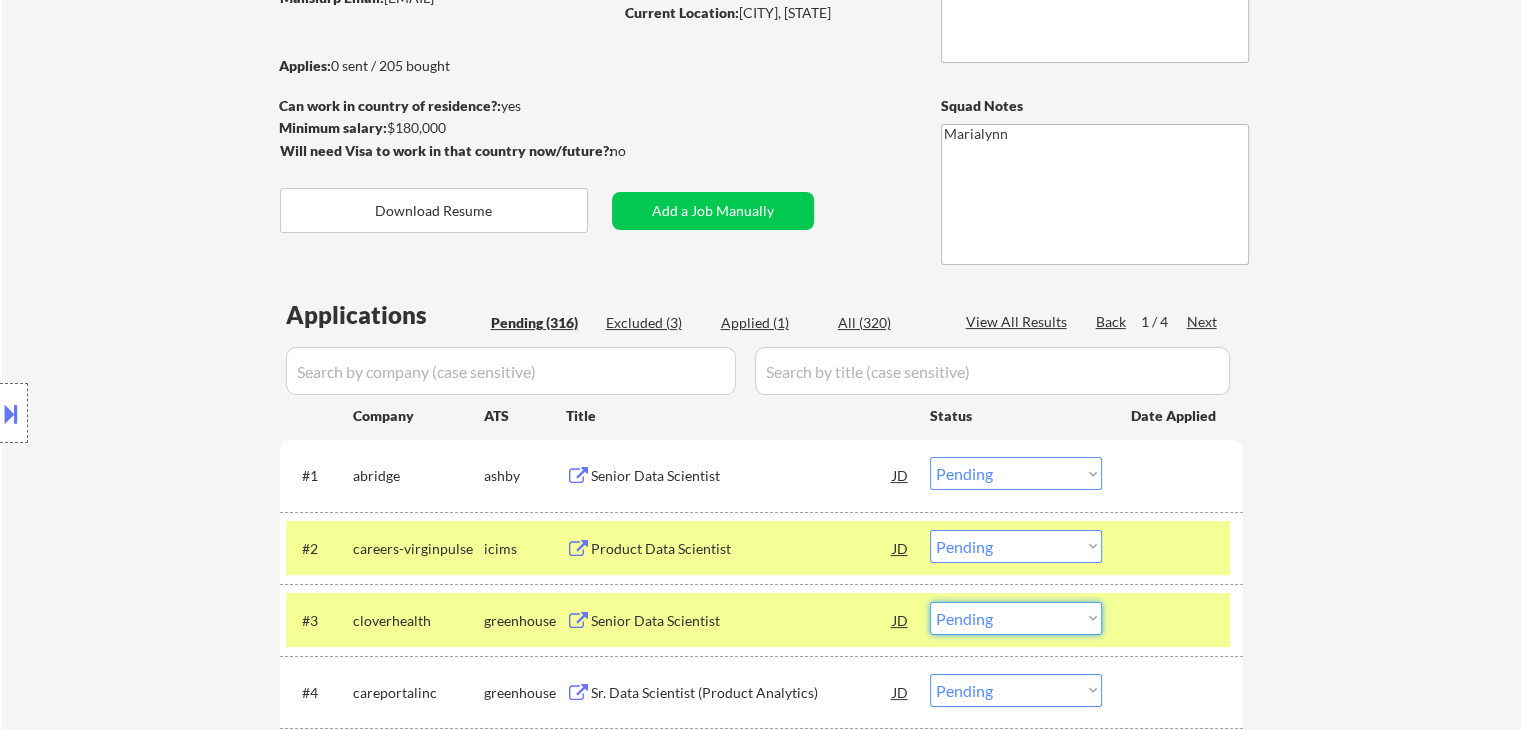 click on "Choose an option... Pending Applied Excluded (Questions) Excluded (Expired) Excluded (Location) Excluded (Bad Match) Excluded (Blocklist) Excluded (Salary) Excluded (Other)" at bounding box center (1016, 618) 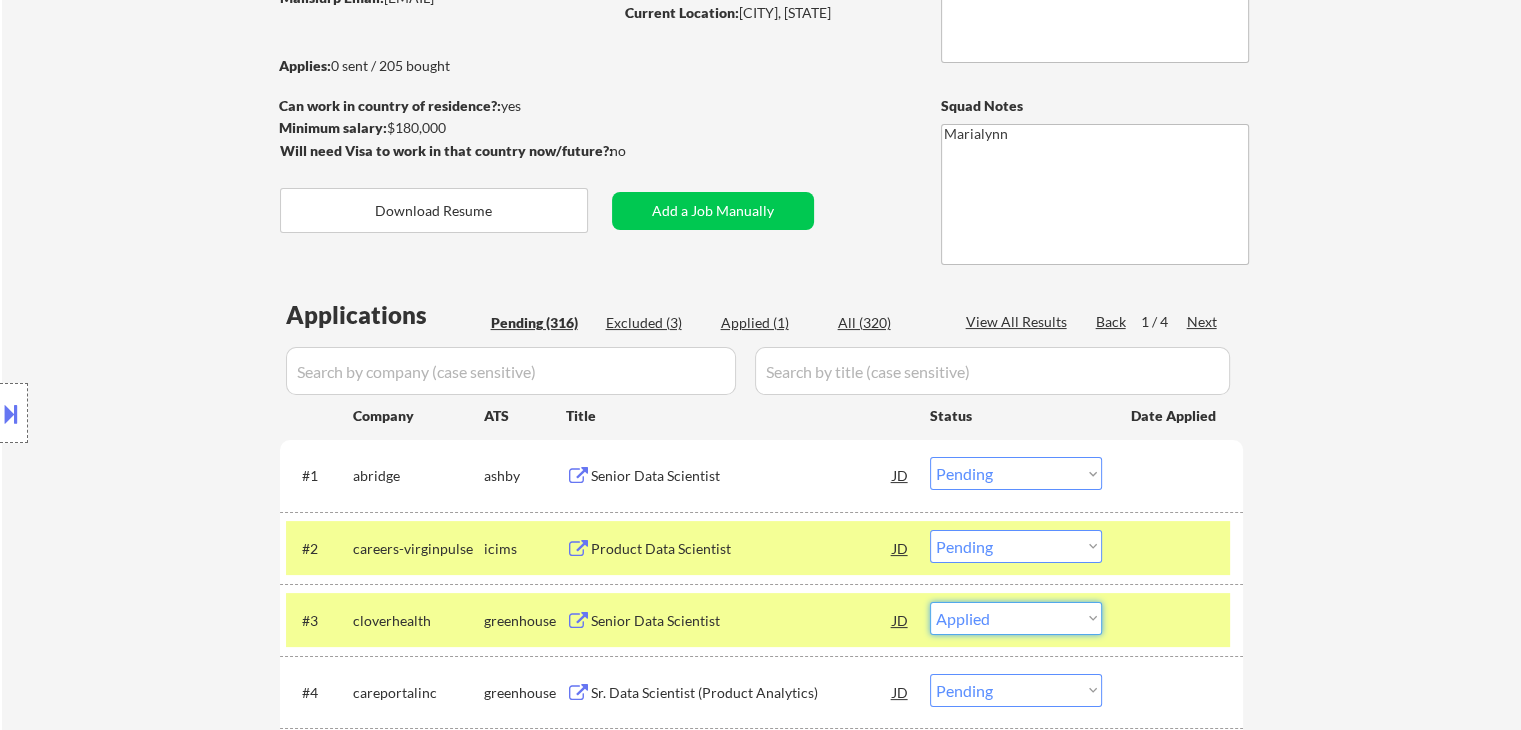 click on "Choose an option... Pending Applied Excluded (Questions) Excluded (Expired) Excluded (Location) Excluded (Bad Match) Excluded (Blocklist) Excluded (Salary) Excluded (Other)" at bounding box center [1016, 618] 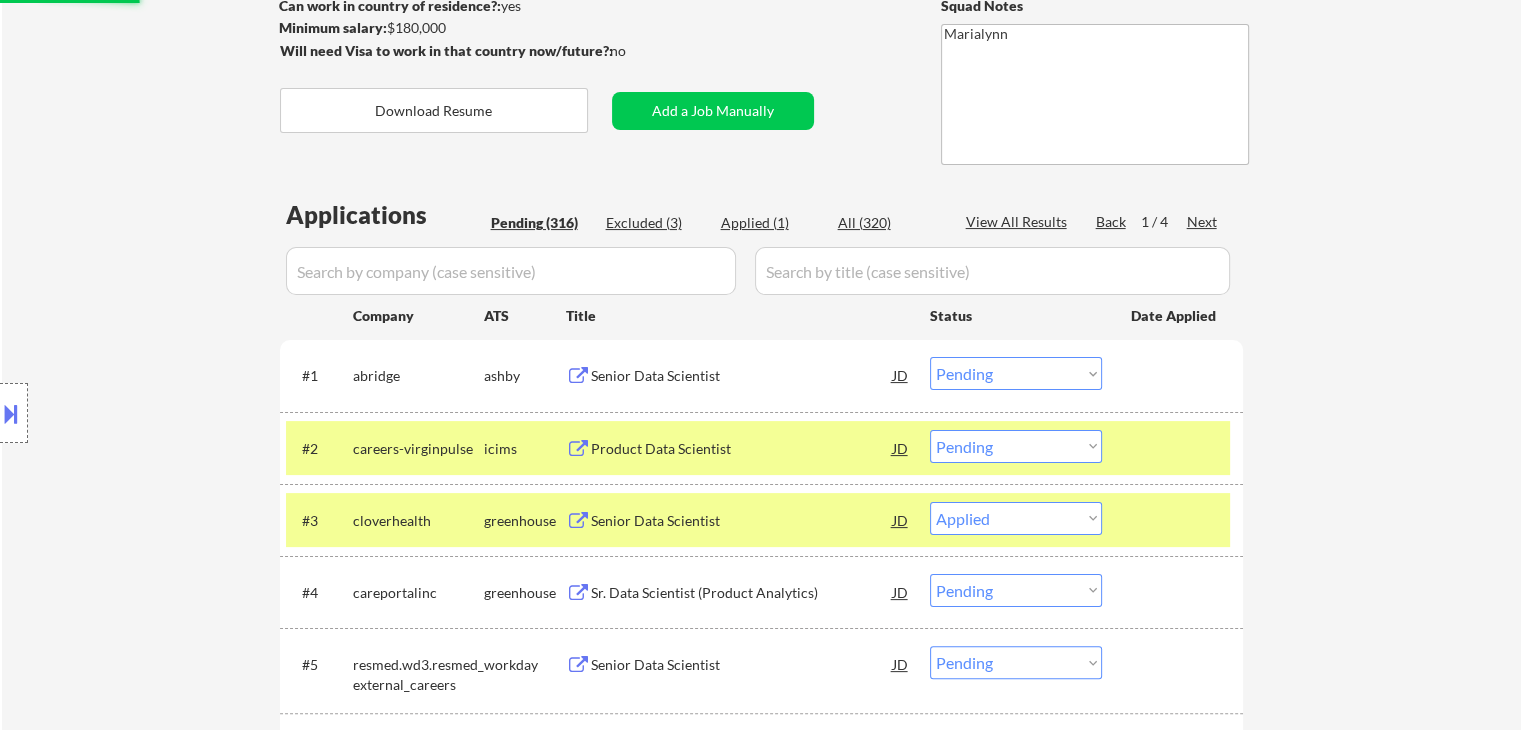 scroll, scrollTop: 324, scrollLeft: 0, axis: vertical 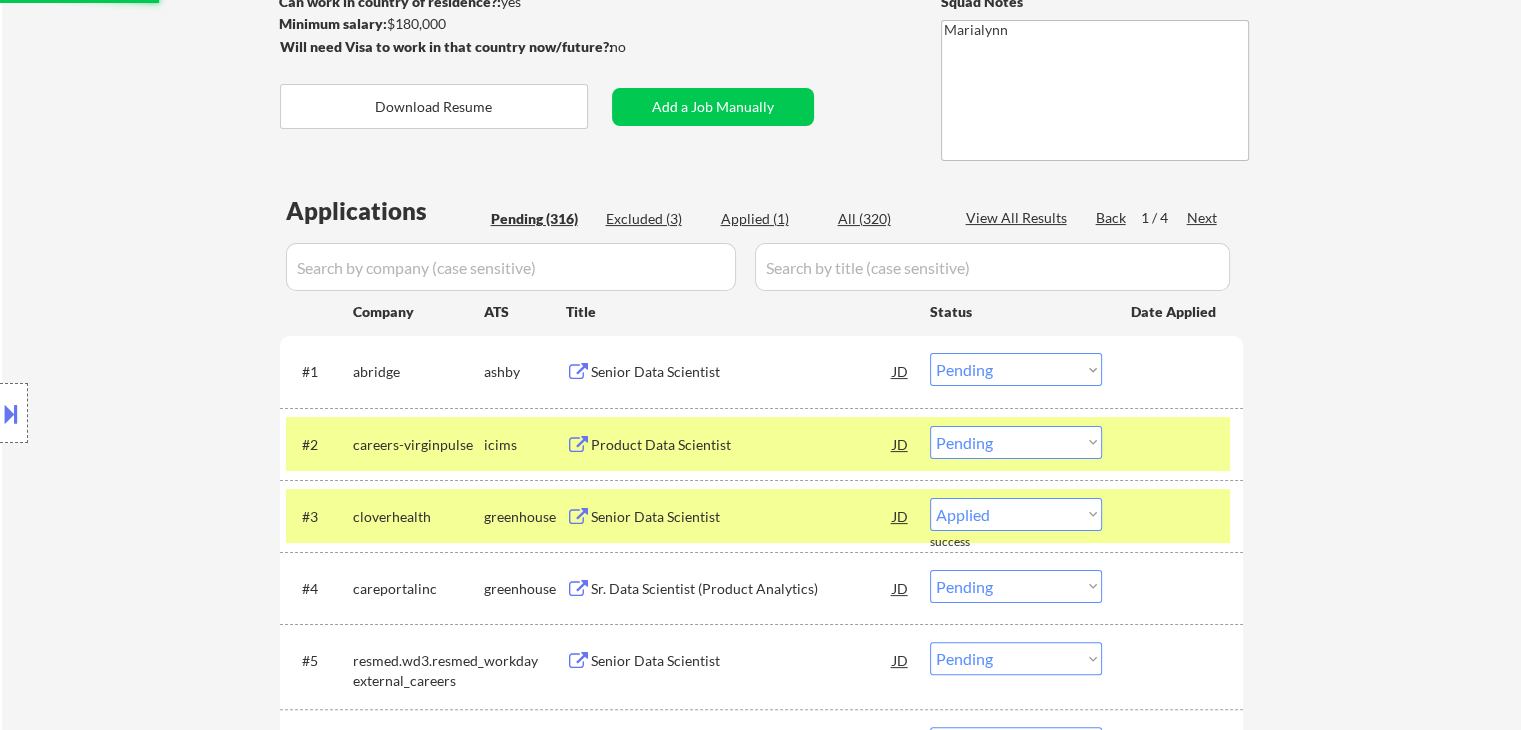 select on ""pending"" 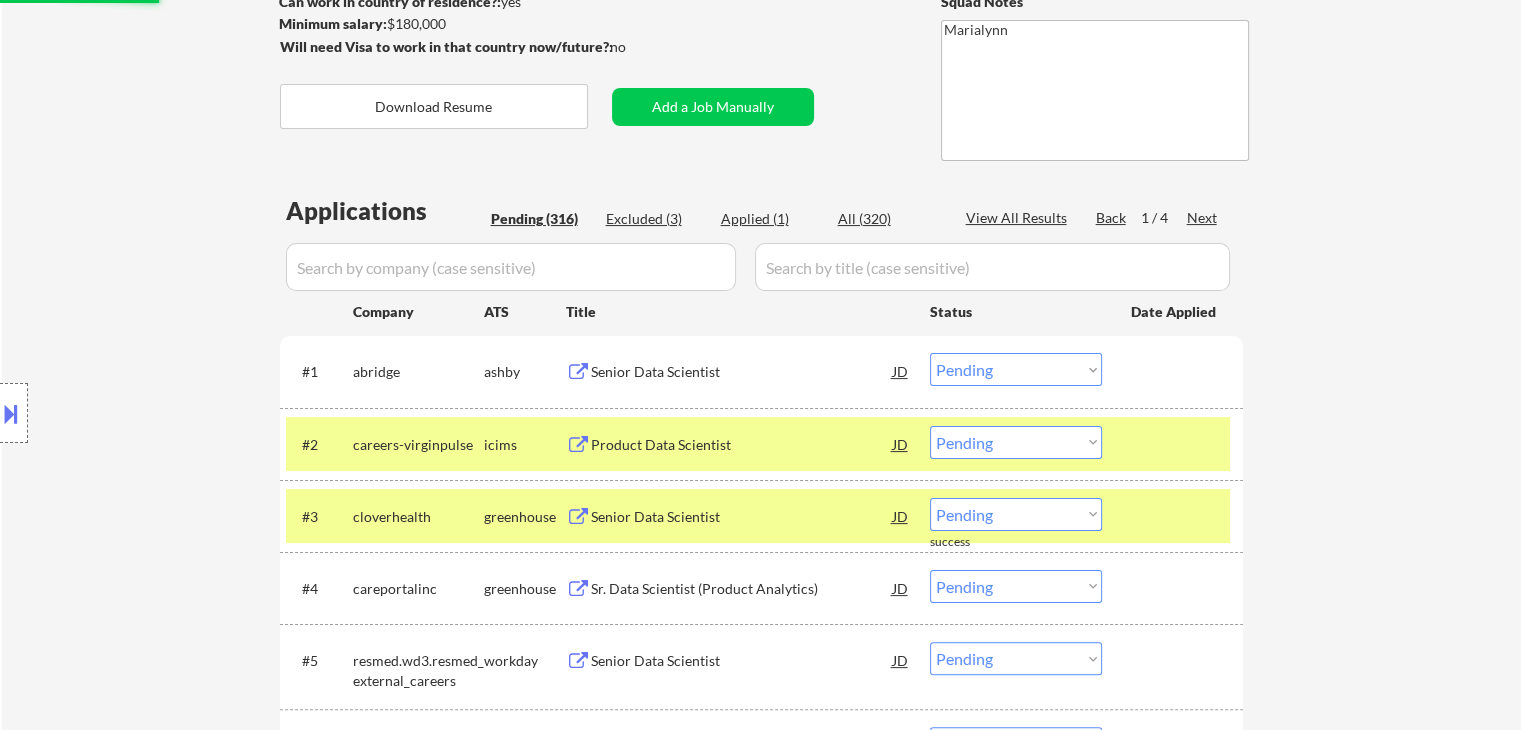 click on "careers-virginpulse" at bounding box center [418, 445] 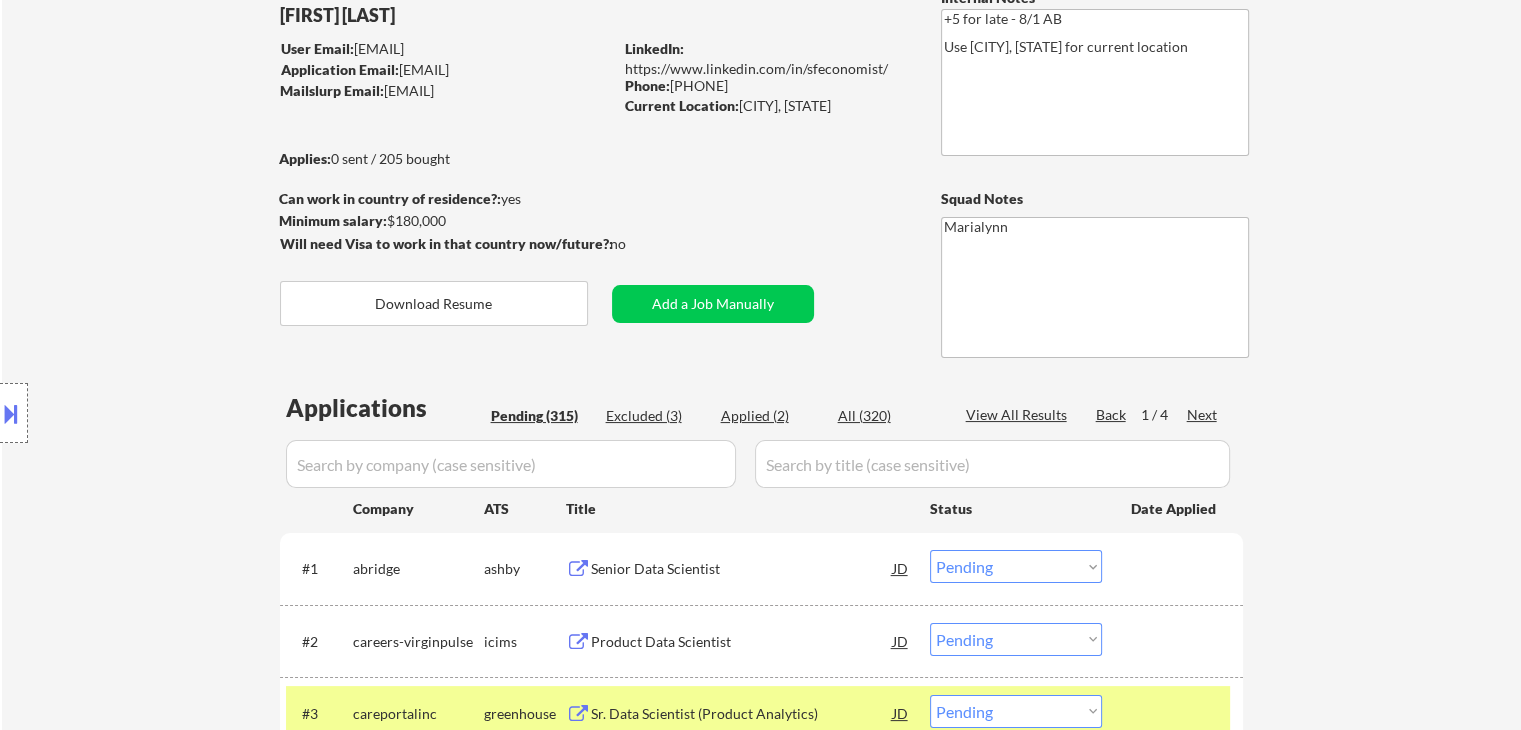 scroll, scrollTop: 120, scrollLeft: 0, axis: vertical 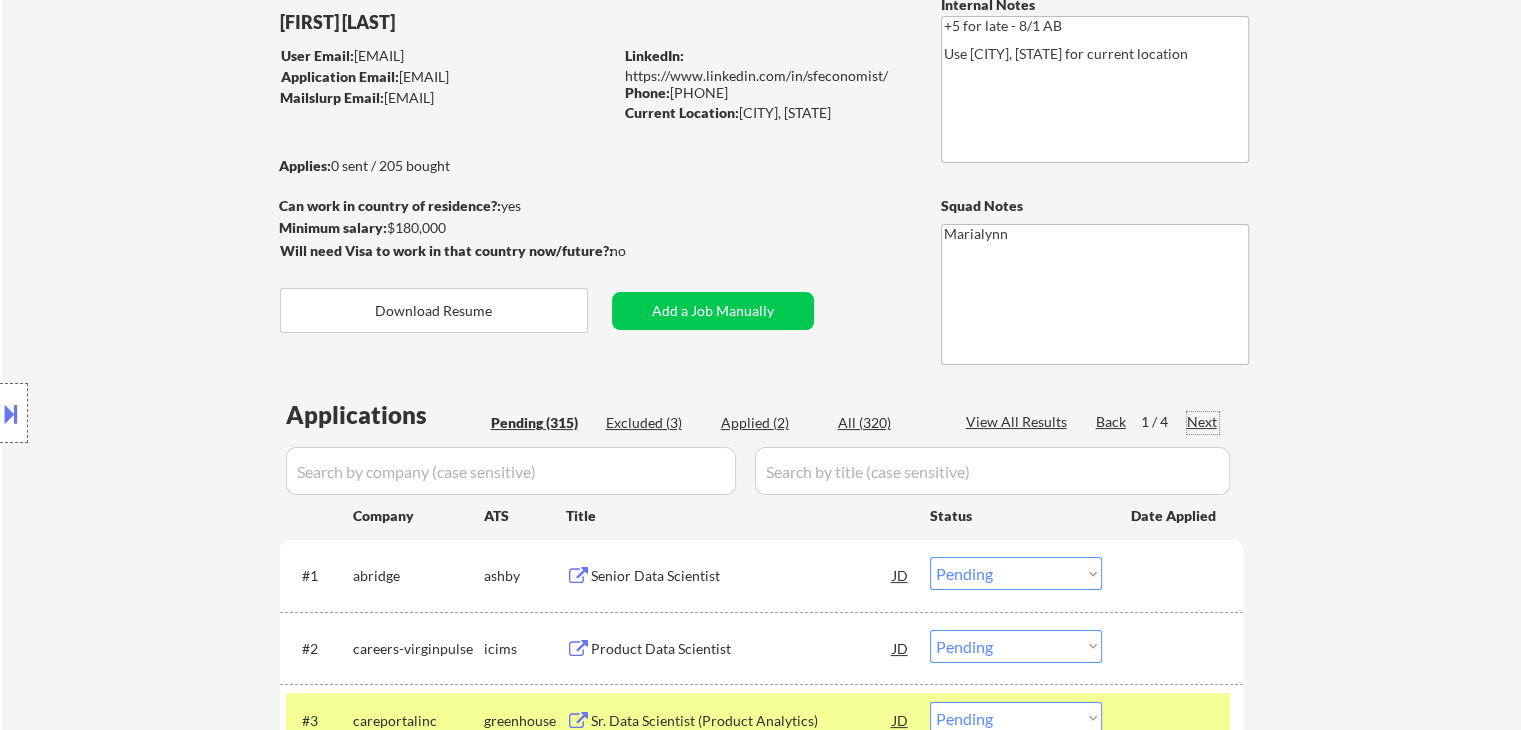 click on "Next" at bounding box center (1203, 422) 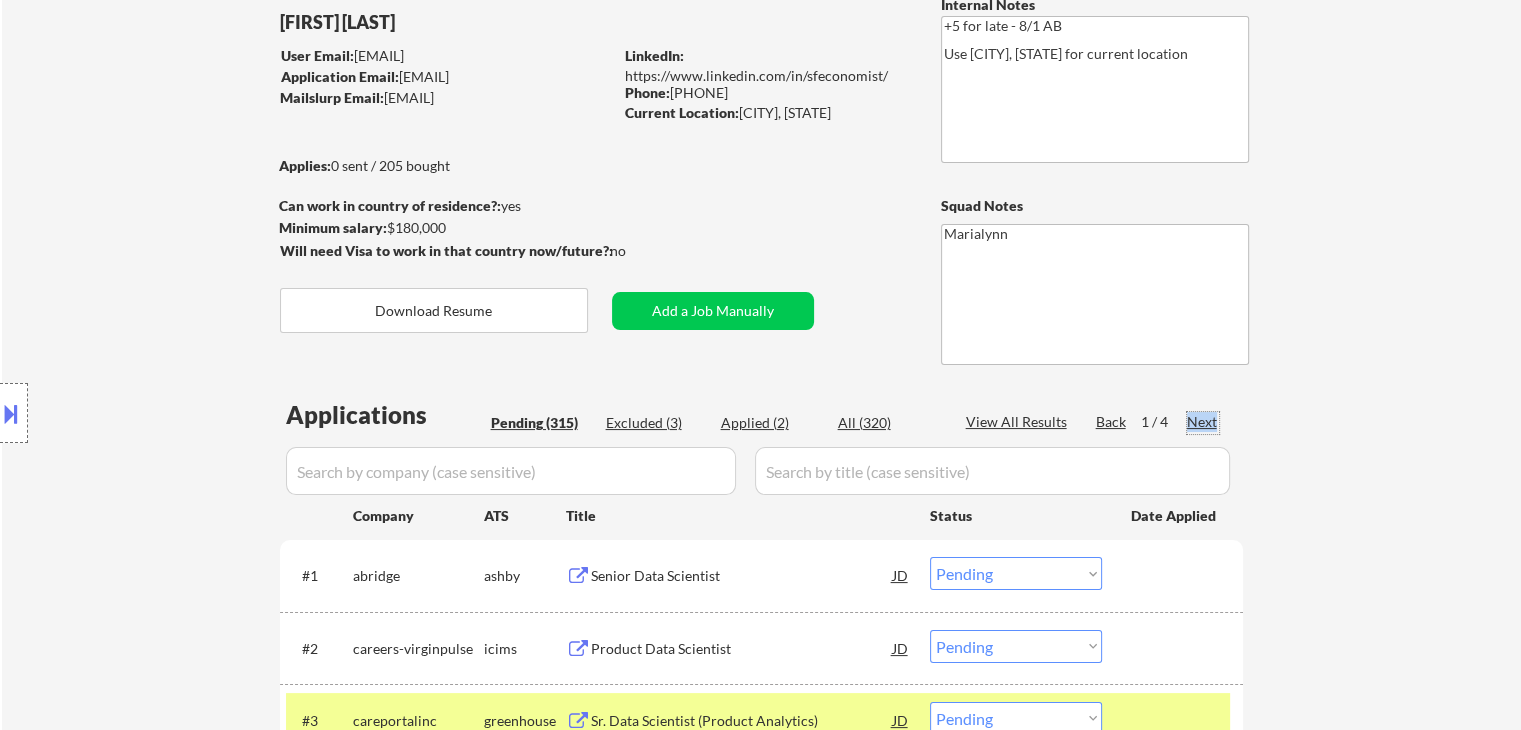click on "Next" at bounding box center [1203, 422] 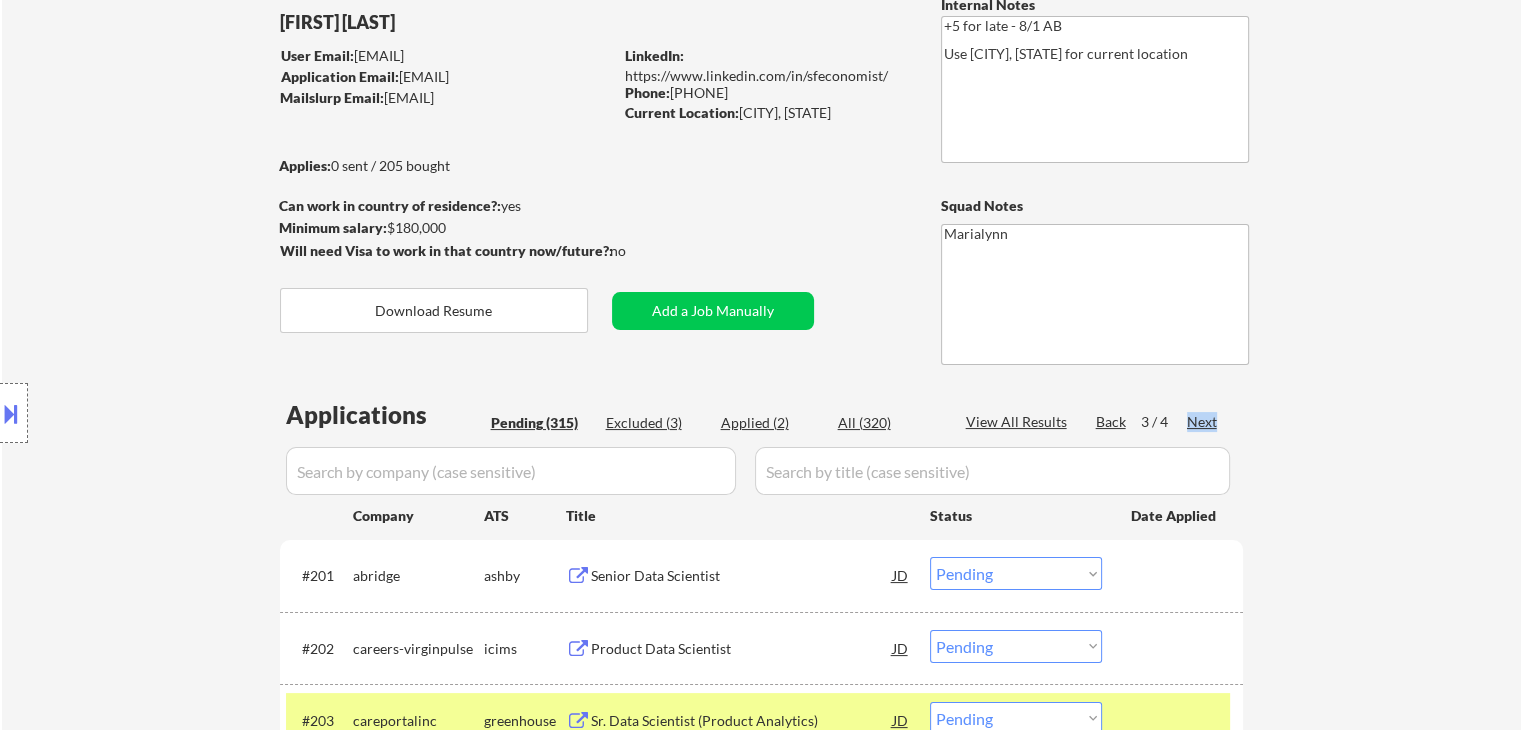 click on "Next" at bounding box center [1203, 422] 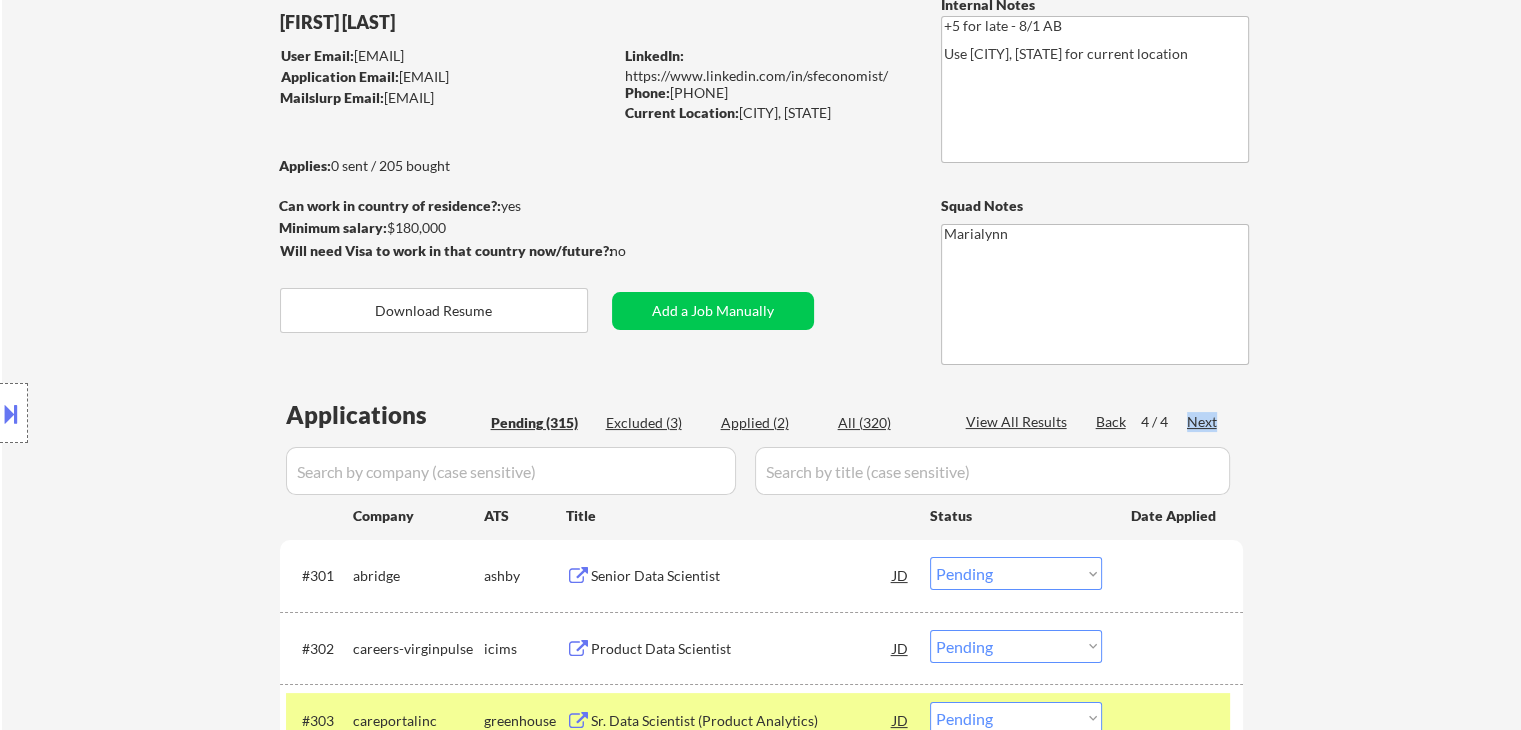 click on "Next" at bounding box center (1203, 422) 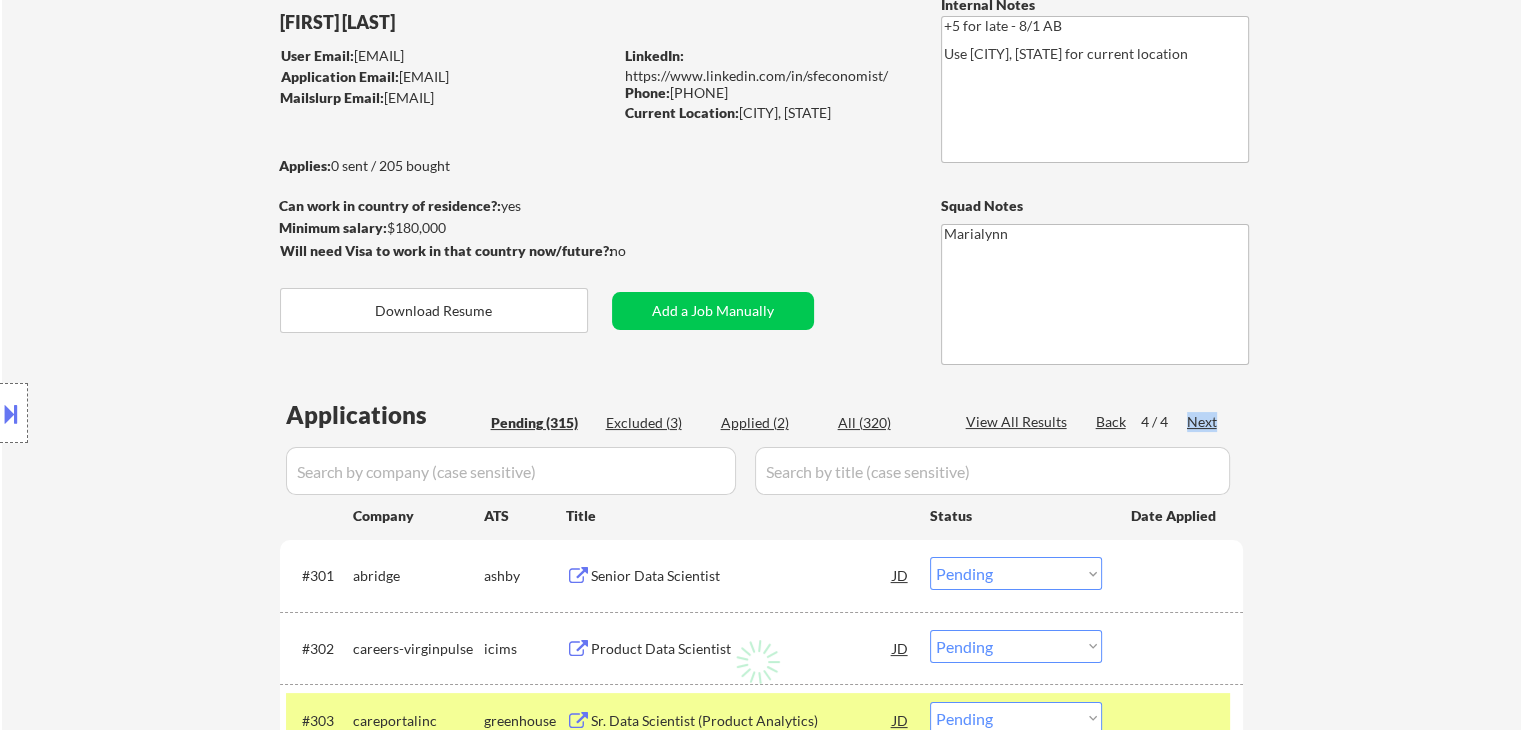 click on "Next" at bounding box center (1203, 422) 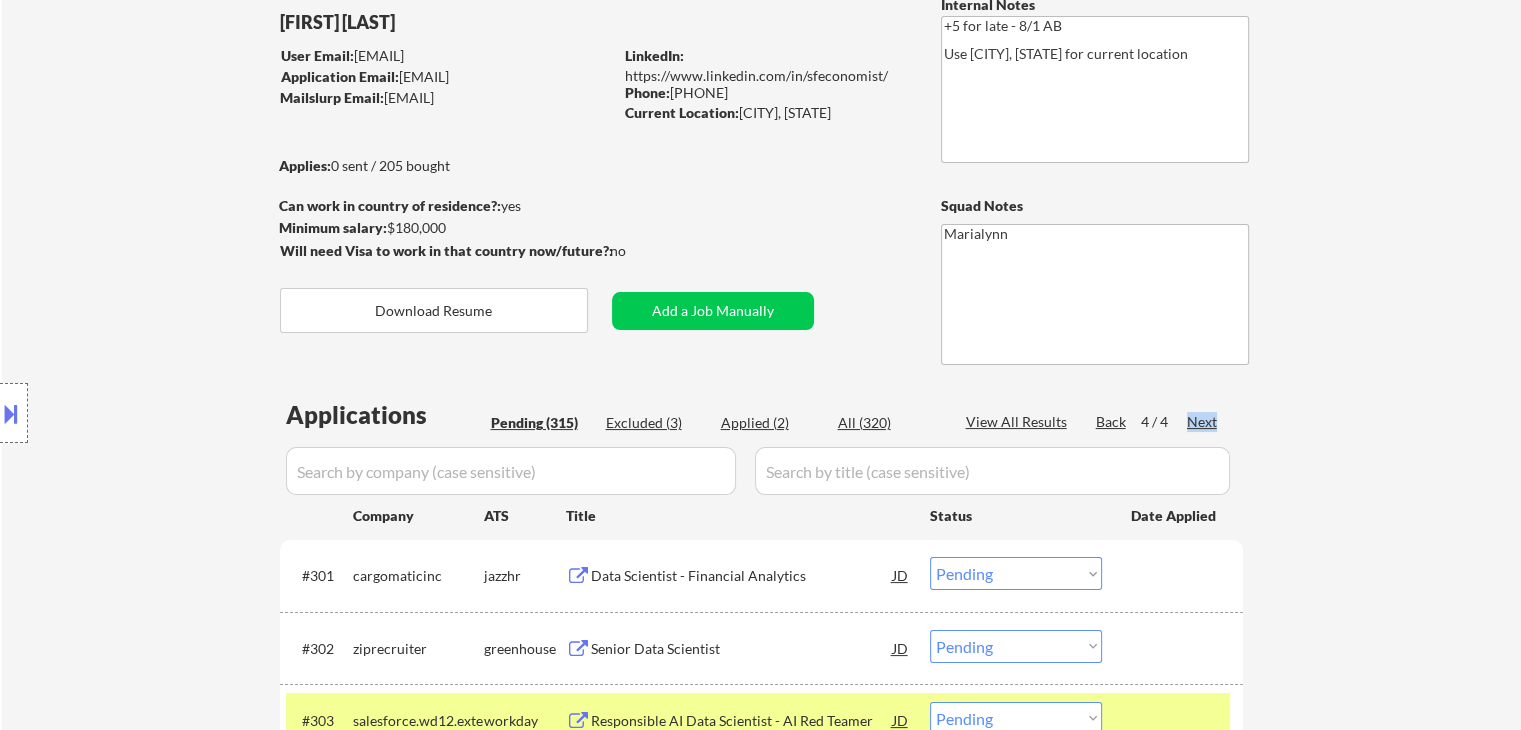 click on "Next" at bounding box center (1203, 422) 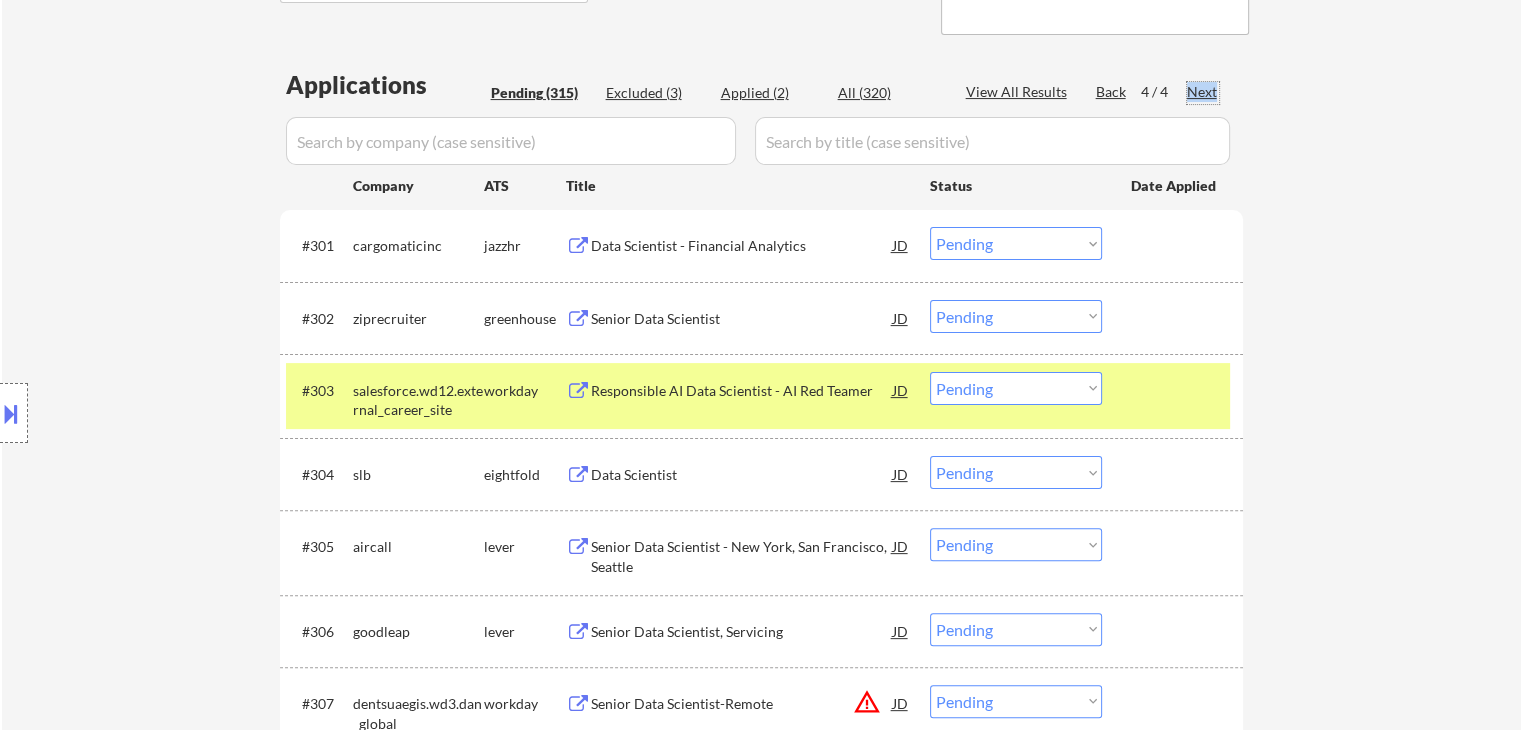 scroll, scrollTop: 448, scrollLeft: 0, axis: vertical 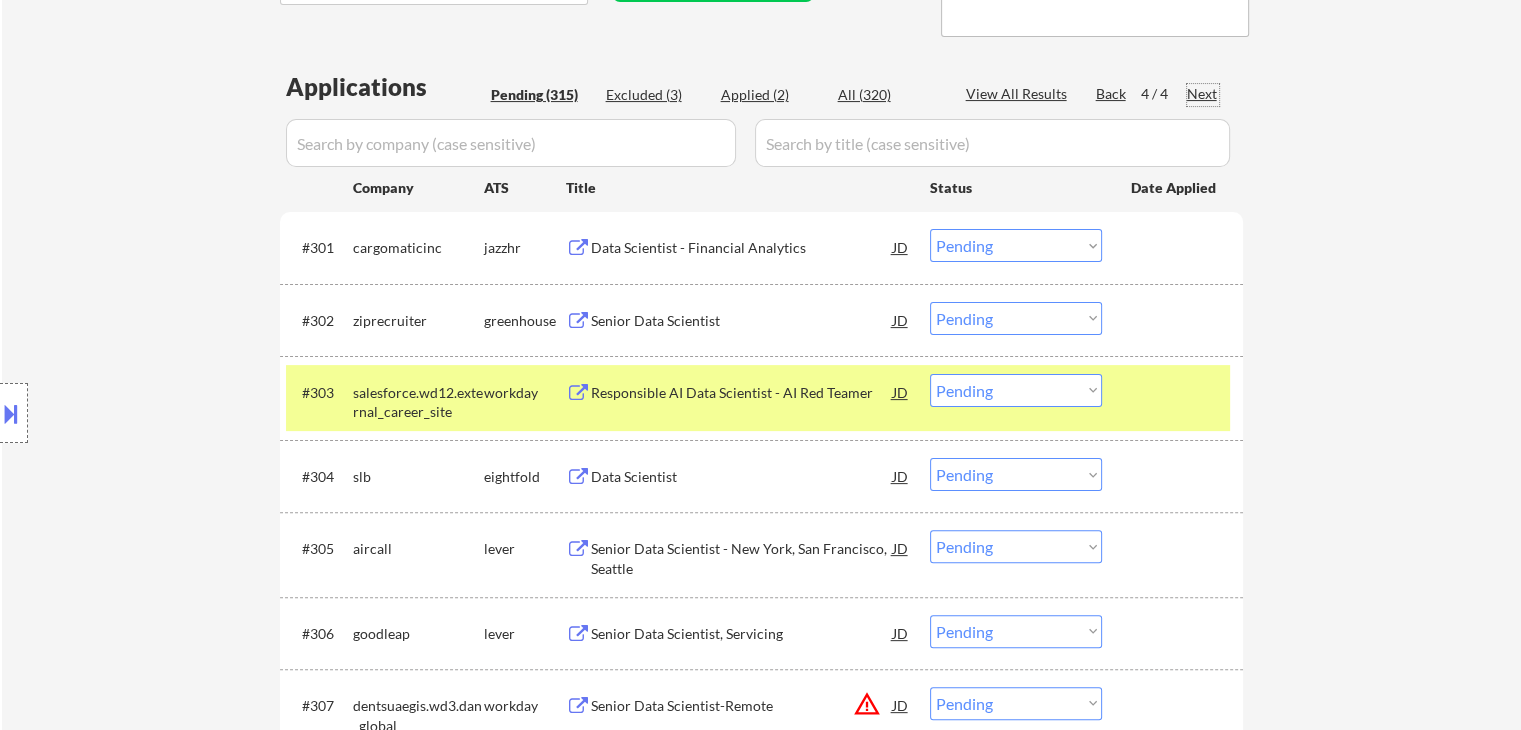 click on "salesforce.wd12.external_career_site" at bounding box center (418, 402) 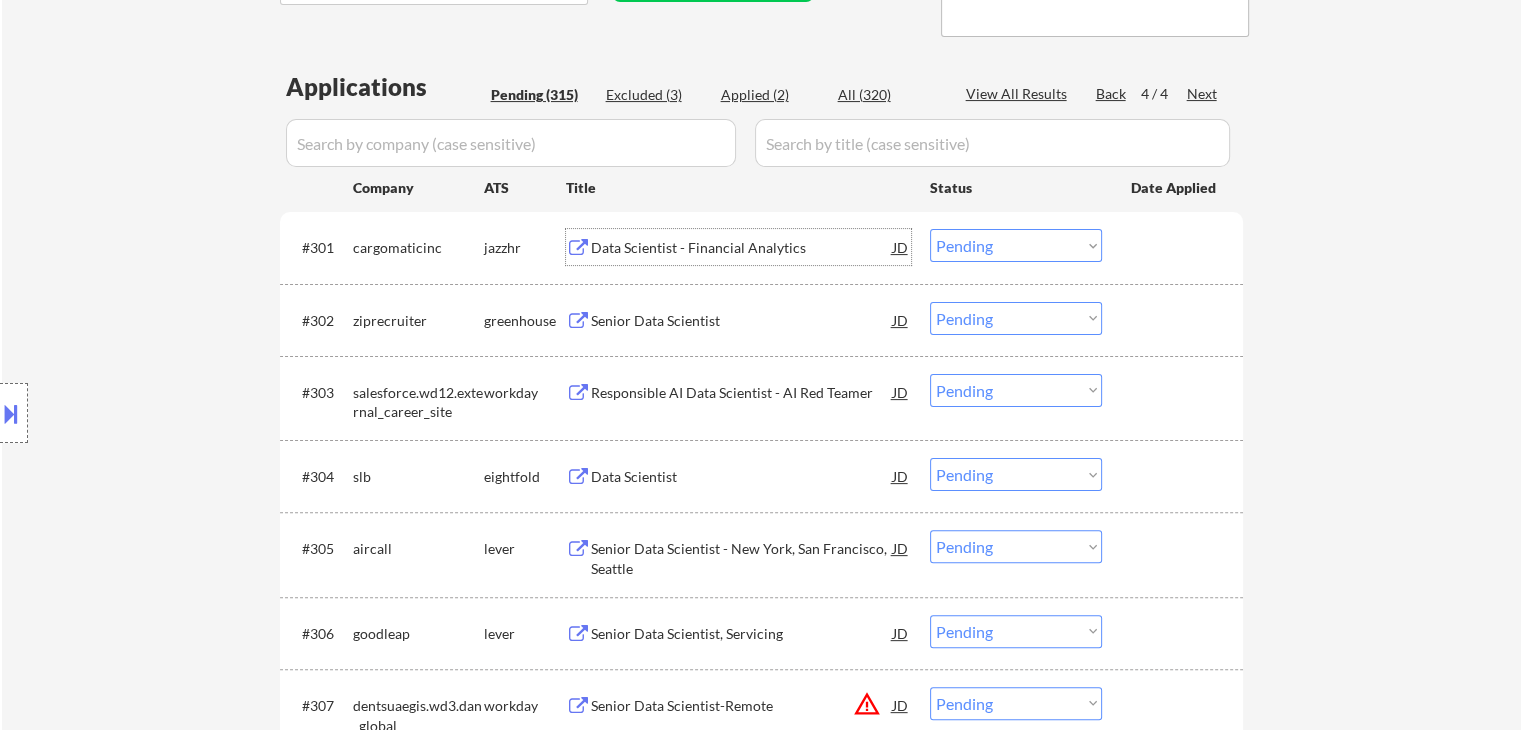 click on "Data Scientist - Financial Analytics" at bounding box center (742, 248) 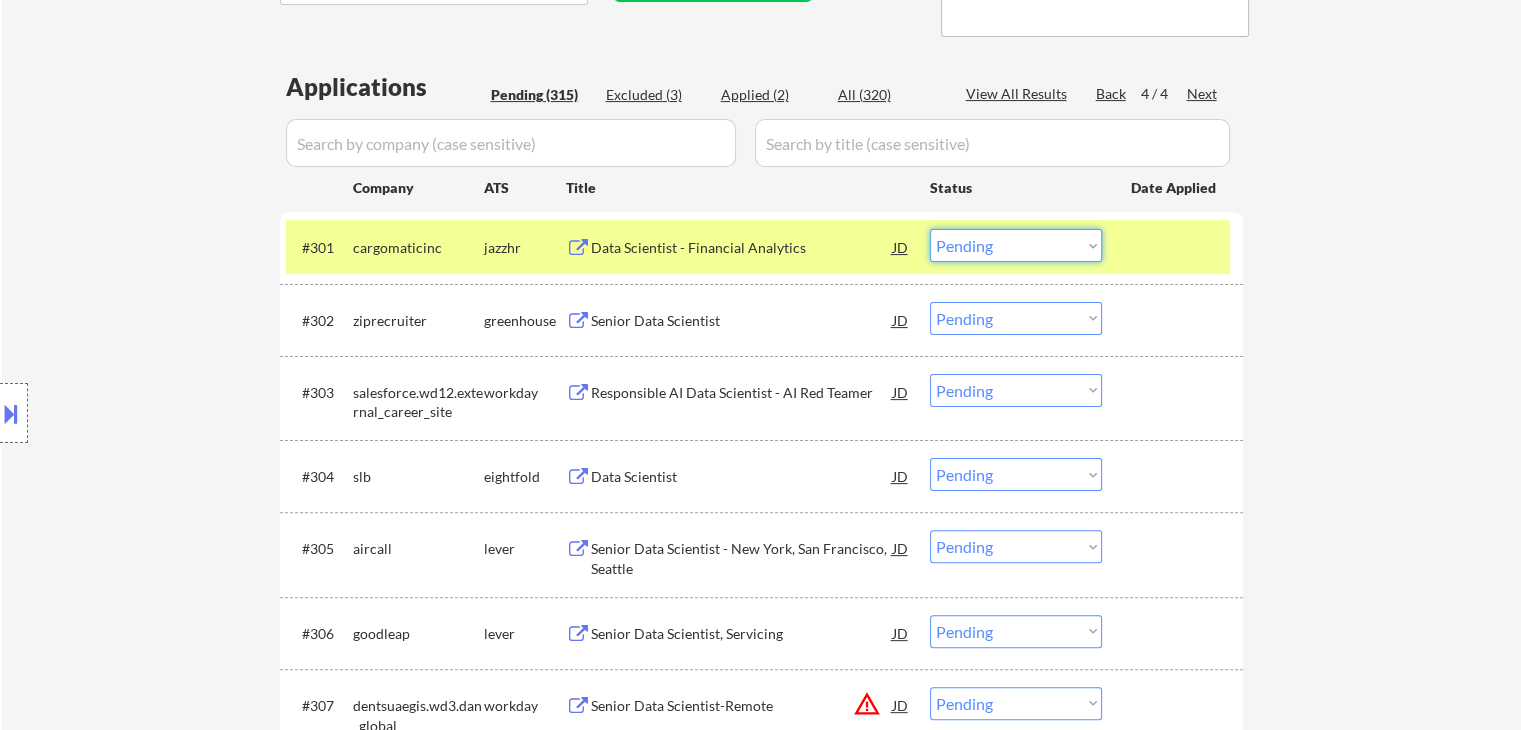 drag, startPoint x: 1058, startPoint y: 250, endPoint x: 1050, endPoint y: 349, distance: 99.32271 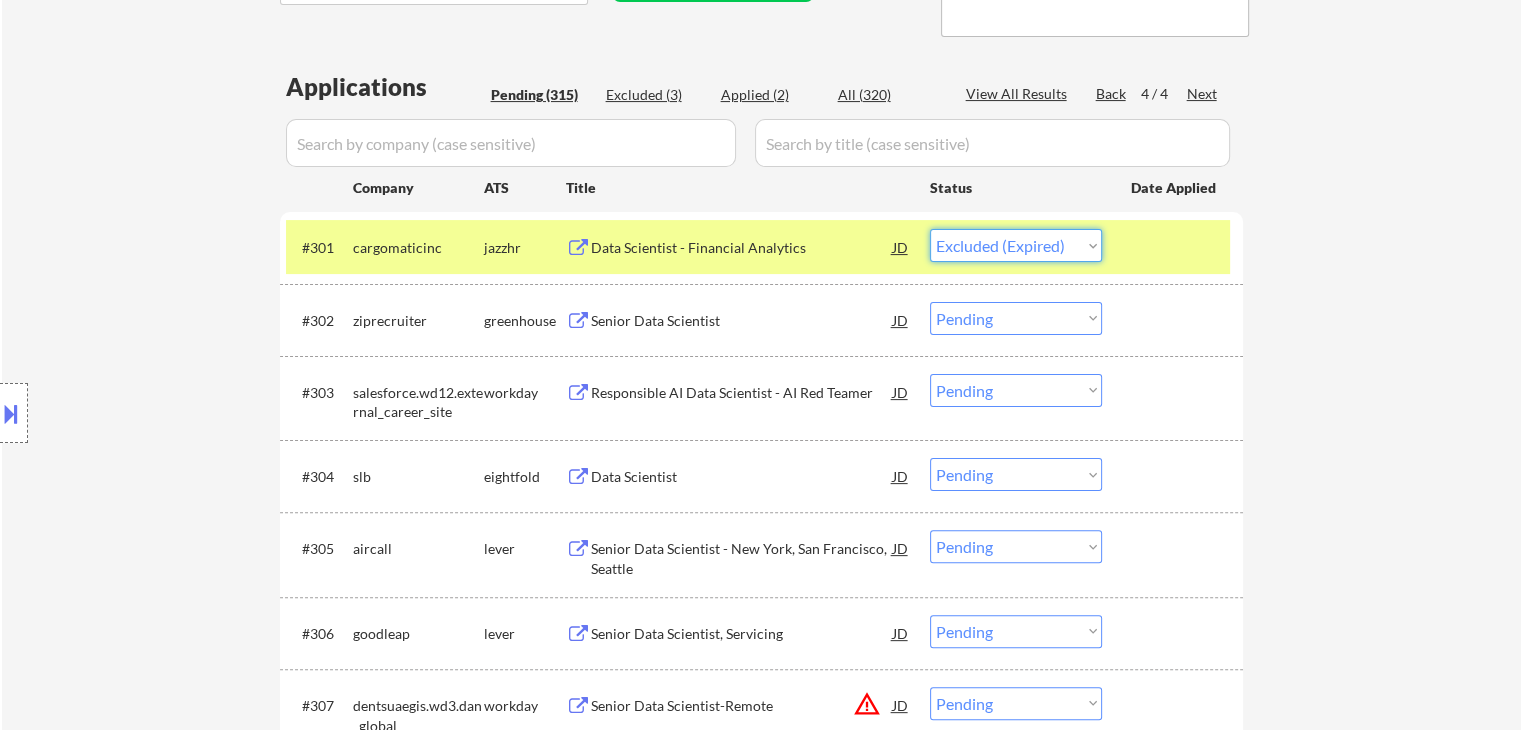 click on "Choose an option... Pending Applied Excluded (Questions) Excluded (Expired) Excluded (Location) Excluded (Bad Match) Excluded (Blocklist) Excluded (Salary) Excluded (Other)" at bounding box center [1016, 245] 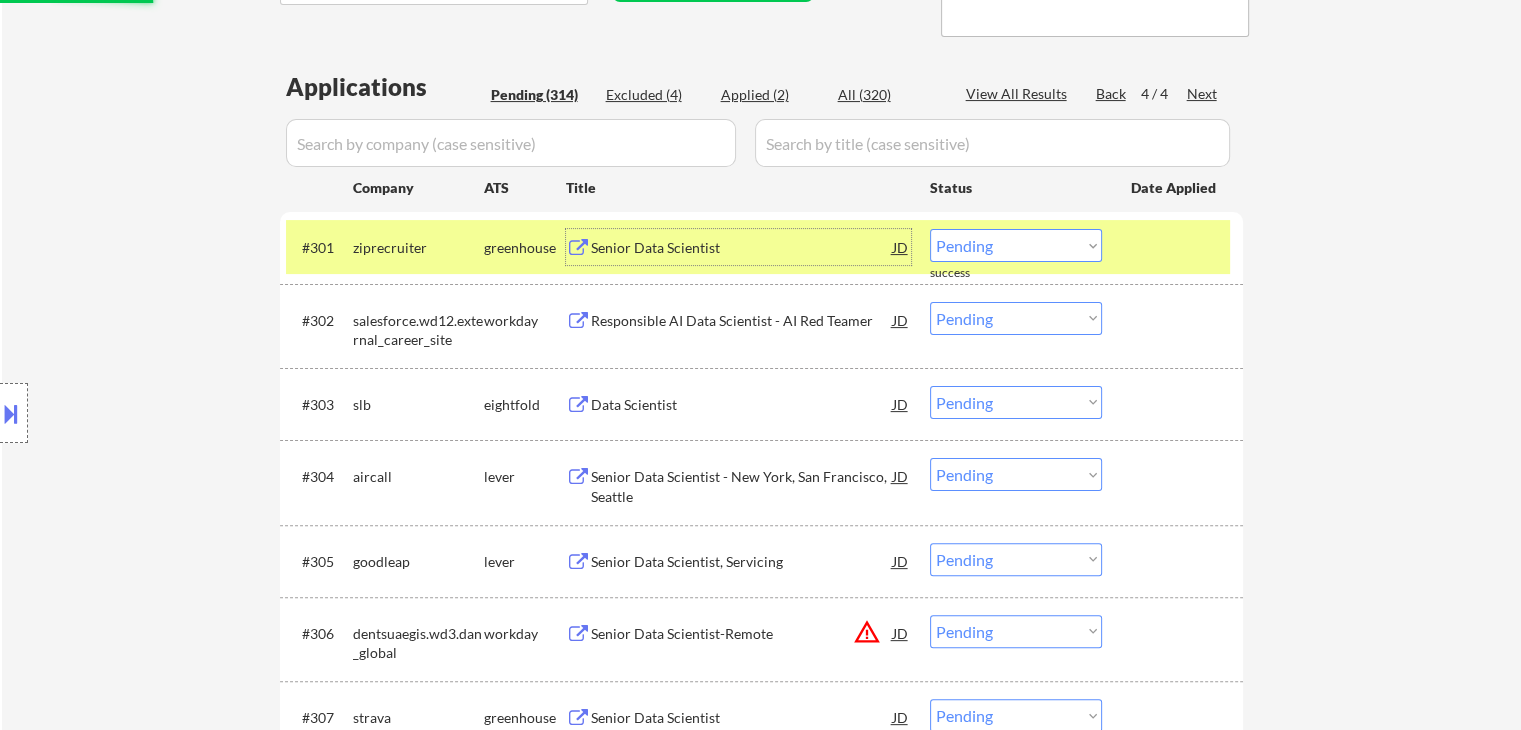 click on "Senior Data Scientist" at bounding box center [742, 248] 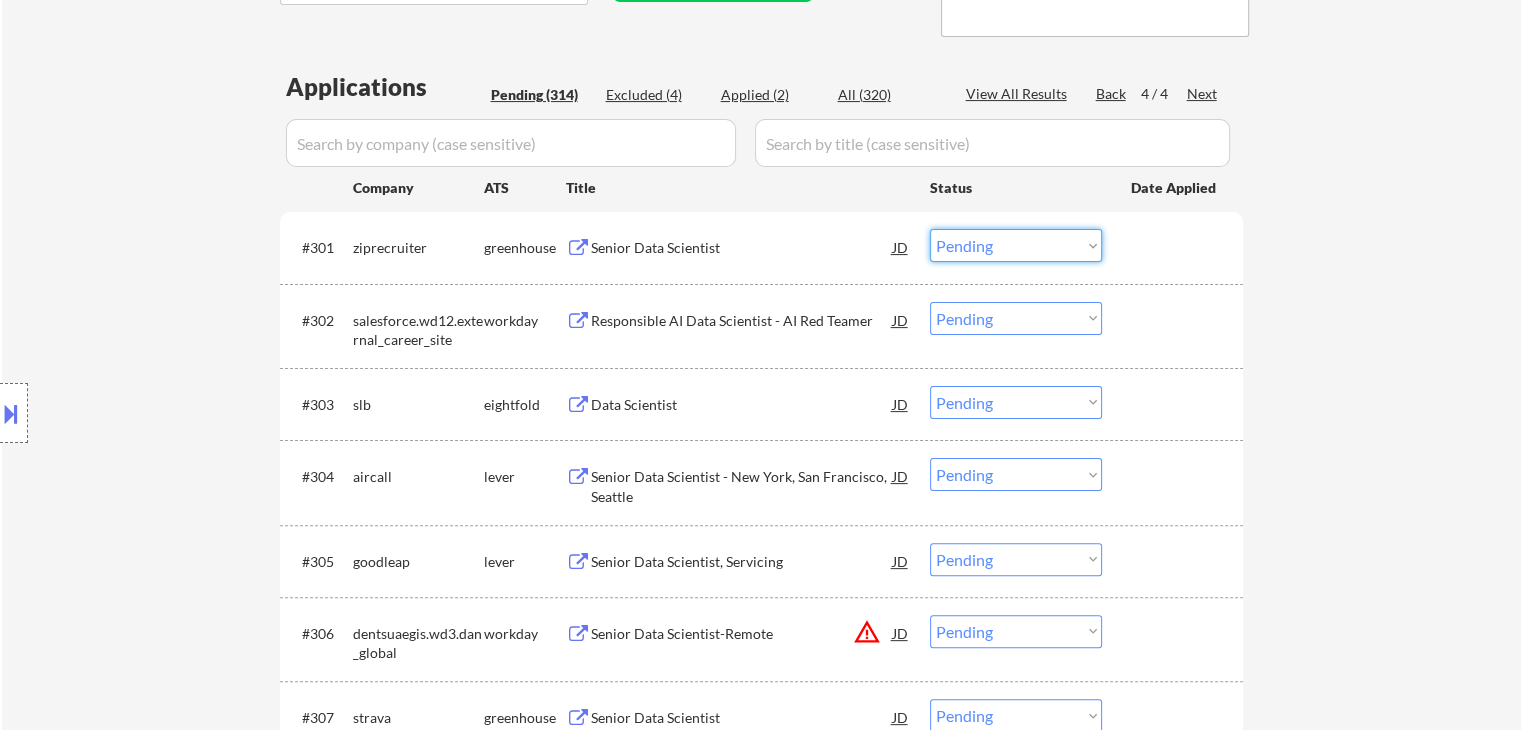 click on "Choose an option... Pending Applied Excluded (Questions) Excluded (Expired) Excluded (Location) Excluded (Bad Match) Excluded (Blocklist) Excluded (Salary) Excluded (Other)" at bounding box center [1016, 245] 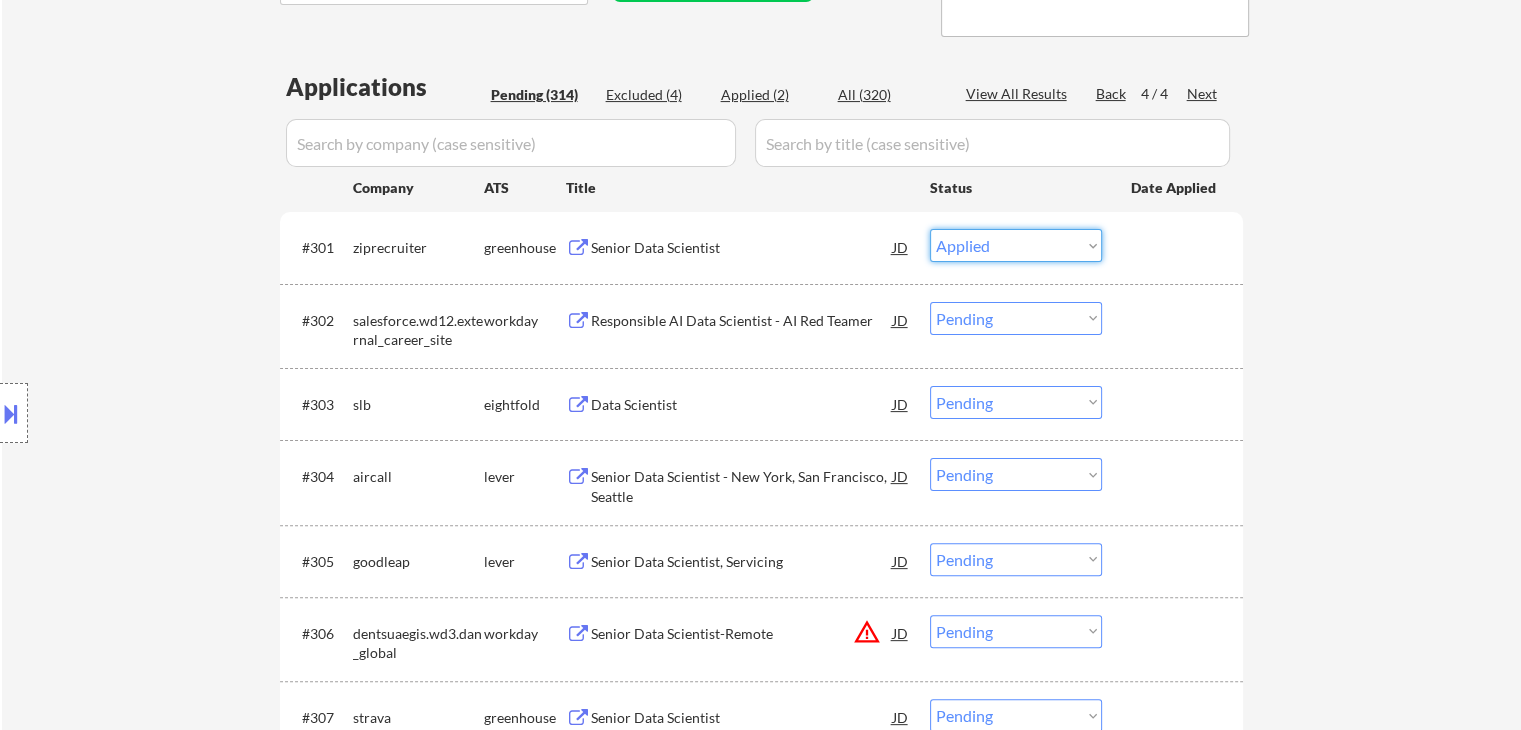 click on "Choose an option... Pending Applied Excluded (Questions) Excluded (Expired) Excluded (Location) Excluded (Bad Match) Excluded (Blocklist) Excluded (Salary) Excluded (Other)" at bounding box center [1016, 245] 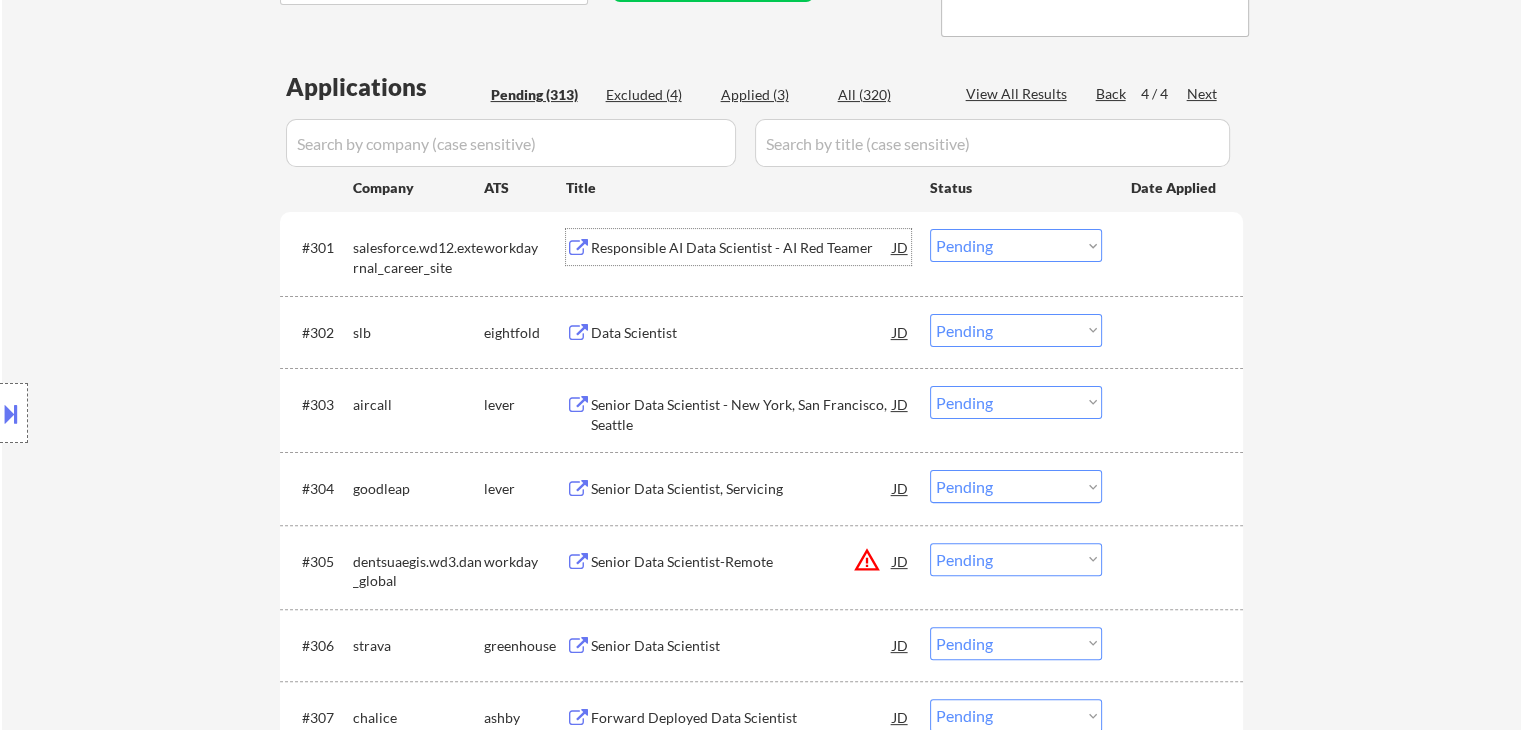 click on "Responsible AI Data Scientist - AI Red Teamer" at bounding box center [742, 247] 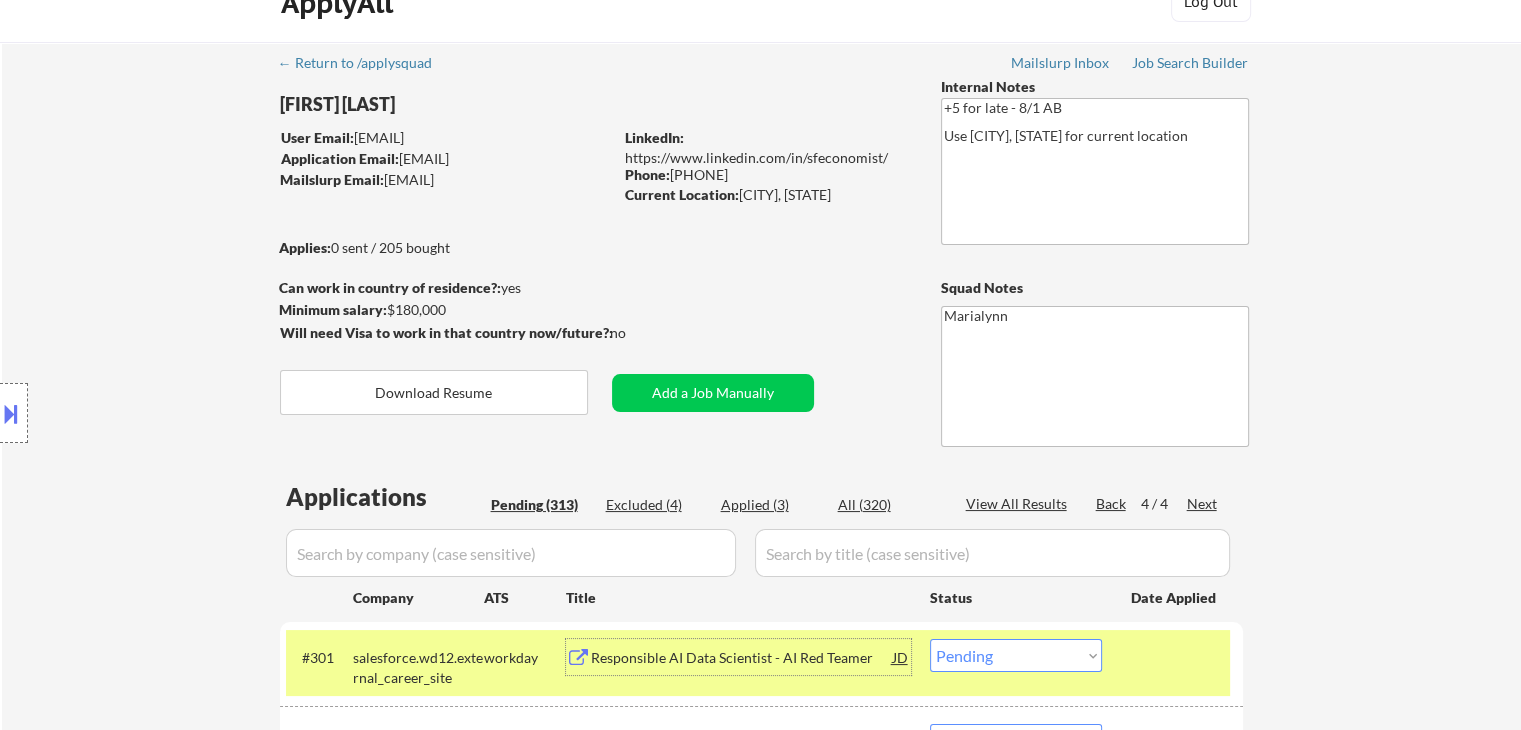 scroll, scrollTop: 34, scrollLeft: 0, axis: vertical 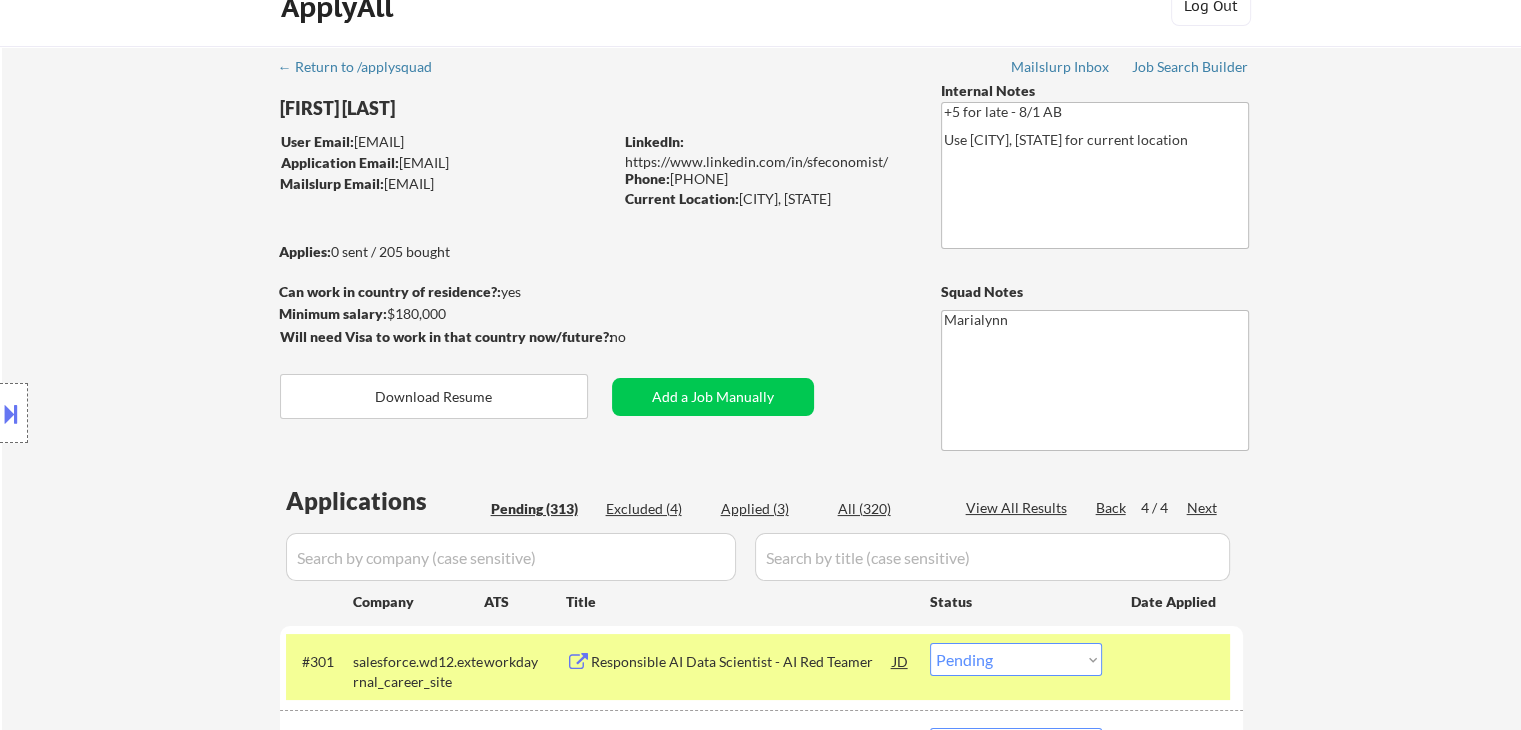 drag, startPoint x: 676, startPoint y: 176, endPoint x: 759, endPoint y: 182, distance: 83.21658 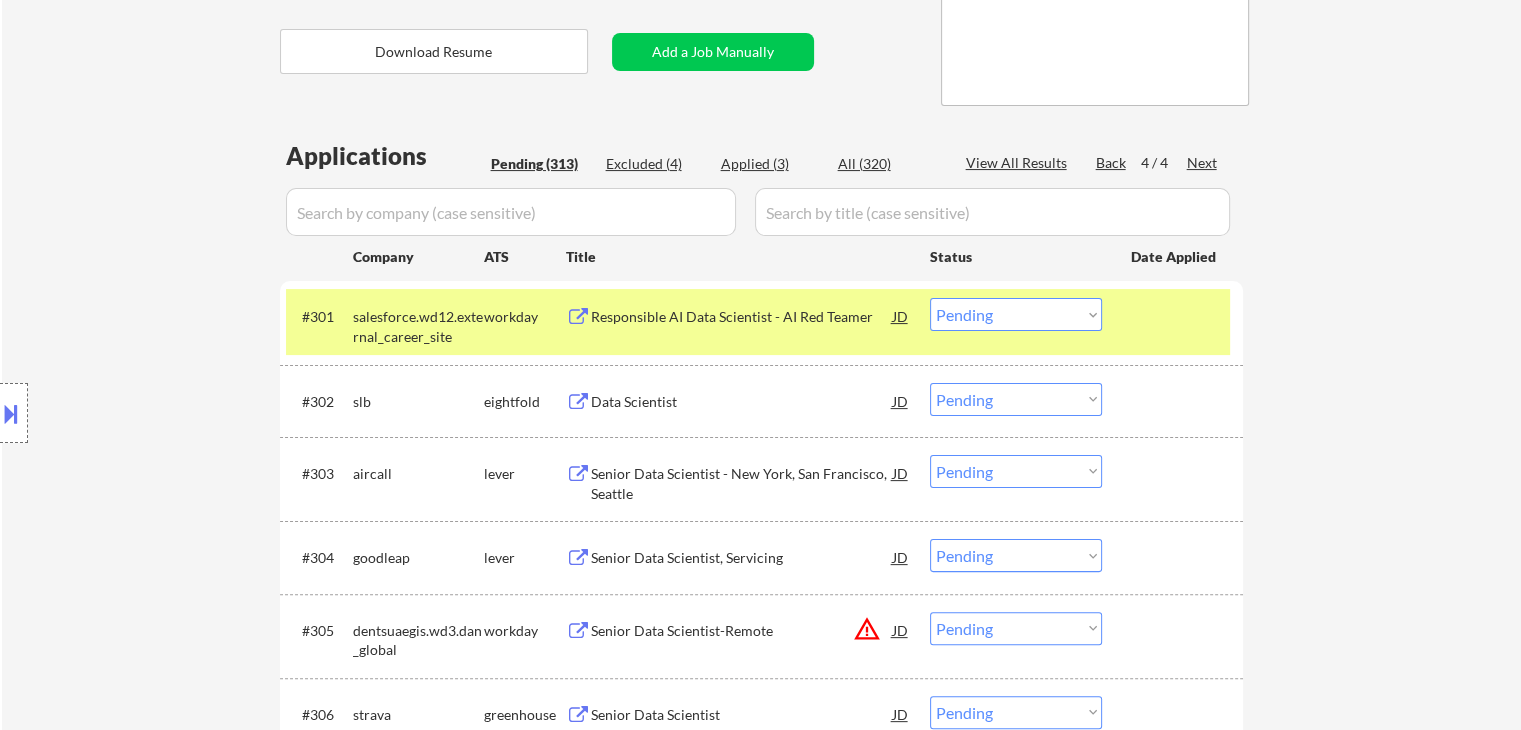 scroll, scrollTop: 356, scrollLeft: 0, axis: vertical 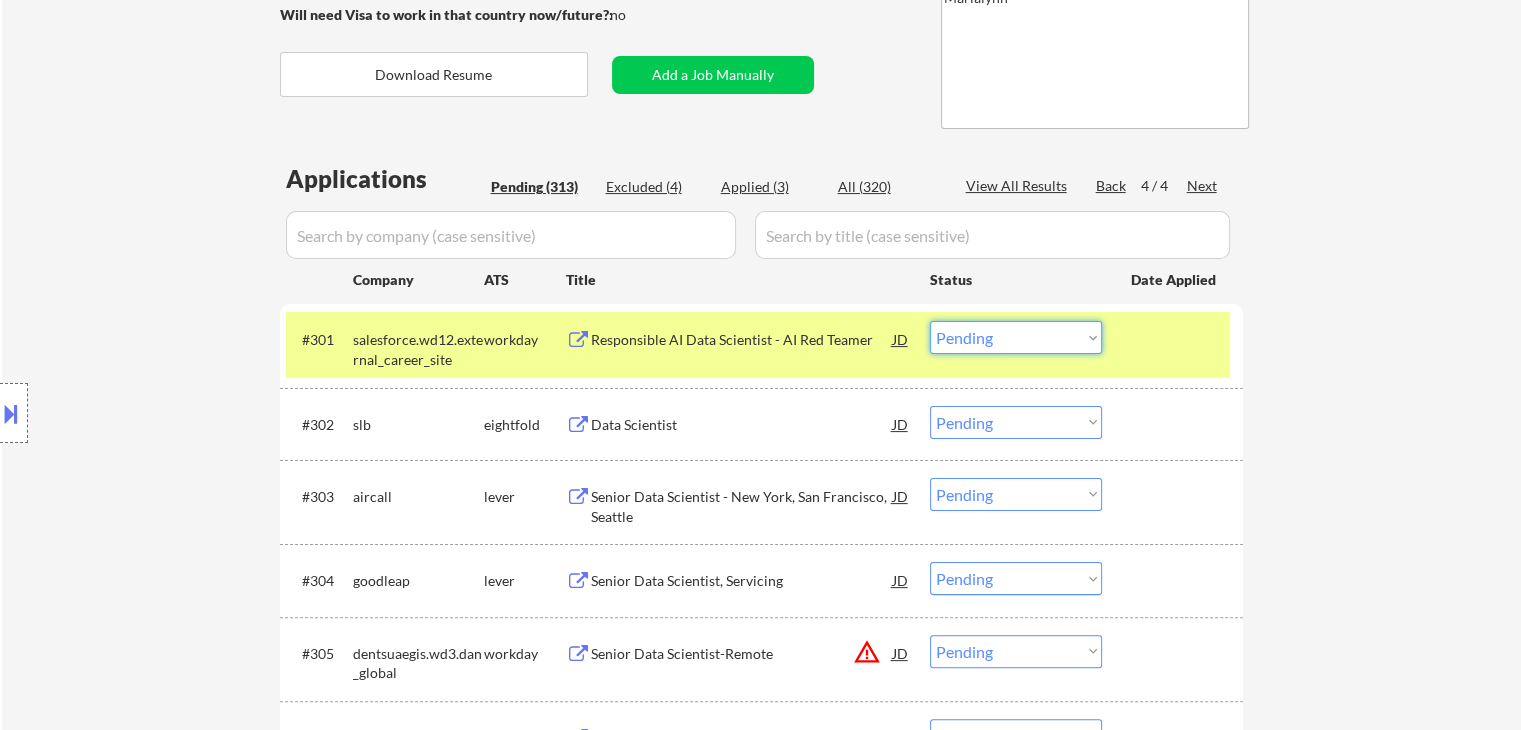 drag, startPoint x: 971, startPoint y: 337, endPoint x: 984, endPoint y: 390, distance: 54.571056 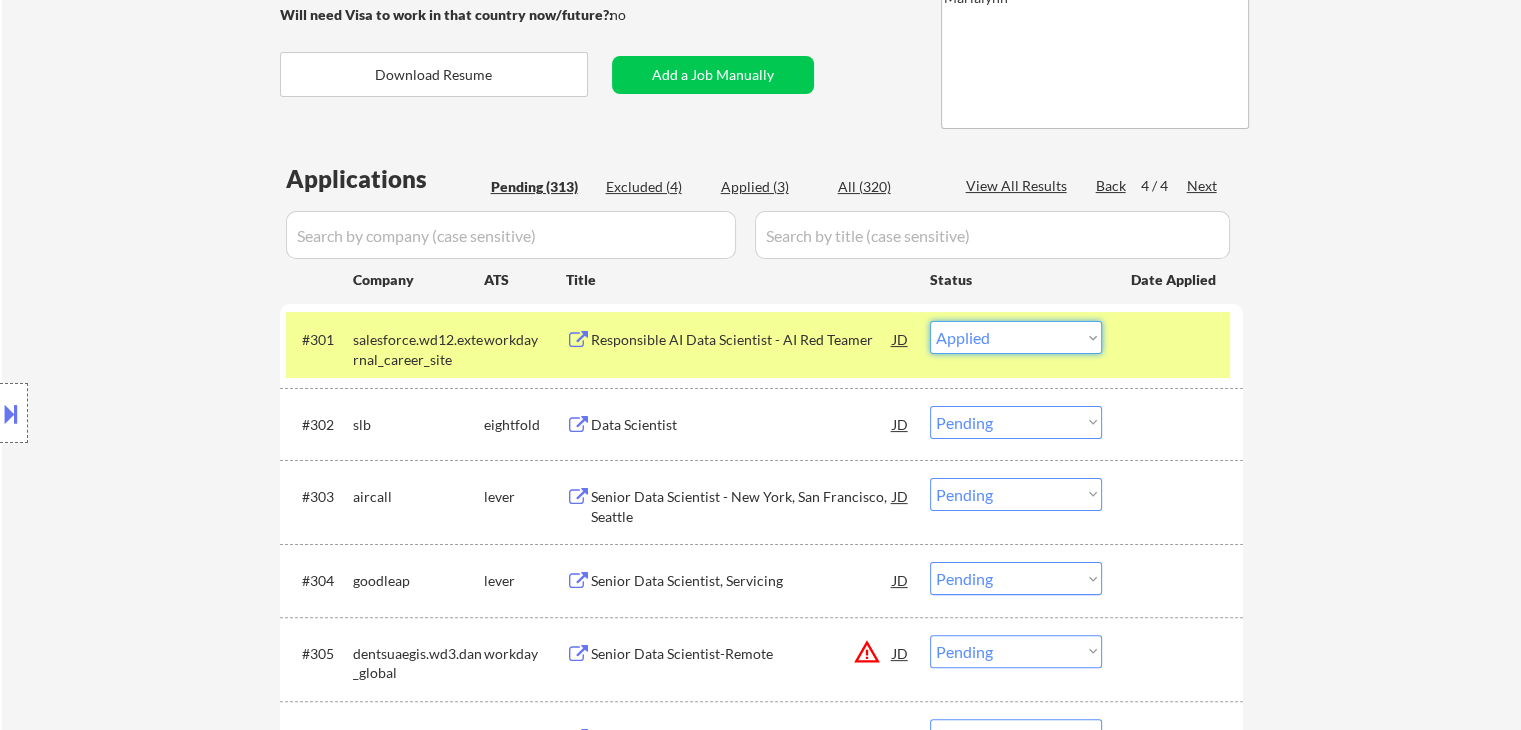 click on "Choose an option... Pending Applied Excluded (Questions) Excluded (Expired) Excluded (Location) Excluded (Bad Match) Excluded (Blocklist) Excluded (Salary) Excluded (Other)" at bounding box center (1016, 337) 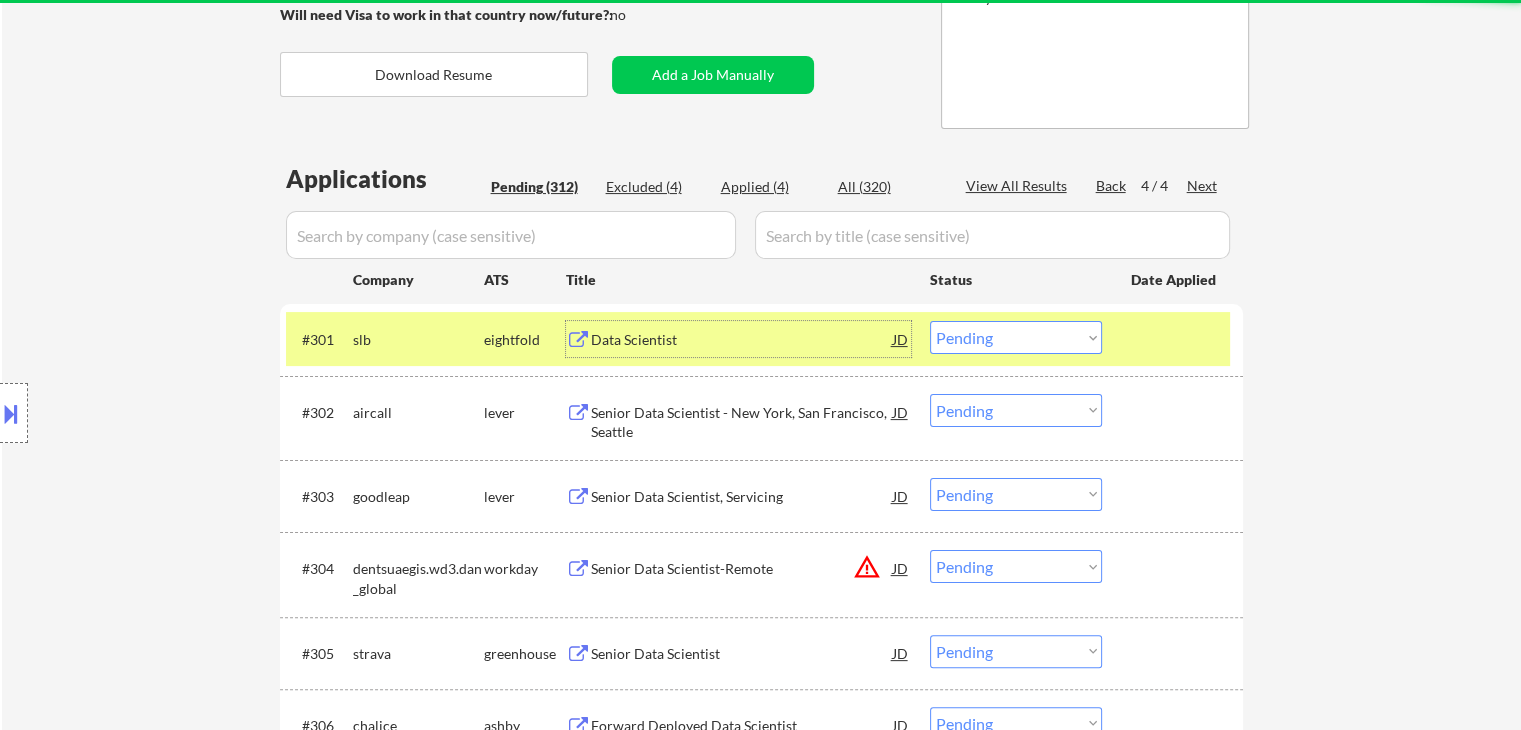 click on "Data Scientist" at bounding box center (742, 340) 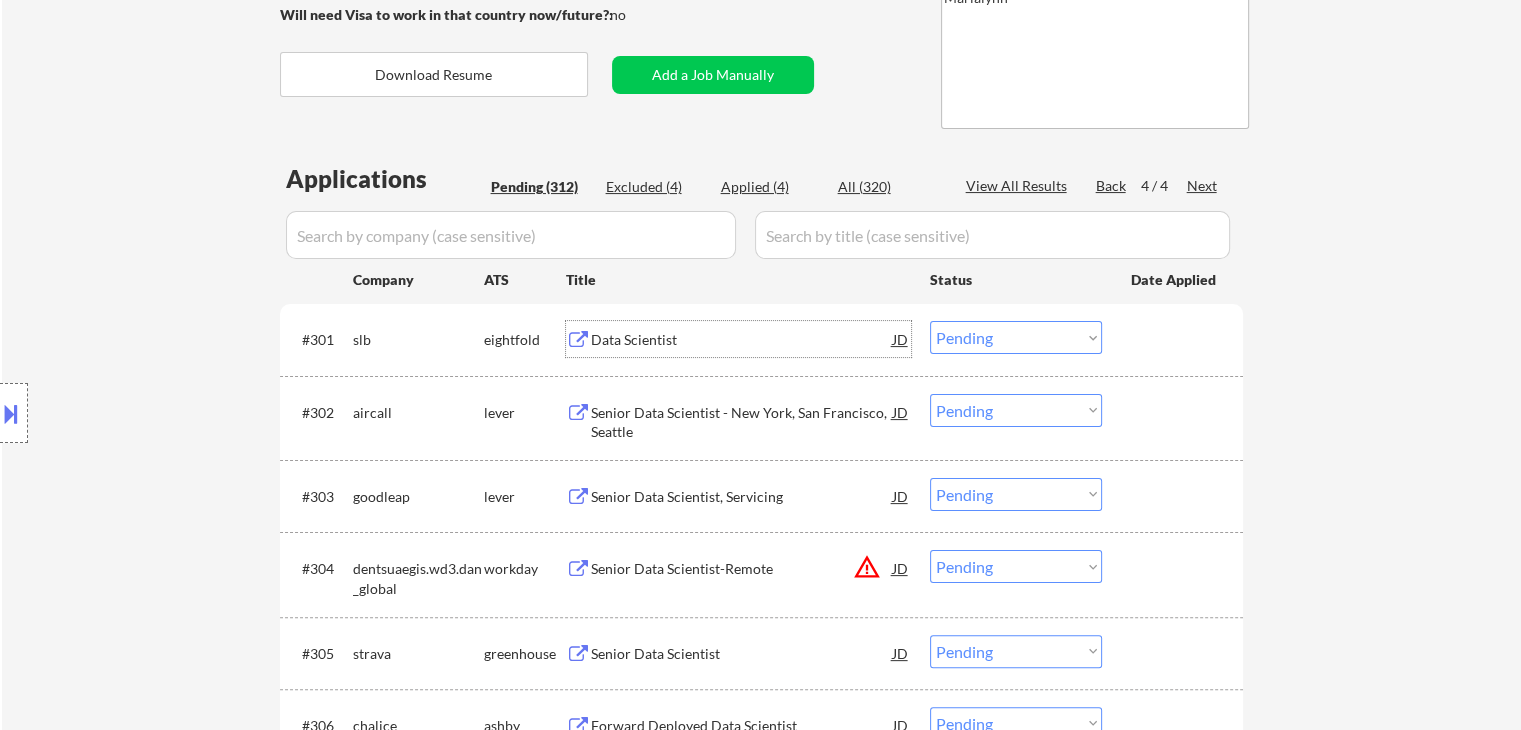 click on "Choose an option... Pending Applied Excluded (Questions) Excluded (Expired) Excluded (Location) Excluded (Bad Match) Excluded (Blocklist) Excluded (Salary) Excluded (Other)" at bounding box center [1016, 337] 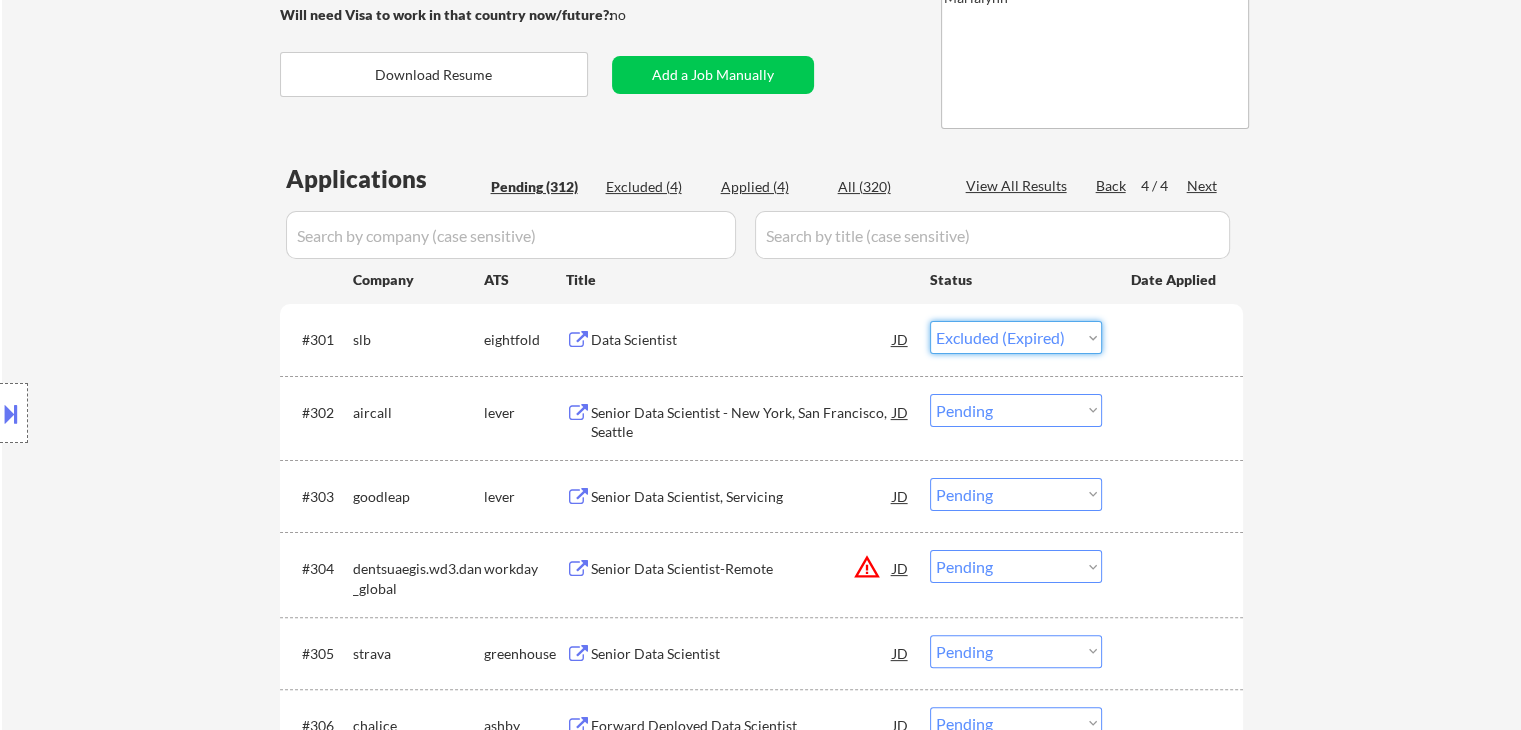 click on "Choose an option... Pending Applied Excluded (Questions) Excluded (Expired) Excluded (Location) Excluded (Bad Match) Excluded (Blocklist) Excluded (Salary) Excluded (Other)" at bounding box center (1016, 337) 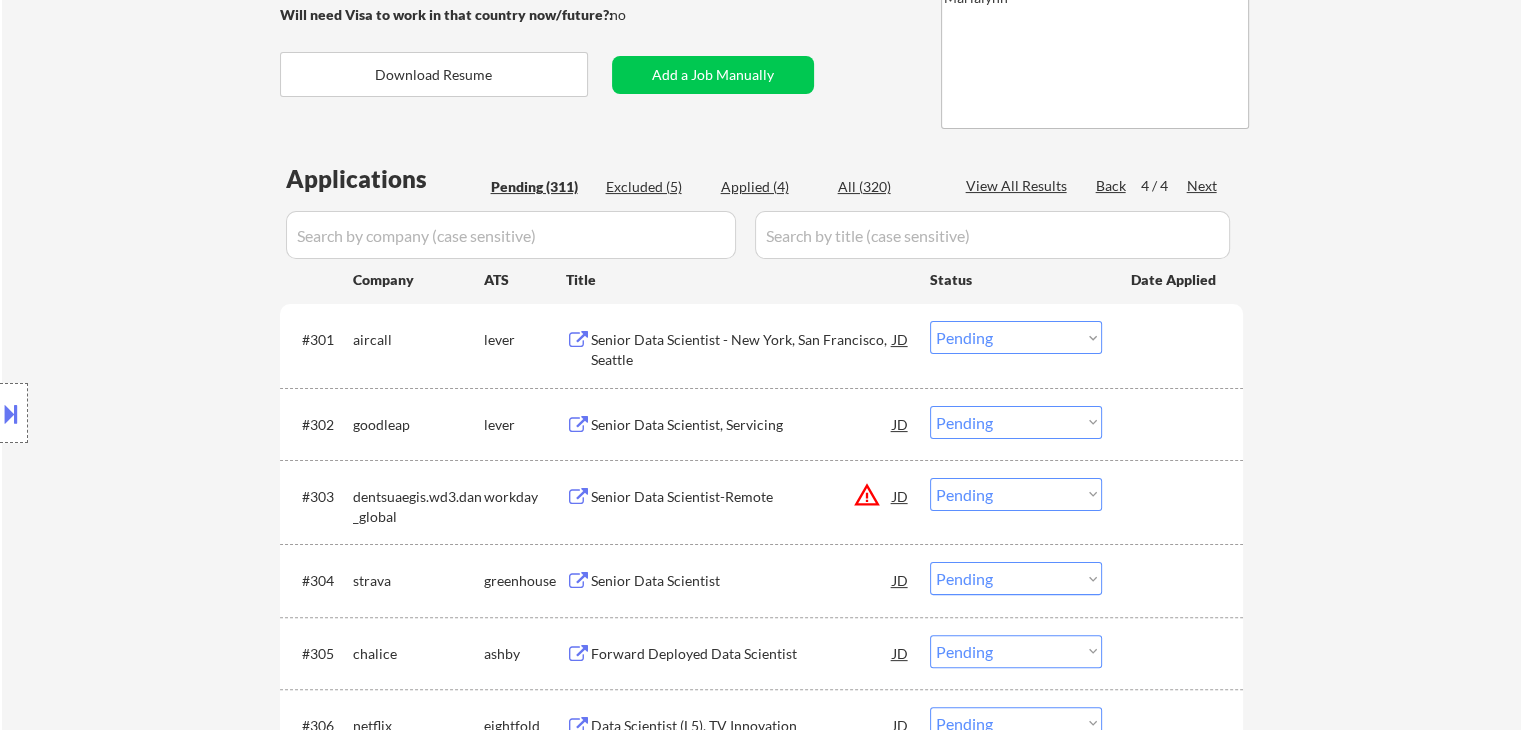 click on "#302 goodleap lever Senior Data Scientist, Servicing JD Choose an option... Pending Applied Excluded (Questions) Excluded (Expired) Excluded (Location) Excluded (Bad Match) Excluded (Blocklist) Excluded (Salary) Excluded (Other)" at bounding box center (761, 424) 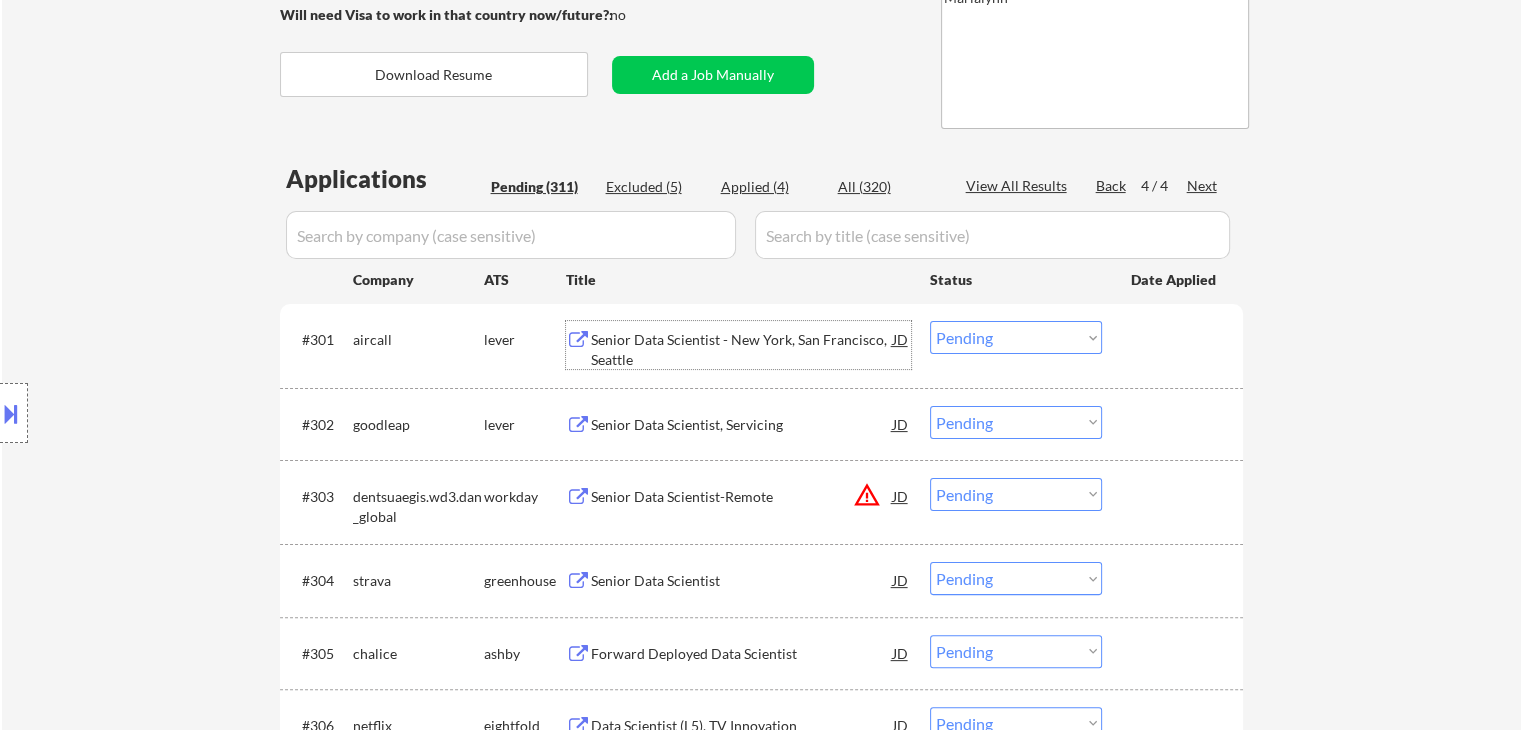 click on "Senior Data Scientist - New York, San Francisco, Seattle" at bounding box center (742, 349) 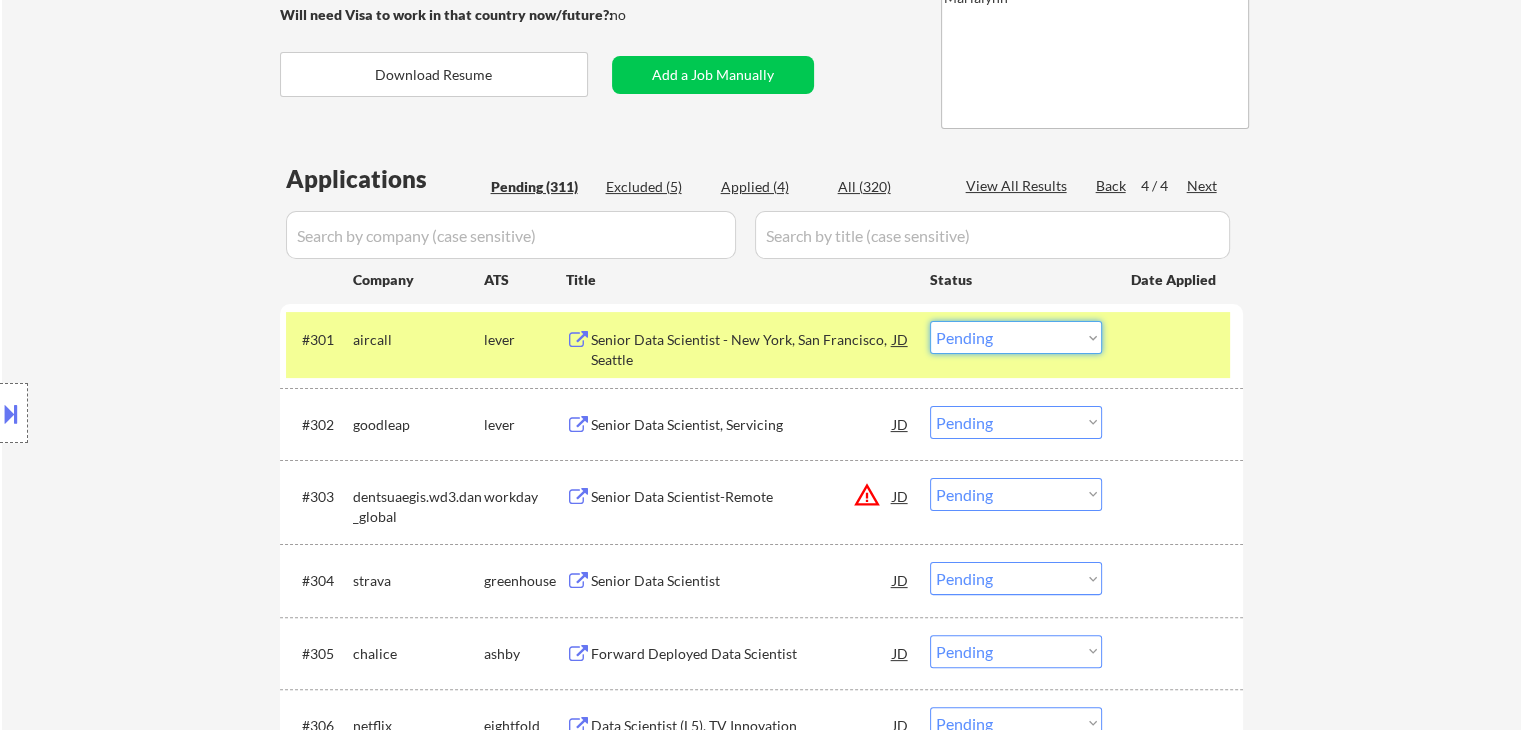 click on "Choose an option... Pending Applied Excluded (Questions) Excluded (Expired) Excluded (Location) Excluded (Bad Match) Excluded (Blocklist) Excluded (Salary) Excluded (Other)" at bounding box center (1016, 337) 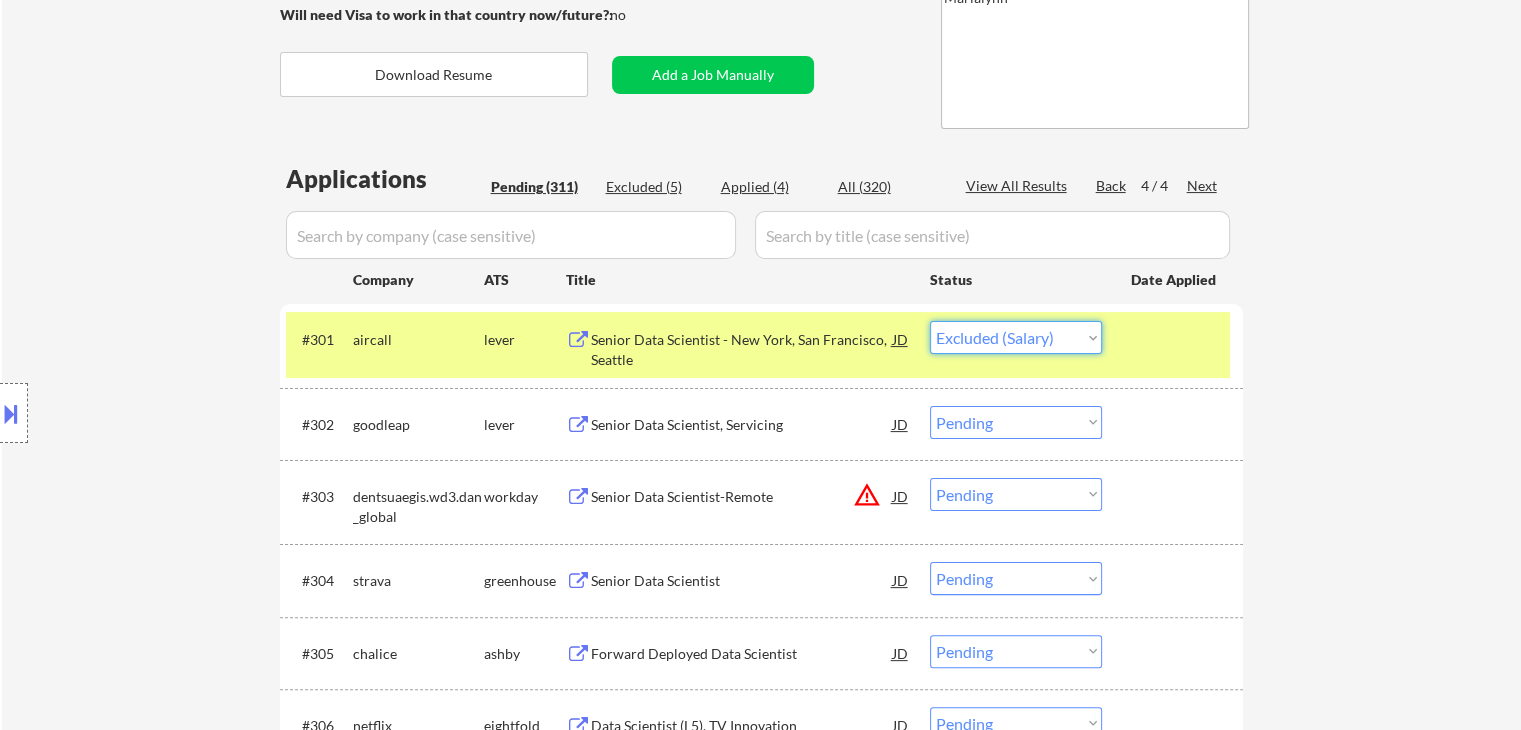 click on "Choose an option... Pending Applied Excluded (Questions) Excluded (Expired) Excluded (Location) Excluded (Bad Match) Excluded (Blocklist) Excluded (Salary) Excluded (Other)" at bounding box center [1016, 337] 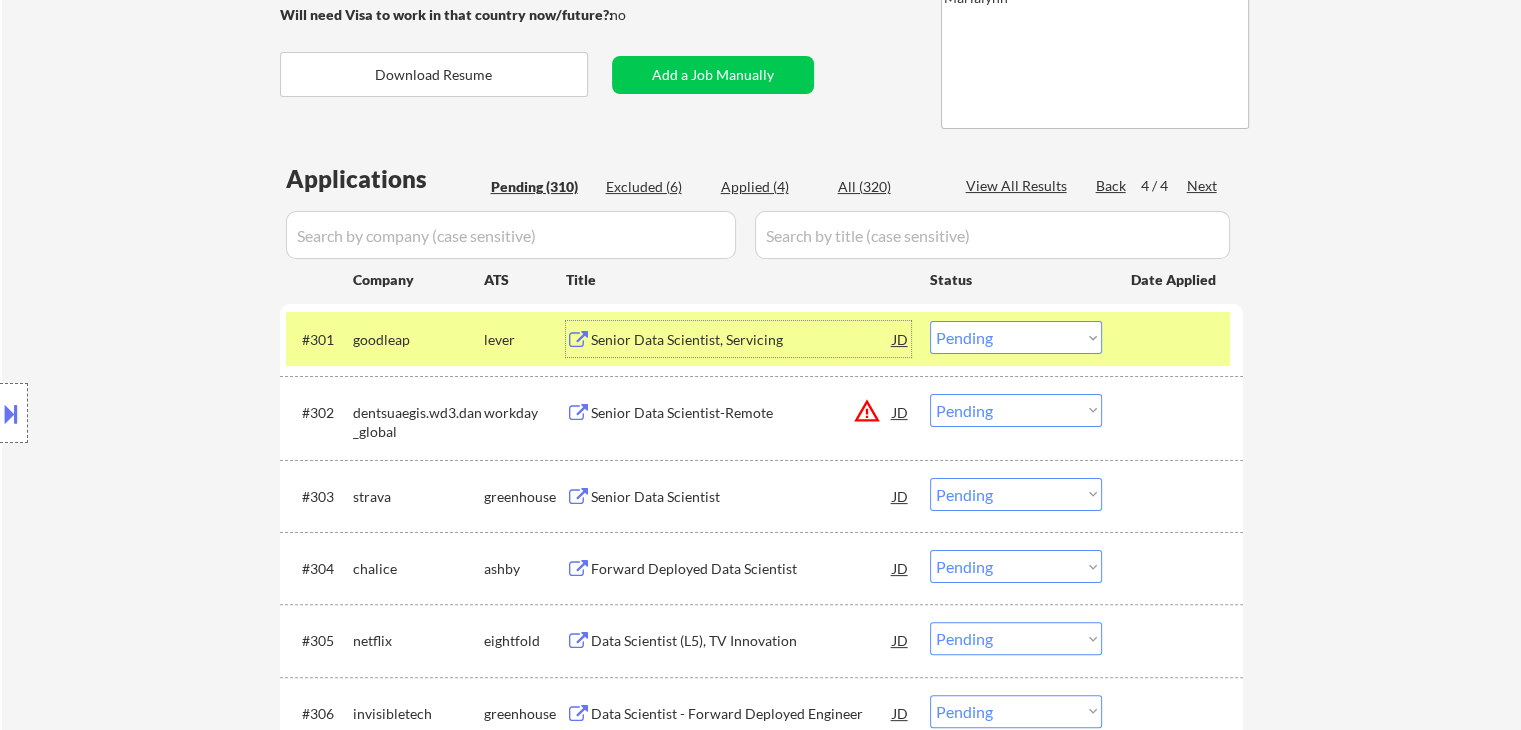 click on "Senior Data Scientist, Servicing" at bounding box center [742, 340] 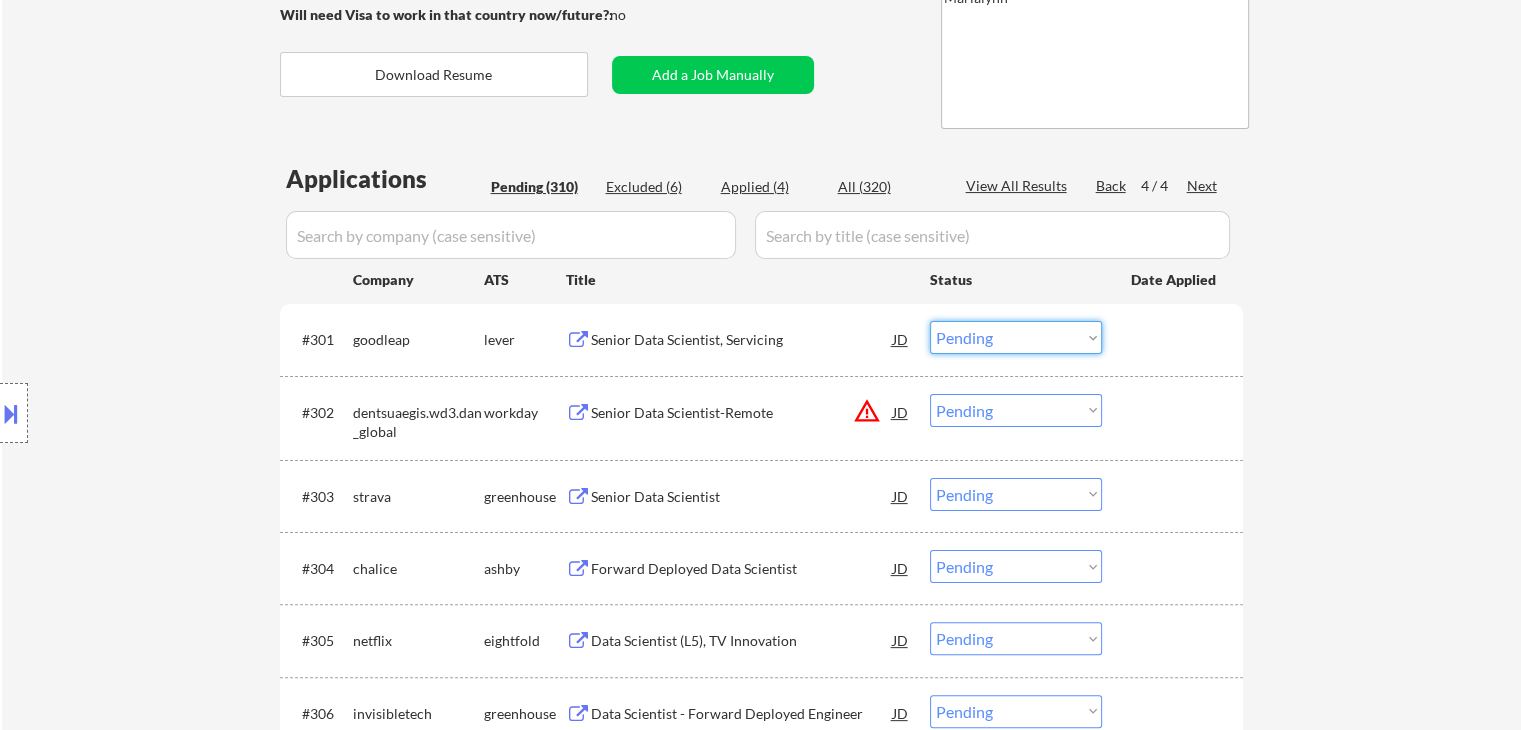 click on "Choose an option... Pending Applied Excluded (Questions) Excluded (Expired) Excluded (Location) Excluded (Bad Match) Excluded (Blocklist) Excluded (Salary) Excluded (Other)" at bounding box center (1016, 337) 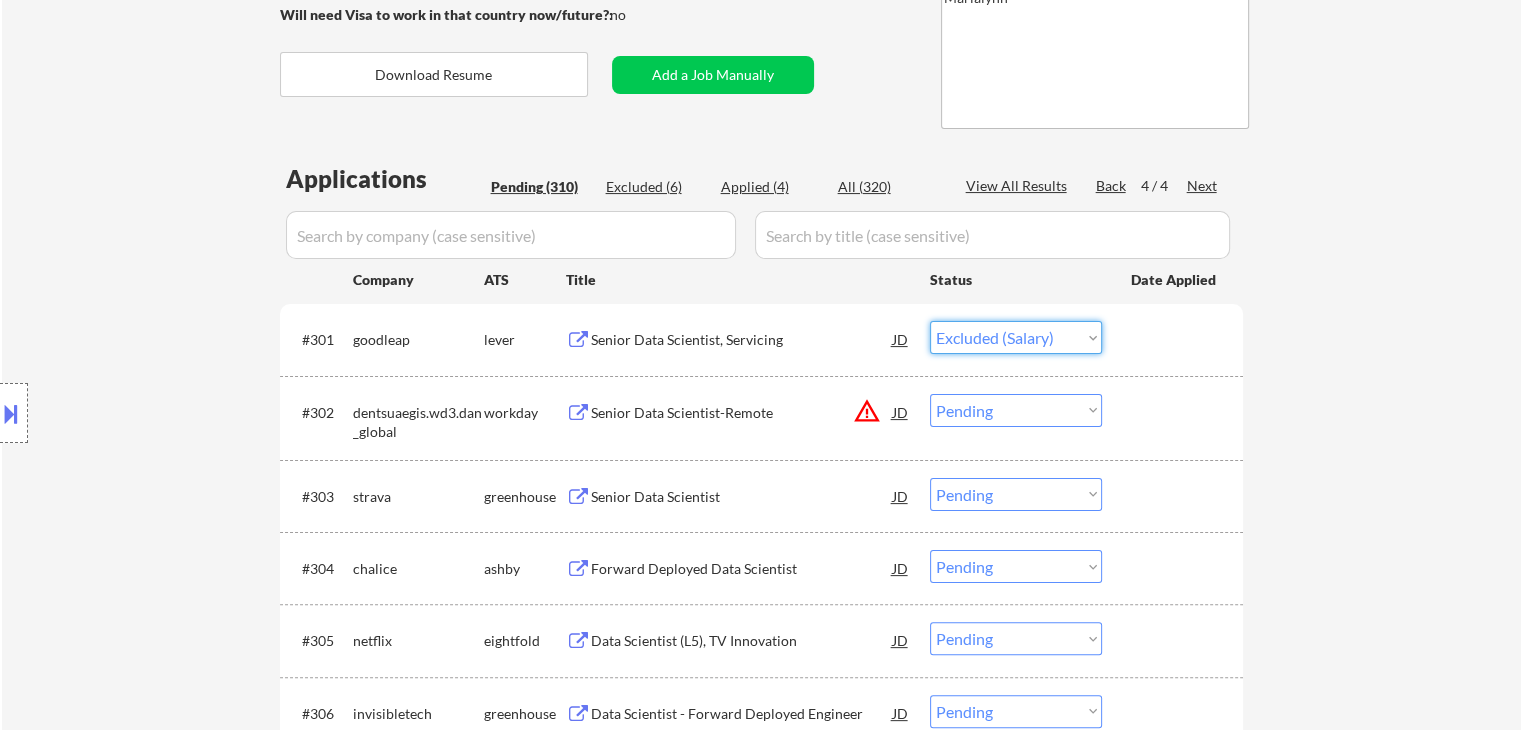 click on "Choose an option... Pending Applied Excluded (Questions) Excluded (Expired) Excluded (Location) Excluded (Bad Match) Excluded (Blocklist) Excluded (Salary) Excluded (Other)" at bounding box center [1016, 337] 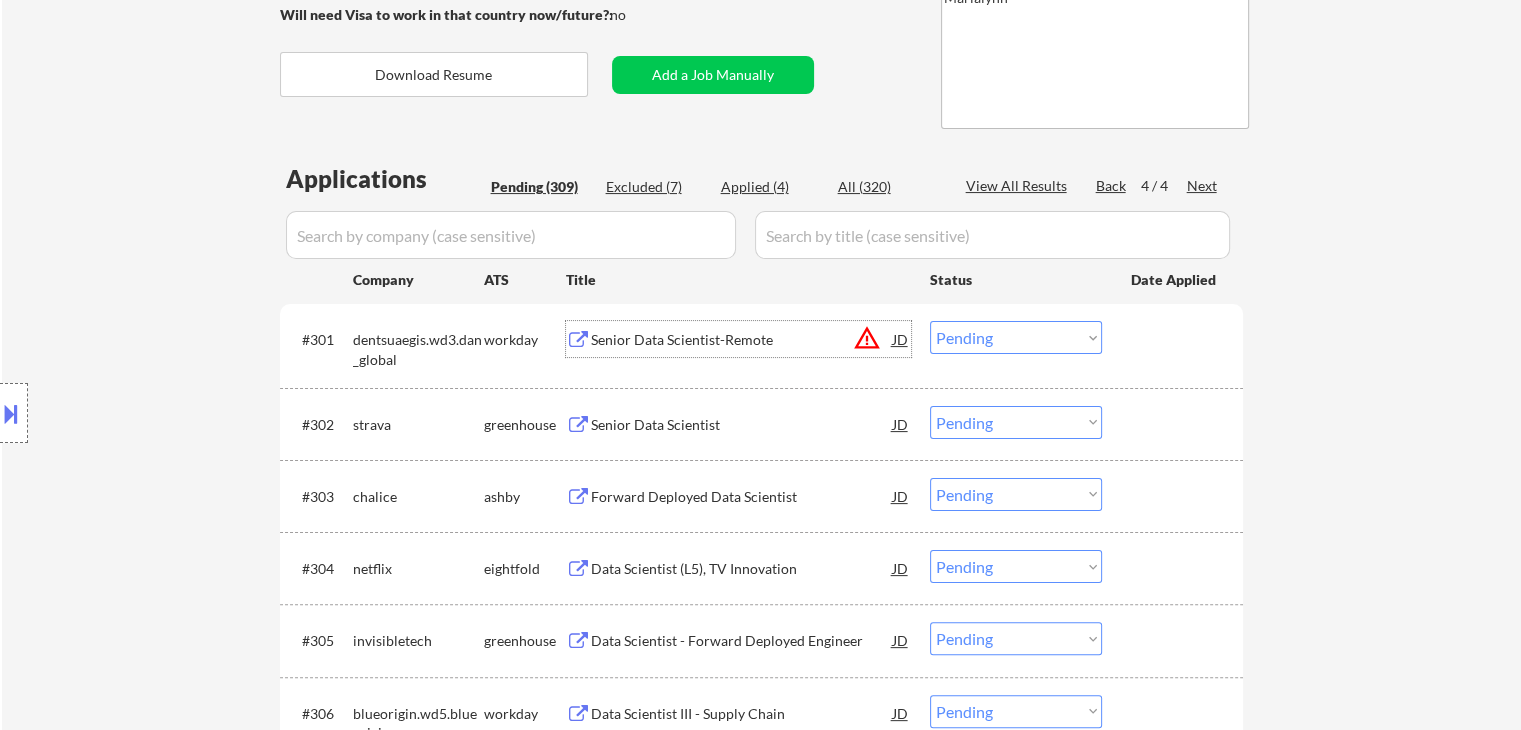 click on "Senior Data Scientist-Remote" at bounding box center (742, 340) 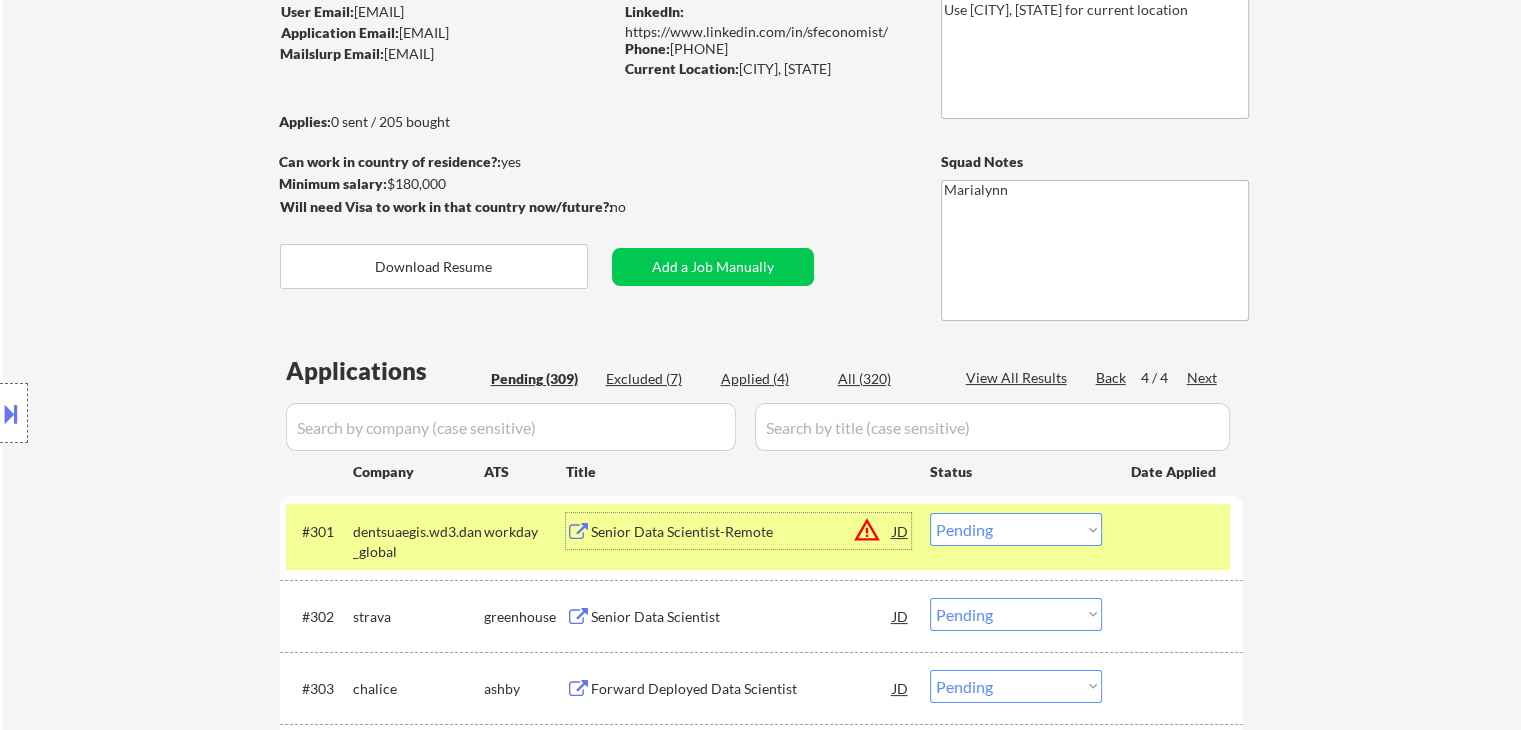 scroll, scrollTop: 163, scrollLeft: 0, axis: vertical 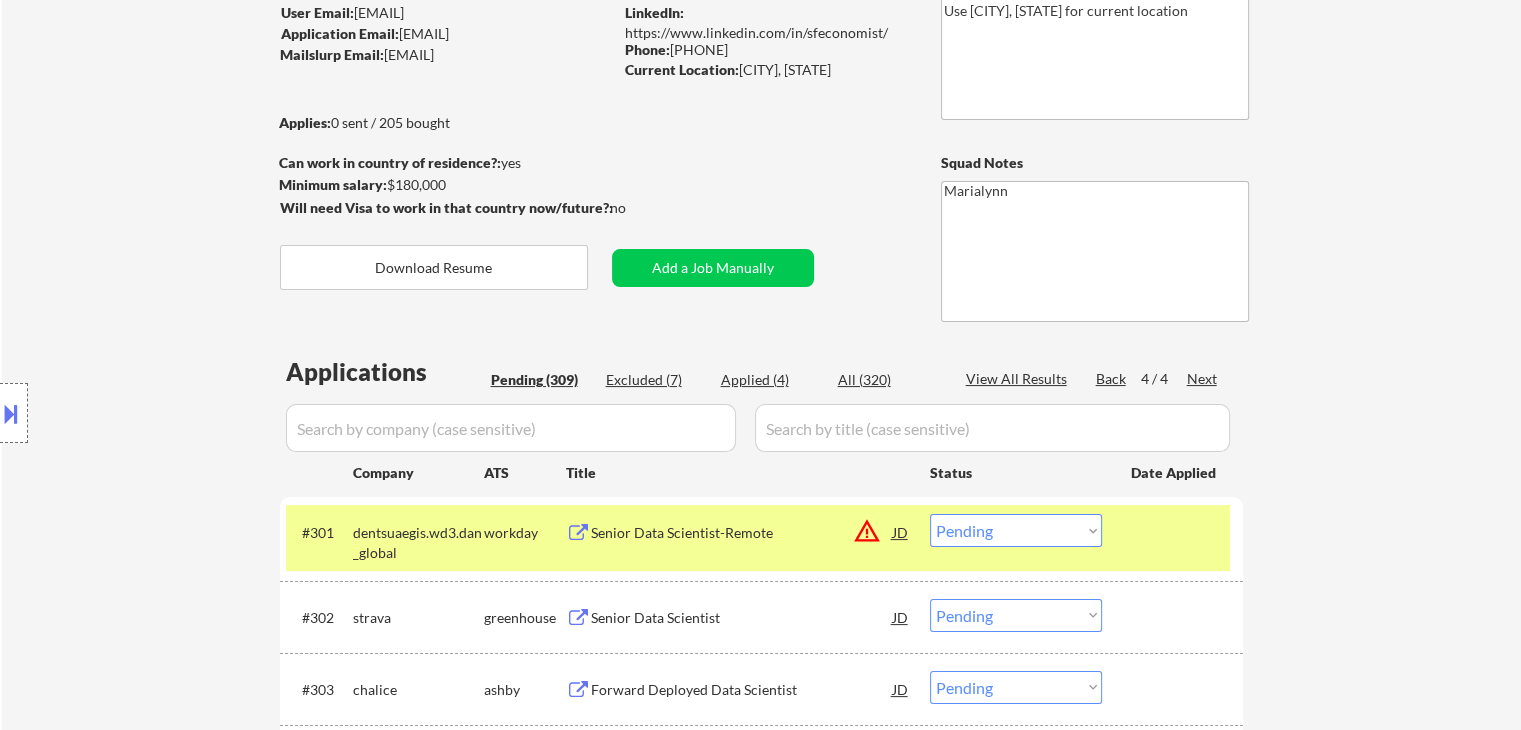 click on "Phone:  760.889.3091" at bounding box center [766, 50] 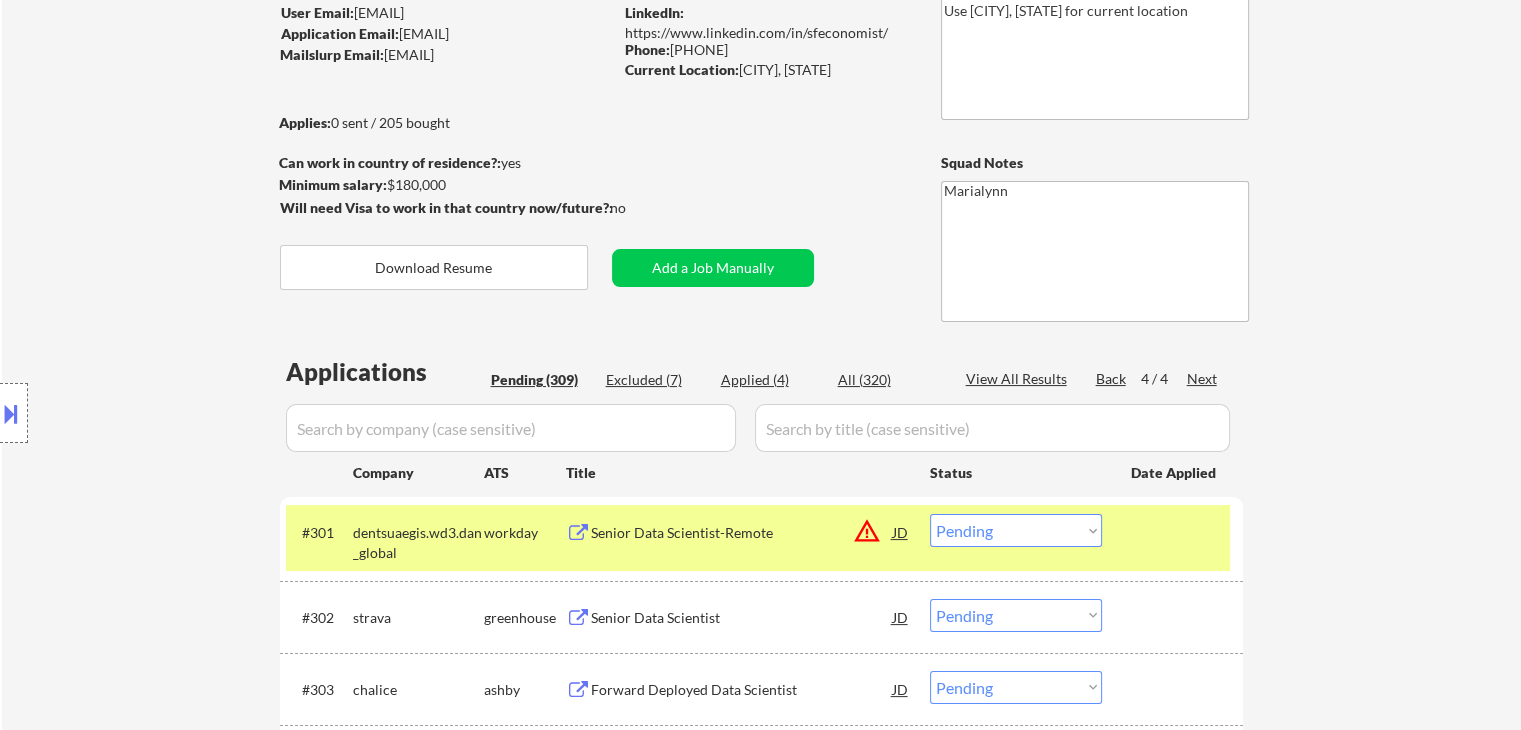 copy on "[PHONE]" 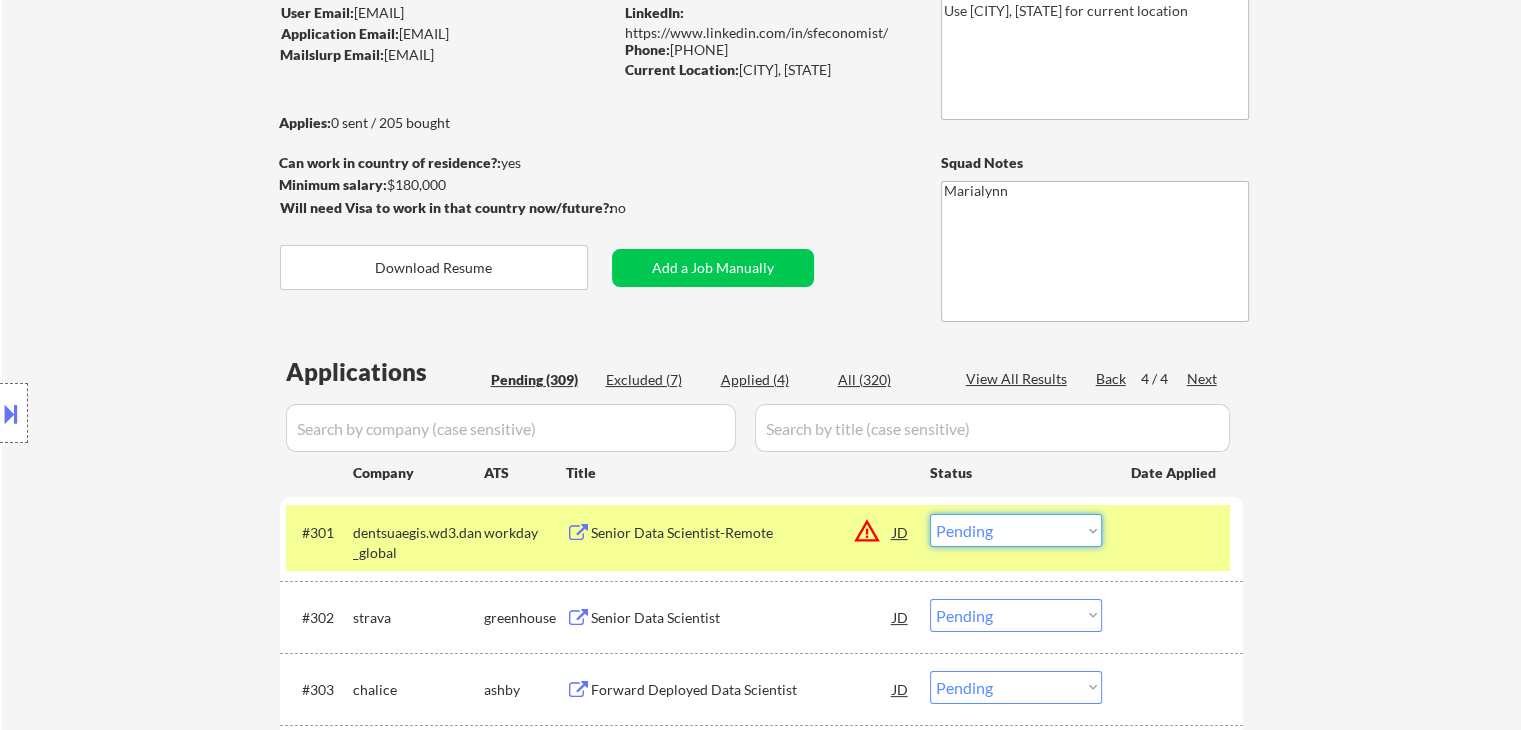 click on "Choose an option... Pending Applied Excluded (Questions) Excluded (Expired) Excluded (Location) Excluded (Bad Match) Excluded (Blocklist) Excluded (Salary) Excluded (Other)" at bounding box center (1016, 530) 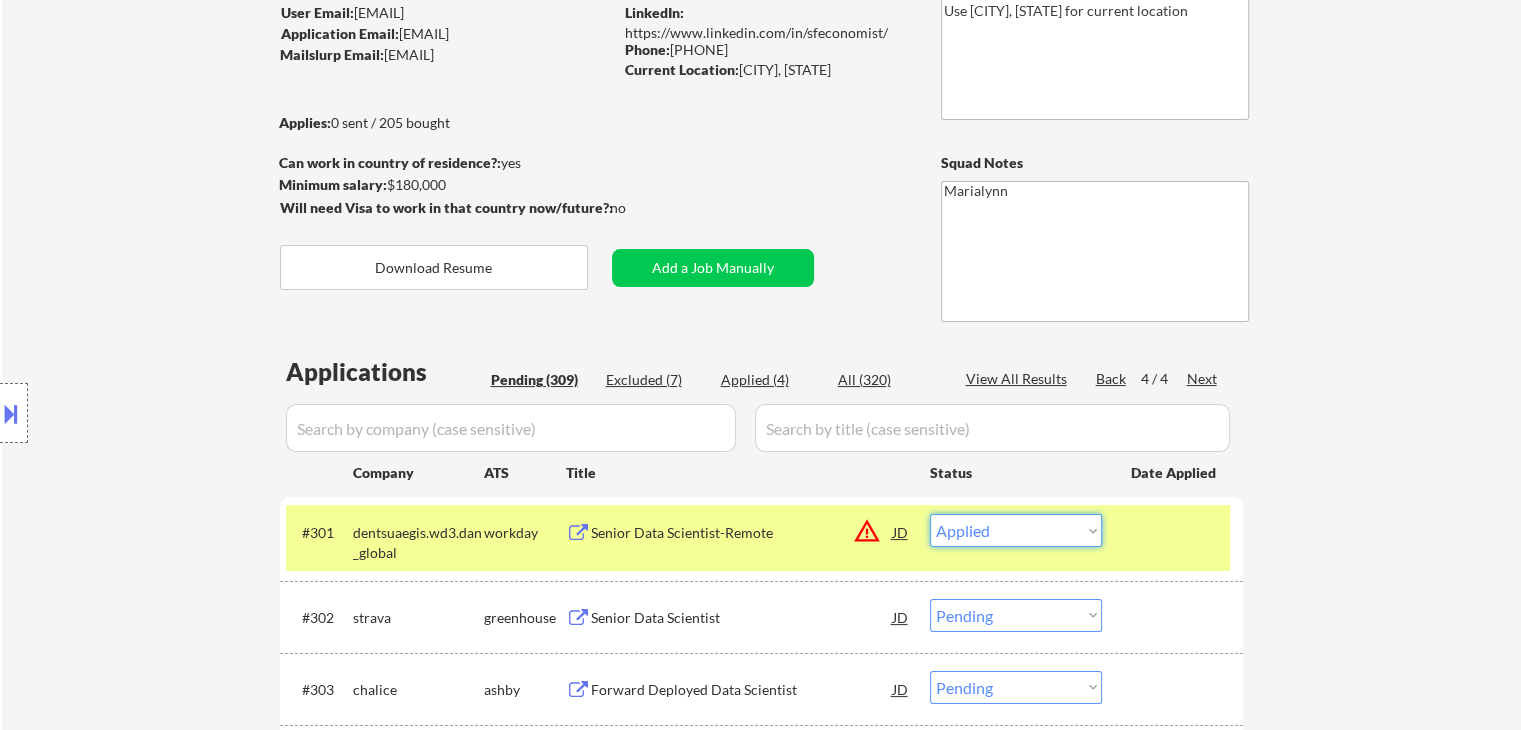 click on "Choose an option... Pending Applied Excluded (Questions) Excluded (Expired) Excluded (Location) Excluded (Bad Match) Excluded (Blocklist) Excluded (Salary) Excluded (Other)" at bounding box center (1016, 530) 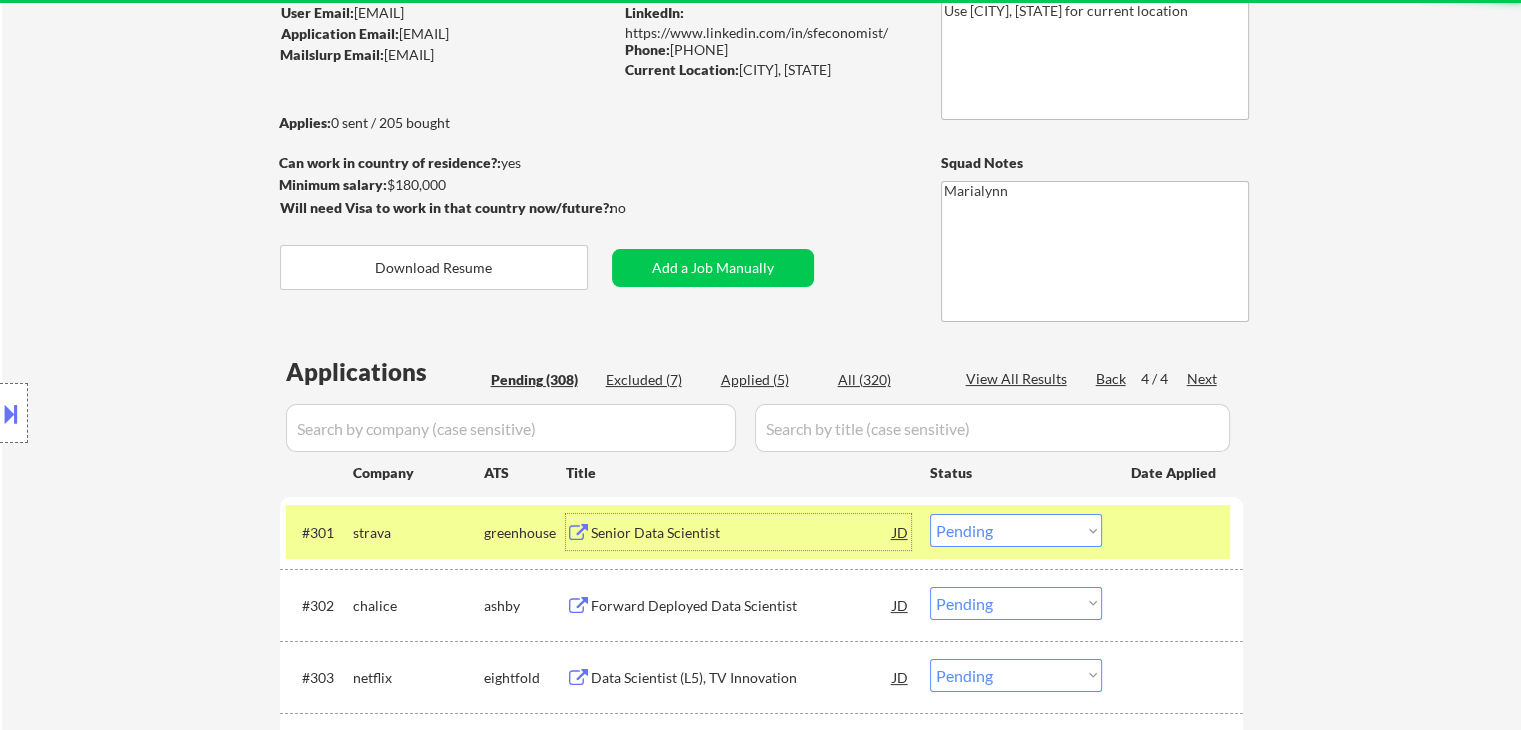 click on "Senior Data Scientist" at bounding box center [742, 533] 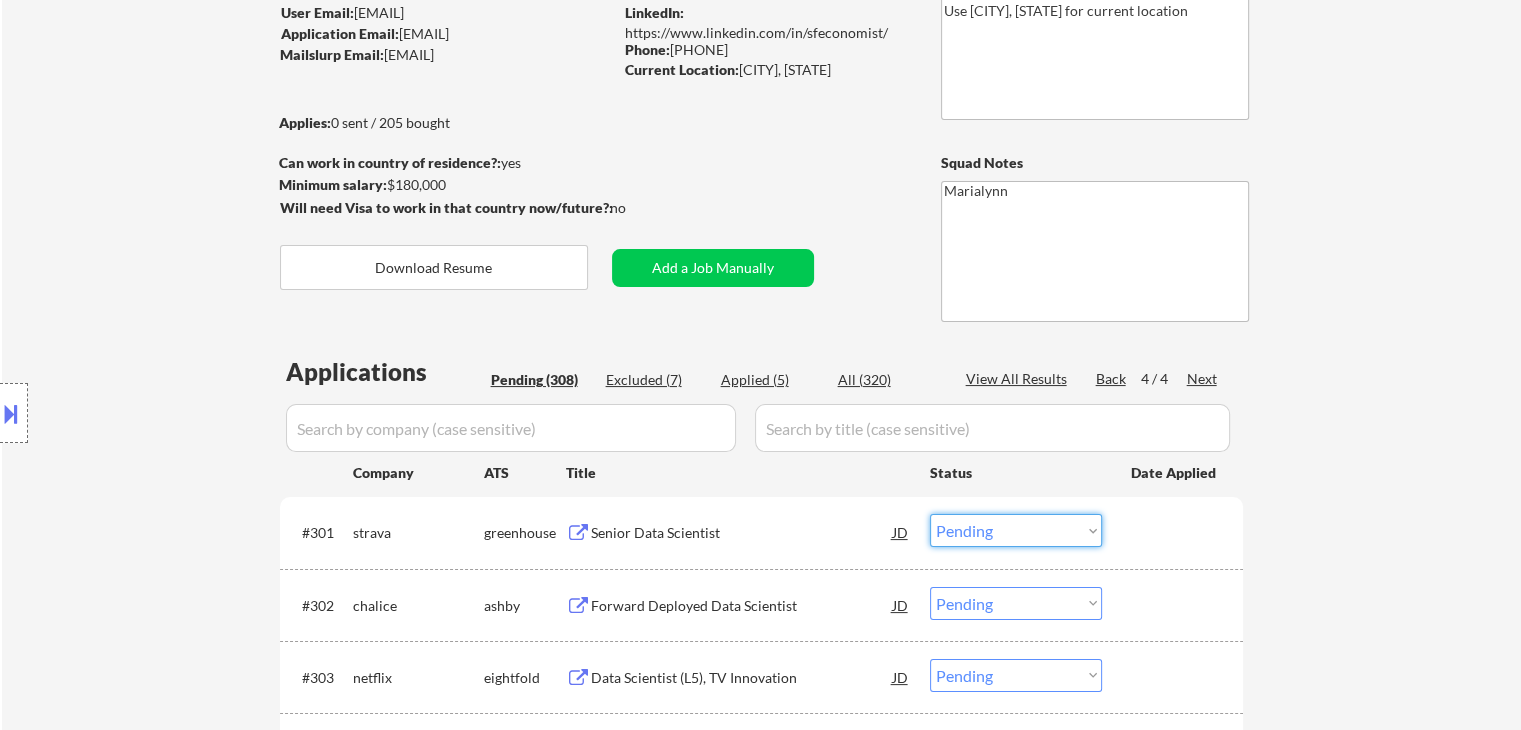 click on "Choose an option... Pending Applied Excluded (Questions) Excluded (Expired) Excluded (Location) Excluded (Bad Match) Excluded (Blocklist) Excluded (Salary) Excluded (Other)" at bounding box center (1016, 530) 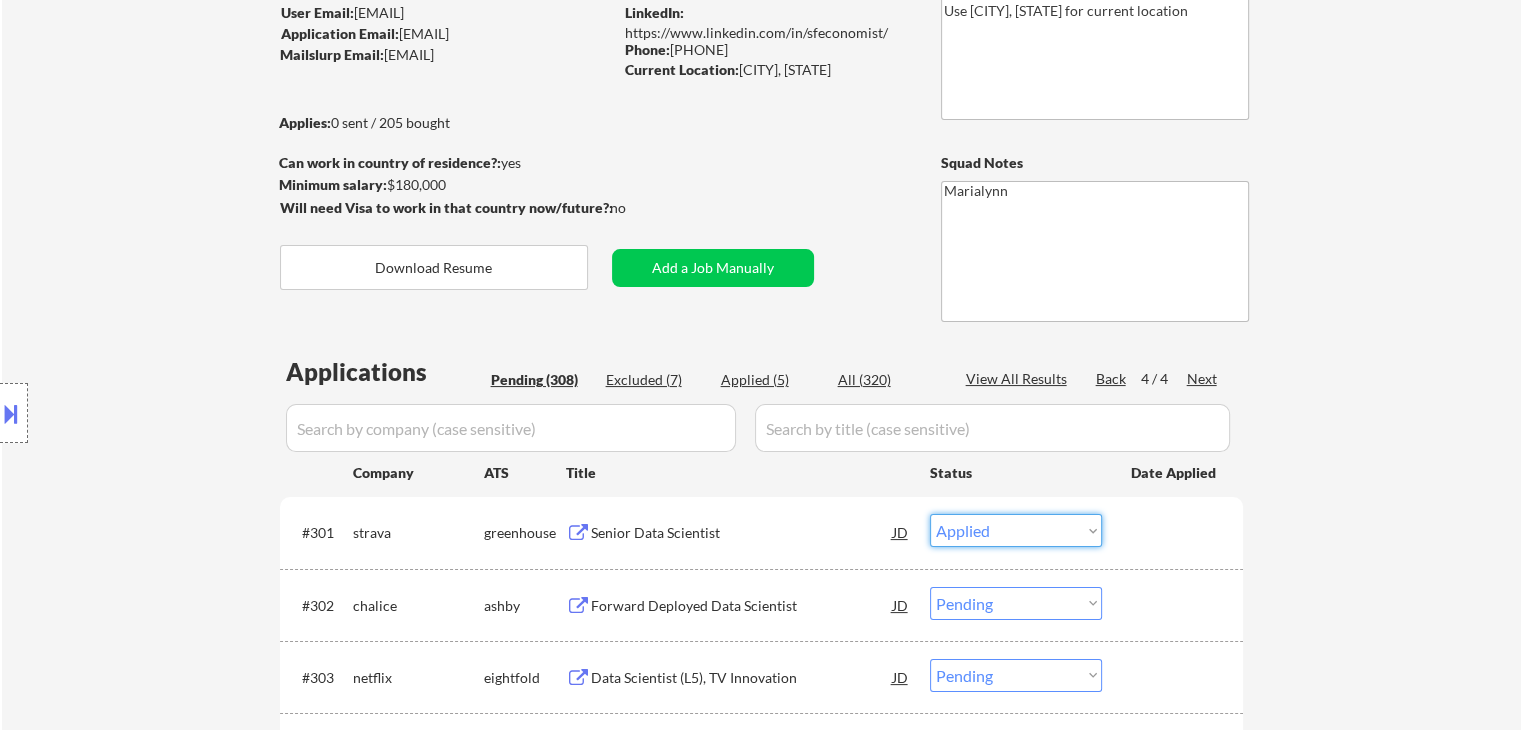 click on "Choose an option... Pending Applied Excluded (Questions) Excluded (Expired) Excluded (Location) Excluded (Bad Match) Excluded (Blocklist) Excluded (Salary) Excluded (Other)" at bounding box center (1016, 530) 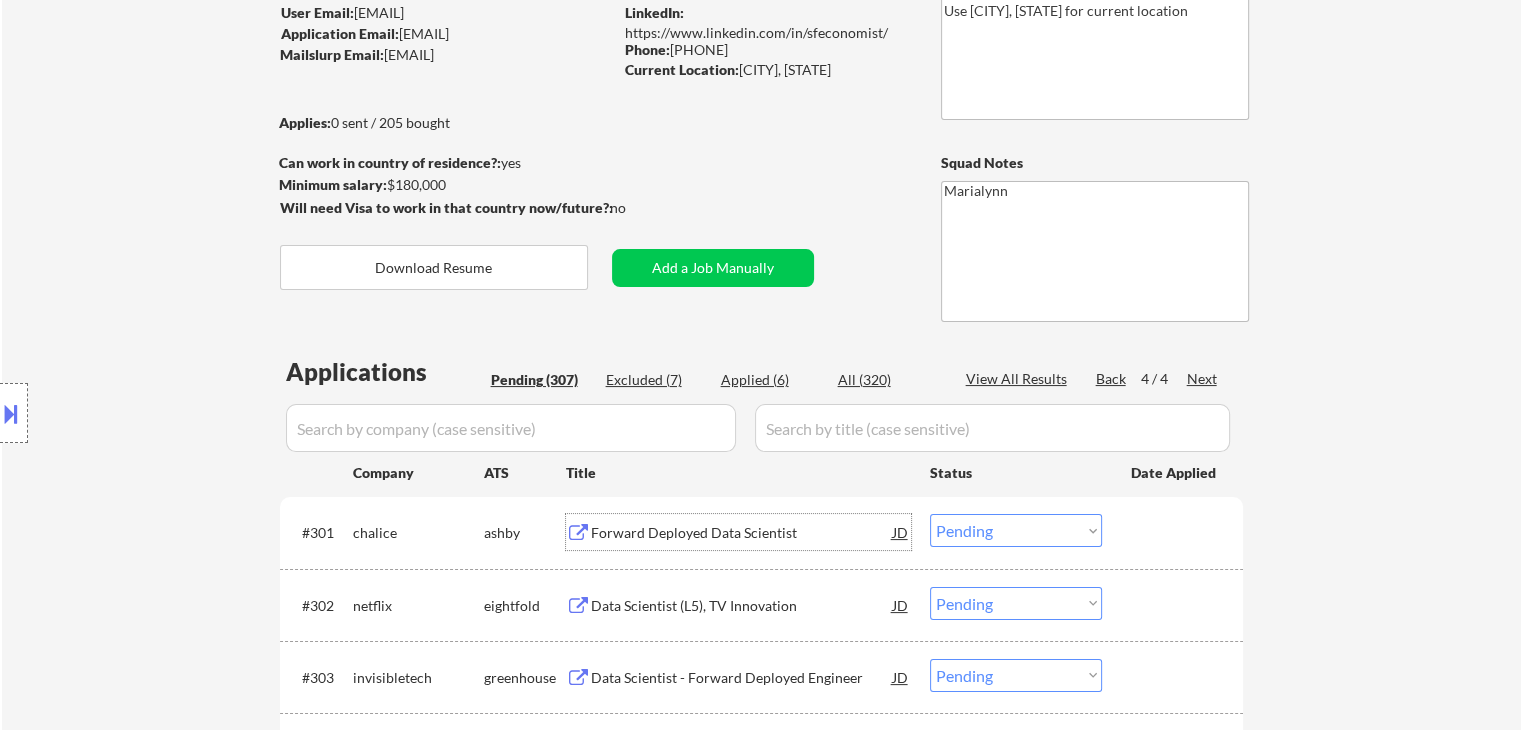 click on "Forward Deployed Data Scientist" at bounding box center (742, 533) 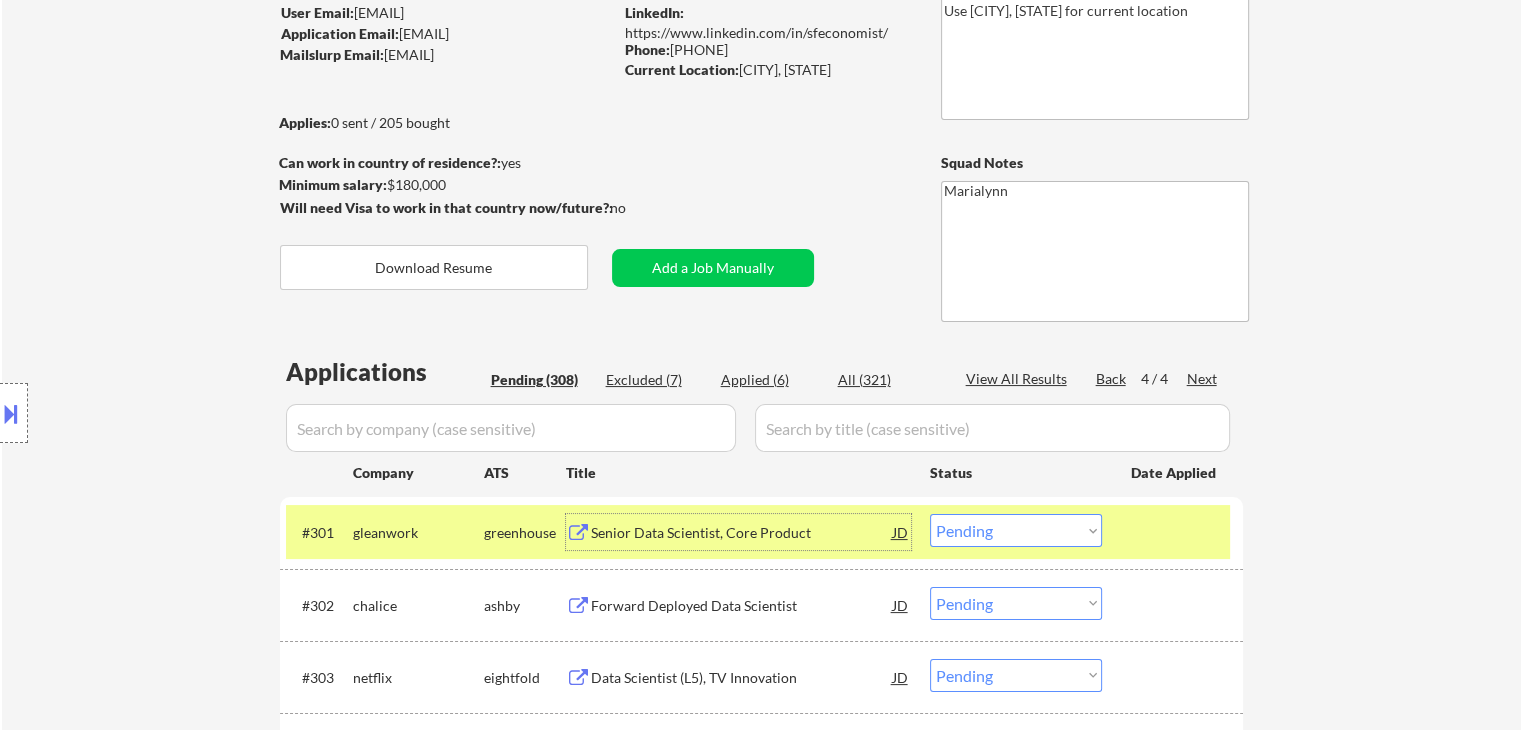 click on "Choose an option... Pending Applied Excluded (Questions) Excluded (Expired) Excluded (Location) Excluded (Bad Match) Excluded (Blocklist) Excluded (Salary) Excluded (Other)" at bounding box center [1016, 530] 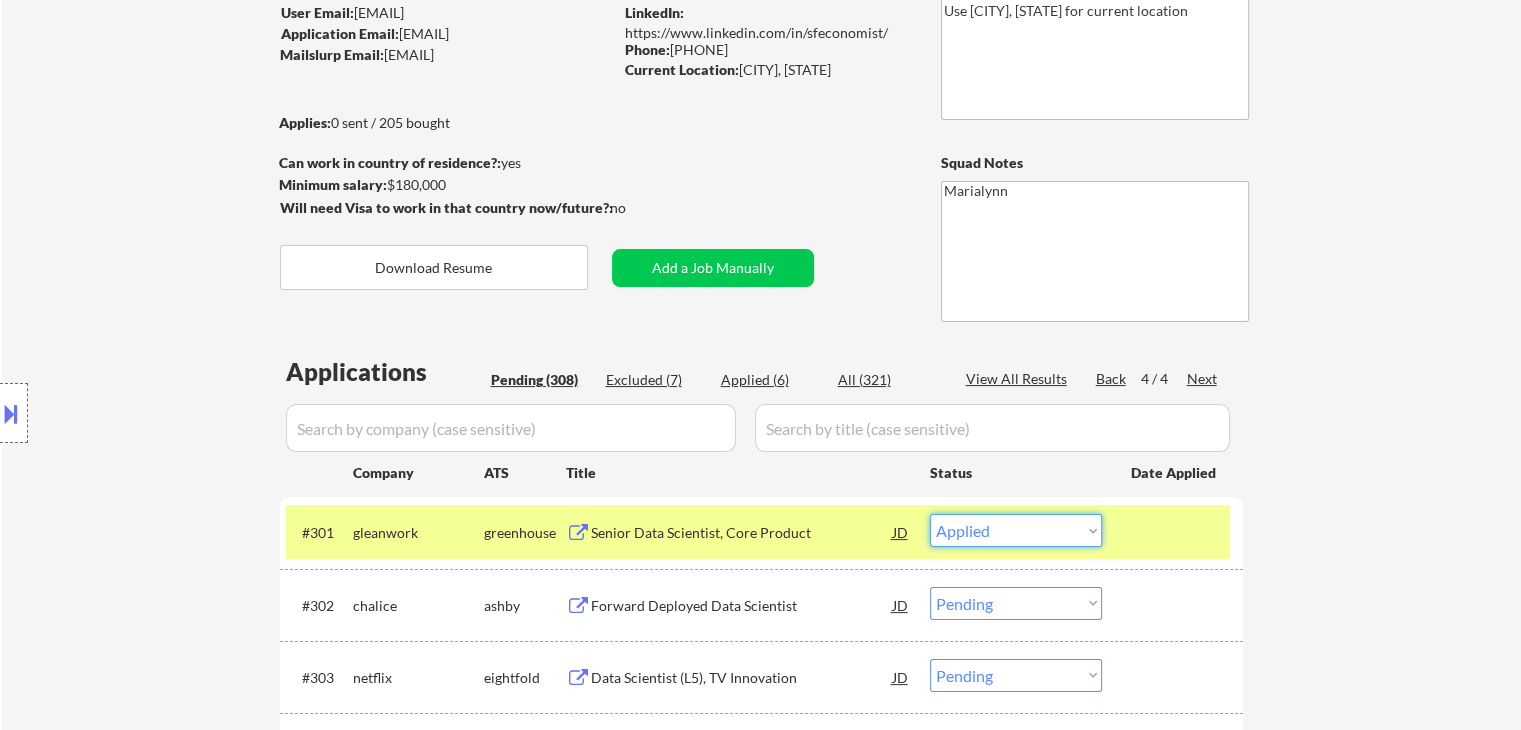 click on "Choose an option... Pending Applied Excluded (Questions) Excluded (Expired) Excluded (Location) Excluded (Bad Match) Excluded (Blocklist) Excluded (Salary) Excluded (Other)" at bounding box center [1016, 530] 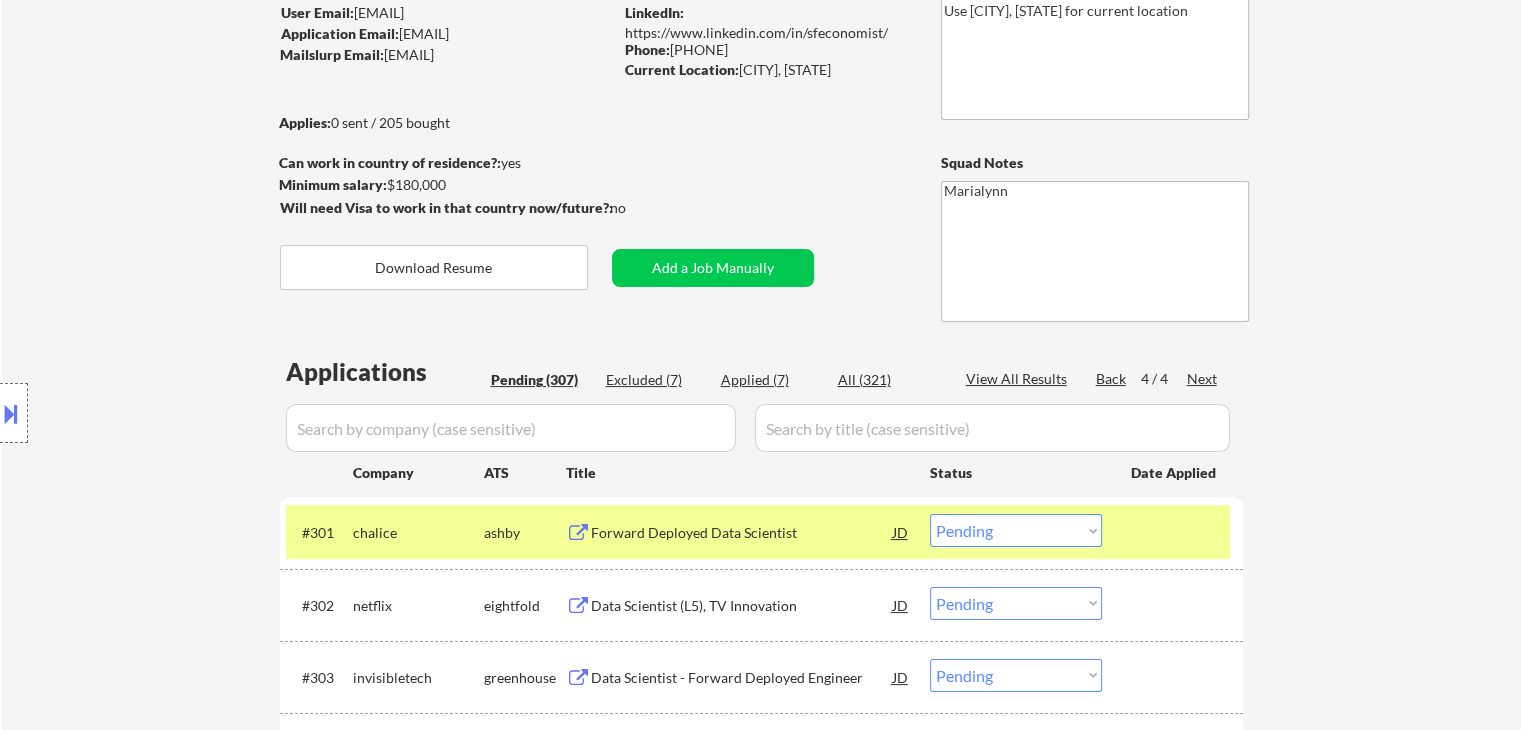 click on "Applied (7)" at bounding box center (771, 380) 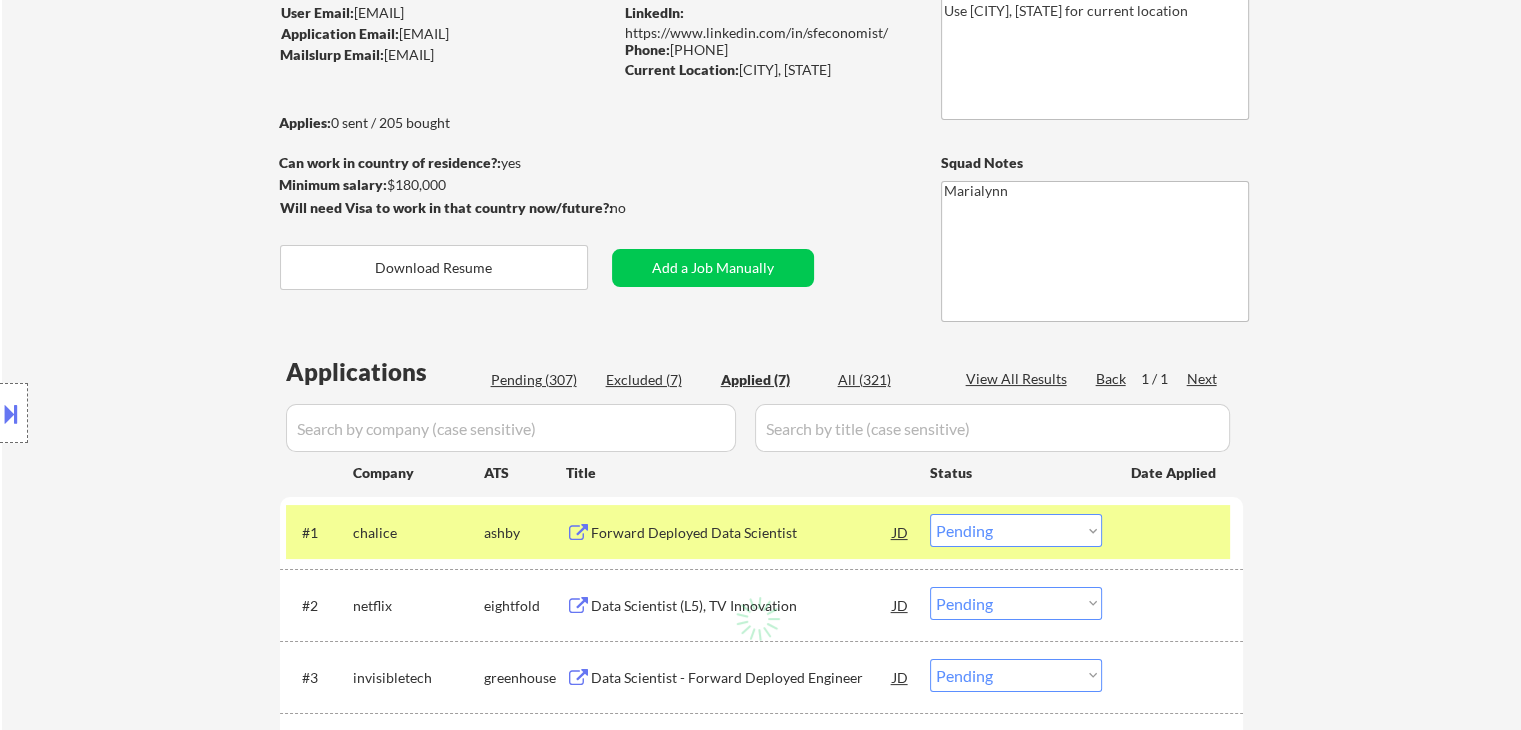 select on ""applied"" 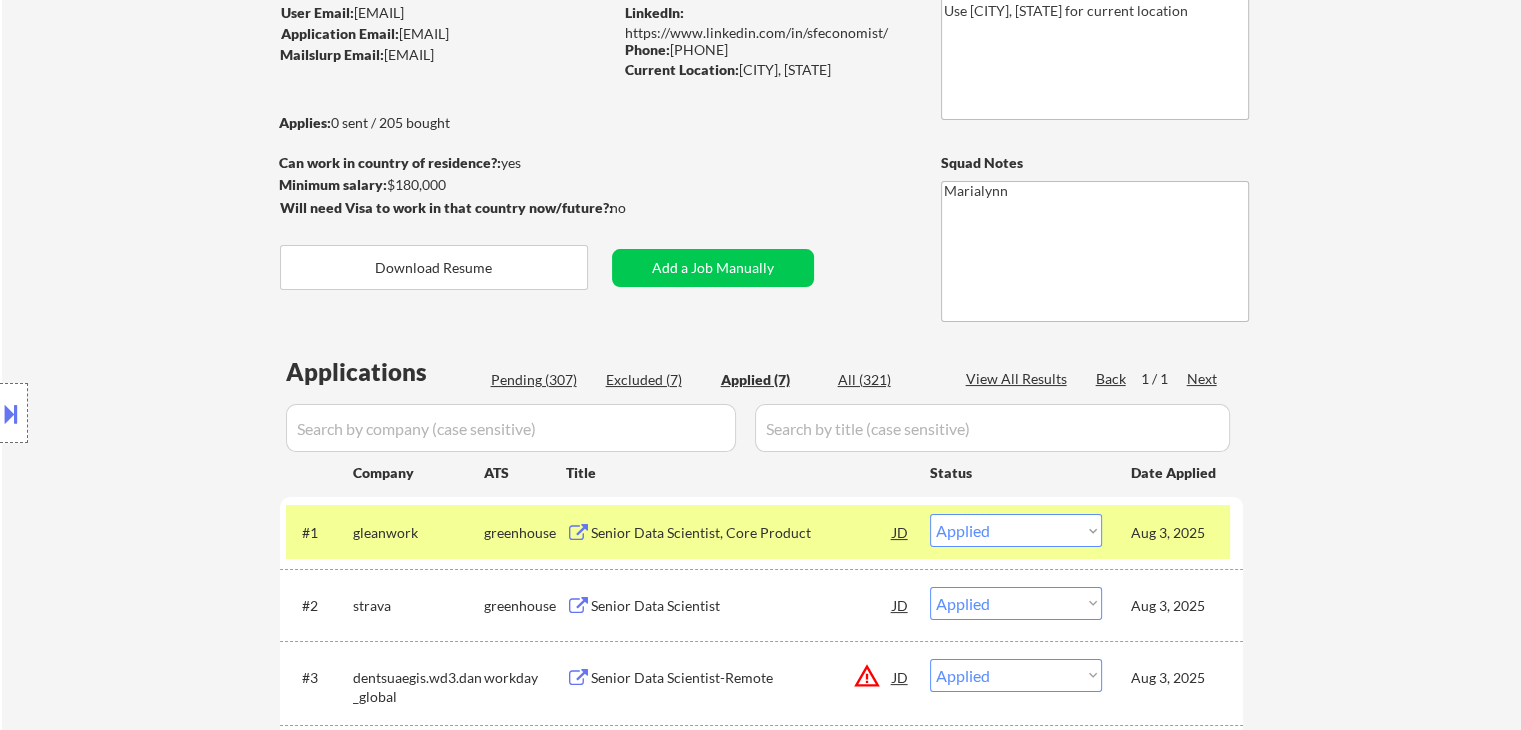 click on "Senior Data Scientist, Core Product" at bounding box center [742, 532] 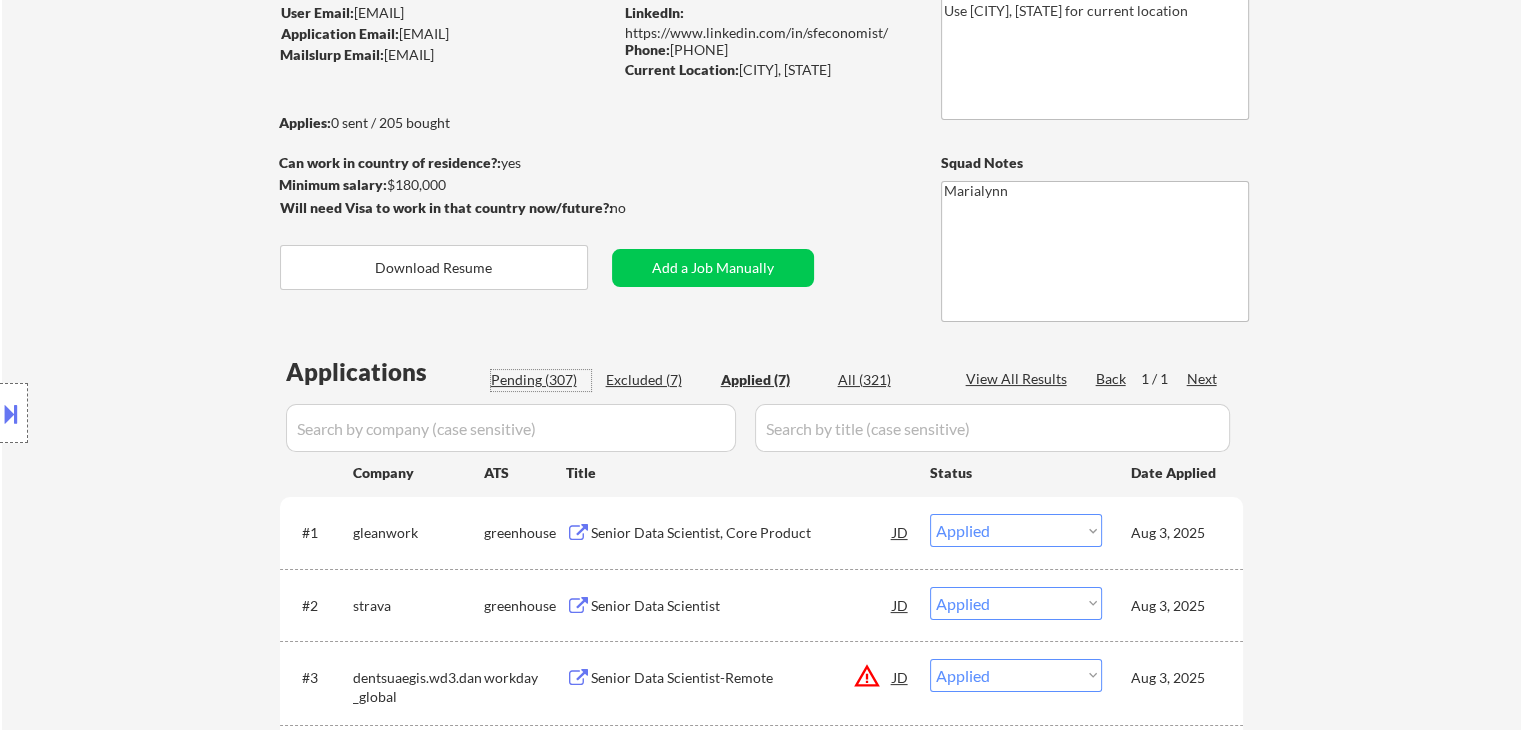 click on "Pending (307)" at bounding box center [541, 380] 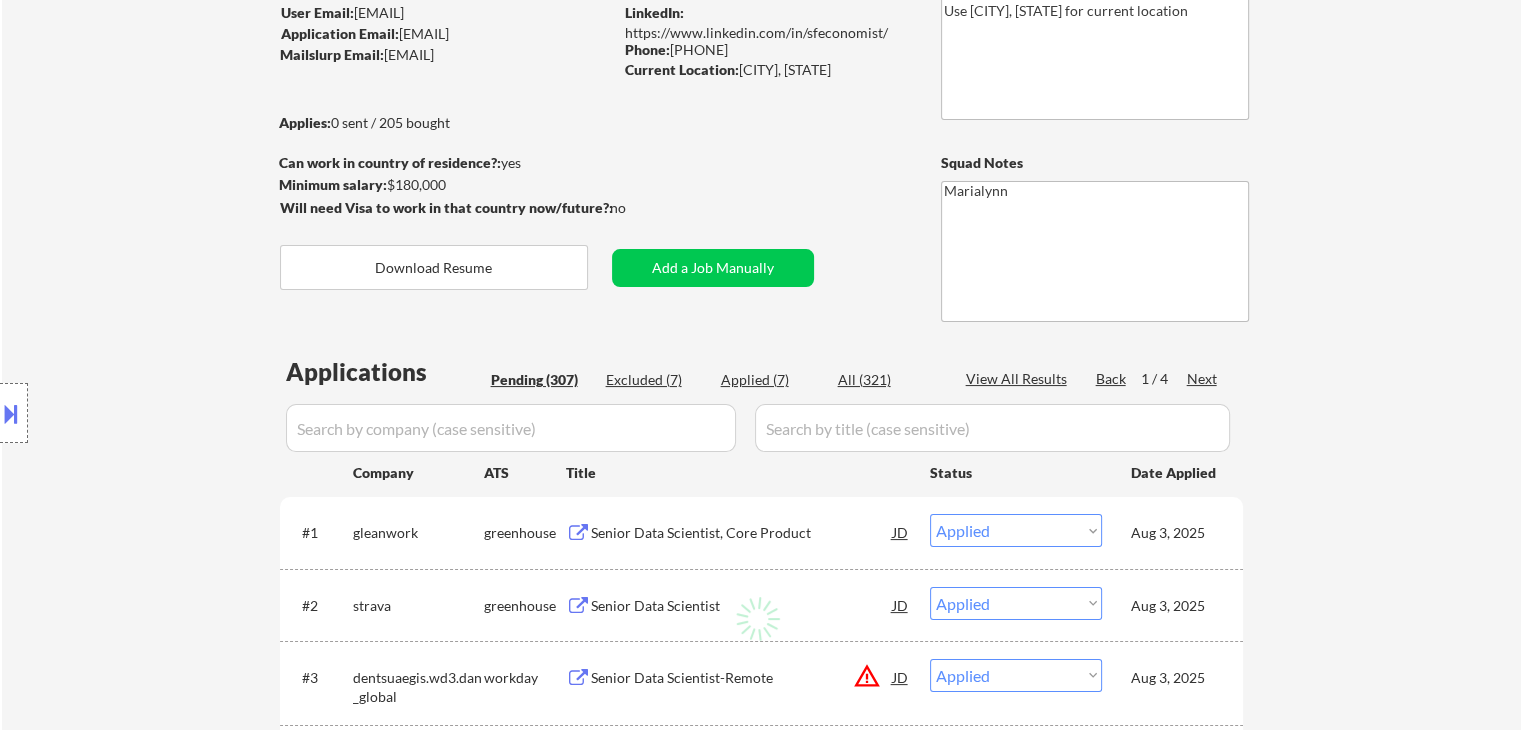select on ""pending"" 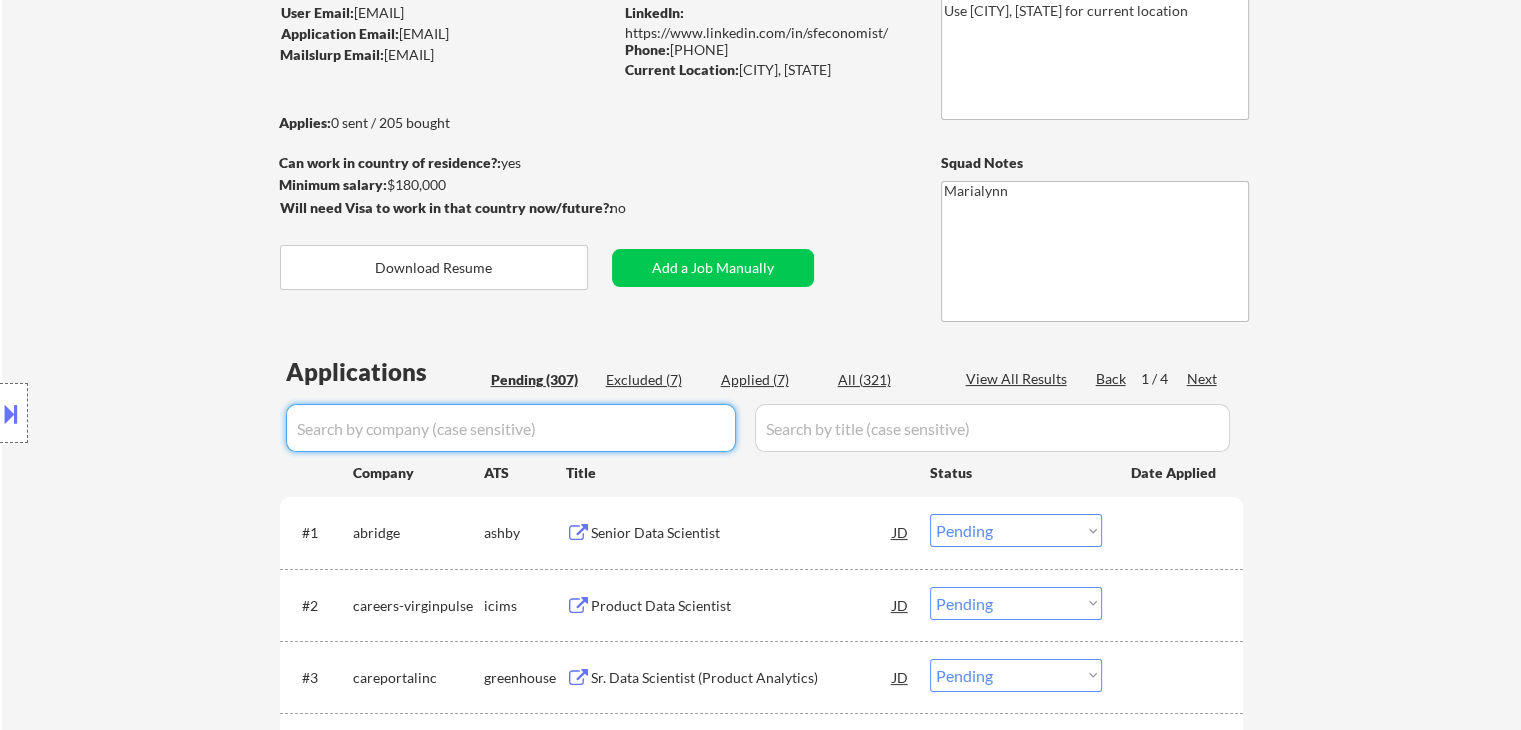 click at bounding box center (511, 428) 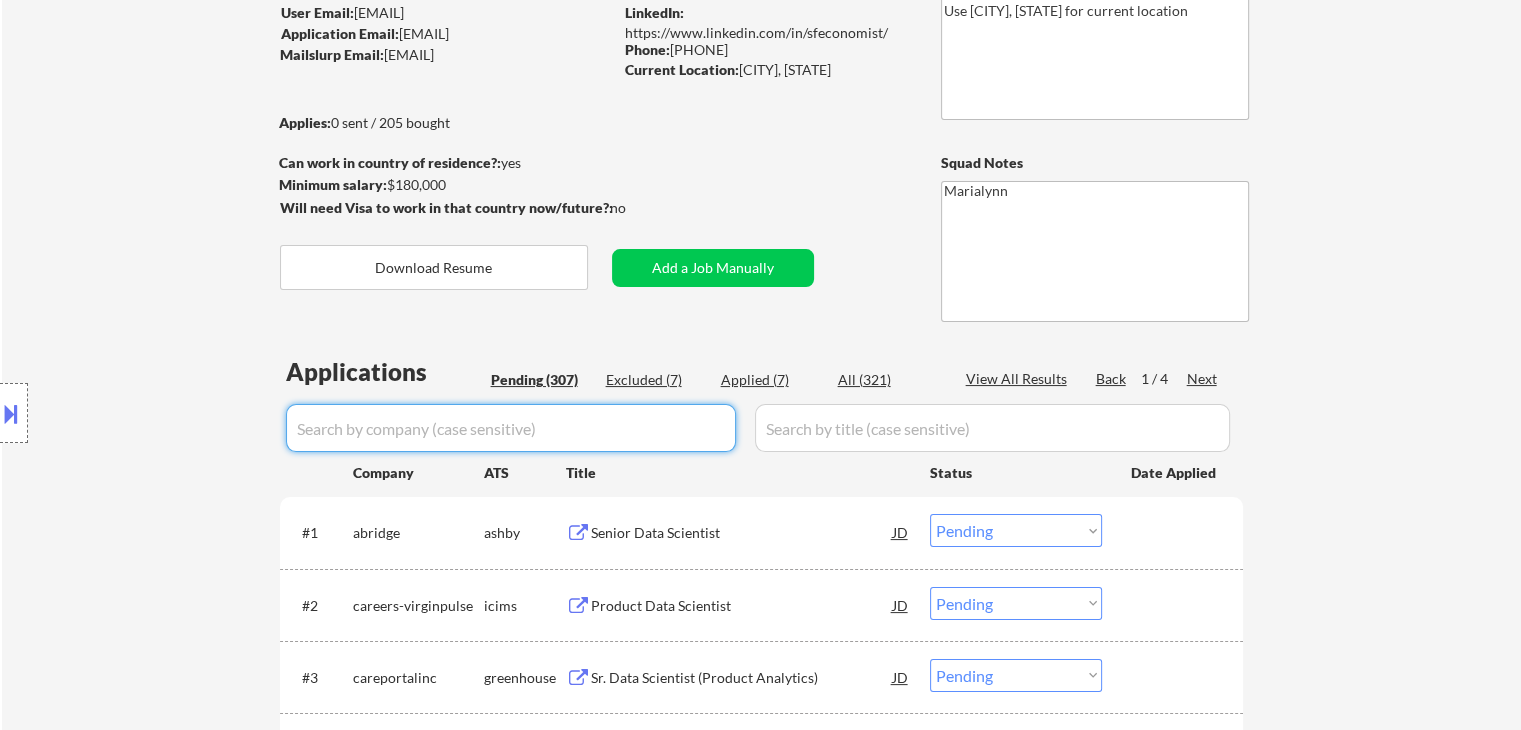 paste on "chalice" 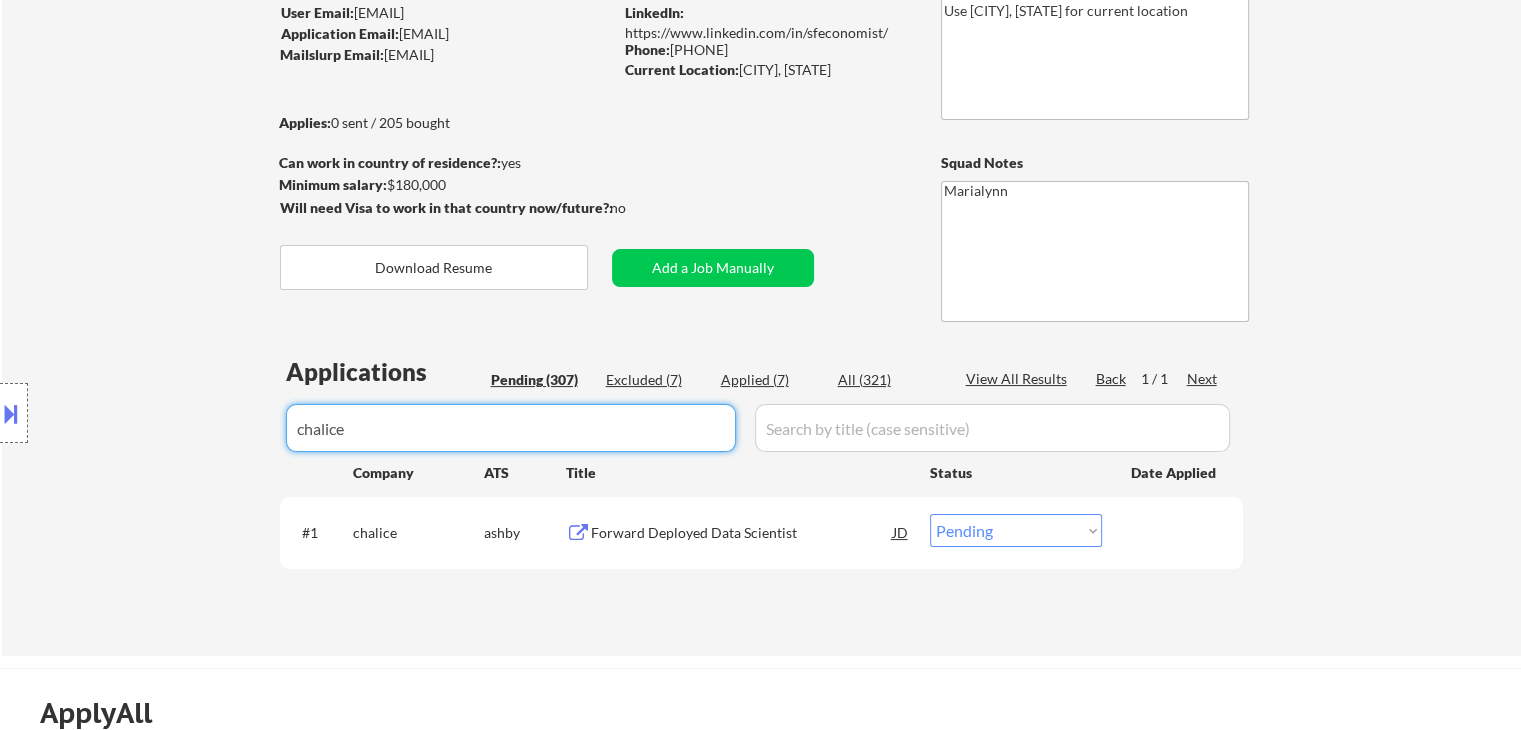 type on "chalice" 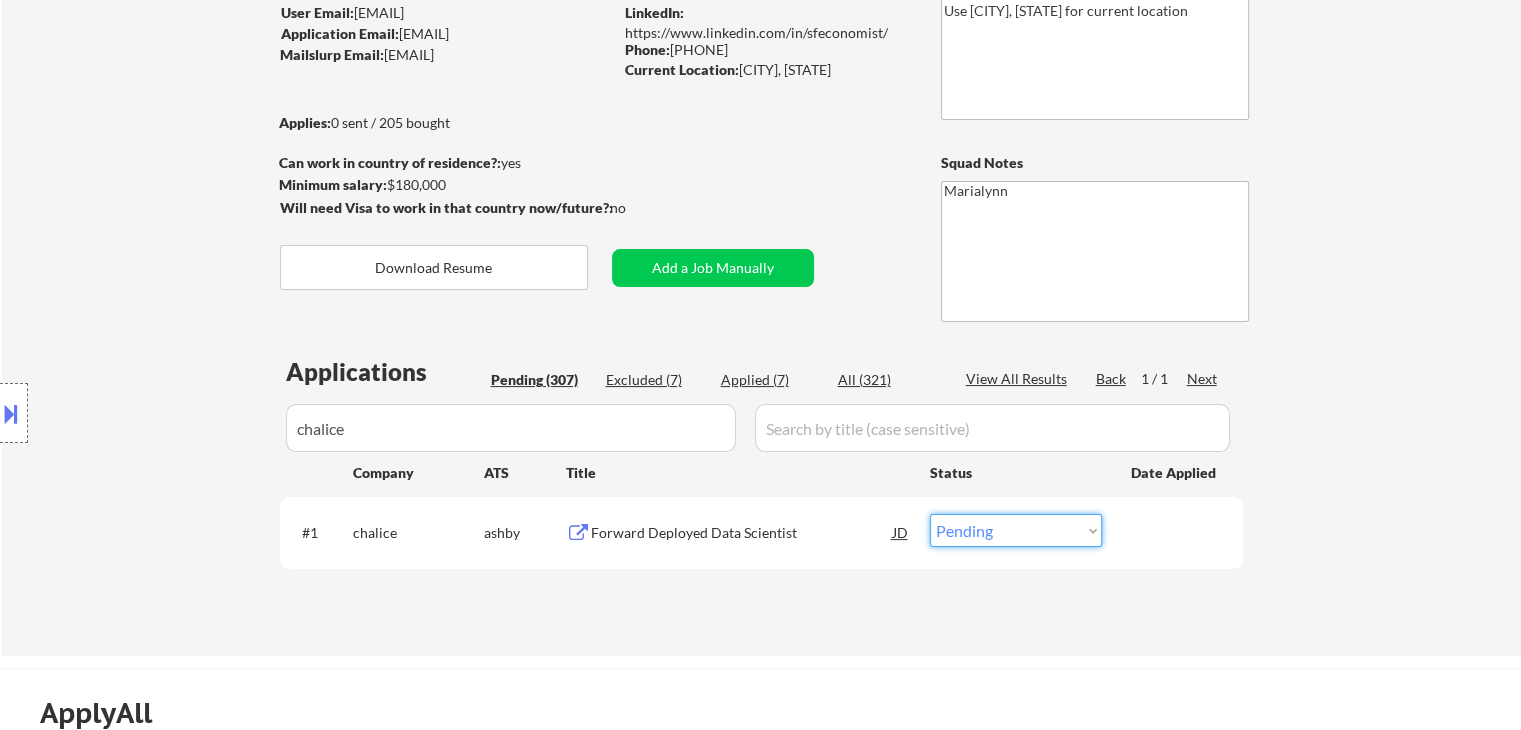 click on "Choose an option... Pending Applied Excluded (Questions) Excluded (Expired) Excluded (Location) Excluded (Bad Match) Excluded (Blocklist) Excluded (Salary) Excluded (Other)" at bounding box center [1016, 530] 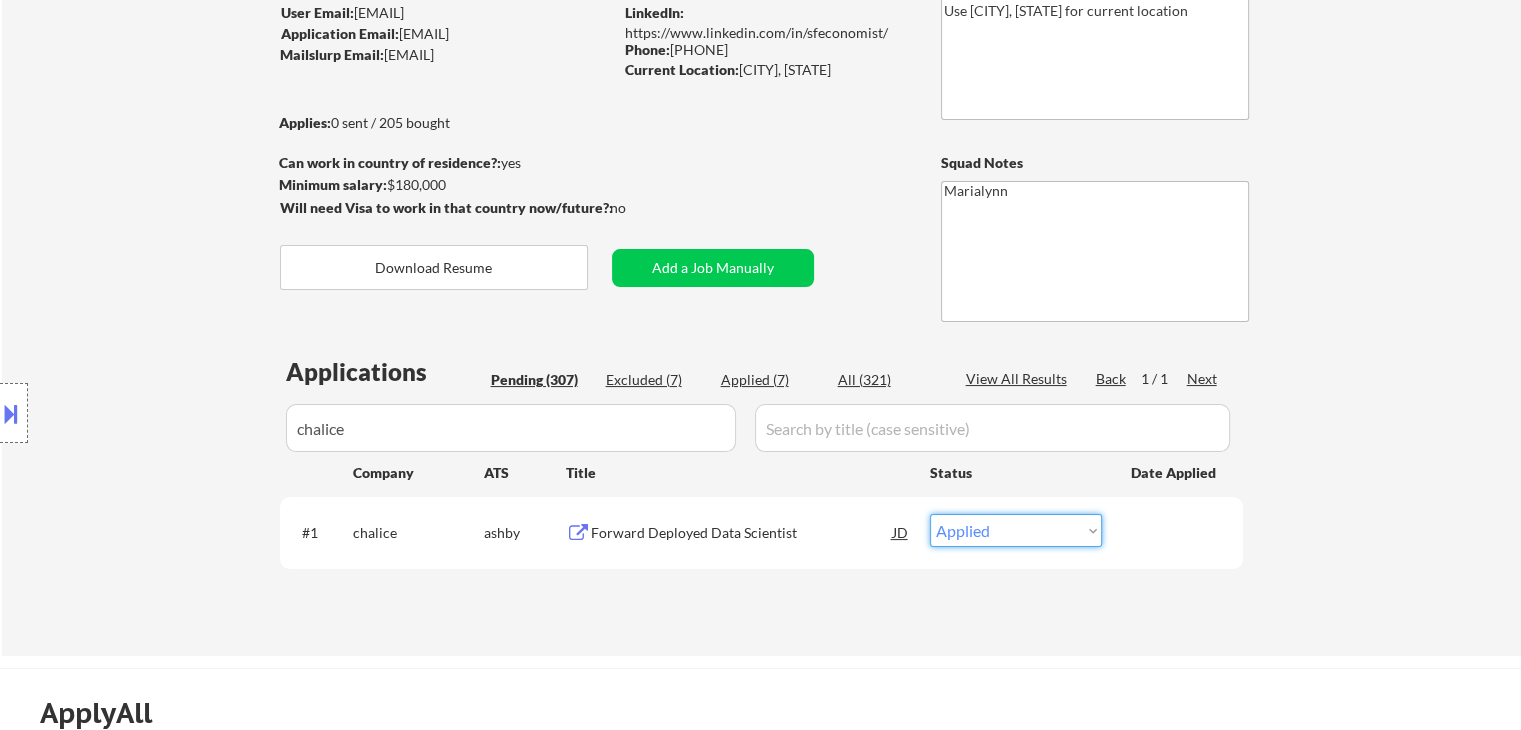click on "Choose an option... Pending Applied Excluded (Questions) Excluded (Expired) Excluded (Location) Excluded (Bad Match) Excluded (Blocklist) Excluded (Salary) Excluded (Other)" at bounding box center [1016, 530] 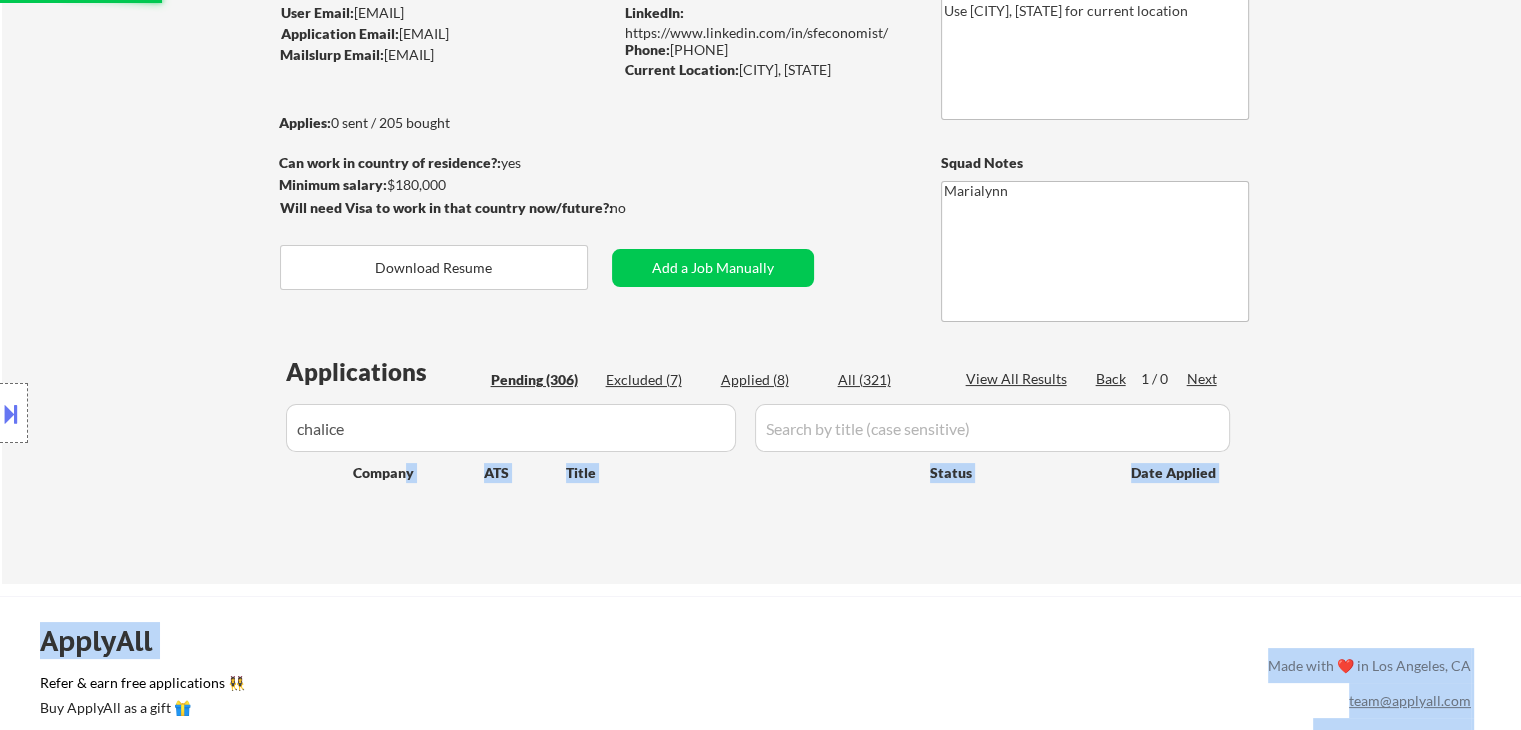 drag, startPoint x: 401, startPoint y: 455, endPoint x: 168, endPoint y: 442, distance: 233.36238 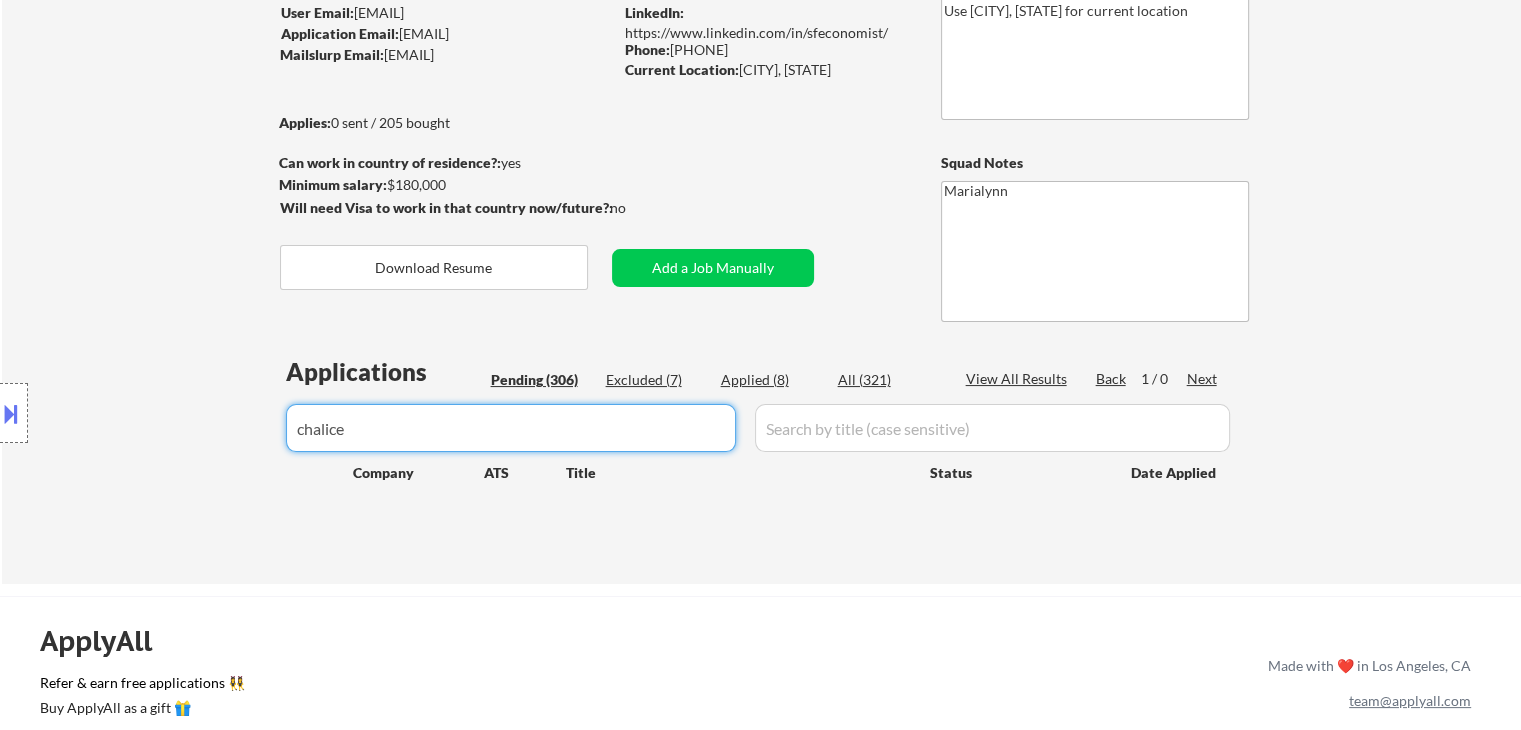 click at bounding box center (511, 428) 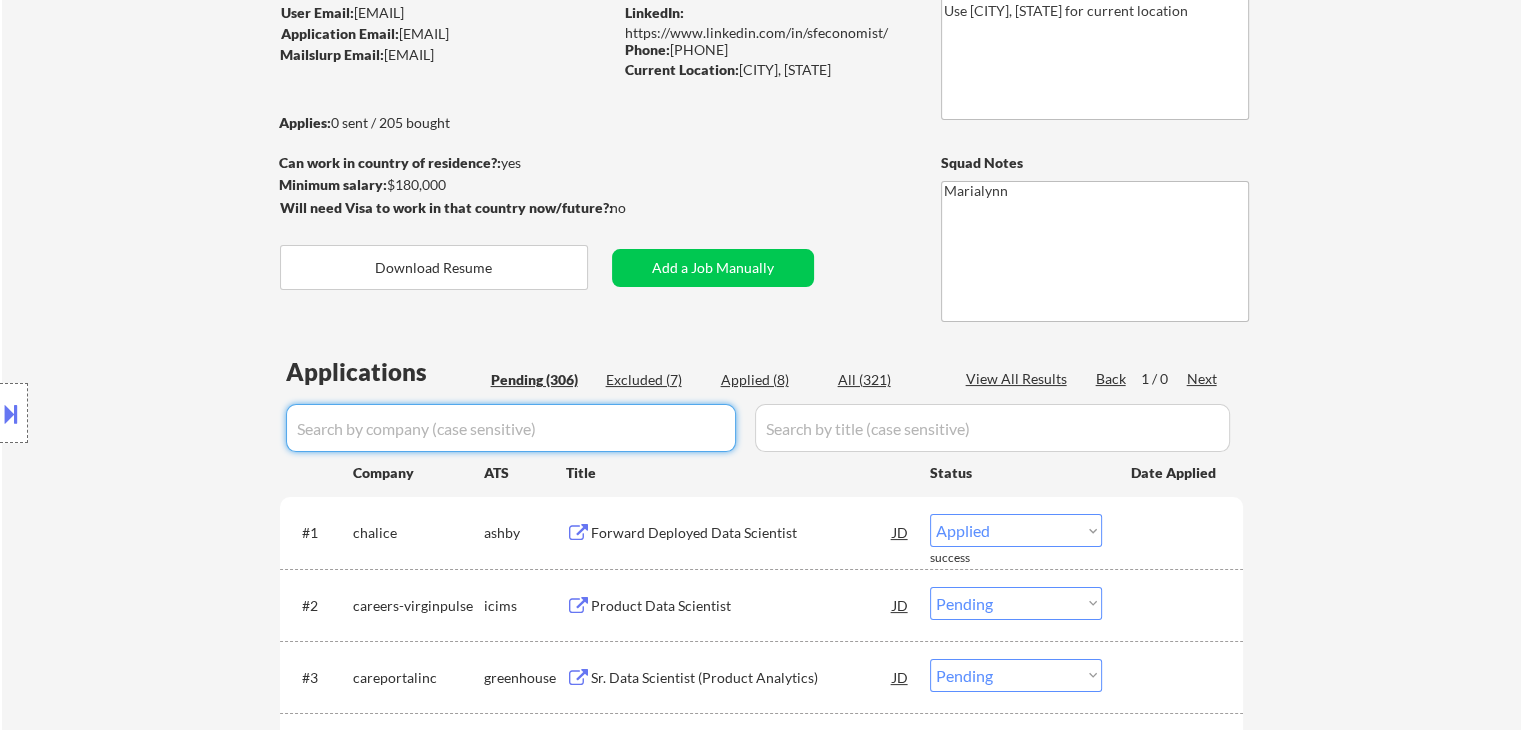 select on ""pending"" 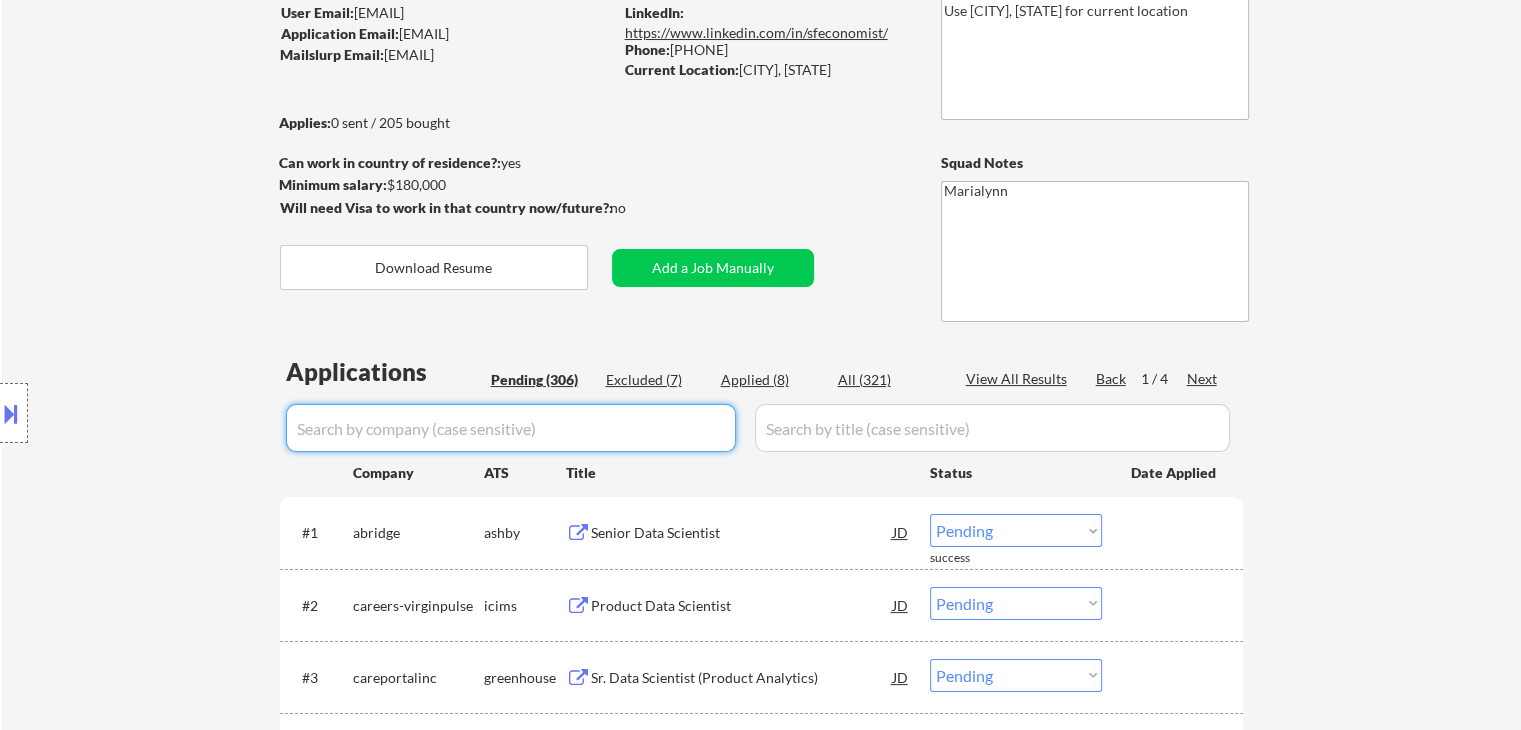 type 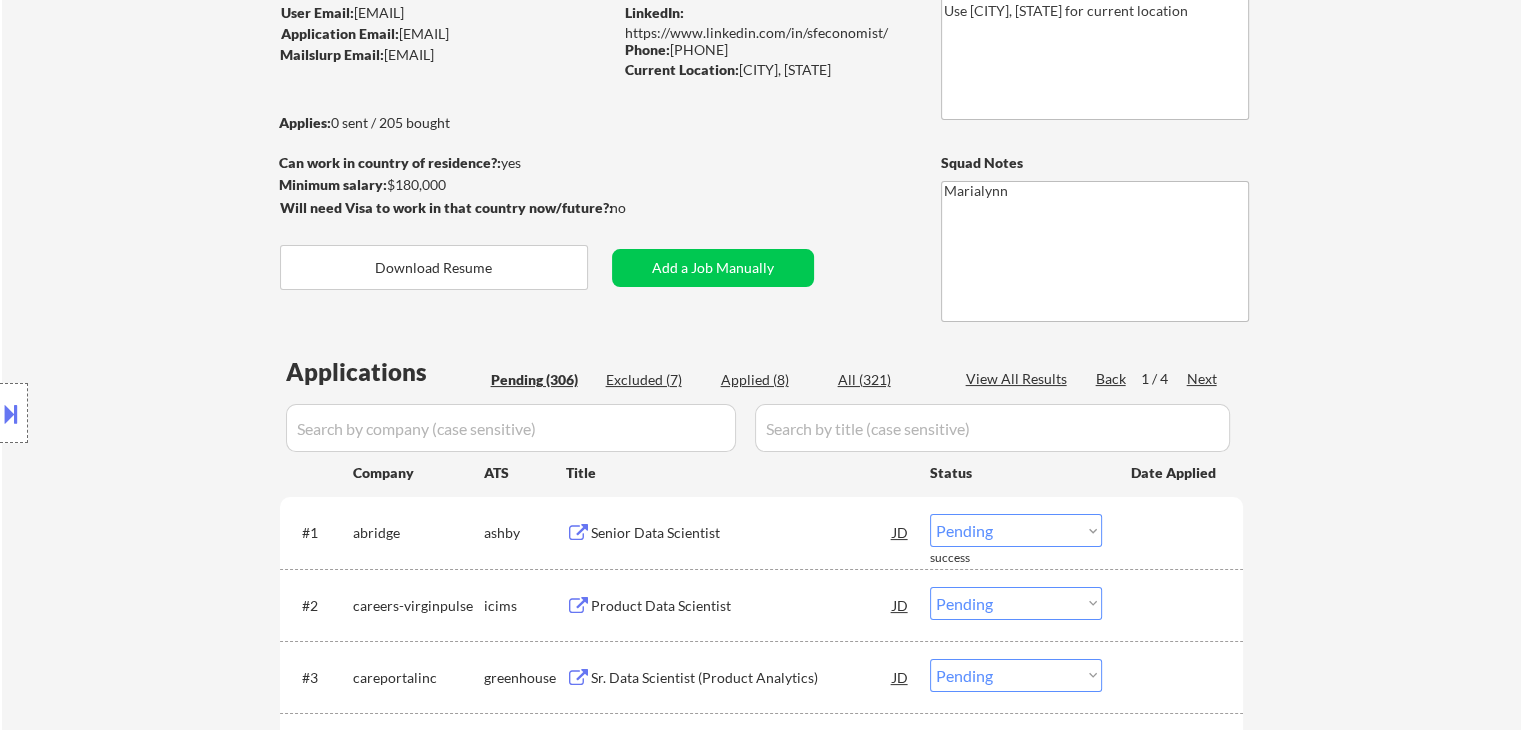 click on "Next" at bounding box center [1203, 379] 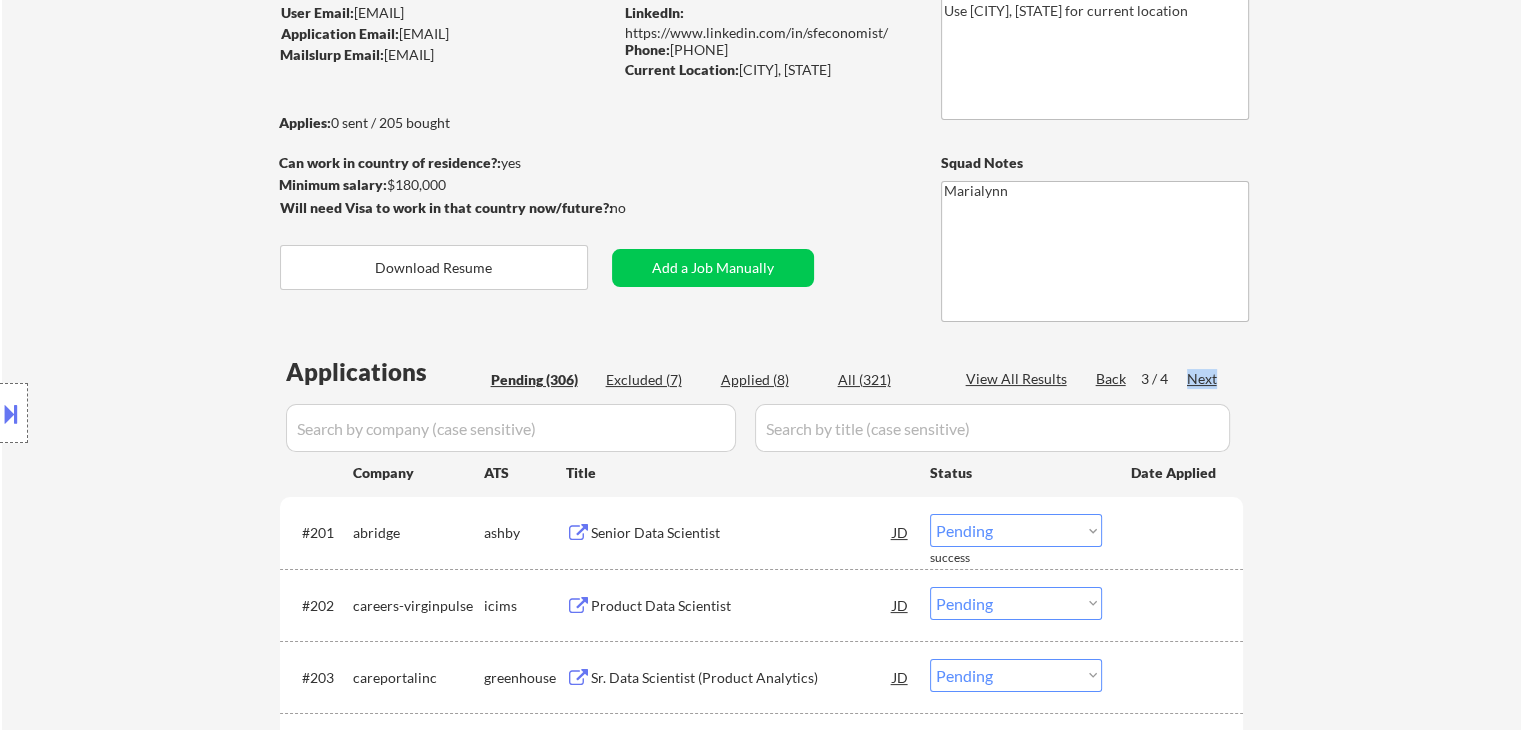 click on "Next" at bounding box center [1203, 379] 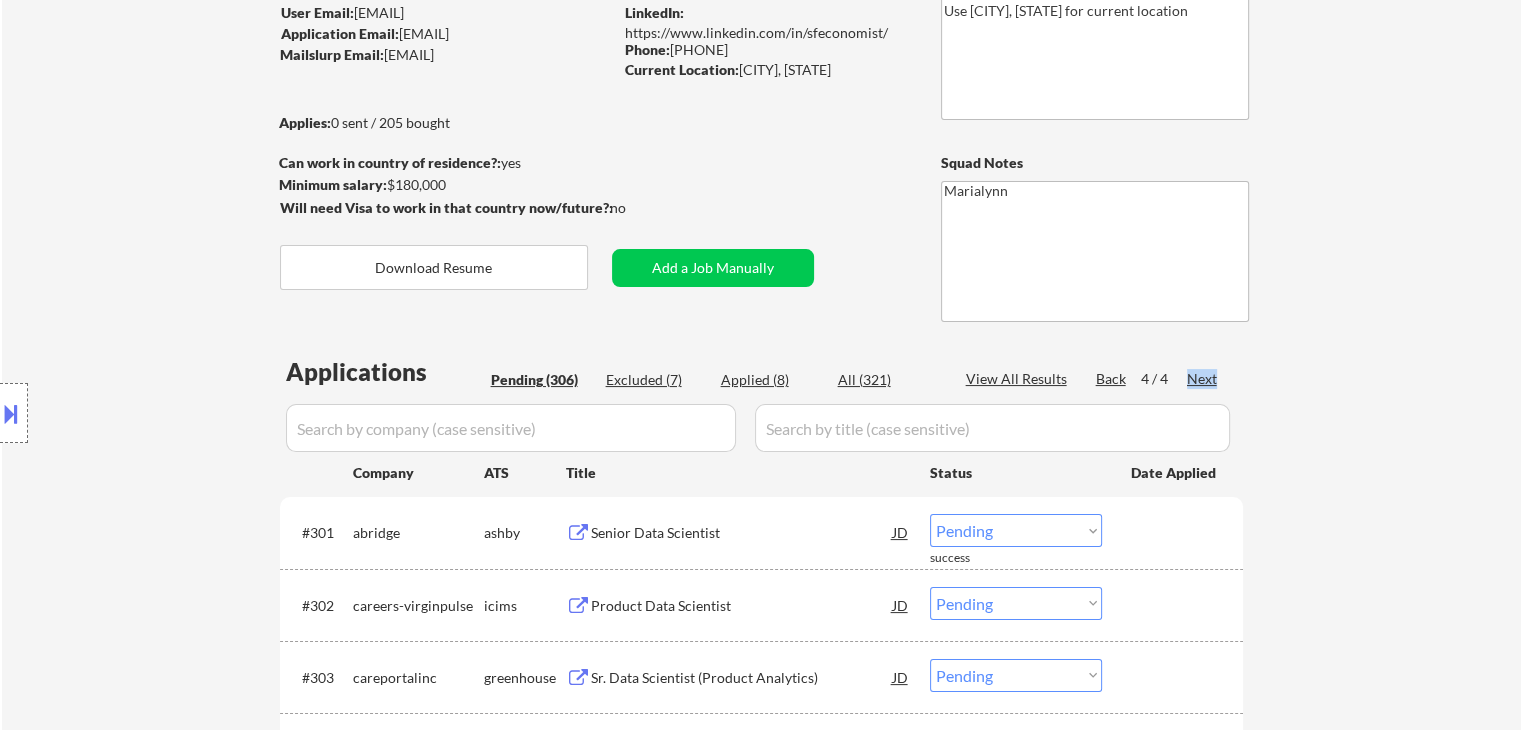 click on "Next" at bounding box center [1203, 379] 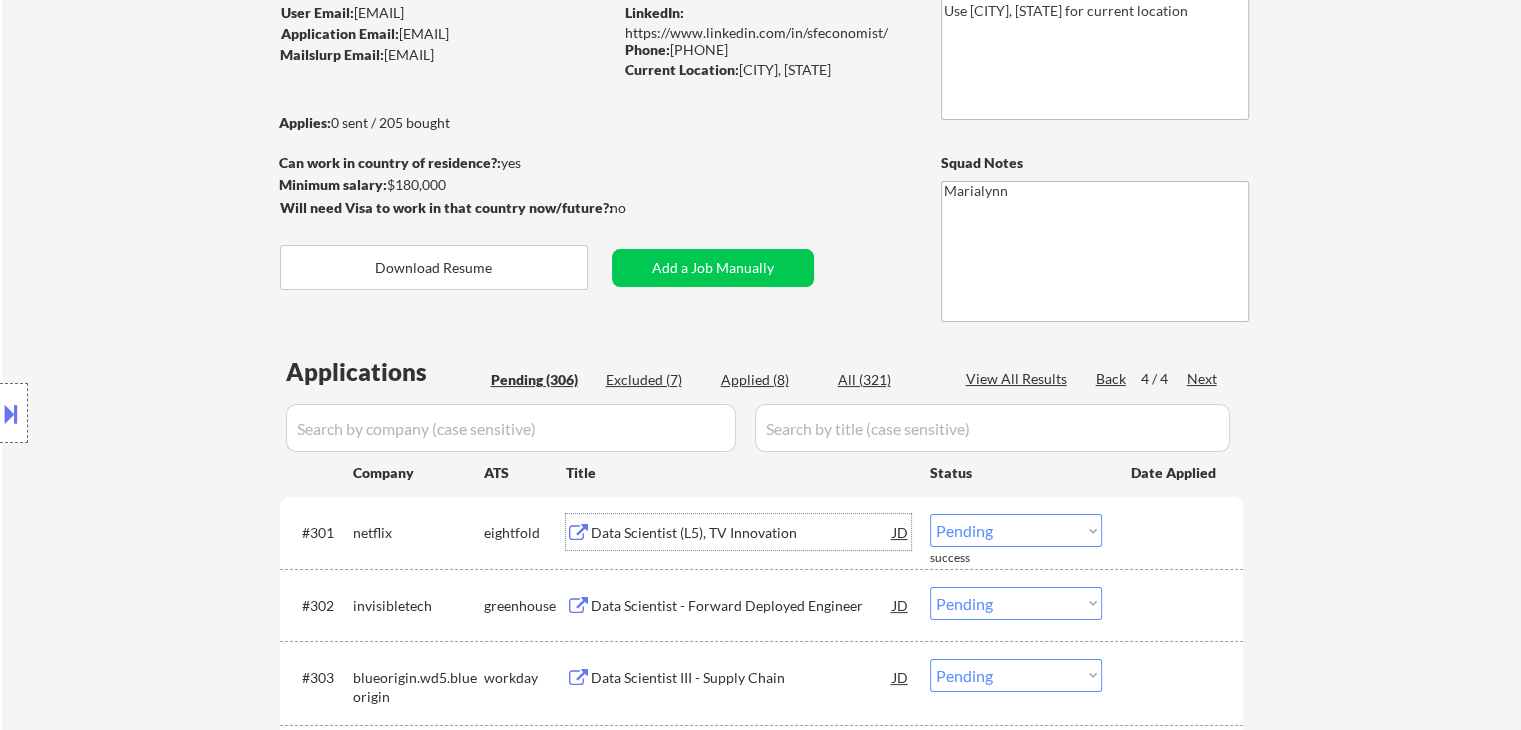 click on "Data Scientist (L5), TV Innovation" at bounding box center (742, 533) 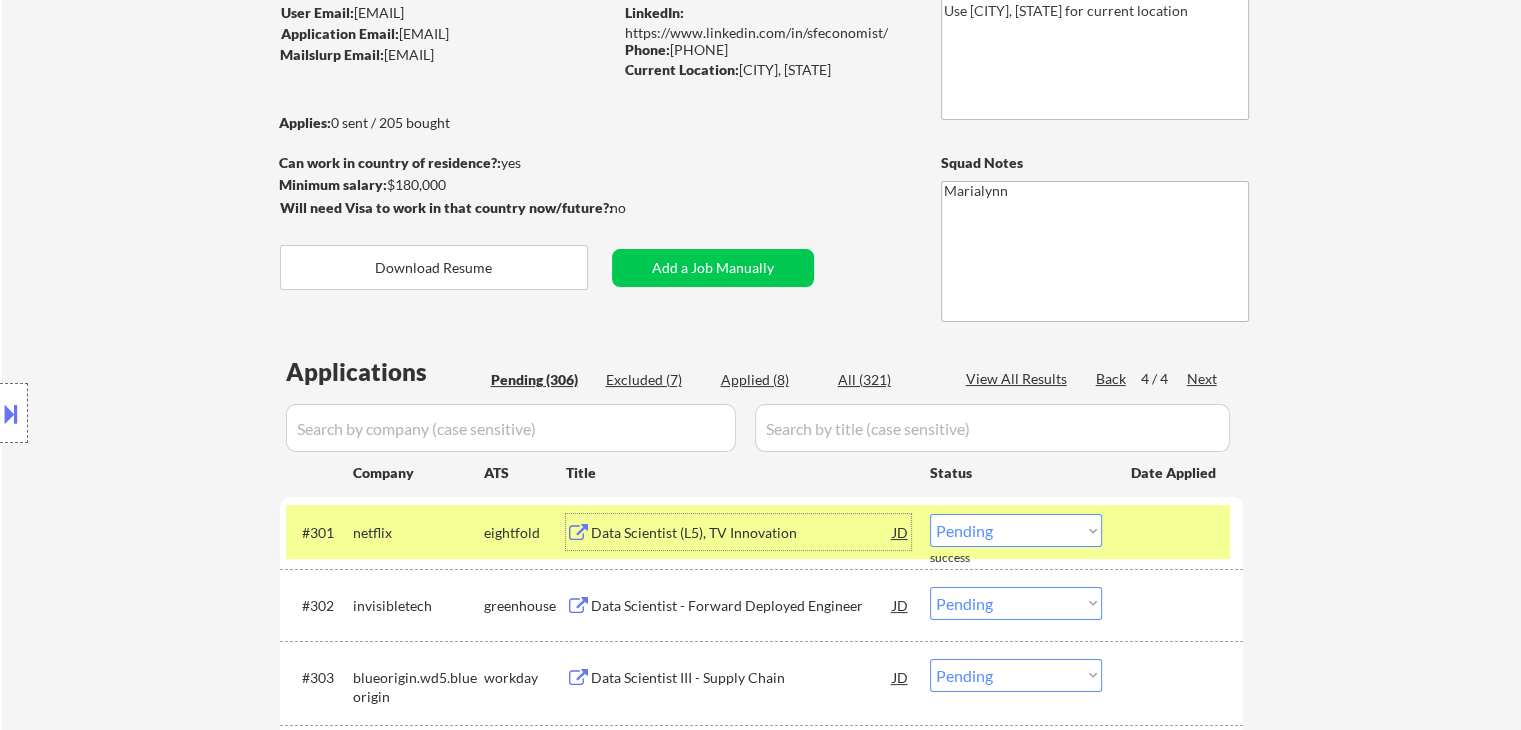 click on "Applied (8)" at bounding box center (771, 380) 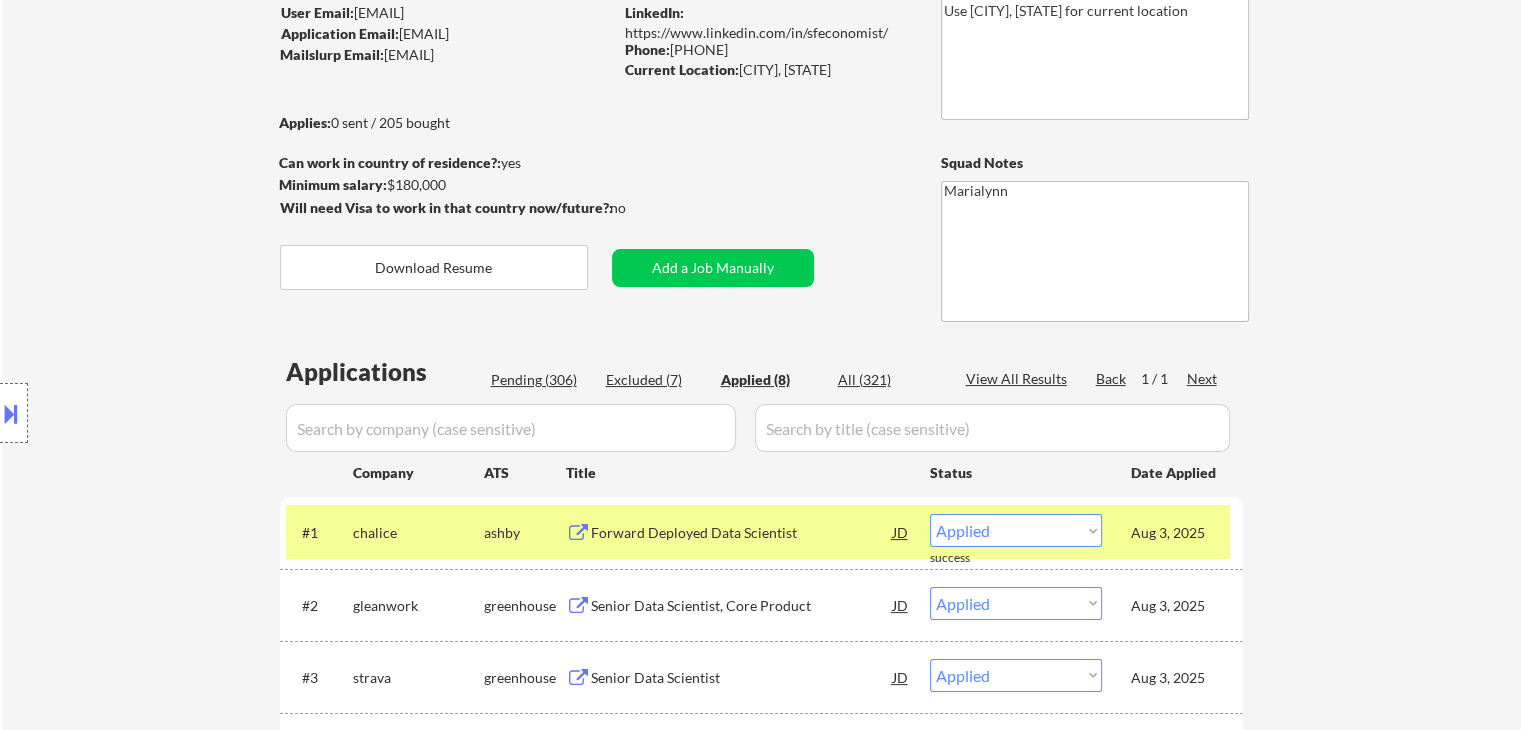 click on "chalice" at bounding box center (418, 533) 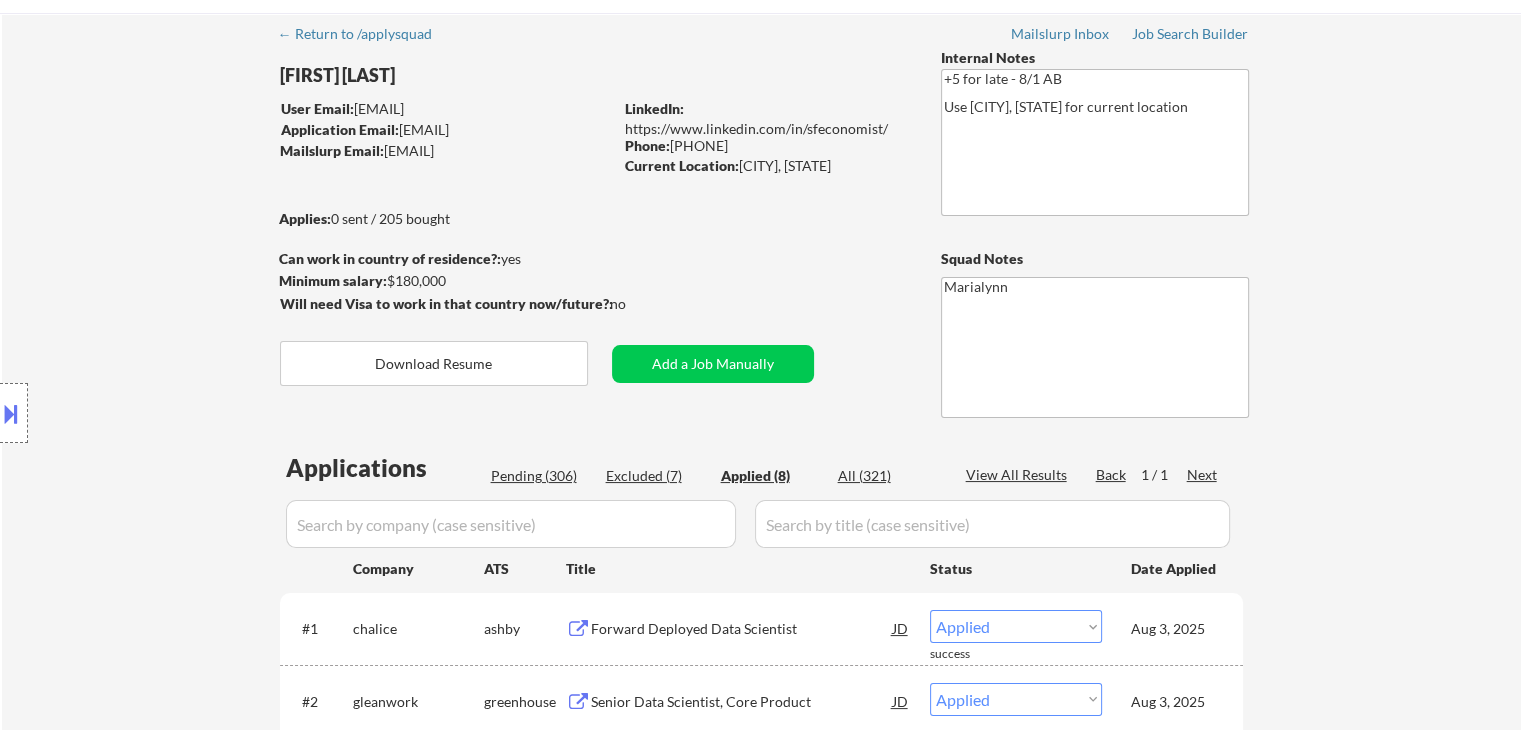 scroll, scrollTop: 0, scrollLeft: 0, axis: both 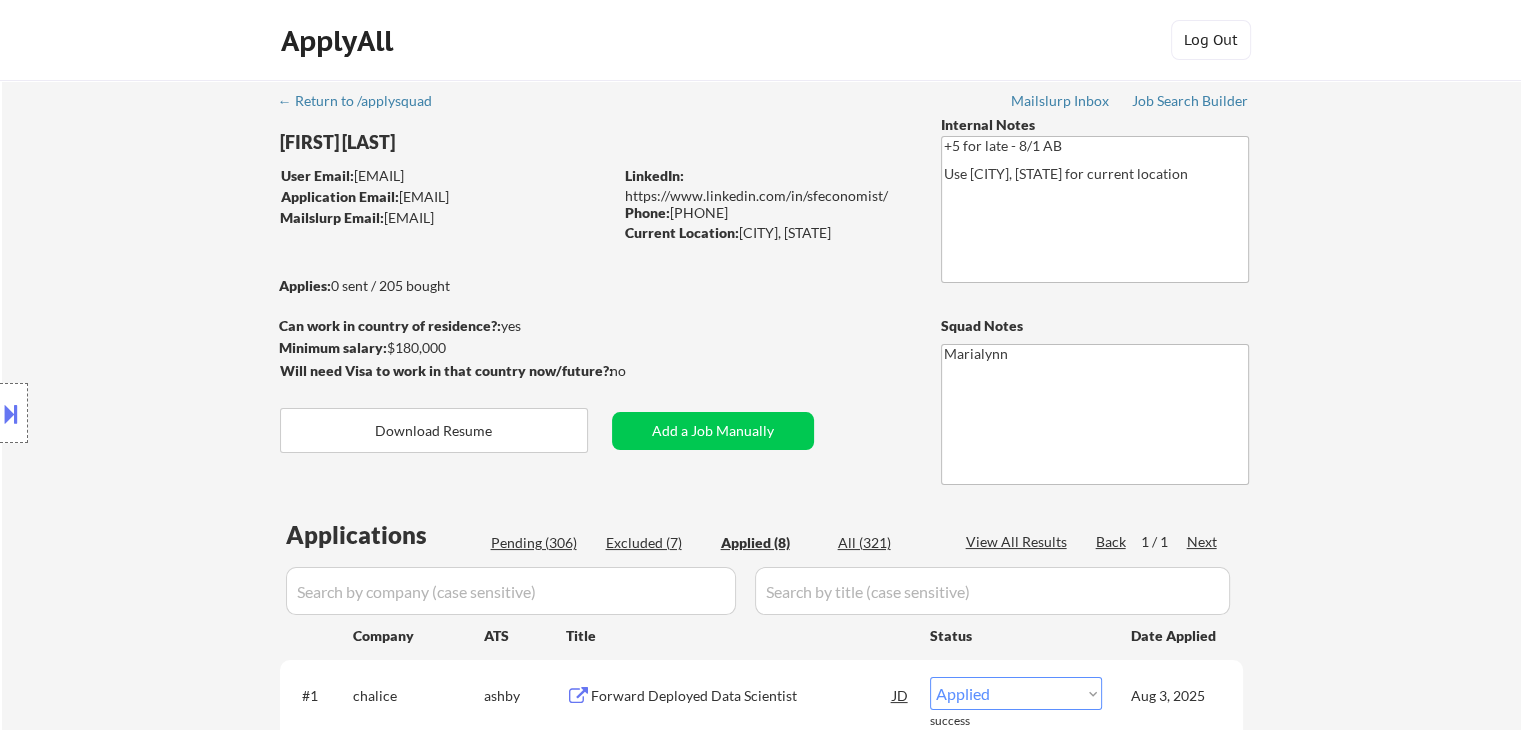 drag, startPoint x: 674, startPoint y: 215, endPoint x: 756, endPoint y: 216, distance: 82.006096 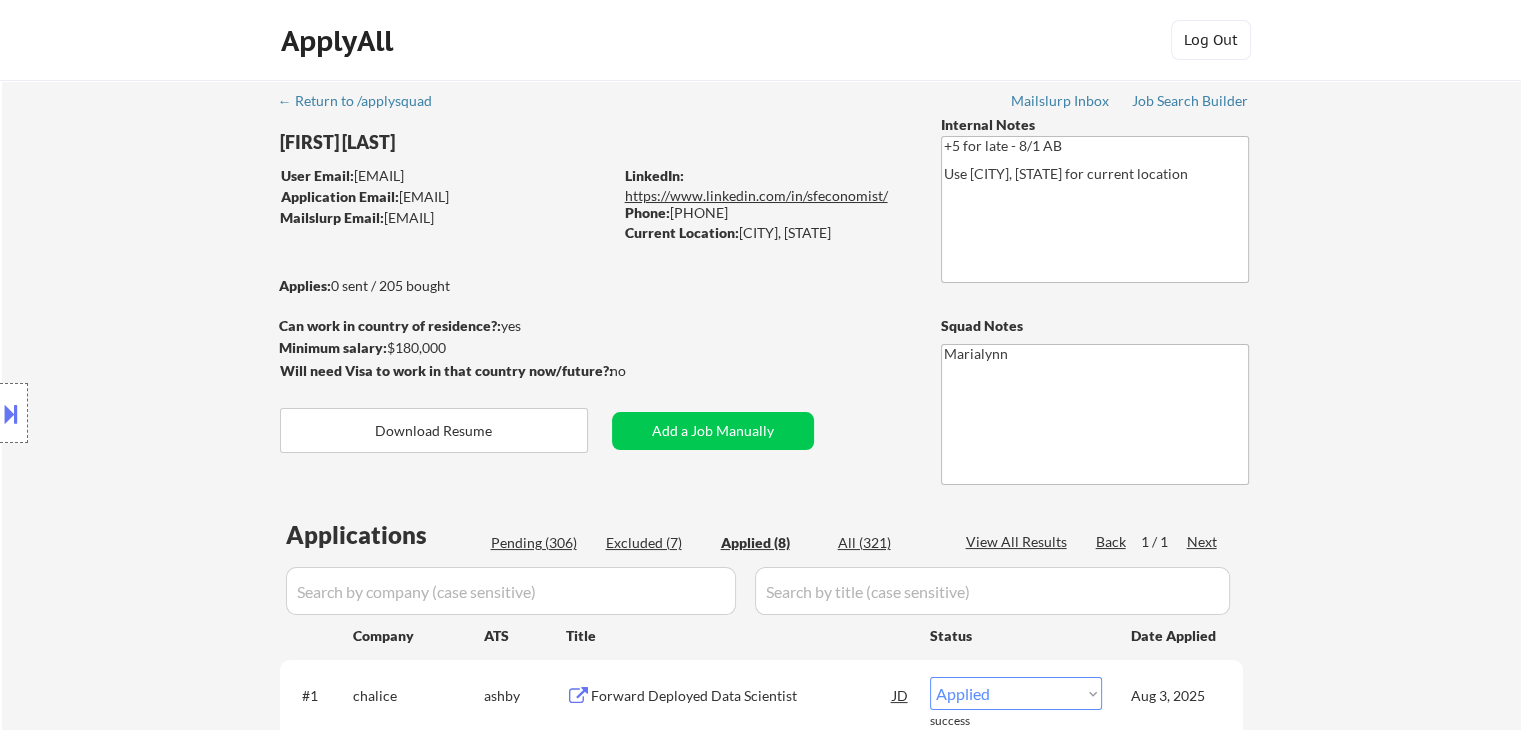 copy on "[PHONE]" 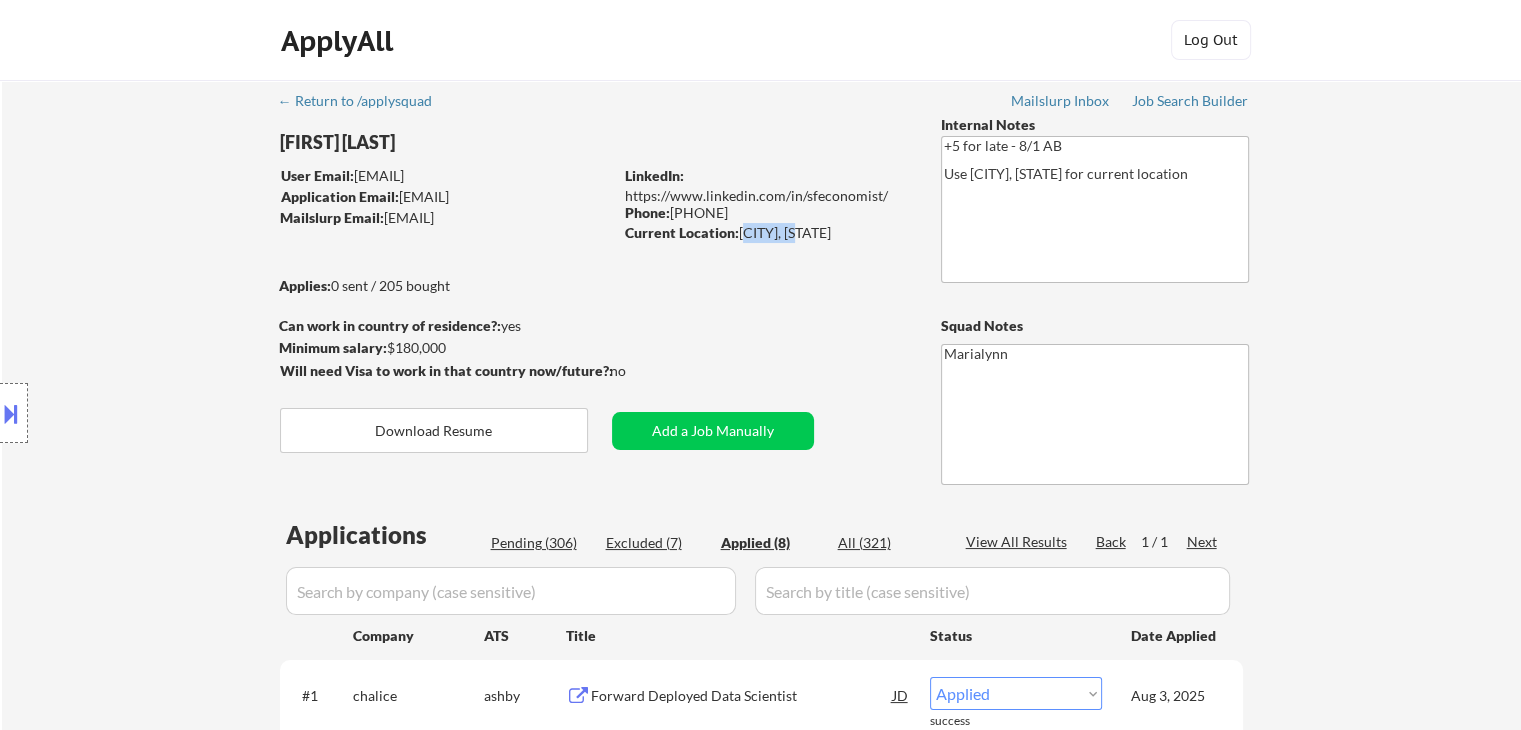 drag, startPoint x: 744, startPoint y: 229, endPoint x: 802, endPoint y: 231, distance: 58.034473 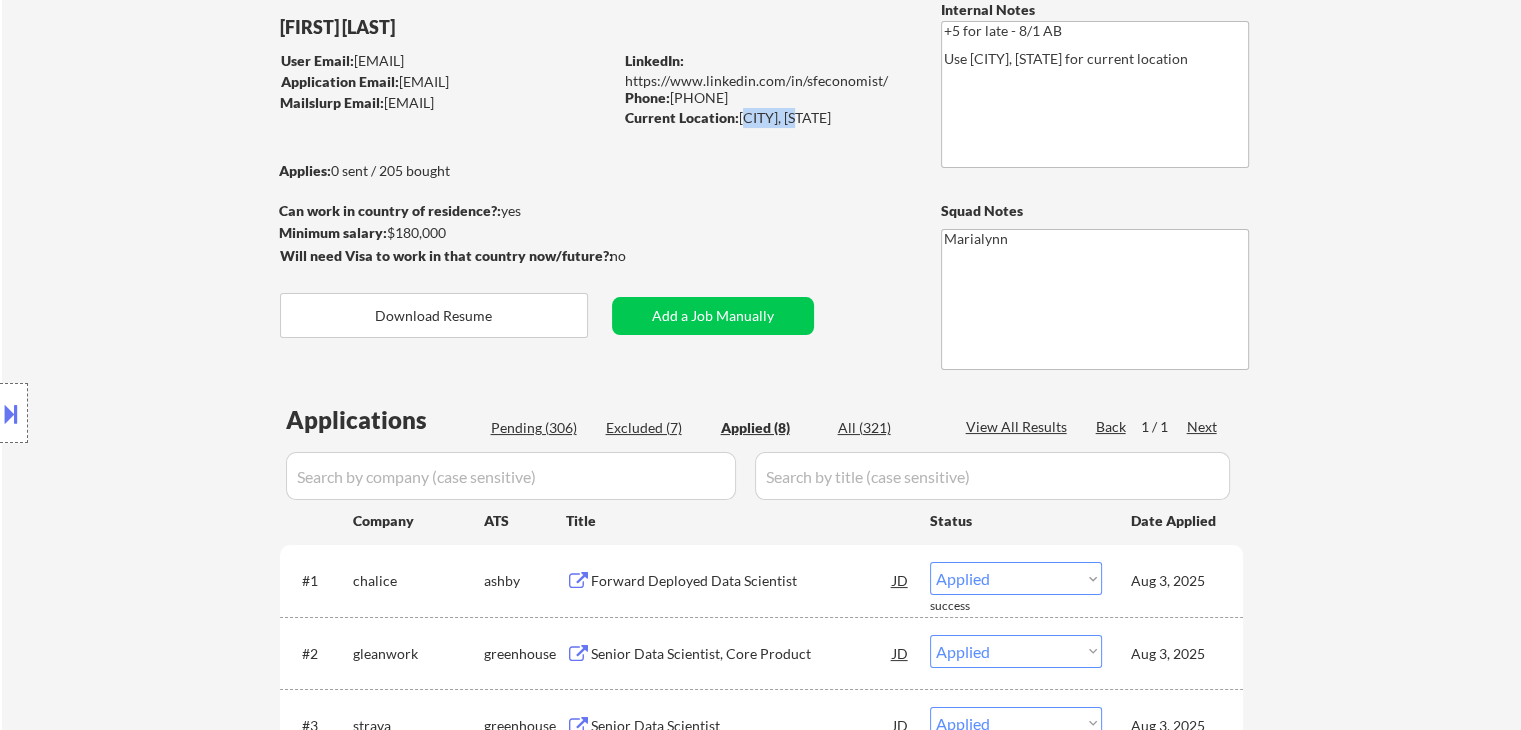 scroll, scrollTop: 200, scrollLeft: 0, axis: vertical 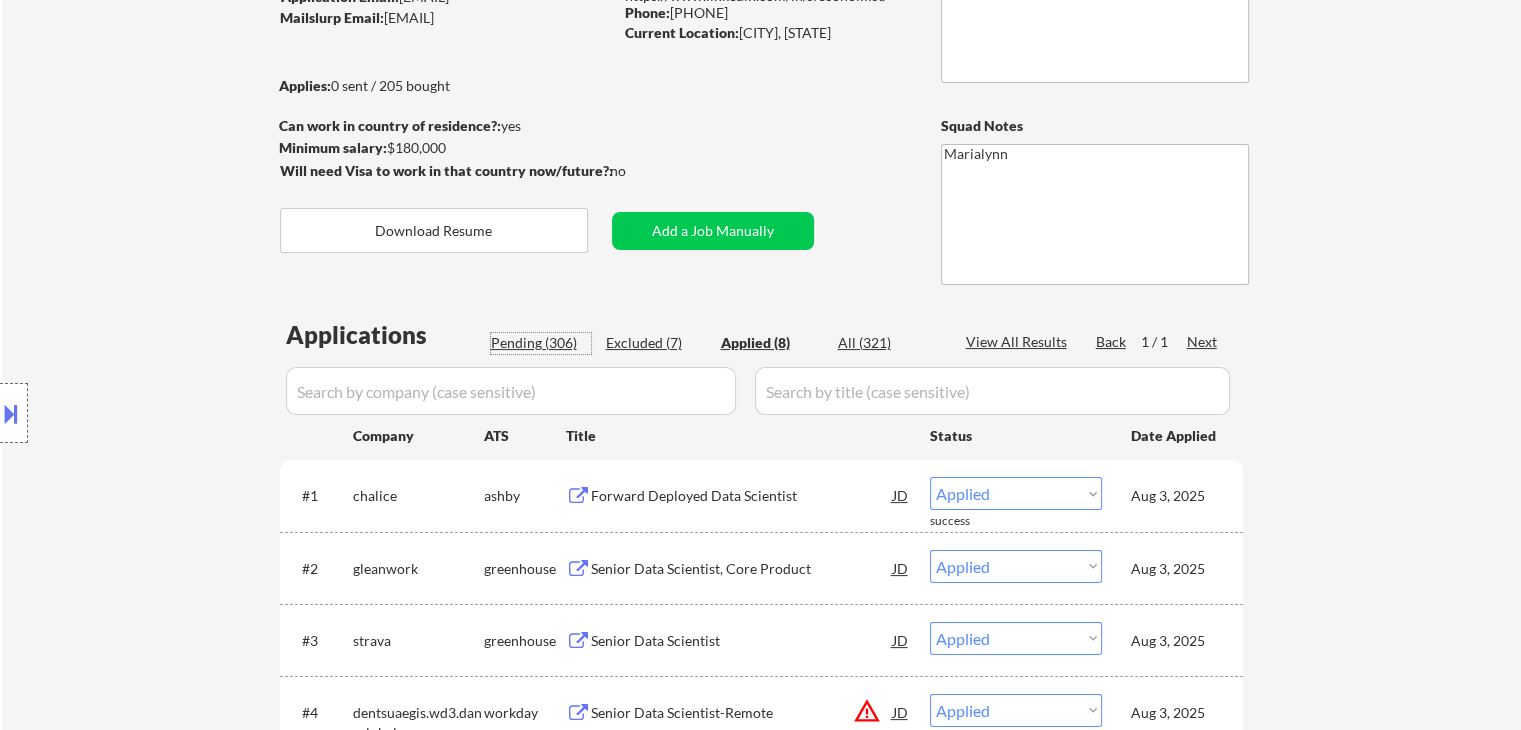 click on "Pending (306)" at bounding box center (541, 343) 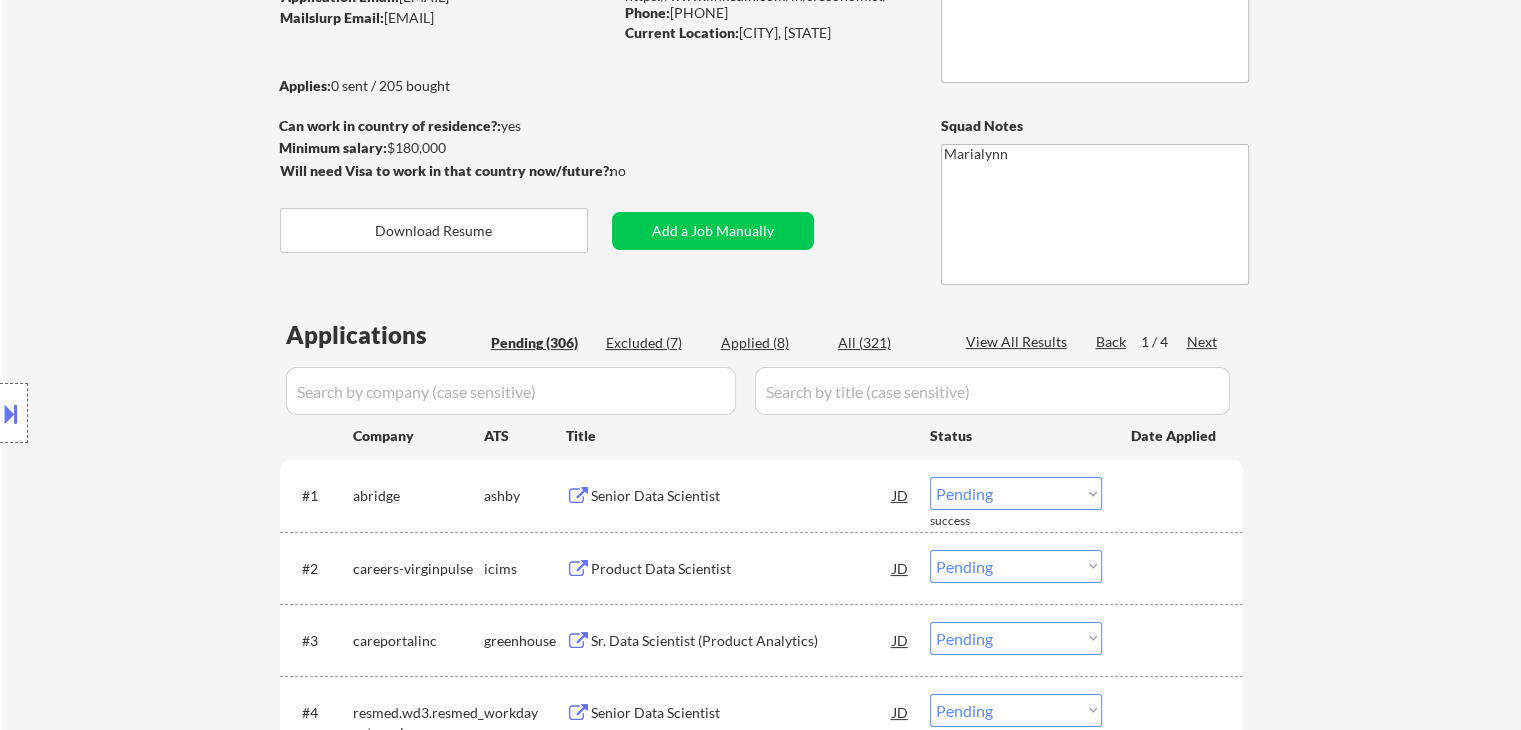 click on "Next" at bounding box center (1203, 342) 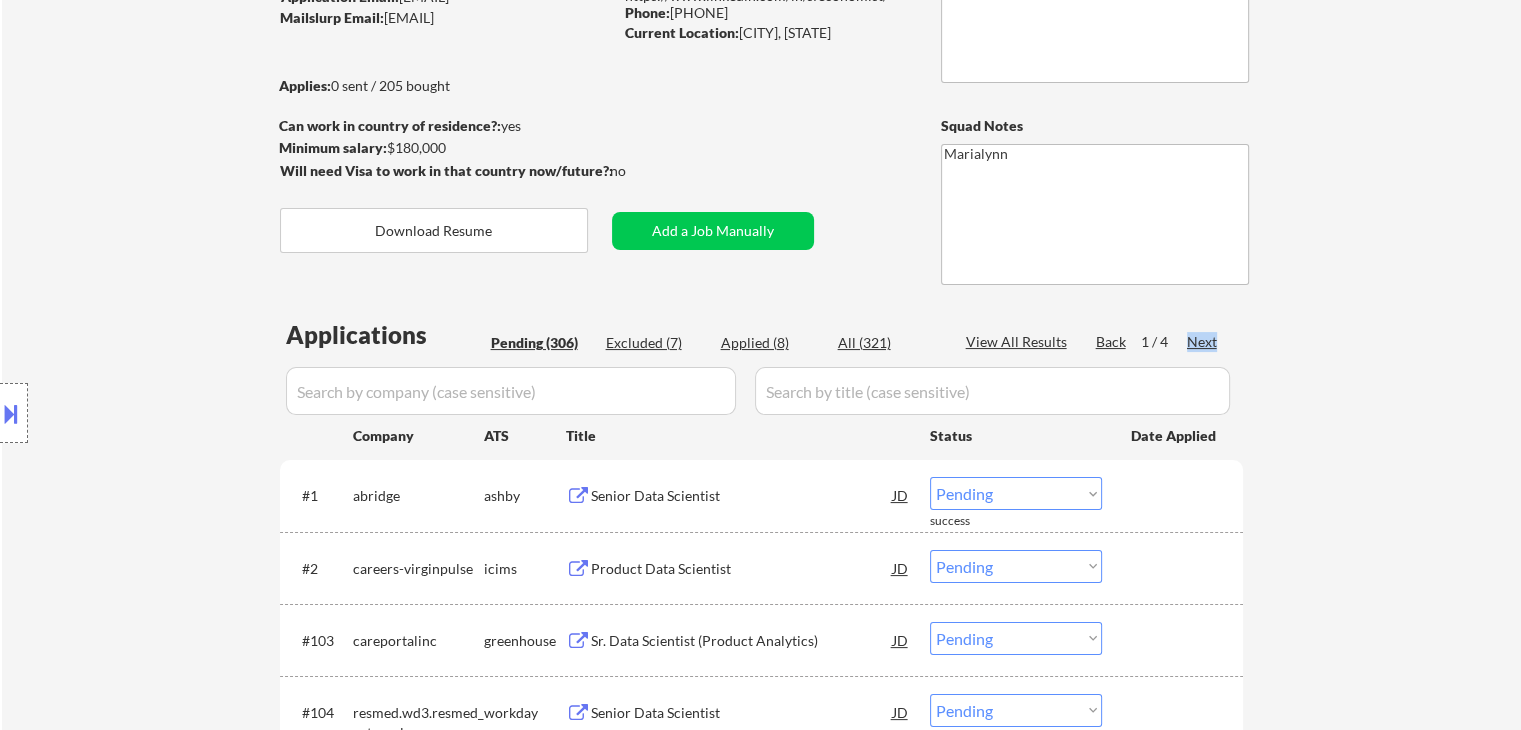click on "Next" at bounding box center (1203, 342) 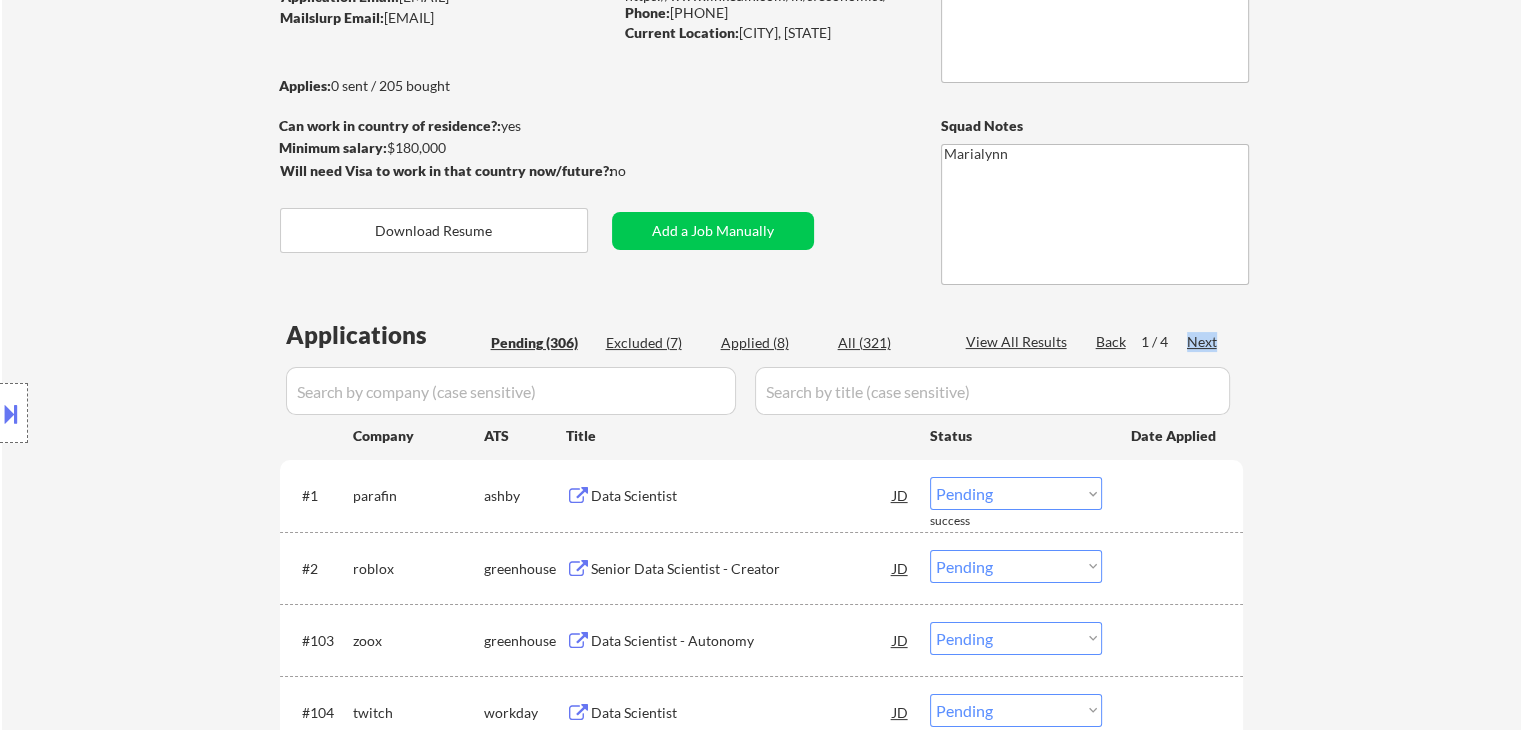 click on "Next" at bounding box center [1203, 342] 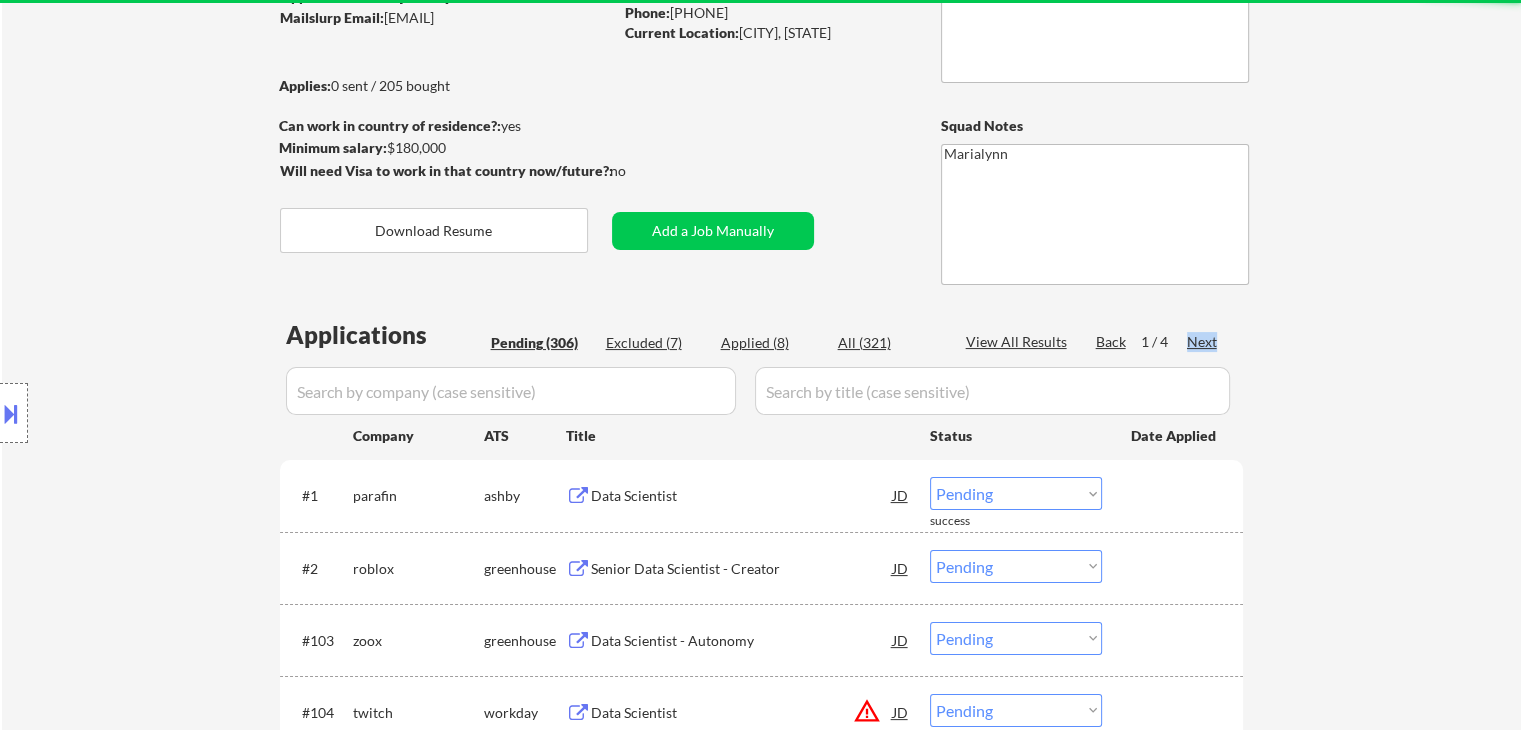 click on "Next" at bounding box center (1203, 342) 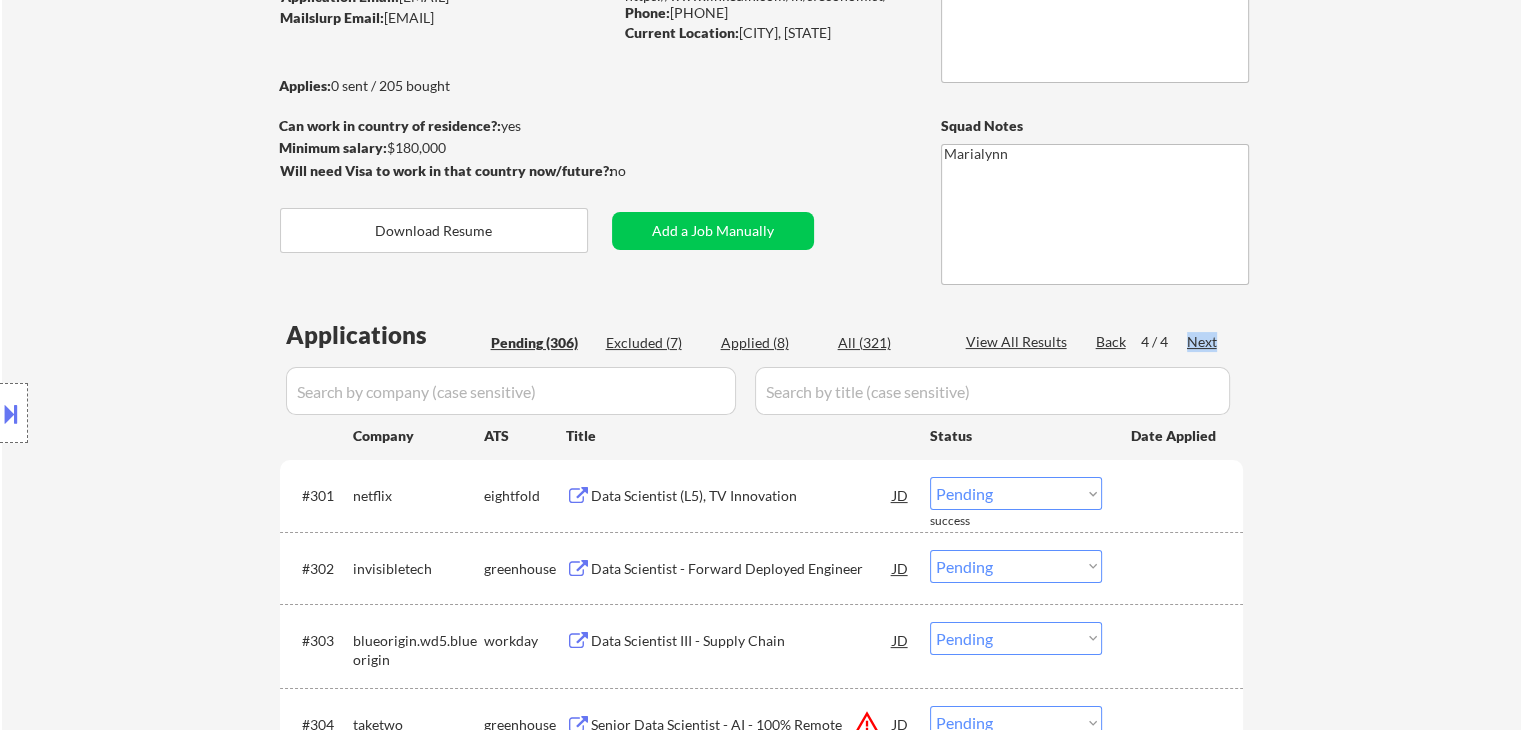 click on "Choose an option... Pending Applied Excluded (Questions) Excluded (Expired) Excluded (Location) Excluded (Bad Match) Excluded (Blocklist) Excluded (Salary) Excluded (Other)" at bounding box center [1016, 493] 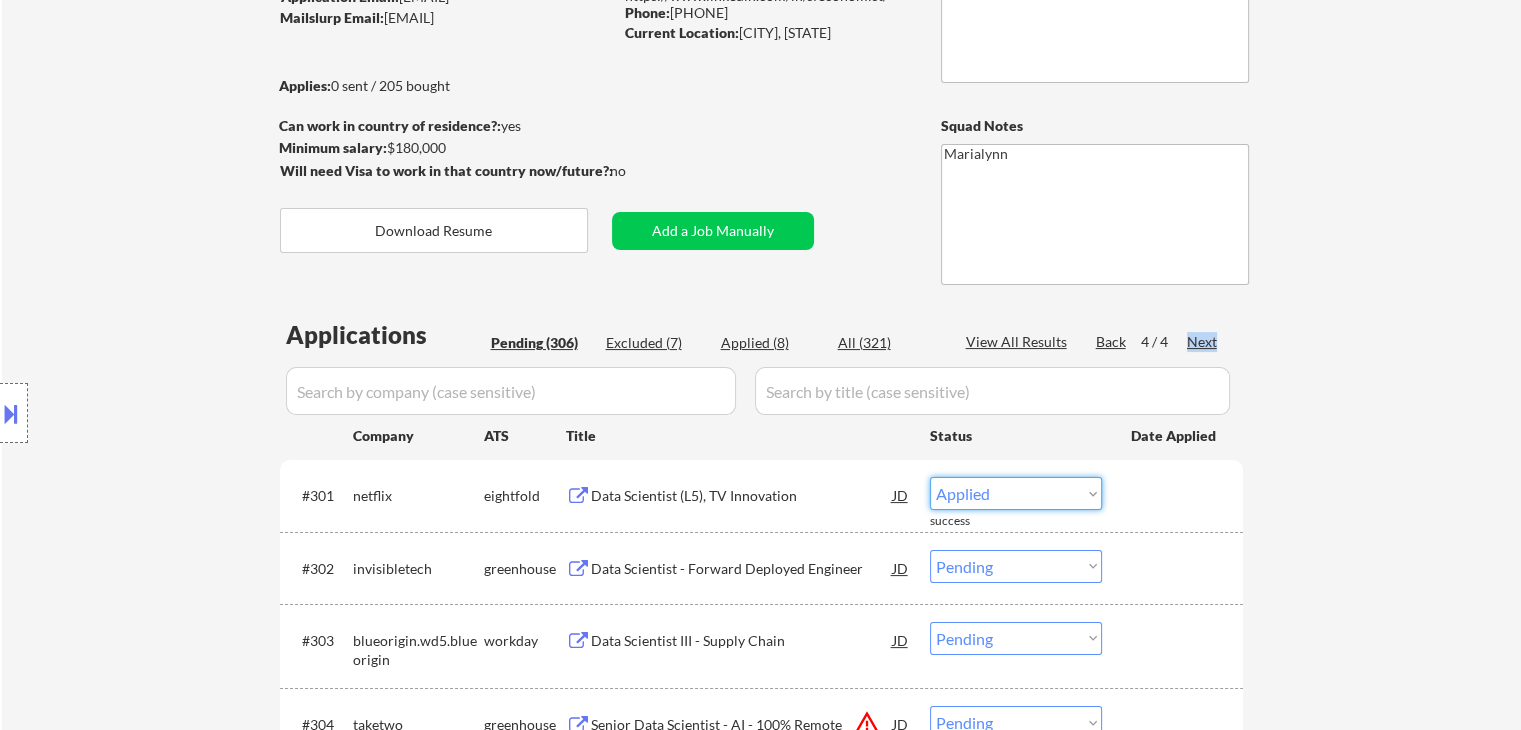 click on "Choose an option... Pending Applied Excluded (Questions) Excluded (Expired) Excluded (Location) Excluded (Bad Match) Excluded (Blocklist) Excluded (Salary) Excluded (Other)" at bounding box center [1016, 493] 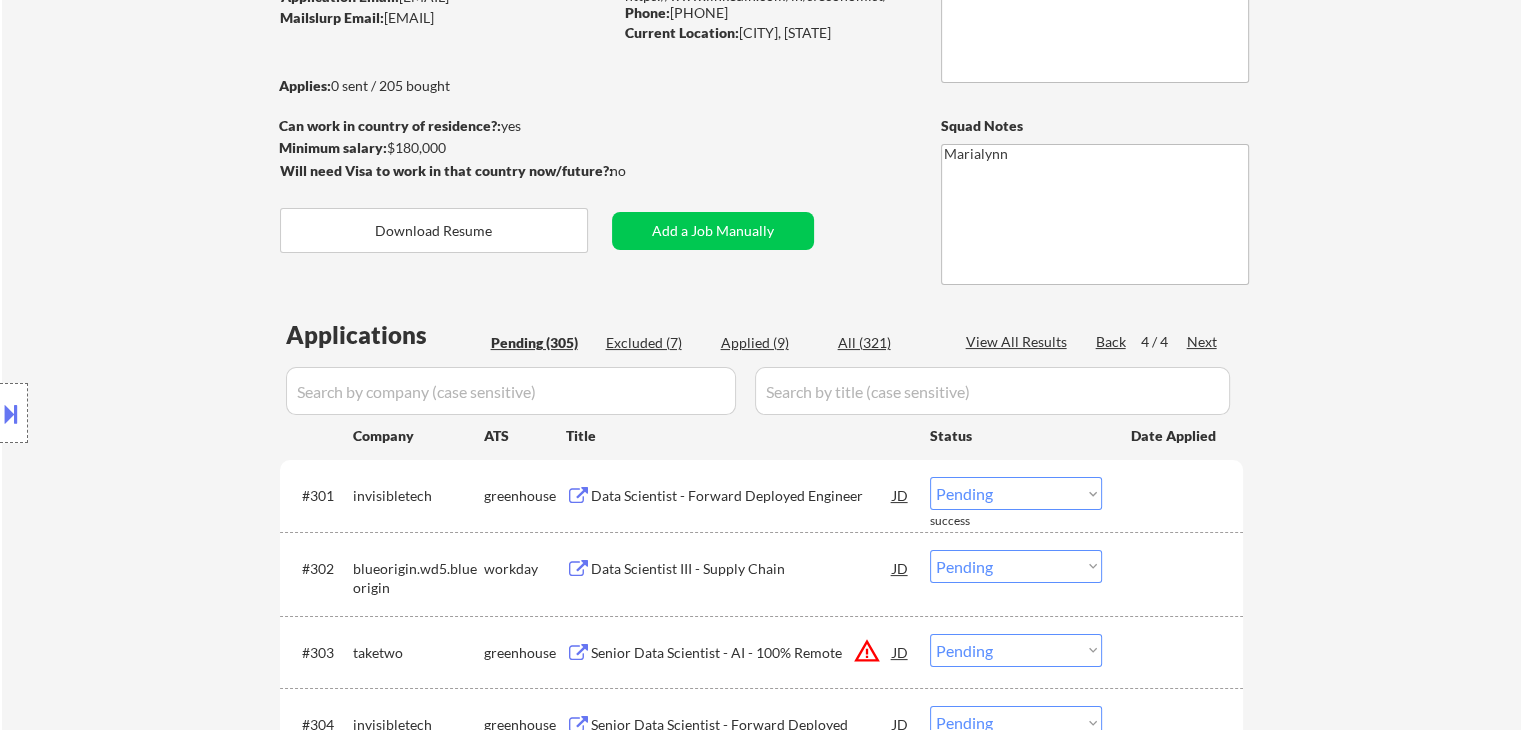 click on "invisibletech" at bounding box center (418, 496) 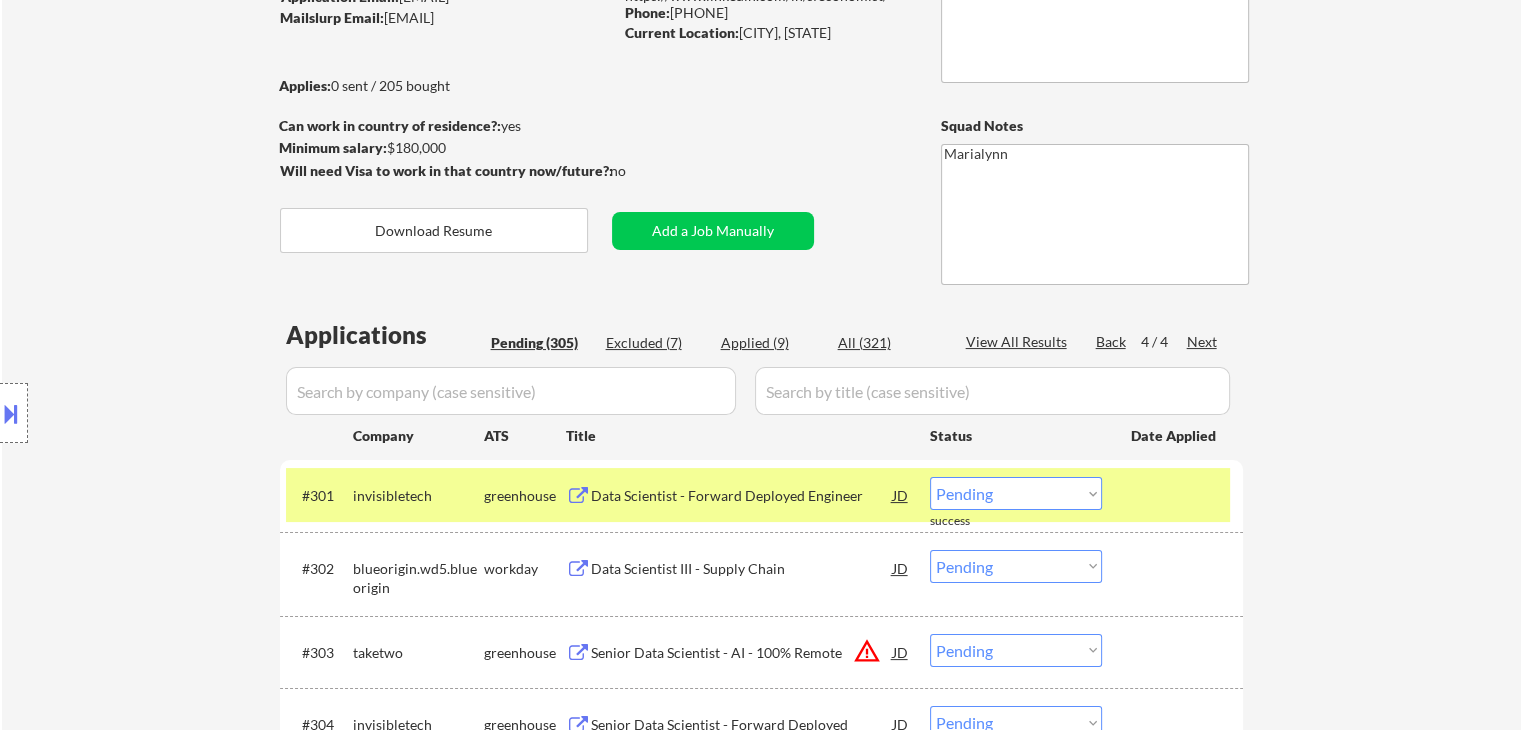click on "Data Scientist - Forward Deployed Engineer" at bounding box center [742, 496] 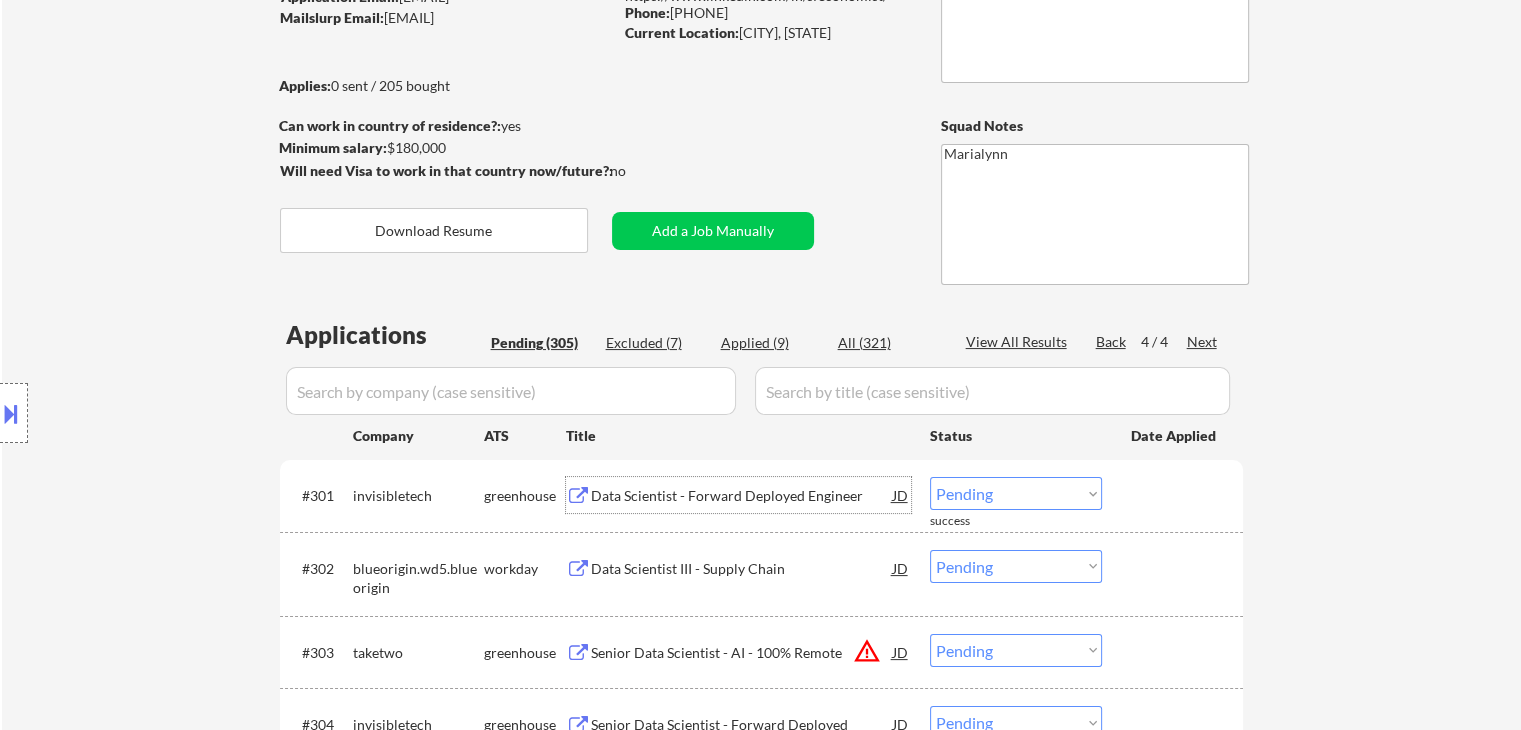 click on "Choose an option... Pending Applied Excluded (Questions) Excluded (Expired) Excluded (Location) Excluded (Bad Match) Excluded (Blocklist) Excluded (Salary) Excluded (Other)" at bounding box center (1016, 493) 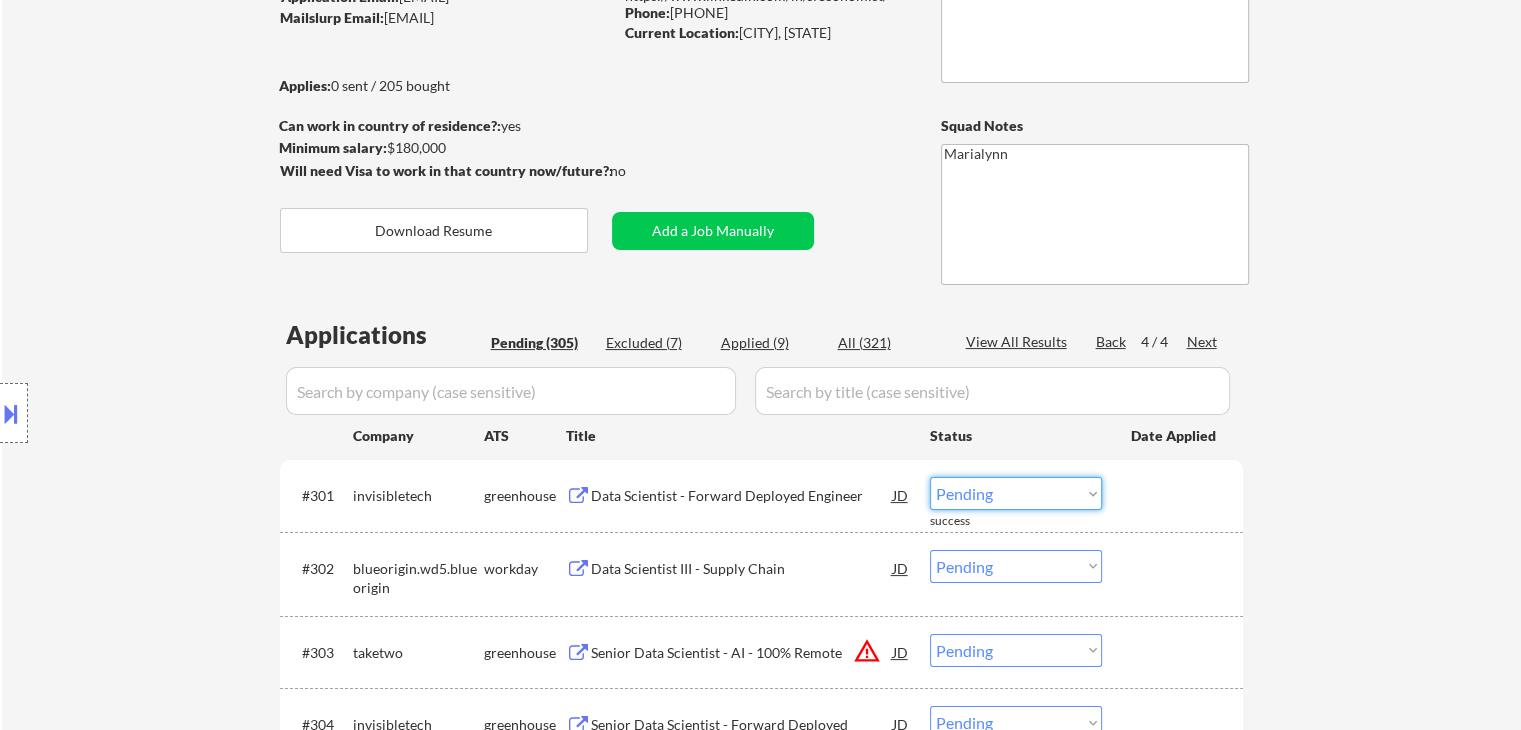 click on "Choose an option... Pending Applied Excluded (Questions) Excluded (Expired) Excluded (Location) Excluded (Bad Match) Excluded (Blocklist) Excluded (Salary) Excluded (Other)" at bounding box center (1016, 493) 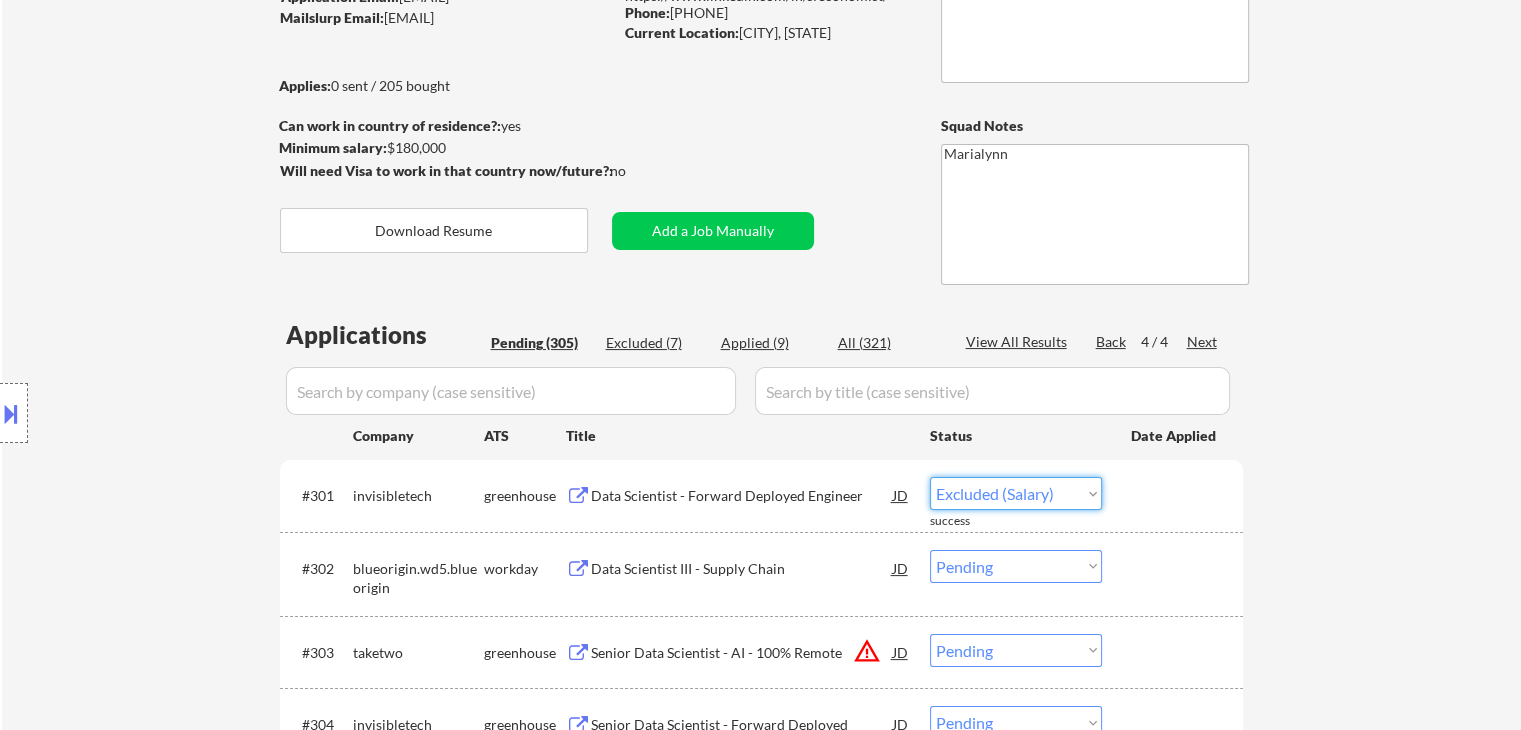click on "Choose an option... Pending Applied Excluded (Questions) Excluded (Expired) Excluded (Location) Excluded (Bad Match) Excluded (Blocklist) Excluded (Salary) Excluded (Other)" at bounding box center (1016, 493) 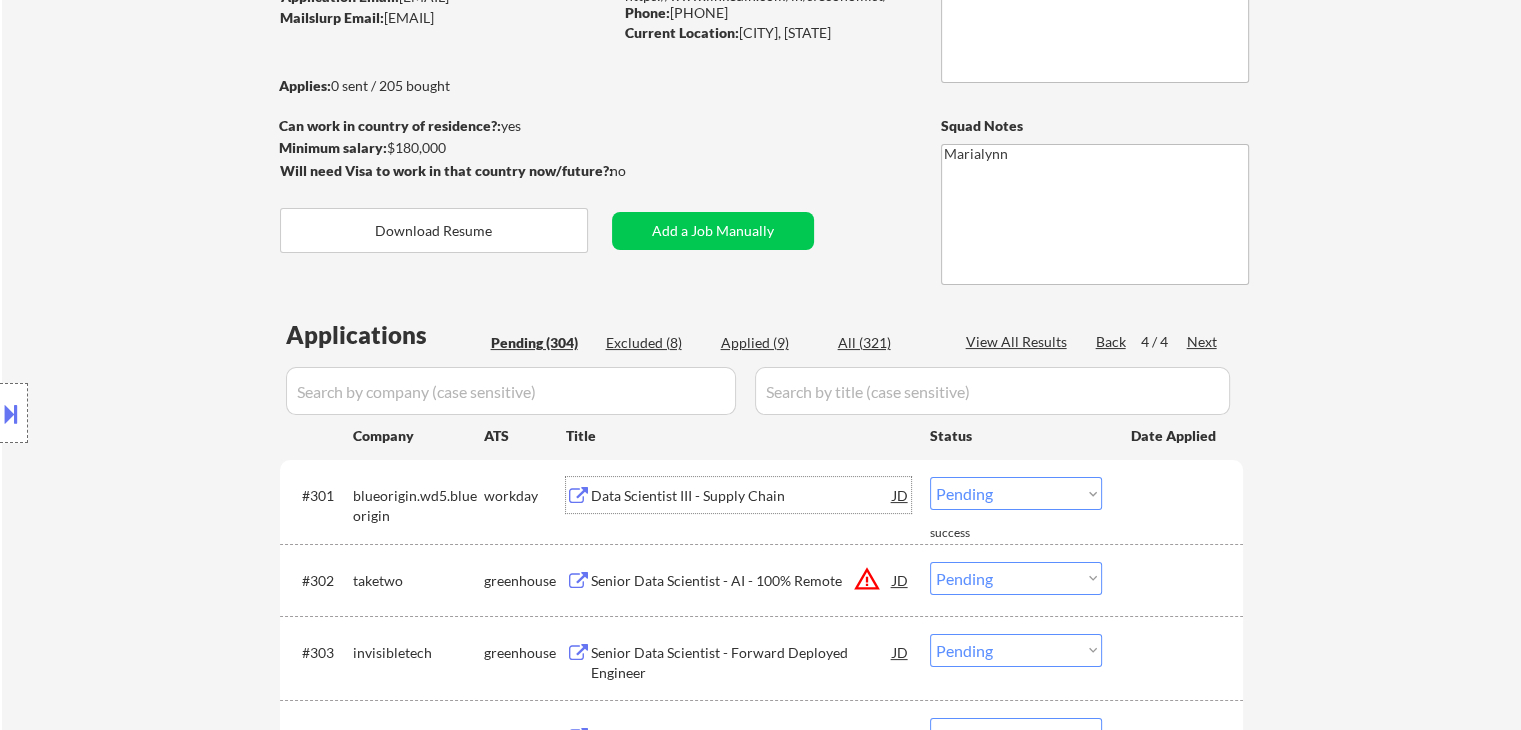 click on "Data Scientist III - Supply Chain" at bounding box center (742, 496) 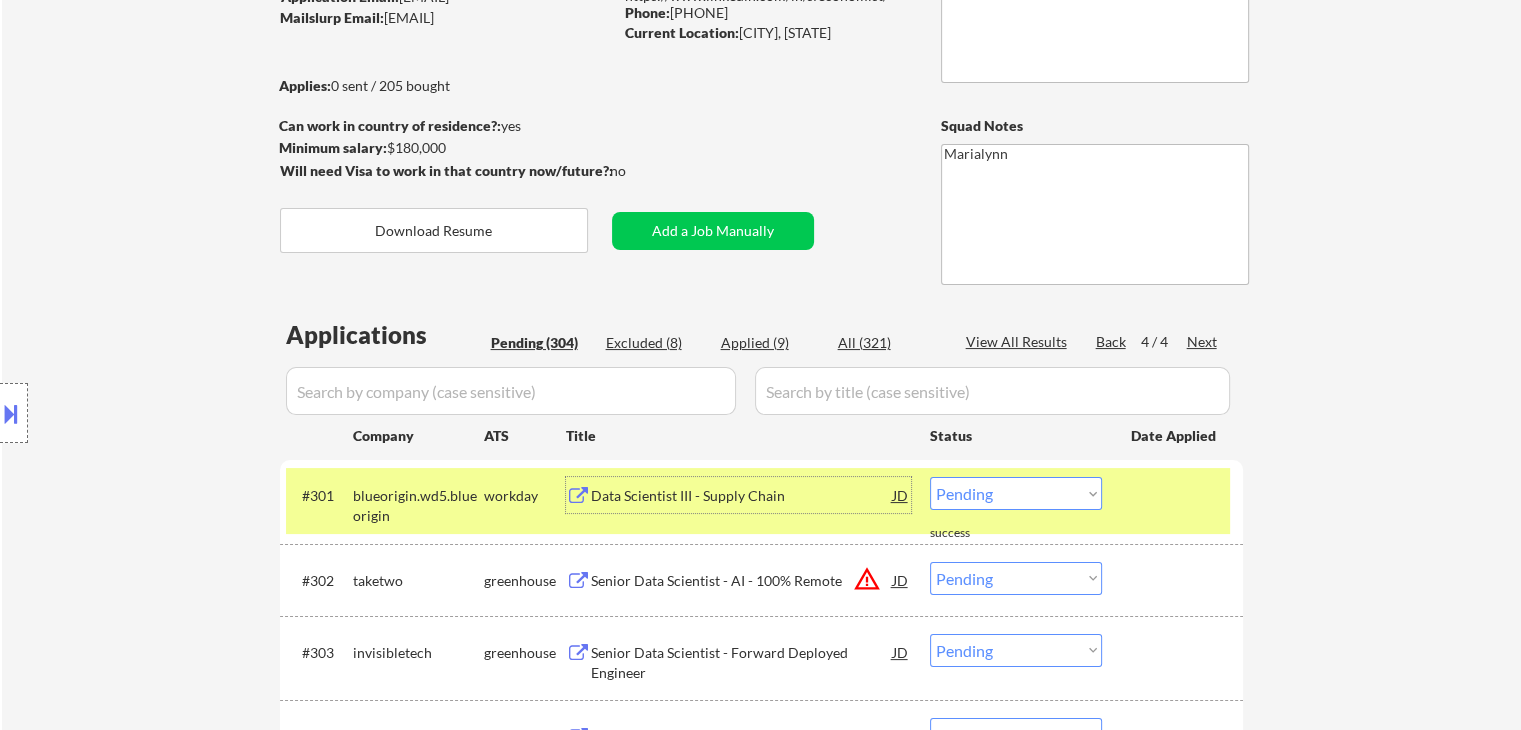 click on "Choose an option... Pending Applied Excluded (Questions) Excluded (Expired) Excluded (Location) Excluded (Bad Match) Excluded (Blocklist) Excluded (Salary) Excluded (Other)" at bounding box center [1016, 493] 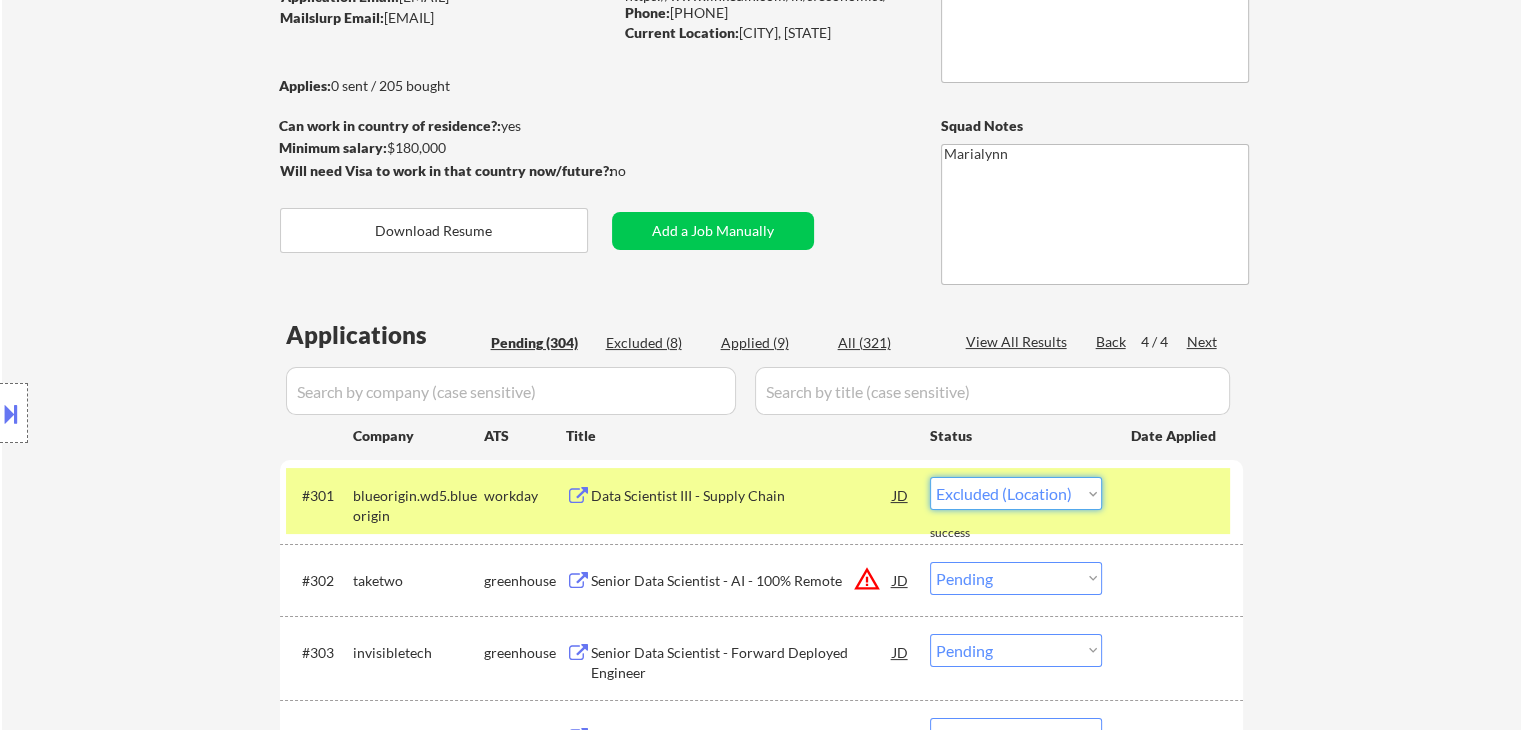 click on "Choose an option... Pending Applied Excluded (Questions) Excluded (Expired) Excluded (Location) Excluded (Bad Match) Excluded (Blocklist) Excluded (Salary) Excluded (Other)" at bounding box center (1016, 493) 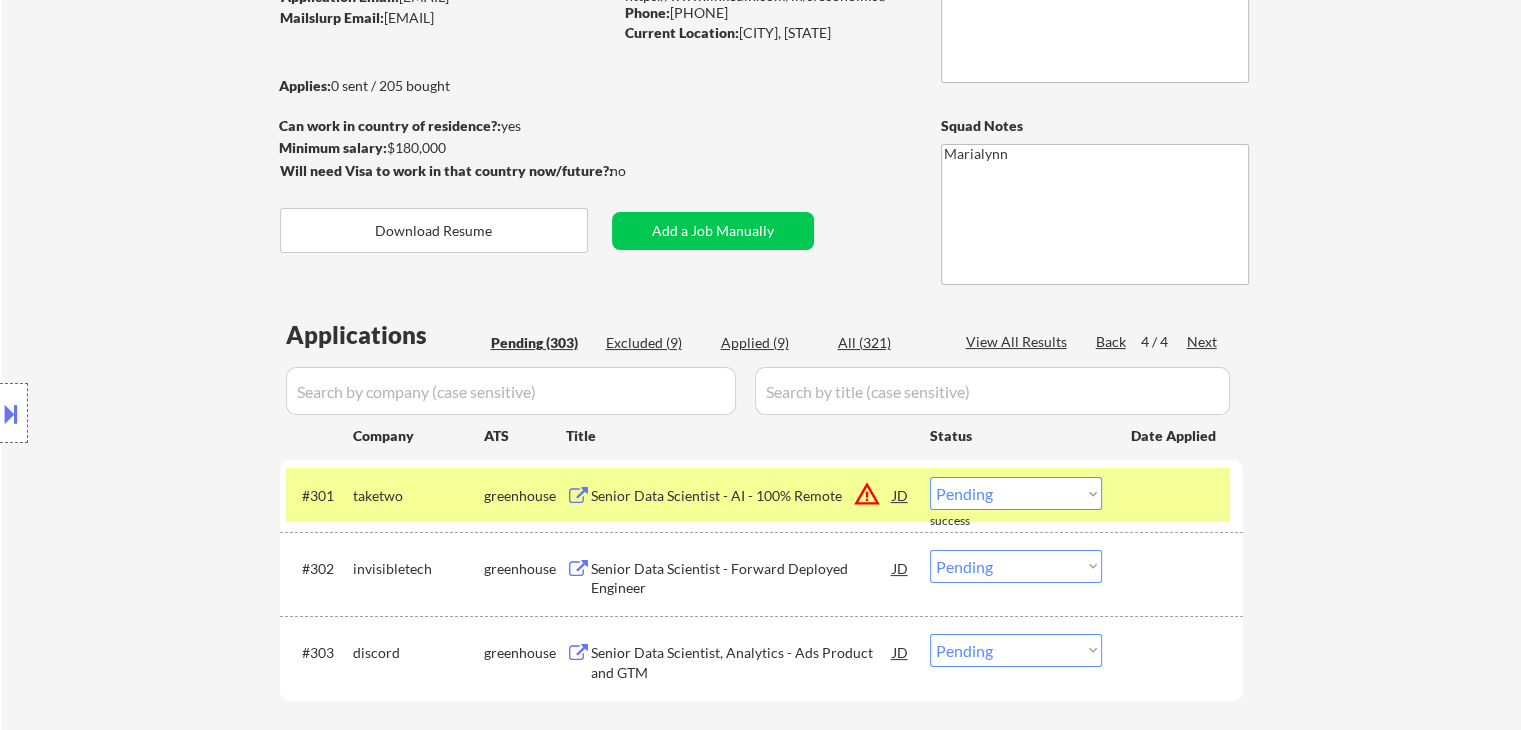 click on "Senior Data Scientist - AI - 100% Remote" at bounding box center [742, 496] 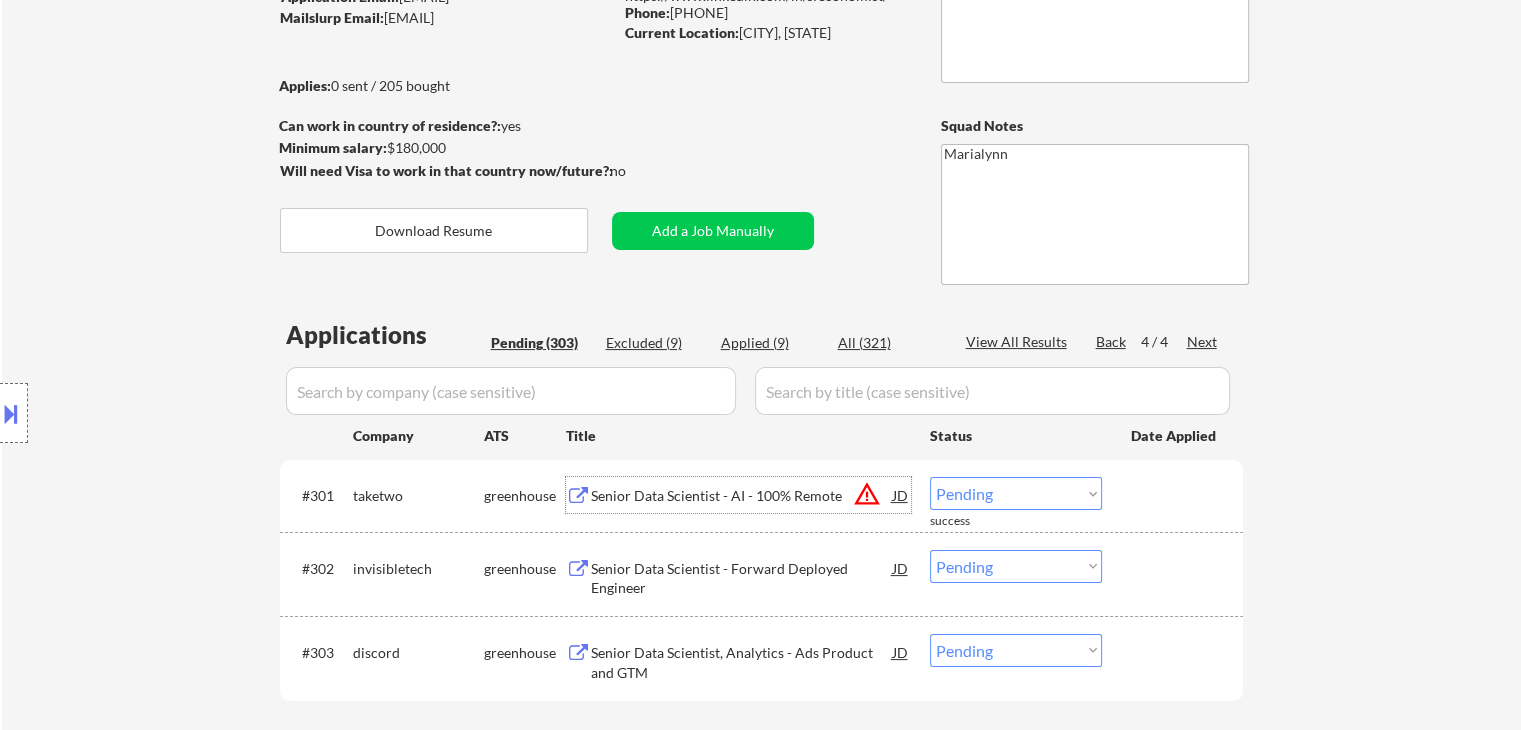 click on "Choose an option... Pending Applied Excluded (Questions) Excluded (Expired) Excluded (Location) Excluded (Bad Match) Excluded (Blocklist) Excluded (Salary) Excluded (Other)" at bounding box center [1016, 493] 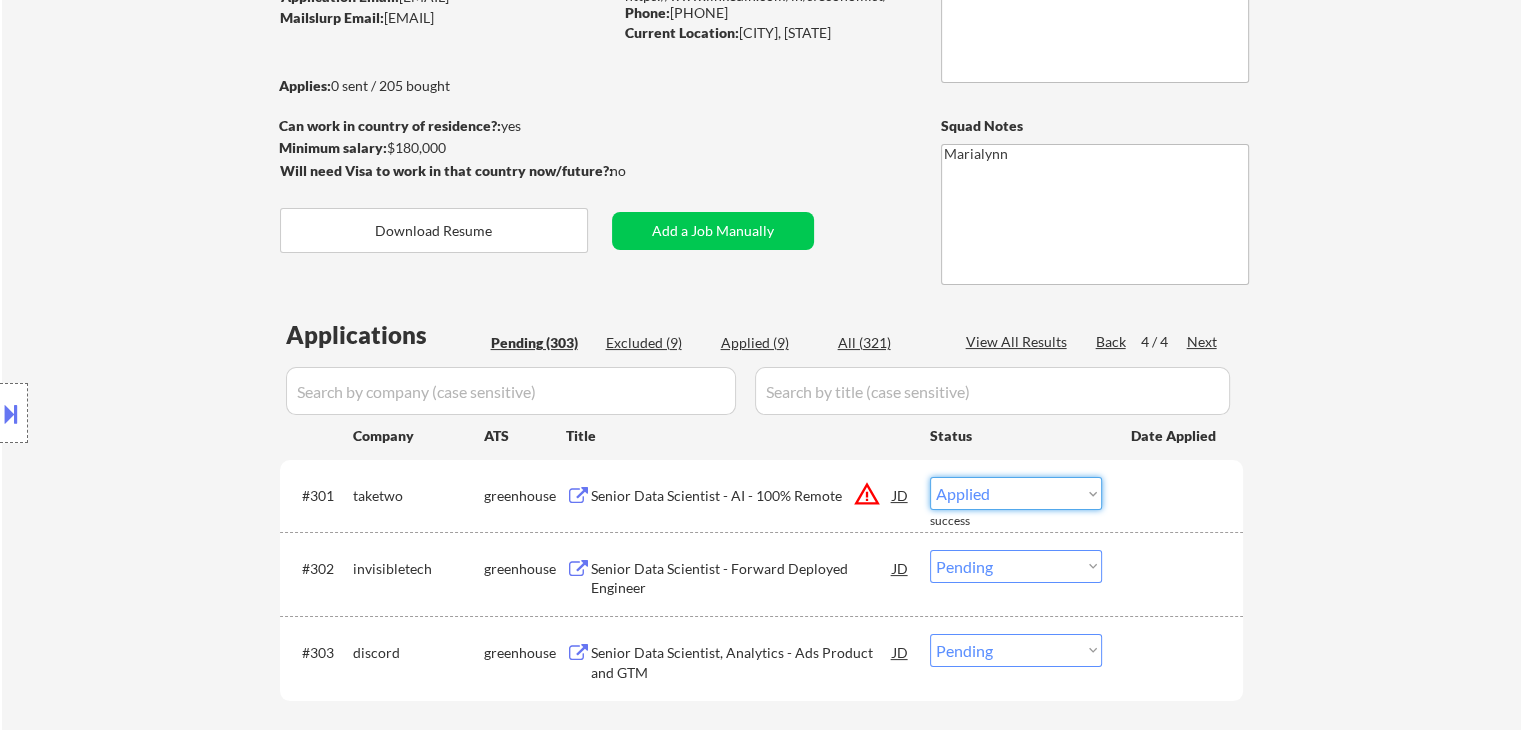 click on "Choose an option... Pending Applied Excluded (Questions) Excluded (Expired) Excluded (Location) Excluded (Bad Match) Excluded (Blocklist) Excluded (Salary) Excluded (Other)" at bounding box center [1016, 493] 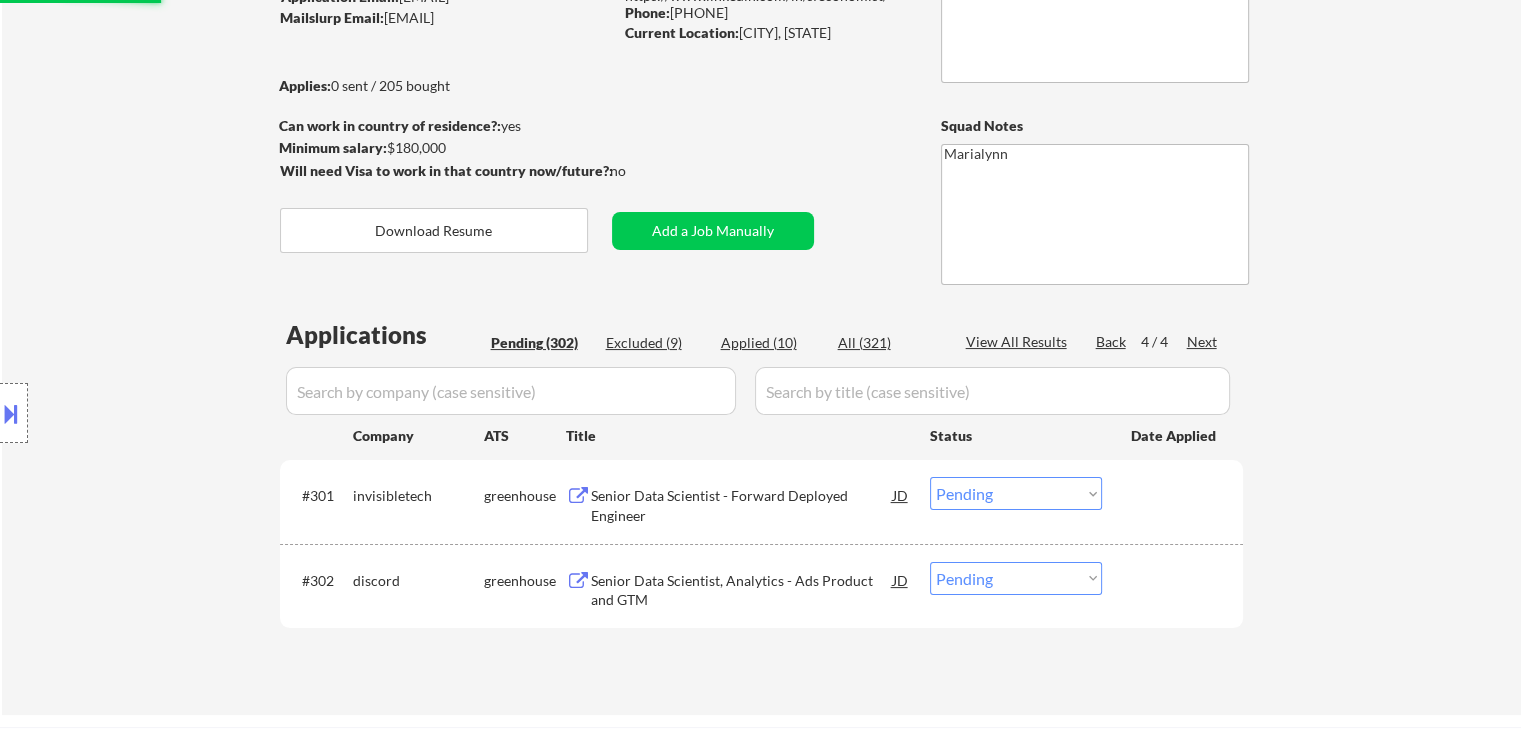click on "Senior Data Scientist - Forward Deployed Engineer" at bounding box center [742, 505] 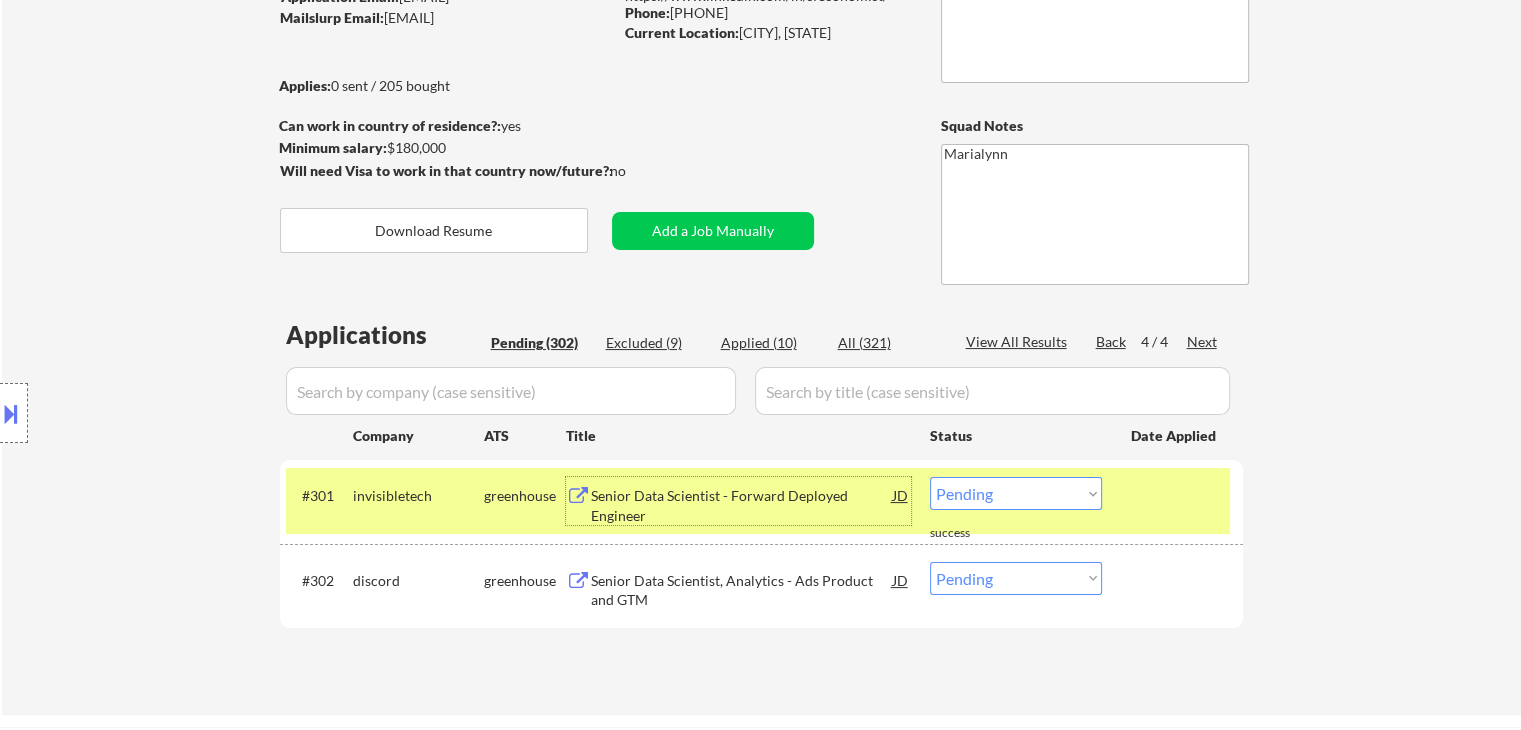 click on "Choose an option... Pending Applied Excluded (Questions) Excluded (Expired) Excluded (Location) Excluded (Bad Match) Excluded (Blocklist) Excluded (Salary) Excluded (Other)" at bounding box center [1016, 493] 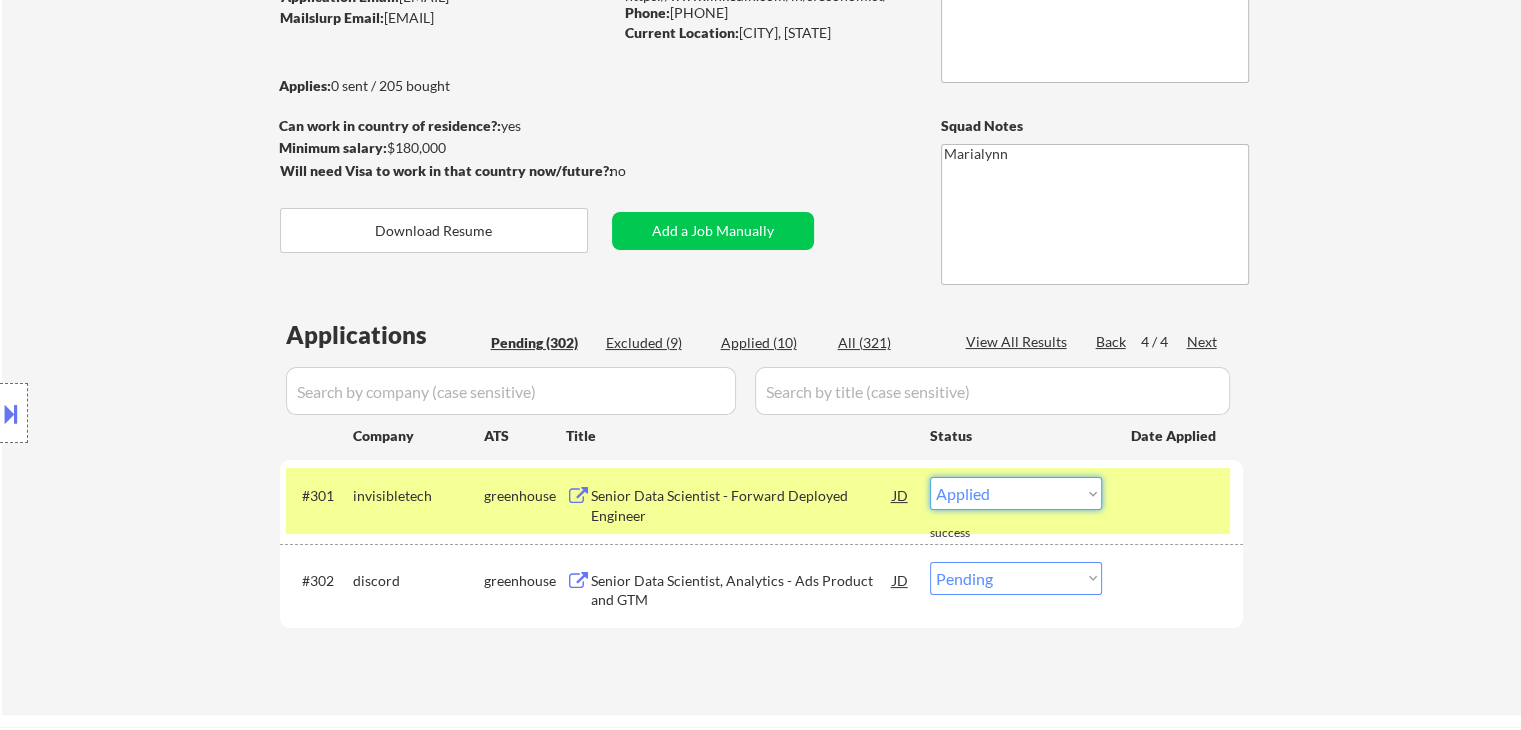 click on "Choose an option... Pending Applied Excluded (Questions) Excluded (Expired) Excluded (Location) Excluded (Bad Match) Excluded (Blocklist) Excluded (Salary) Excluded (Other)" at bounding box center (1016, 493) 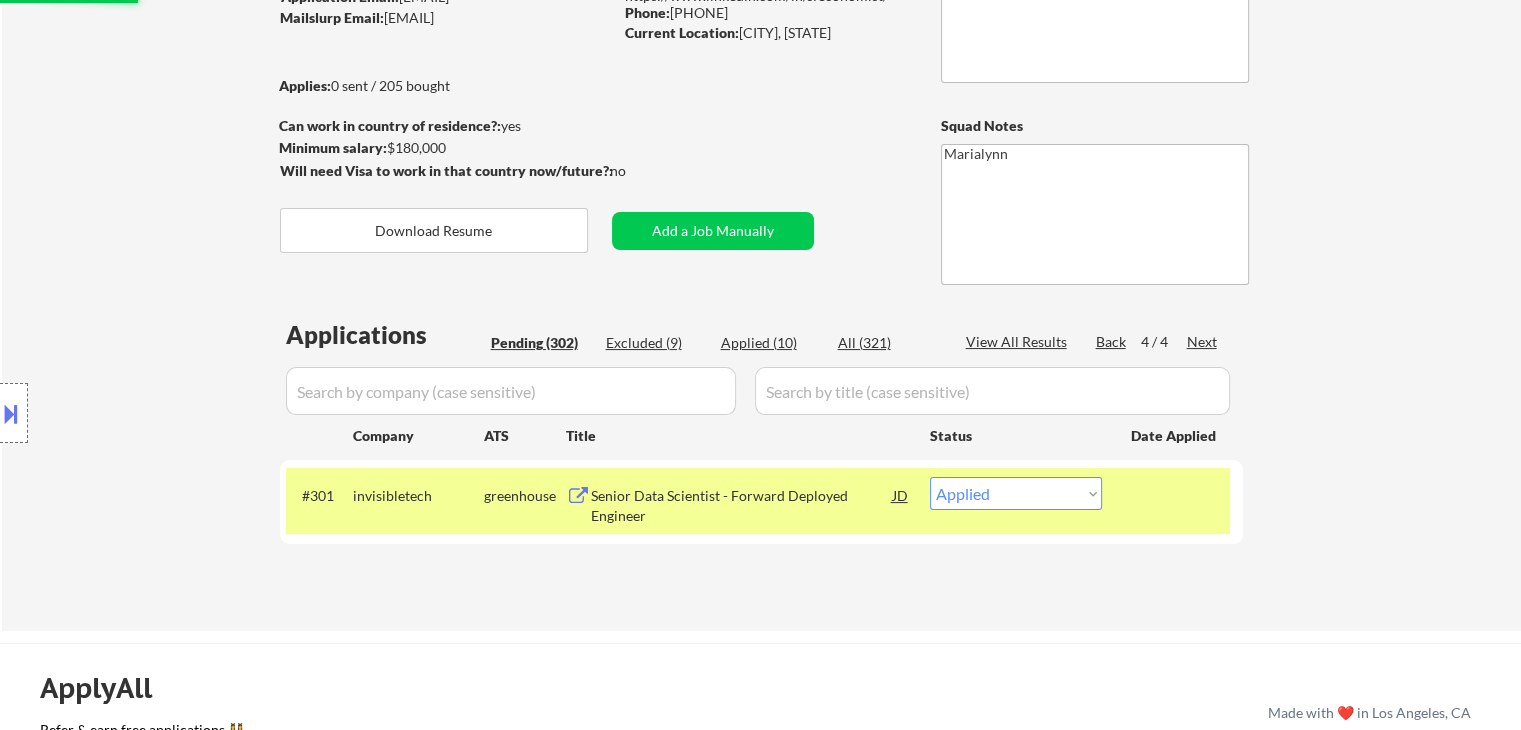select on ""pending"" 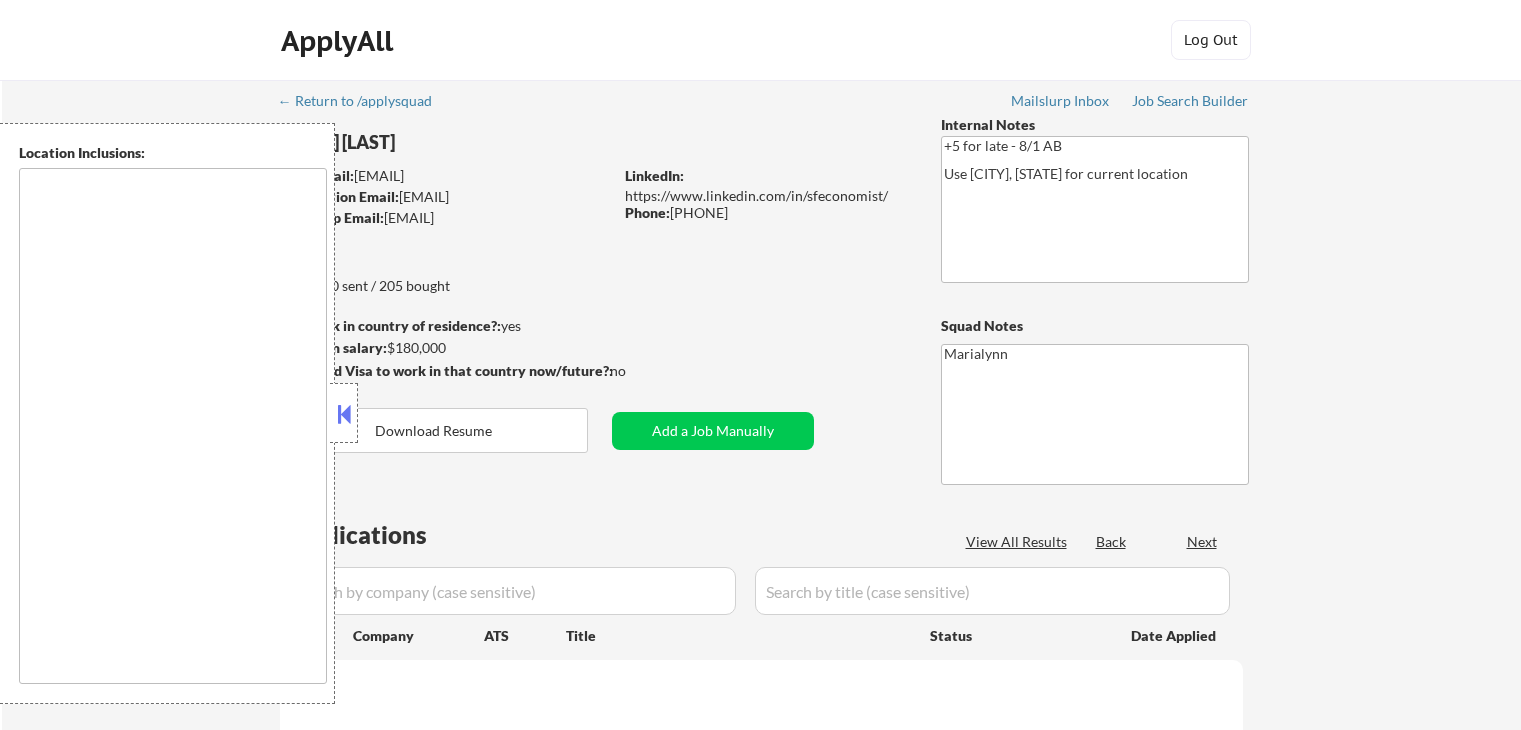scroll, scrollTop: 0, scrollLeft: 0, axis: both 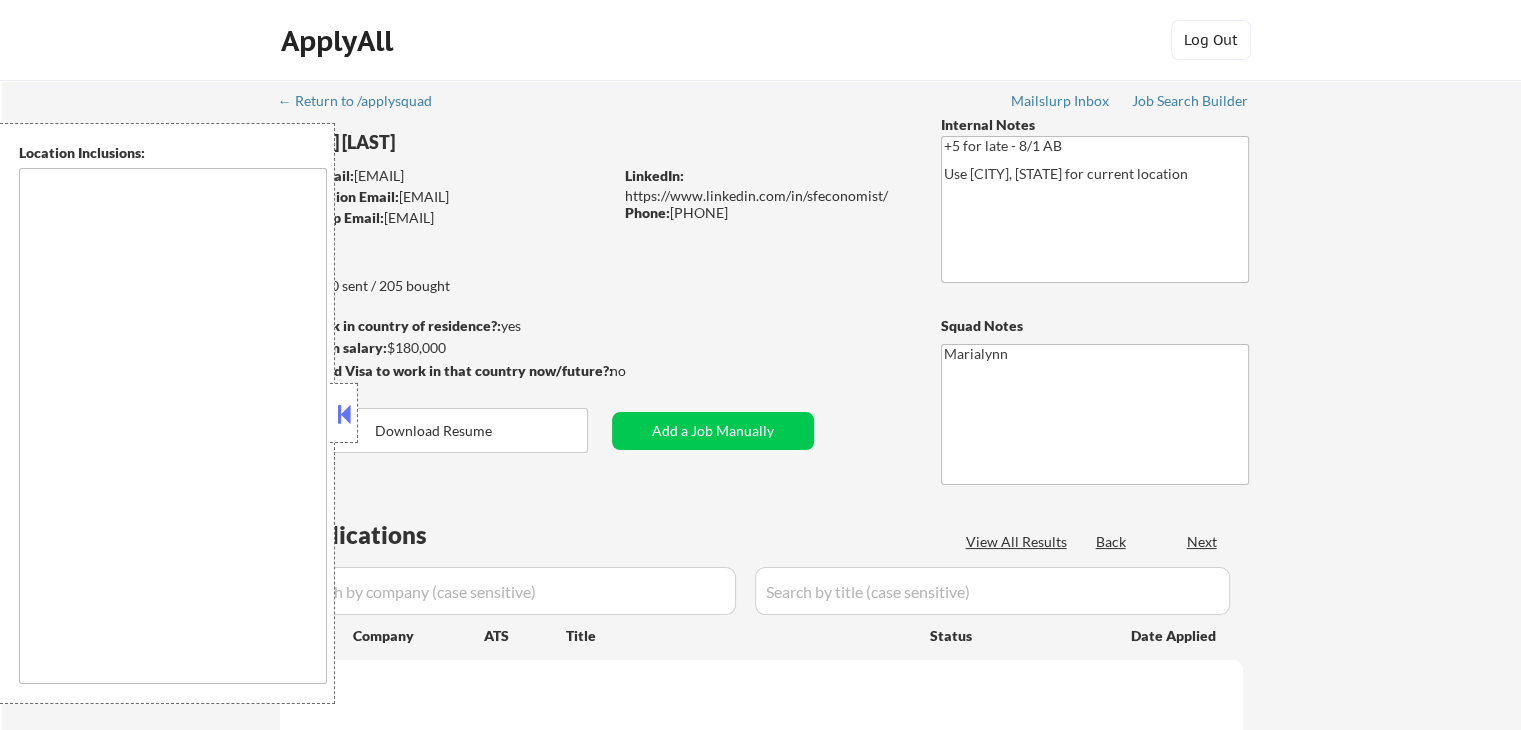 type on "[CITY], [STATE]   [CITY], [STATE]   [CITY], [STATE]   [CITY], [STATE]   [CITY], [STATE]   [CITY], [STATE]   [CITY], [STATE]   [CITY], [STATE]   [CITY], [STATE]   [CITY], [STATE]   [CITY], [STATE]   [CITY], [STATE]   [CITY], [STATE]   [CITY], [STATE]   [CITY], [STATE]   [CITY], [STATE]   [CITY], [STATE]   [CITY], [STATE]   [CITY], [STATE]   [CITY], [STATE]   [CITY], [STATE]   [CITY], [STATE]   [CITY], [STATE]   [CITY], [STATE]   [CITY], [STATE]   [CITY], [STATE]   [CITY], [STATE]   [CITY], [STATE]   [CITY], [STATE]   [CITY], [STATE]   [CITY], [STATE]   [CITY], [STATE]   [CITY], [STATE]   [CITY], [STATE]   [CITY], [STATE]   [CITY], [STATE]   [CITY], [STATE]   [CITY], [STATE]   [CITY], [STATE]   [CITY], [STATE]   [CITY], [STATE]   [CITY], [STATE]   [CITY], [STATE]   [CITY], [STATE]   [CITY], [STATE]   [CITY], [STATE]   [CITY], [STATE]   [CITY], [STATE]   [CITY], [STATE]  ..." 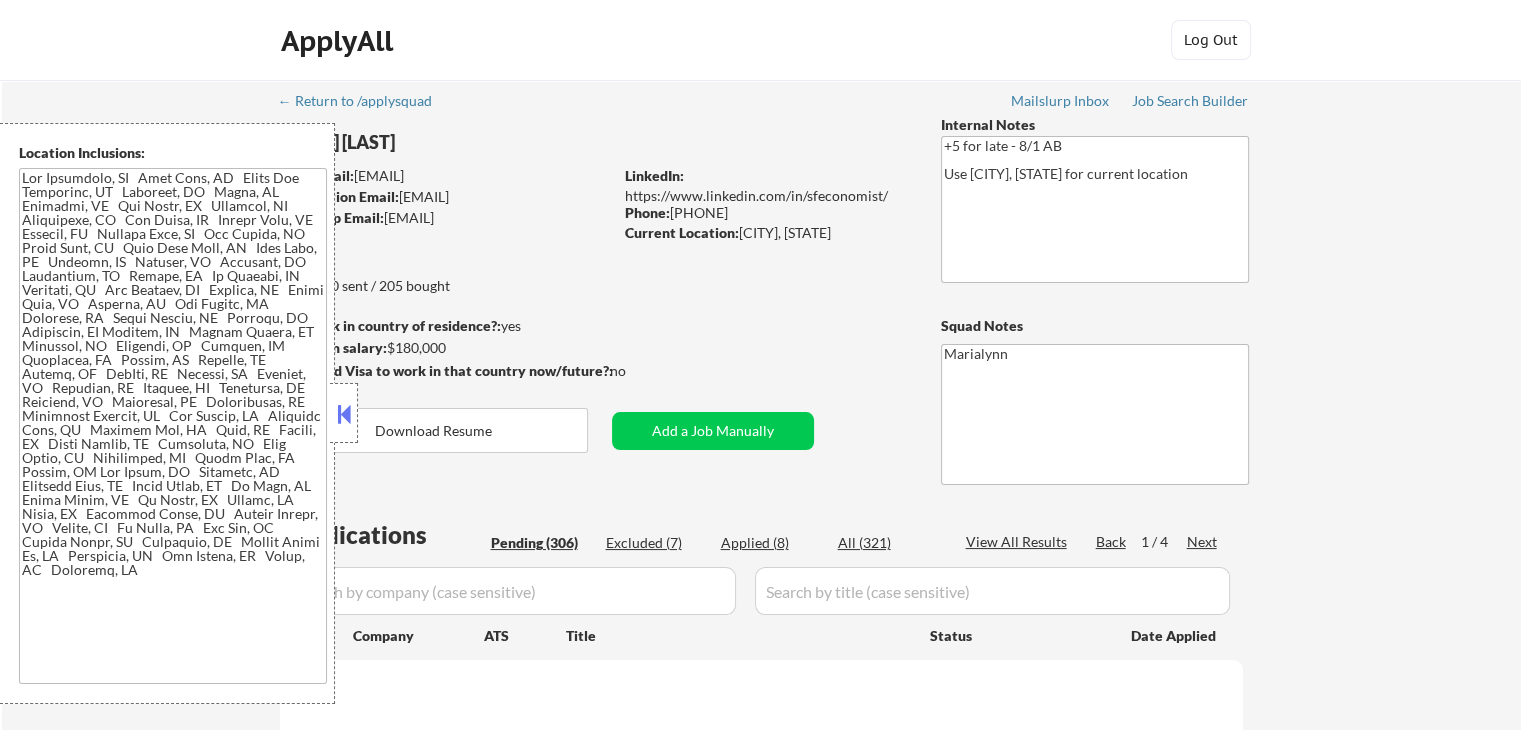 click on "Applied (8)" at bounding box center (771, 543) 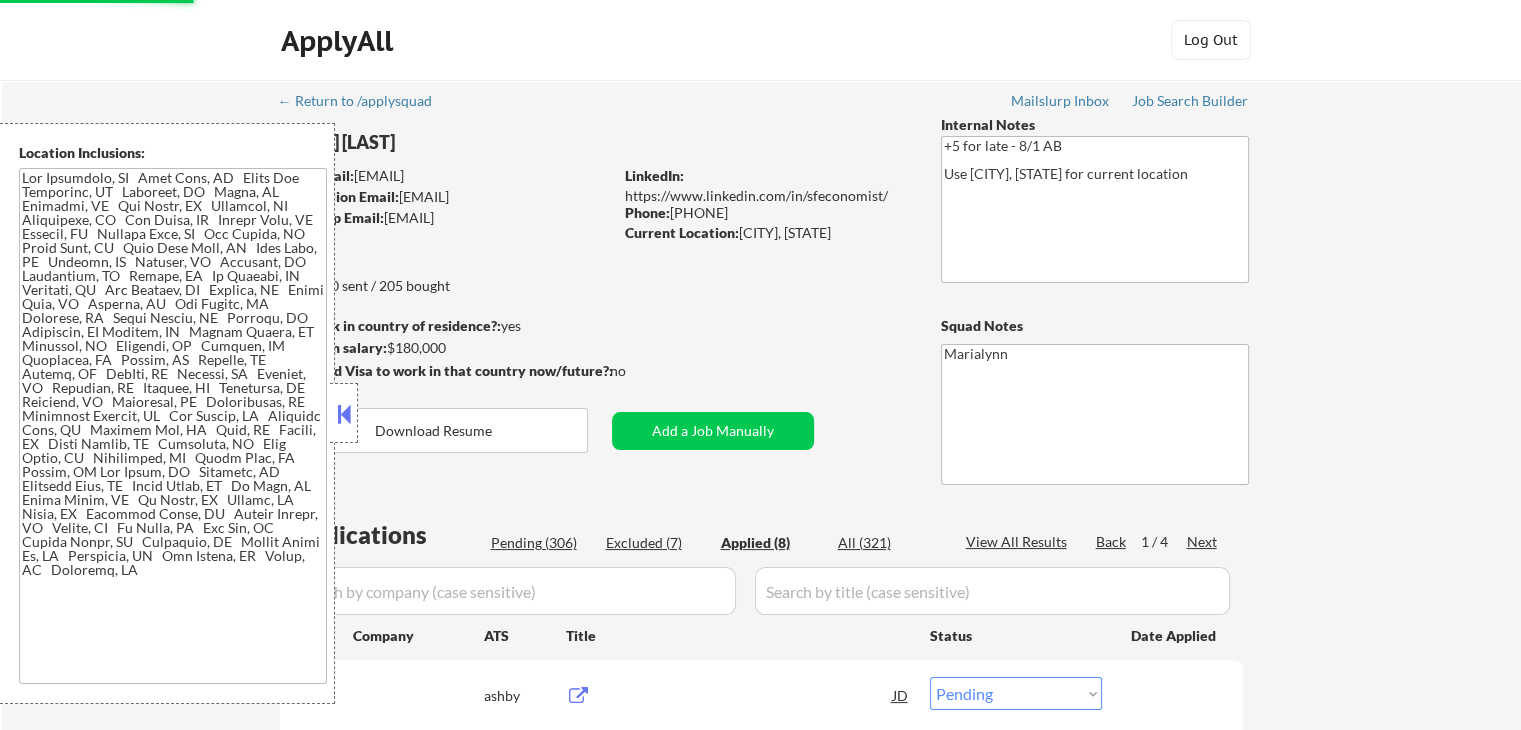 select on ""applied"" 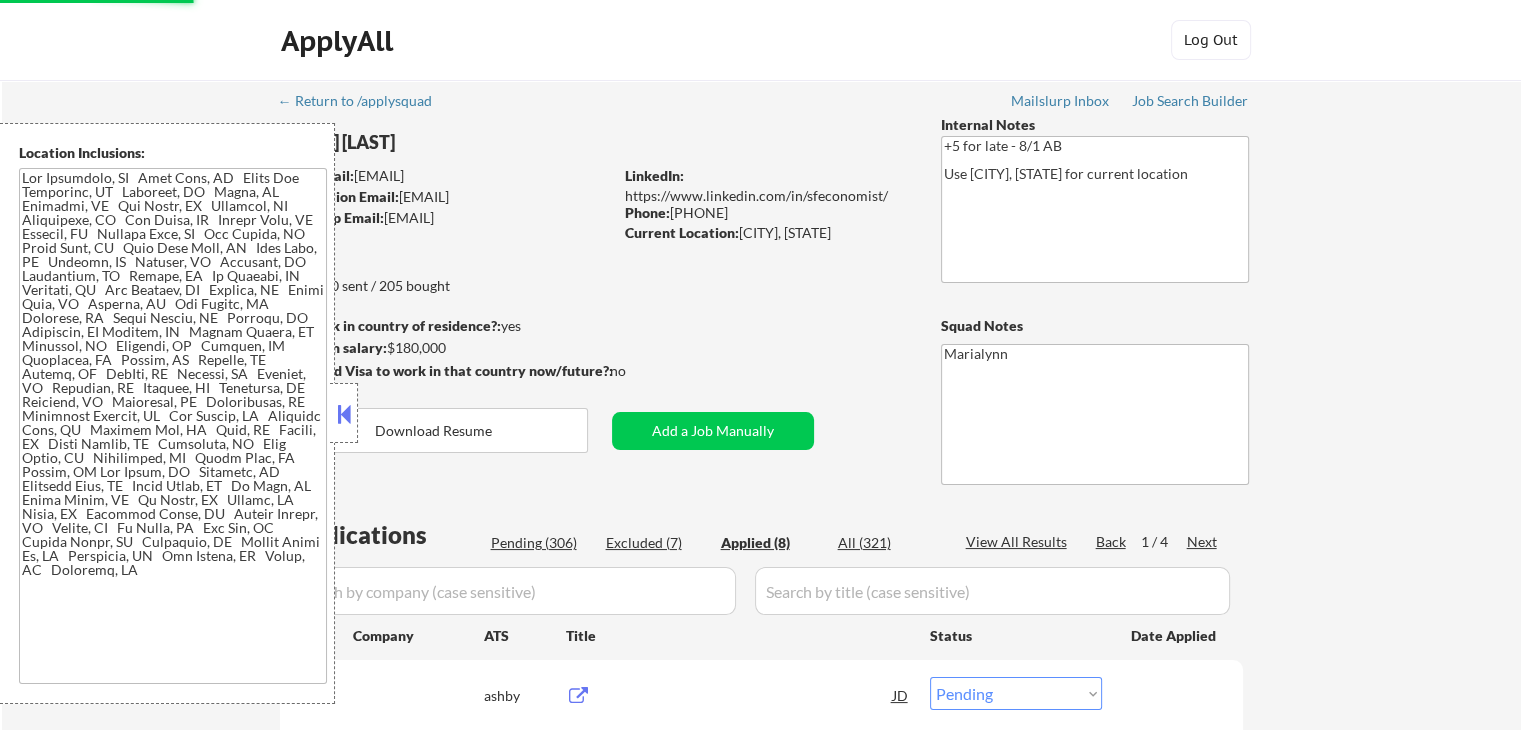 select on ""applied"" 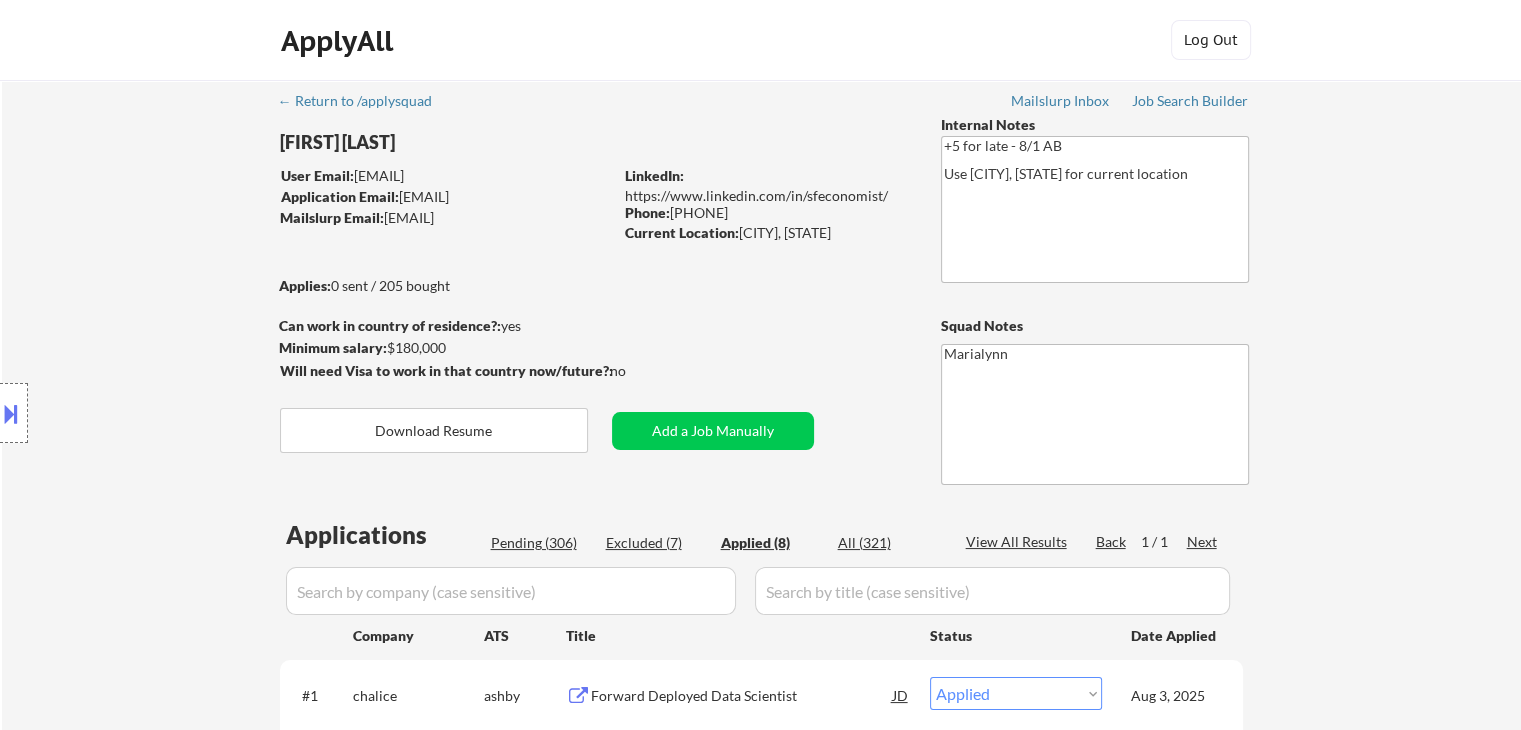 drag, startPoint x: 384, startPoint y: 220, endPoint x: 554, endPoint y: 227, distance: 170.14406 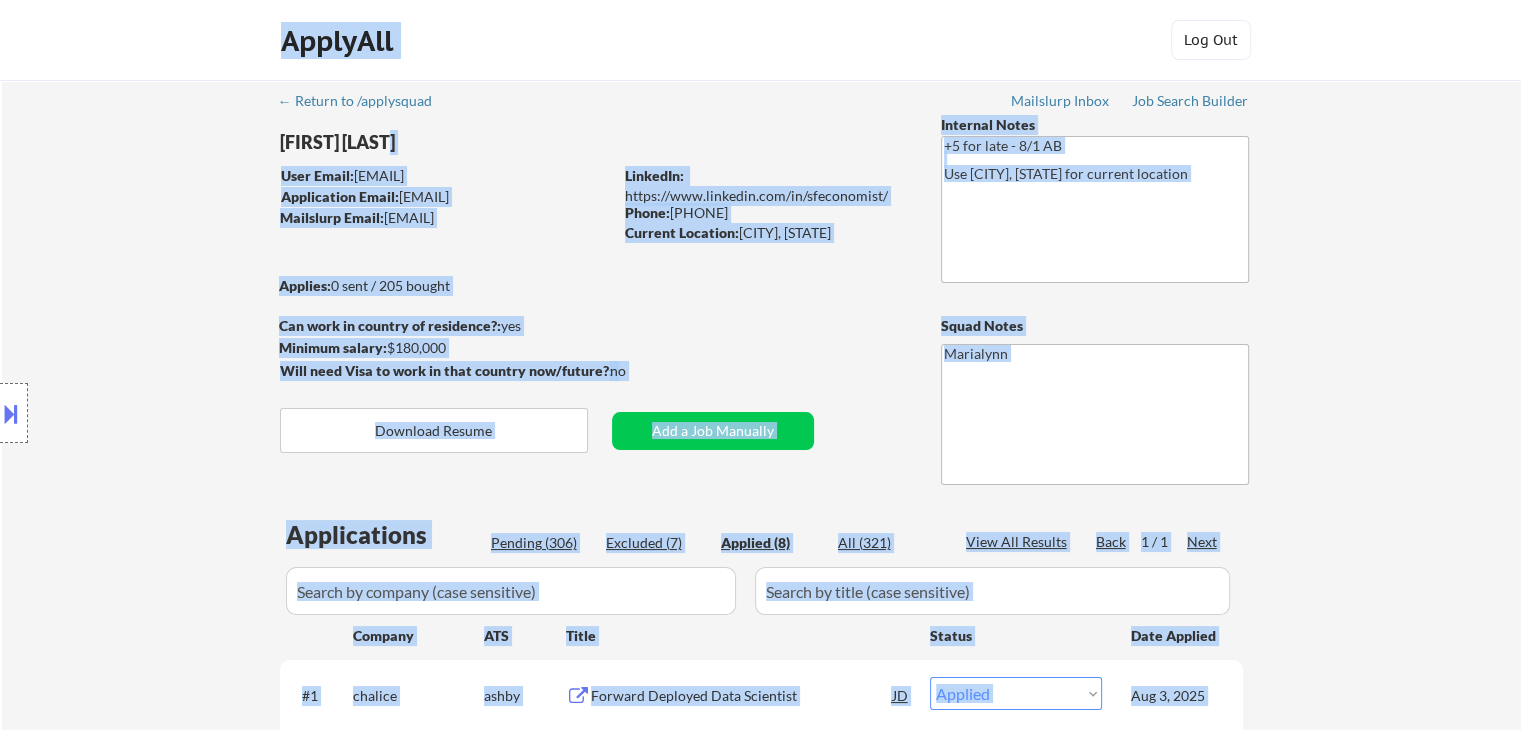 drag, startPoint x: 280, startPoint y: 144, endPoint x: 431, endPoint y: 135, distance: 151.26797 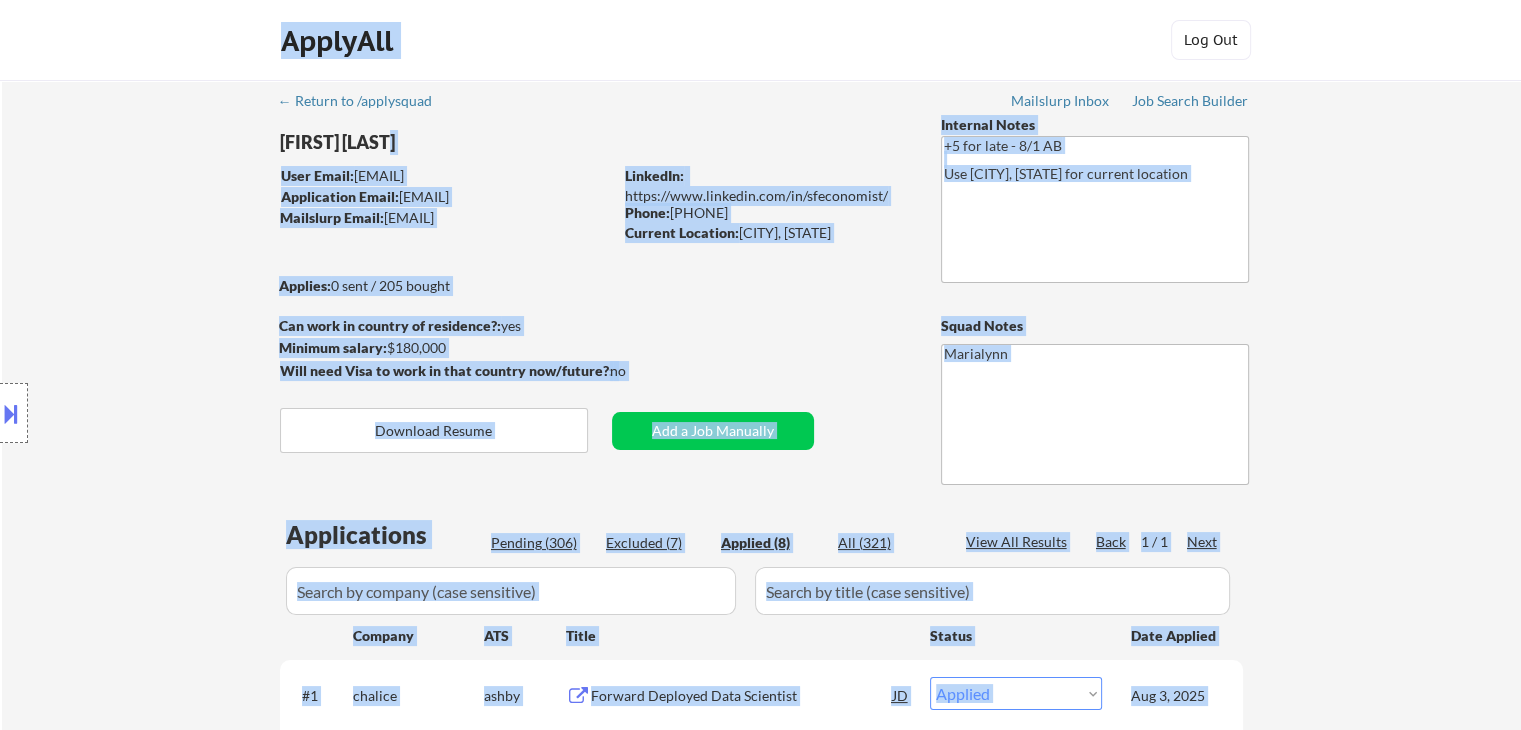drag, startPoint x: 392, startPoint y: 143, endPoint x: 307, endPoint y: 139, distance: 85.09406 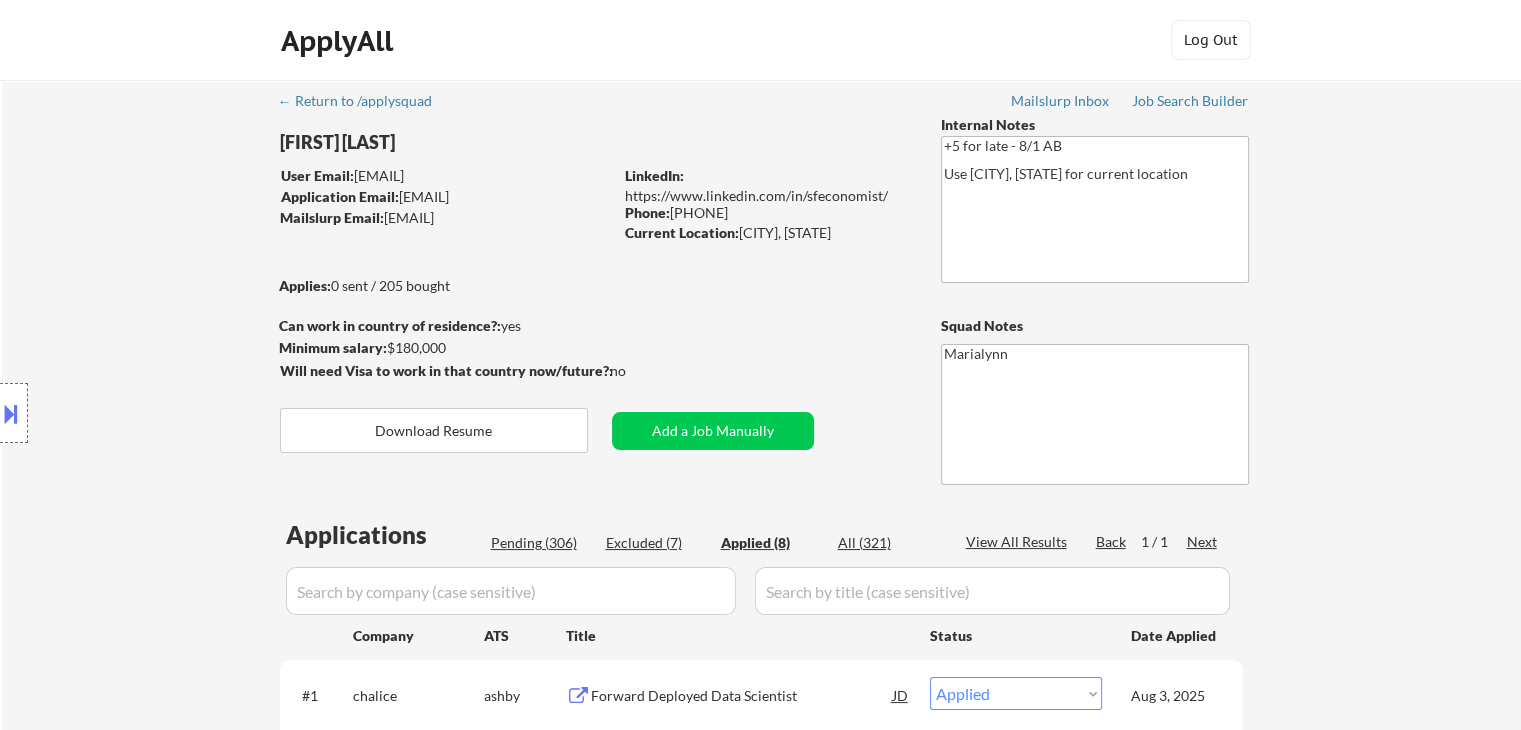 click on "Location Inclusions:" at bounding box center (179, 413) 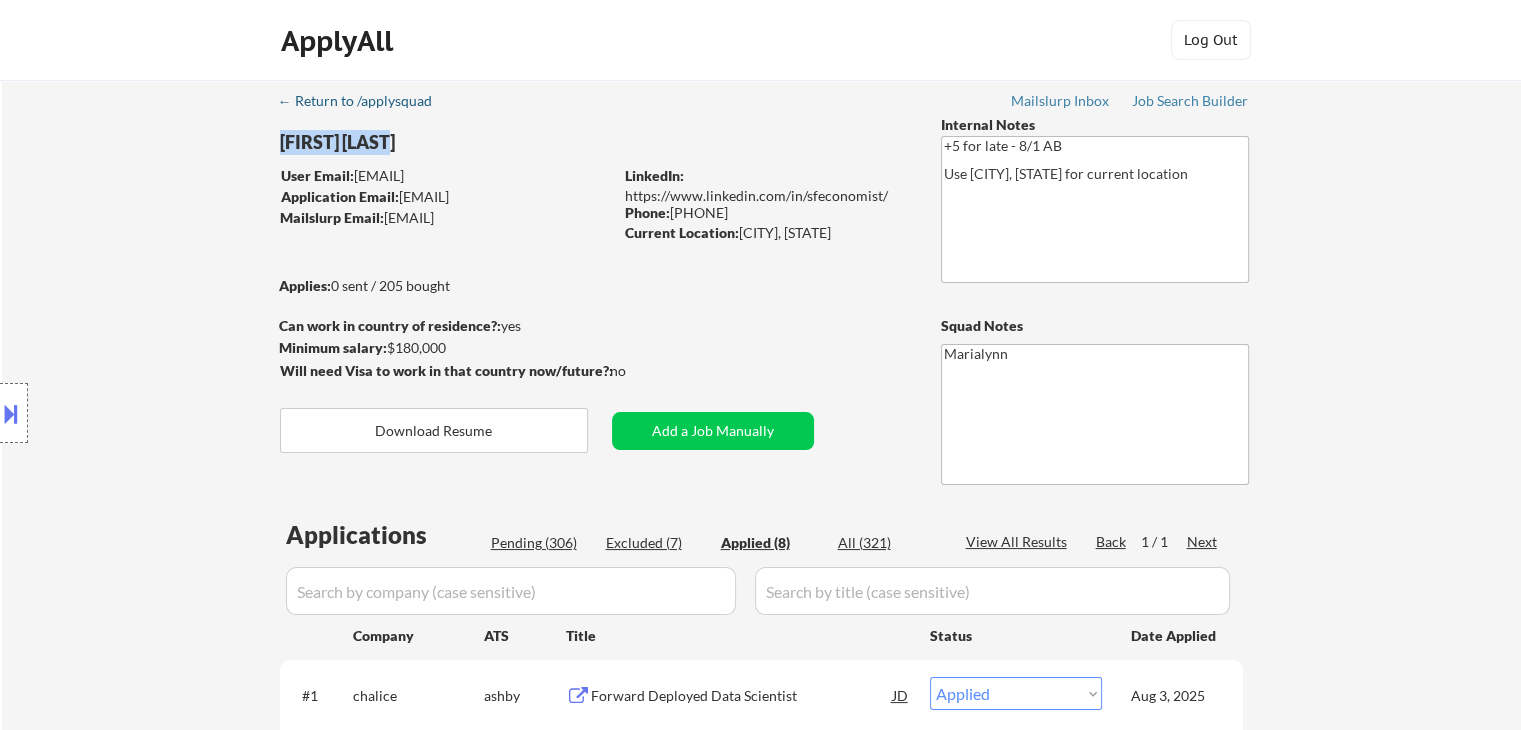 drag, startPoint x: 389, startPoint y: 141, endPoint x: 288, endPoint y: 104, distance: 107.563934 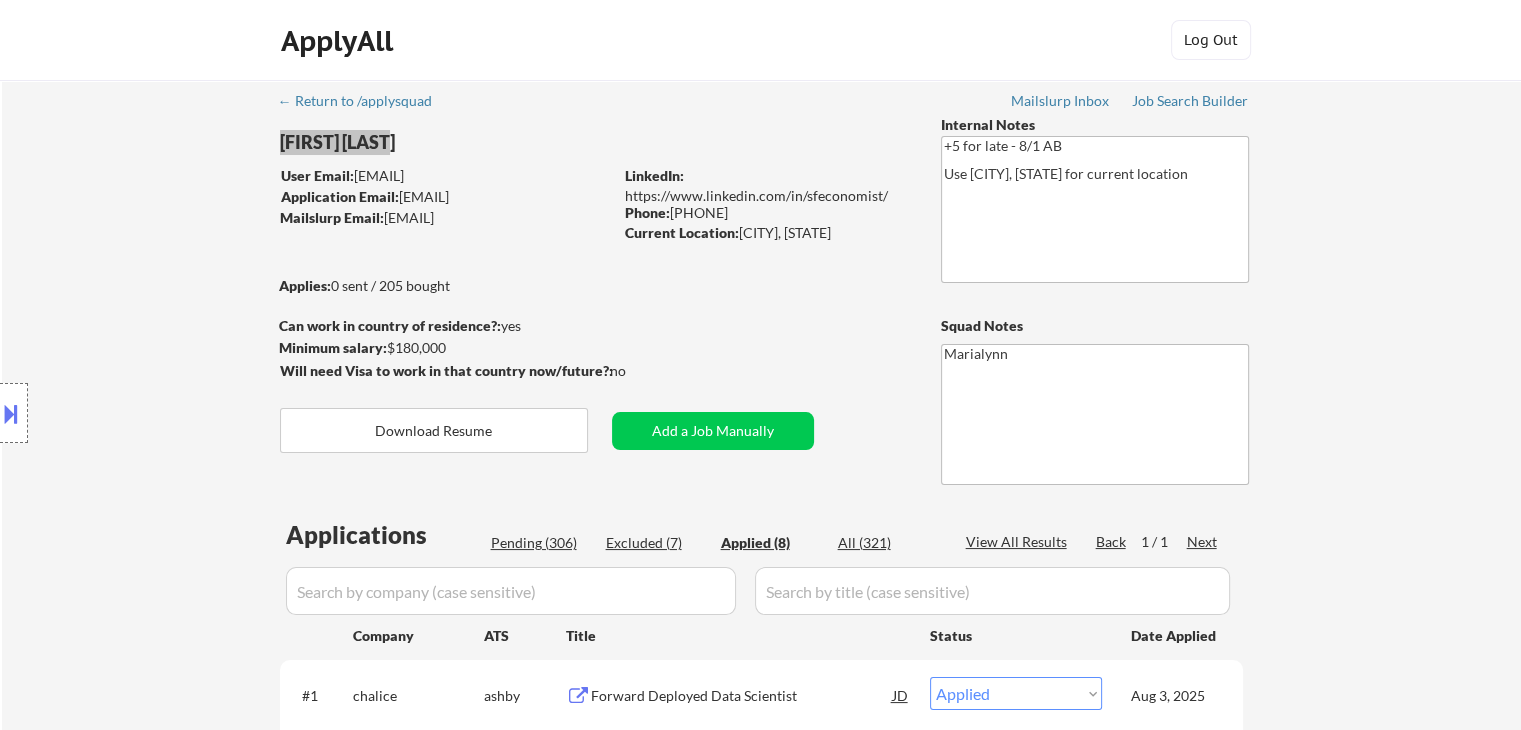 select on ""applied"" 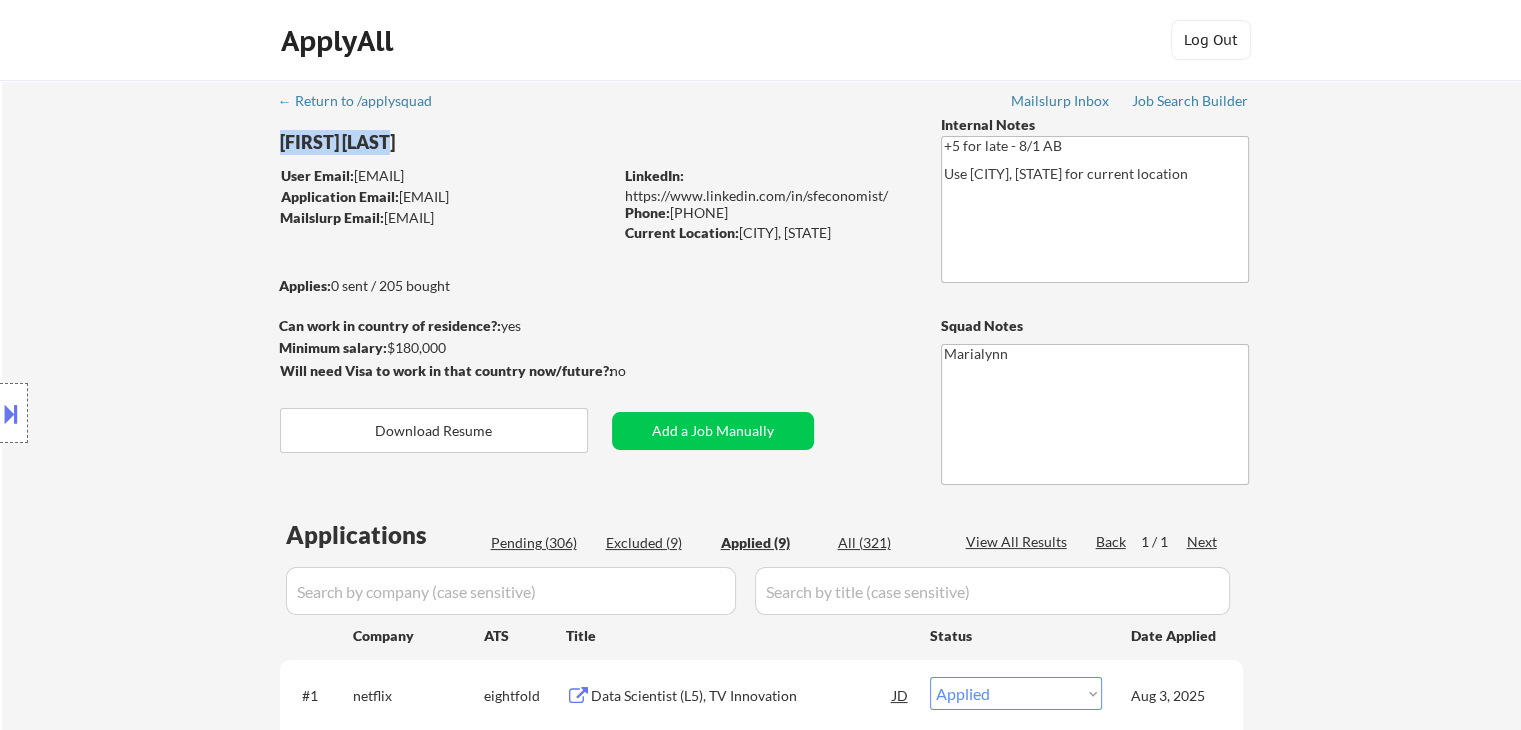 drag, startPoint x: 388, startPoint y: 344, endPoint x: 451, endPoint y: 348, distance: 63.126858 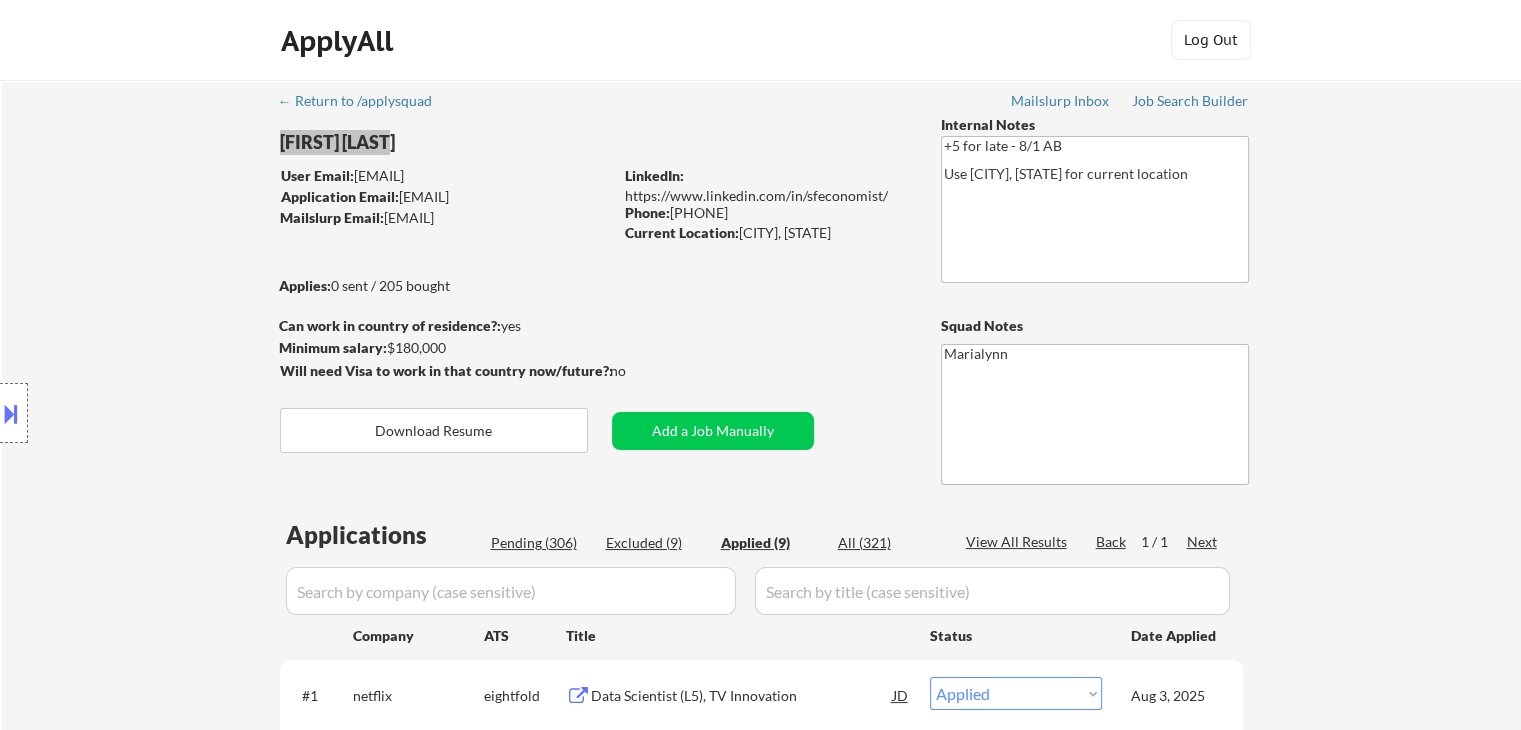 select on ""applied"" 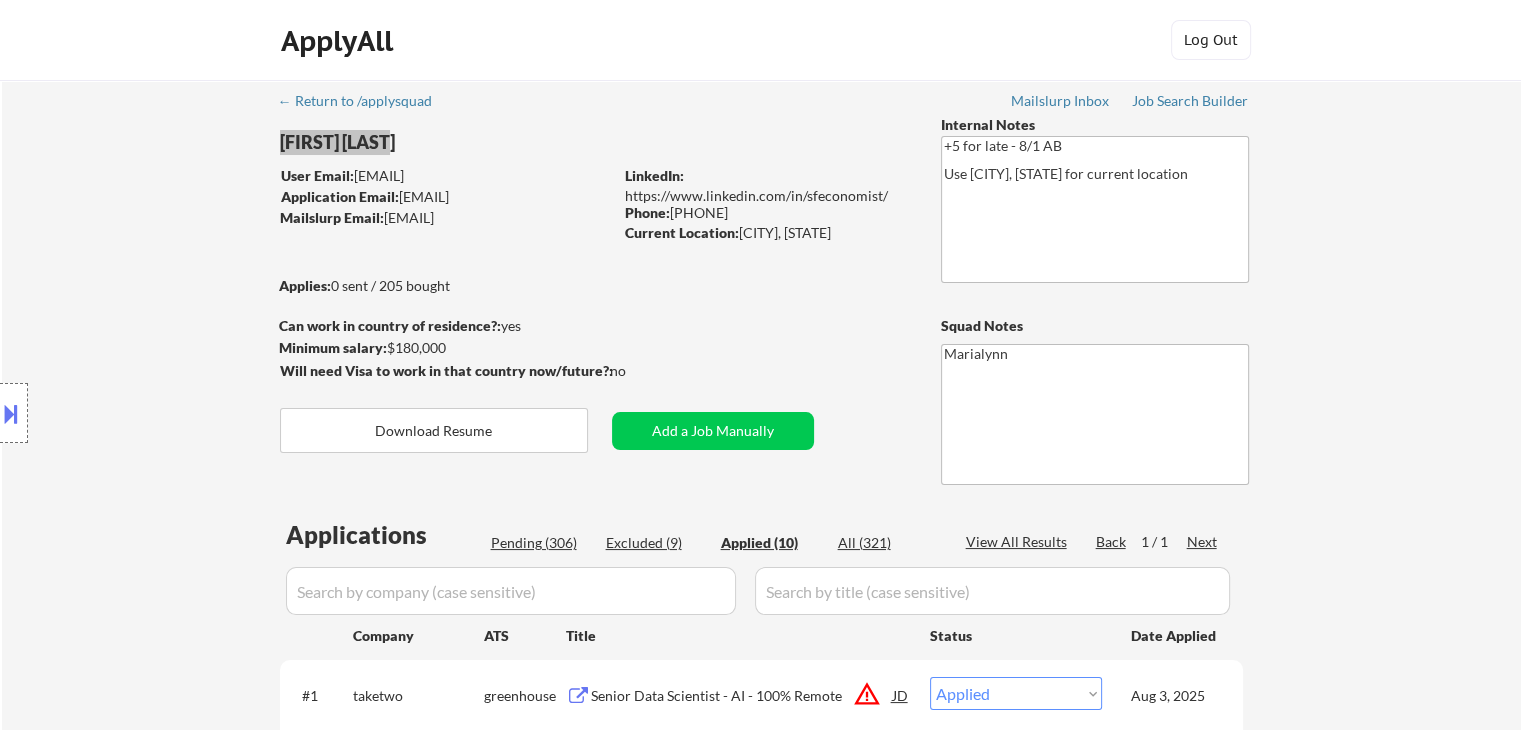 select on ""applied"" 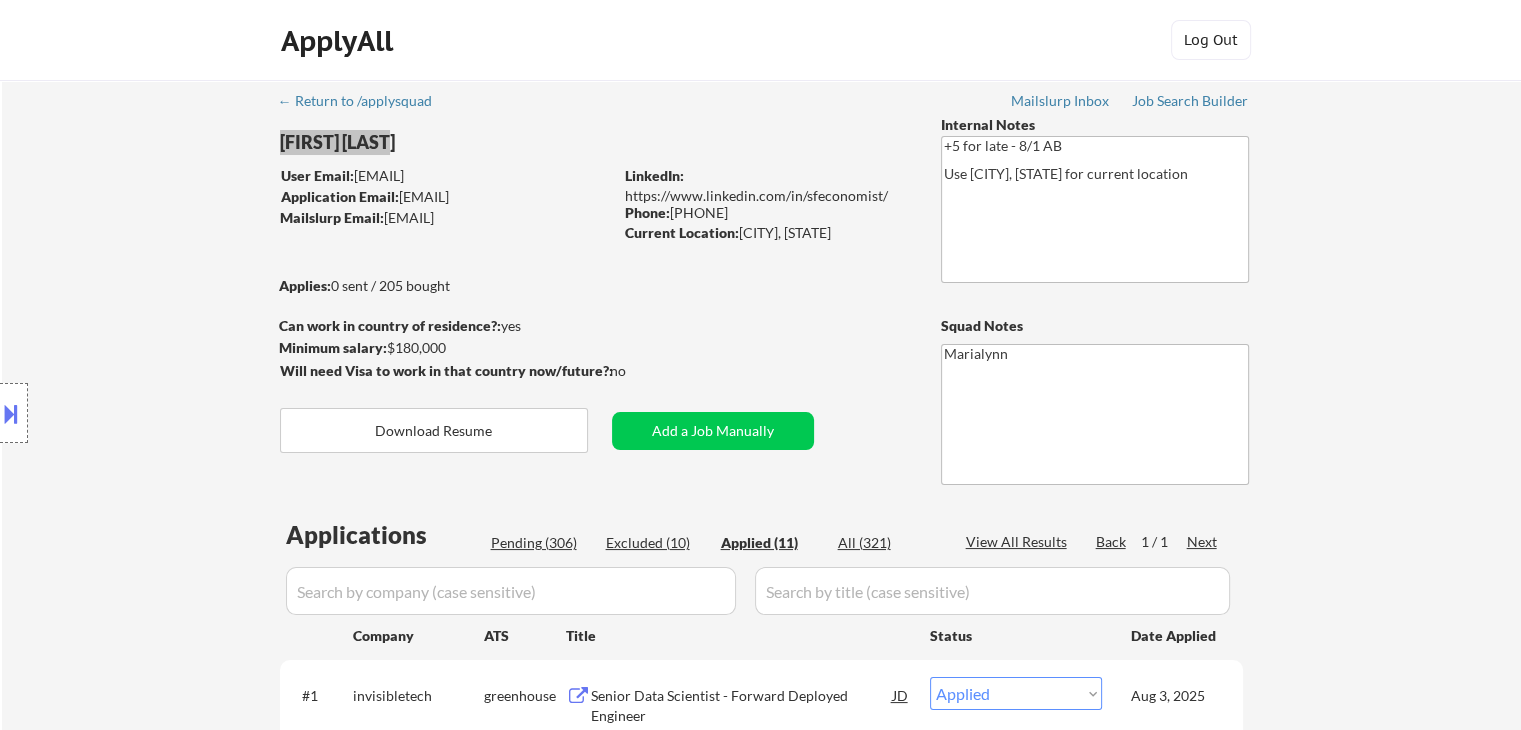 select on ""applied"" 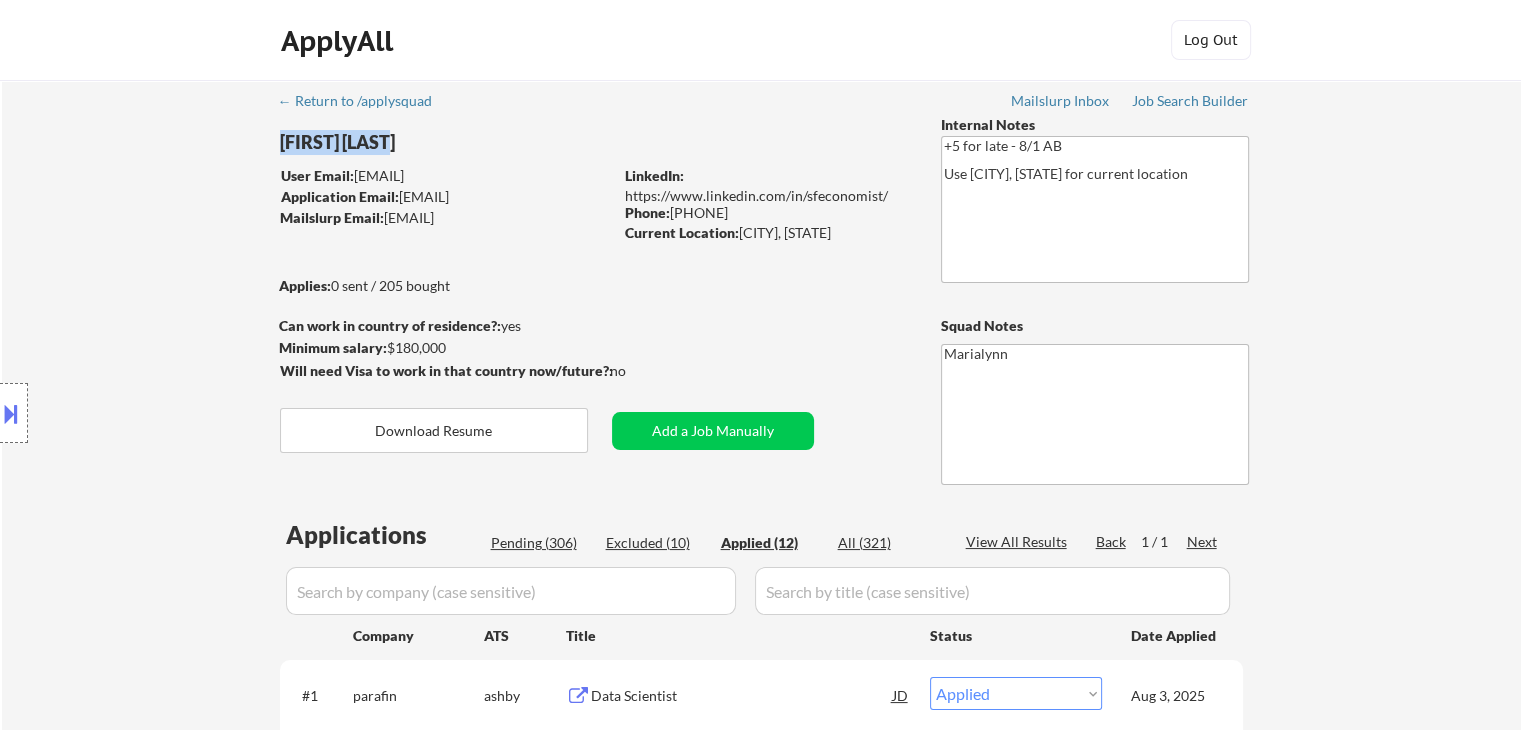 select on ""applied"" 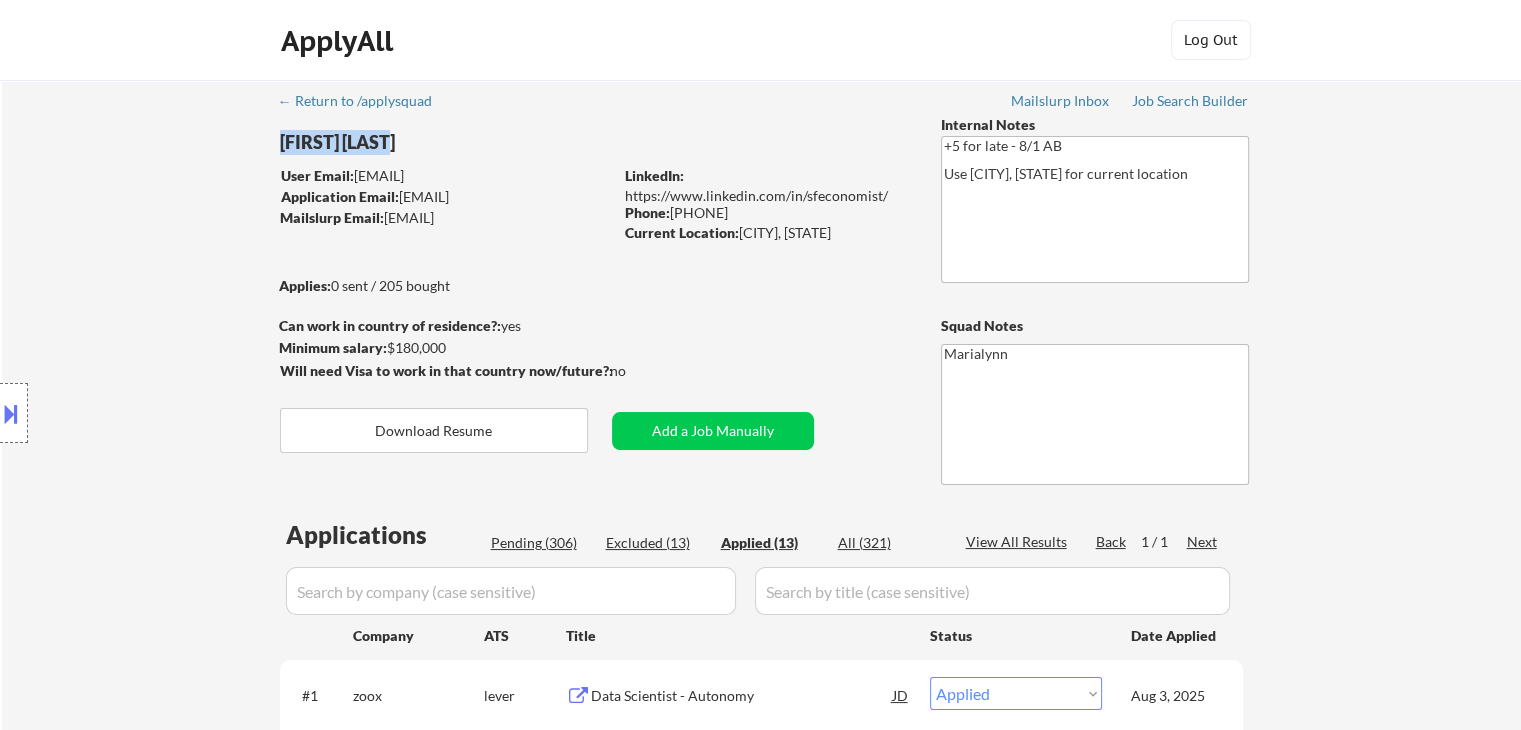 copy on "$180,000" 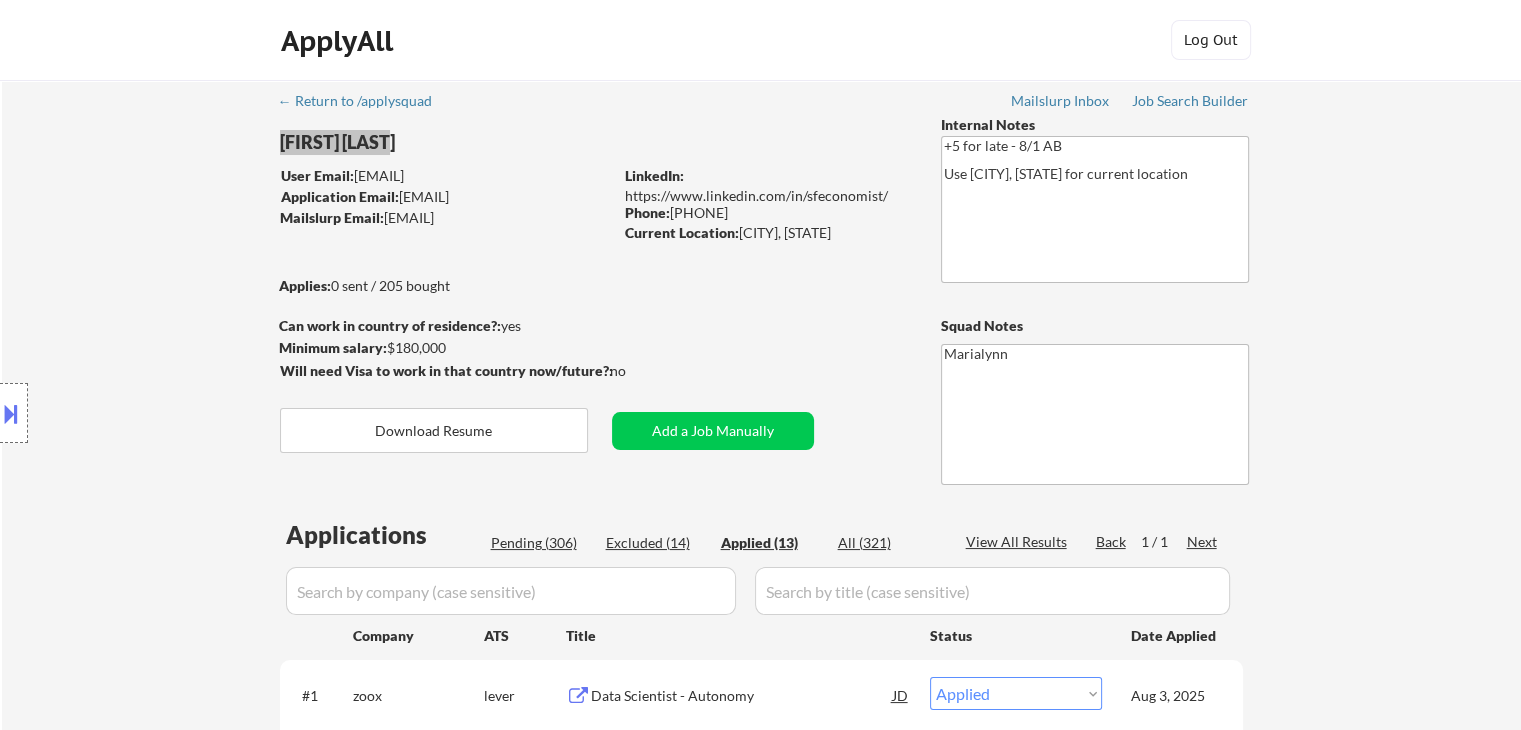 select on ""applied"" 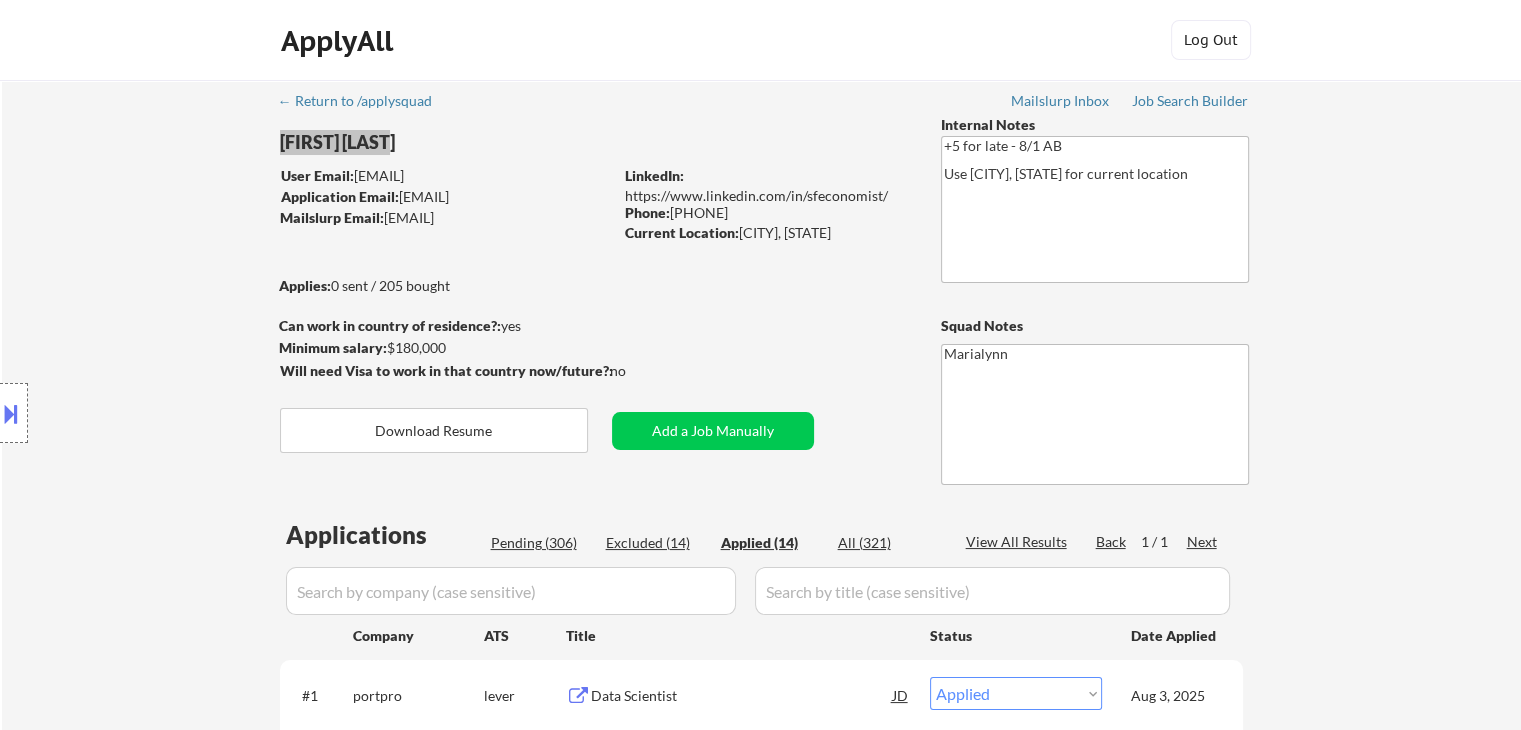 select on ""applied"" 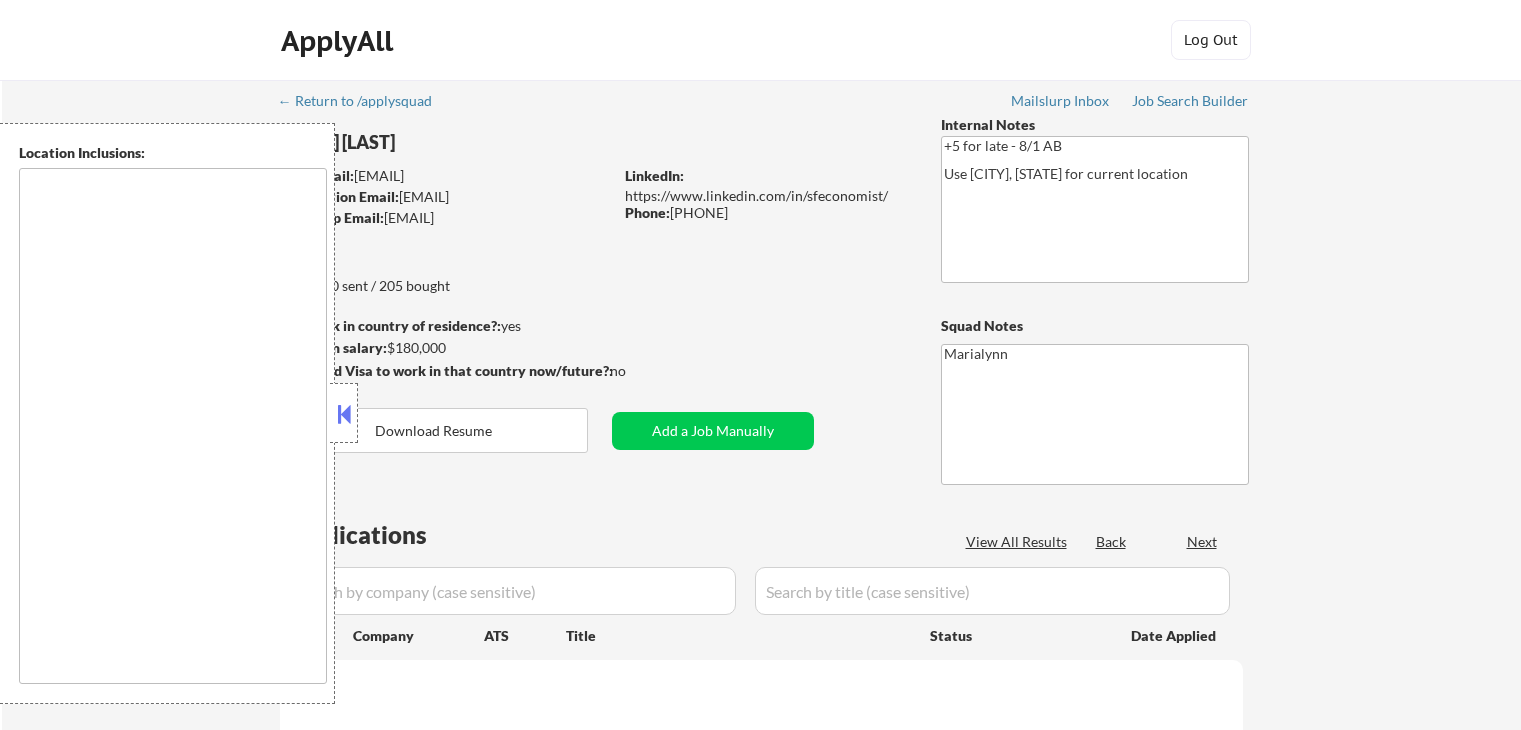 scroll, scrollTop: 0, scrollLeft: 0, axis: both 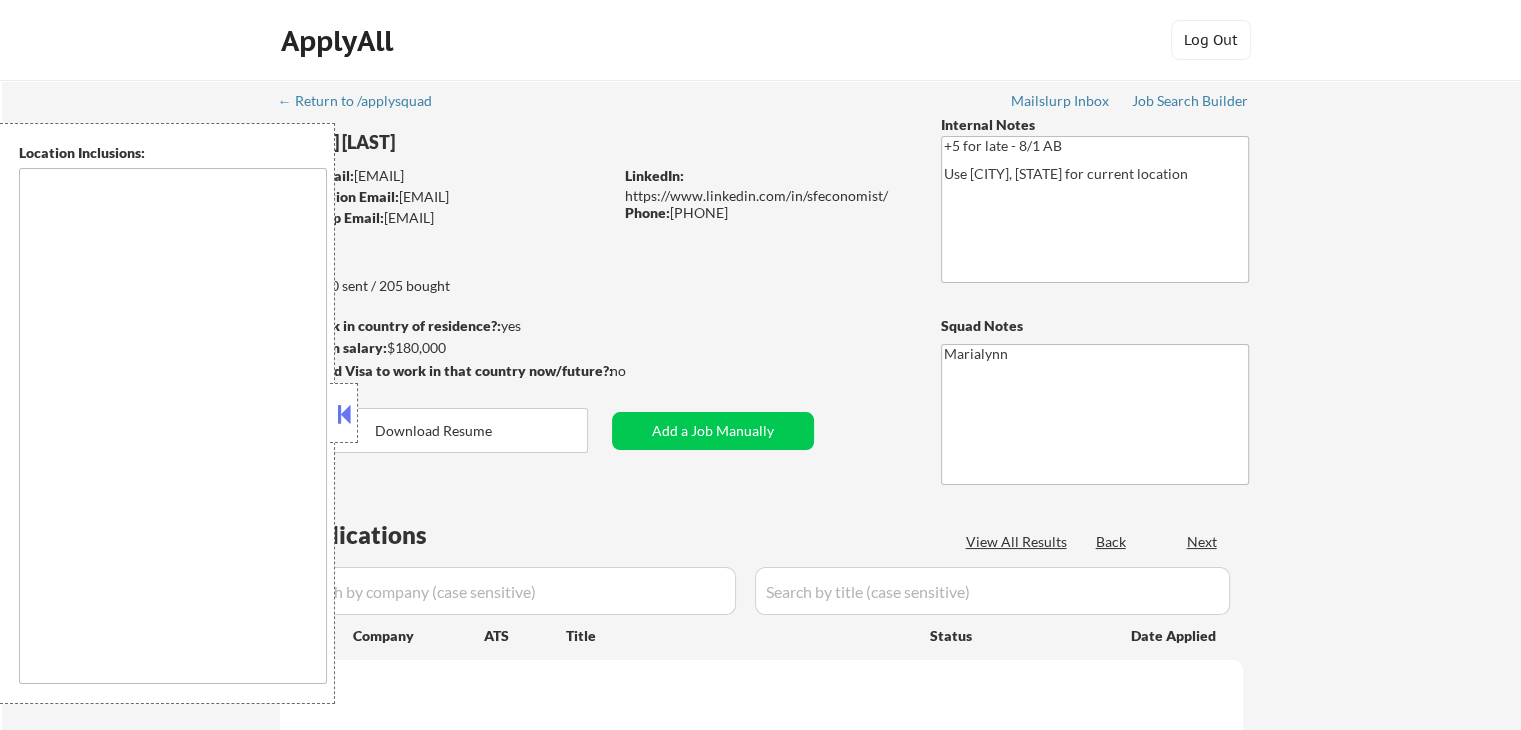 type on "San Francisco, [STATE]   Daly City, [STATE]   South San Francisco, [STATE]   Brisbane, [STATE]   Colma, [STATE]   Pacifica, [STATE]   San Bruno, [STATE]   Millbrae, [STATE]   Burlingame, [STATE]   San Mateo, [STATE]   Foster City, [STATE]   Belmont, [STATE]   Redwood City, [STATE]   San Carlos, [STATE]   Menlo Park, [STATE]   East Palo Alto, [STATE]   Palo Alto, [STATE]   Alameda, [STATE]   Oakland, [STATE]   Berkeley, [STATE]   Emeryville, [STATE]   Albany, [STATE]   El Cerrito, [STATE]   Richmond, [STATE]   San Leandro, [STATE]   Hayward, [STATE]   Union City, [STATE]   Fremont, [STATE]   San Rafael, [STATE]   Larkspur, [STATE]   Corte Madera, [STATE]   Tiburon, [STATE]   Sausalito, [STATE] Seattle, [STATE]   Mercer Island, [STATE]   Bellevue, [STATE]   Kirkland, [STATE]   Redmond, [STATE]   Shoreline, [STATE]   Renton, [STATE]   Tukwila, [STATE]   Burien, [STATE]   SeaTac, [STATE]   Kenmore, [STATE]   Bothell, [STATE]   Lynnwood, [STATE]   Edmonds, [STATE]   Sammamish, [STATE]   Issaquah, [STATE]   Newcastle, [STATE]   Woodinville, [STATE]   Mountlake Terrace, [STATE]   Des Moines, [STATE]   Normandy Park, [STATE]   Federal Way, [STATE]   Kent, [STATE]   Auburn, [STATE]   Maple Valley, [STATE]   Covington, [STATE]   Mill Creek, [STATE]   Snoqualmie, [STATE]   North Bend, [STATE]   Duvall, [STATE] San Diego, [STATE]  ..." 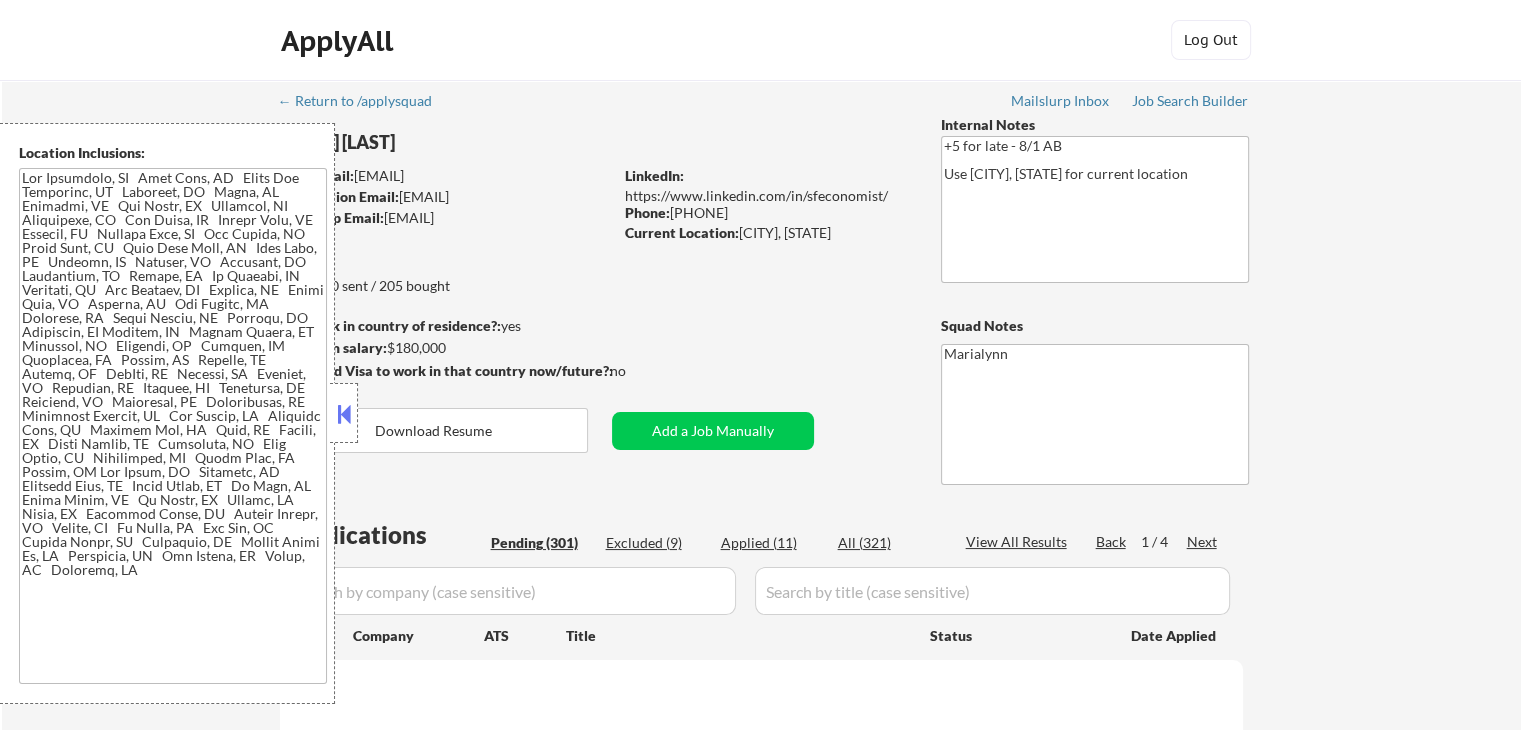 click at bounding box center [344, 414] 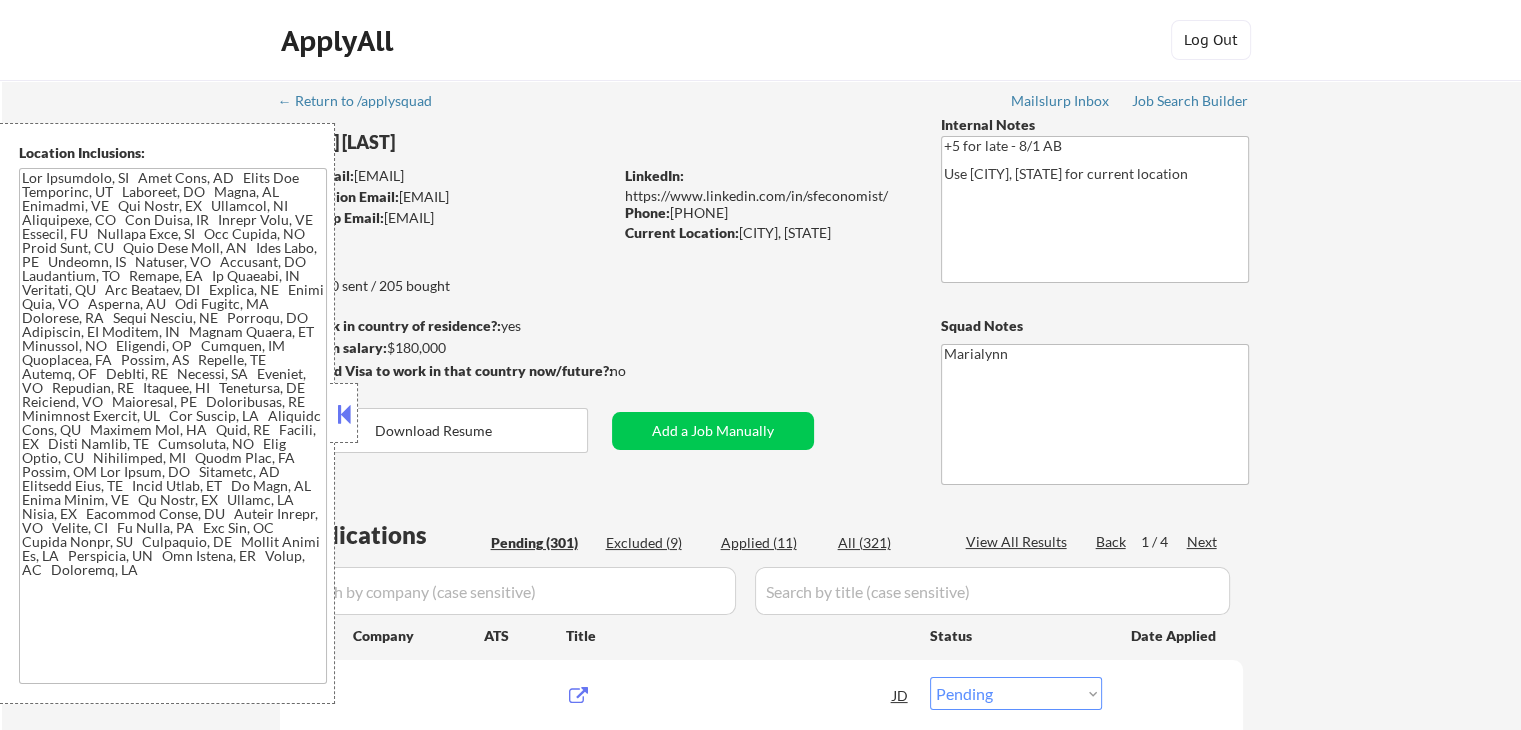 scroll, scrollTop: 300, scrollLeft: 0, axis: vertical 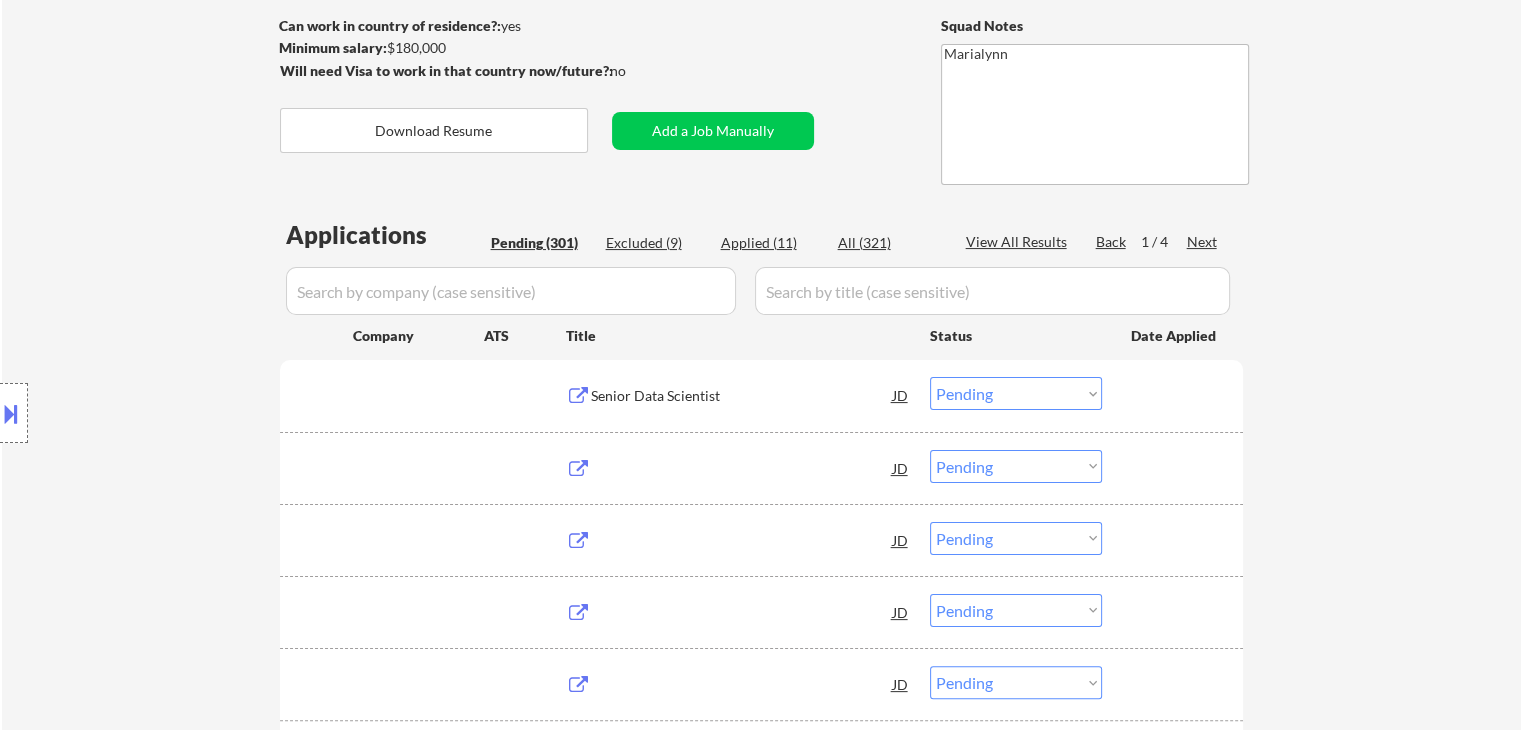 click on "Location Inclusions:" at bounding box center [179, 413] 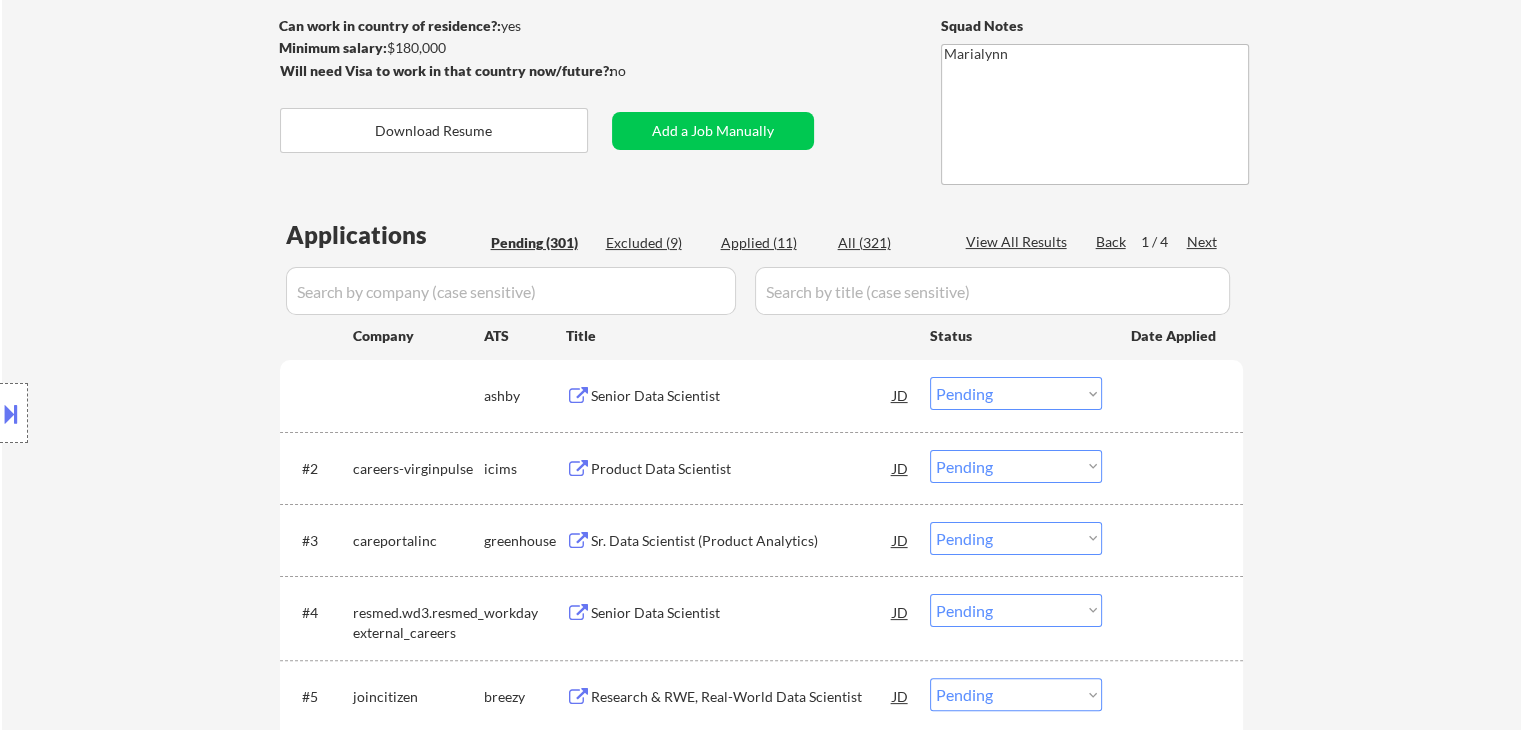 click on "Next" at bounding box center (1203, 242) 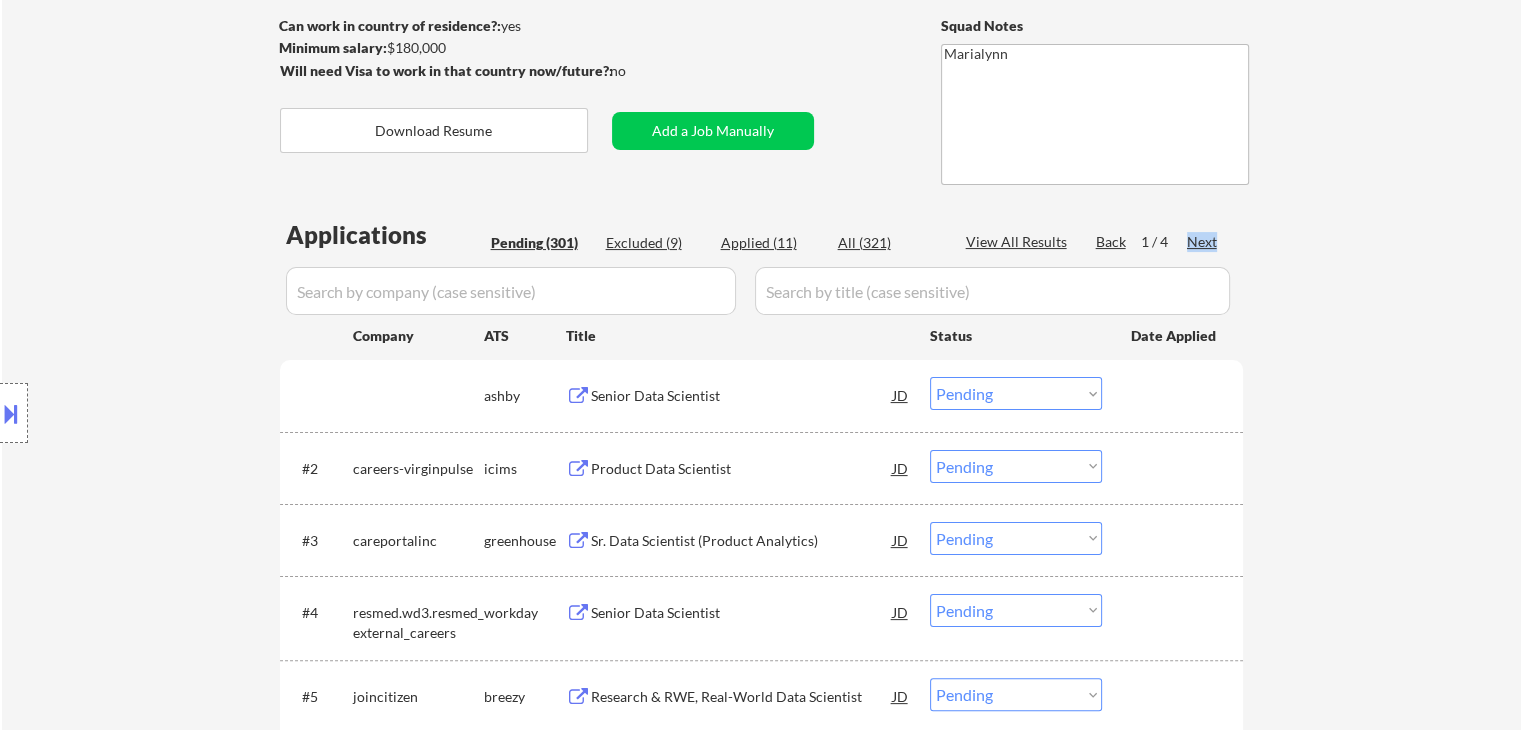 click on "Next" at bounding box center (1203, 242) 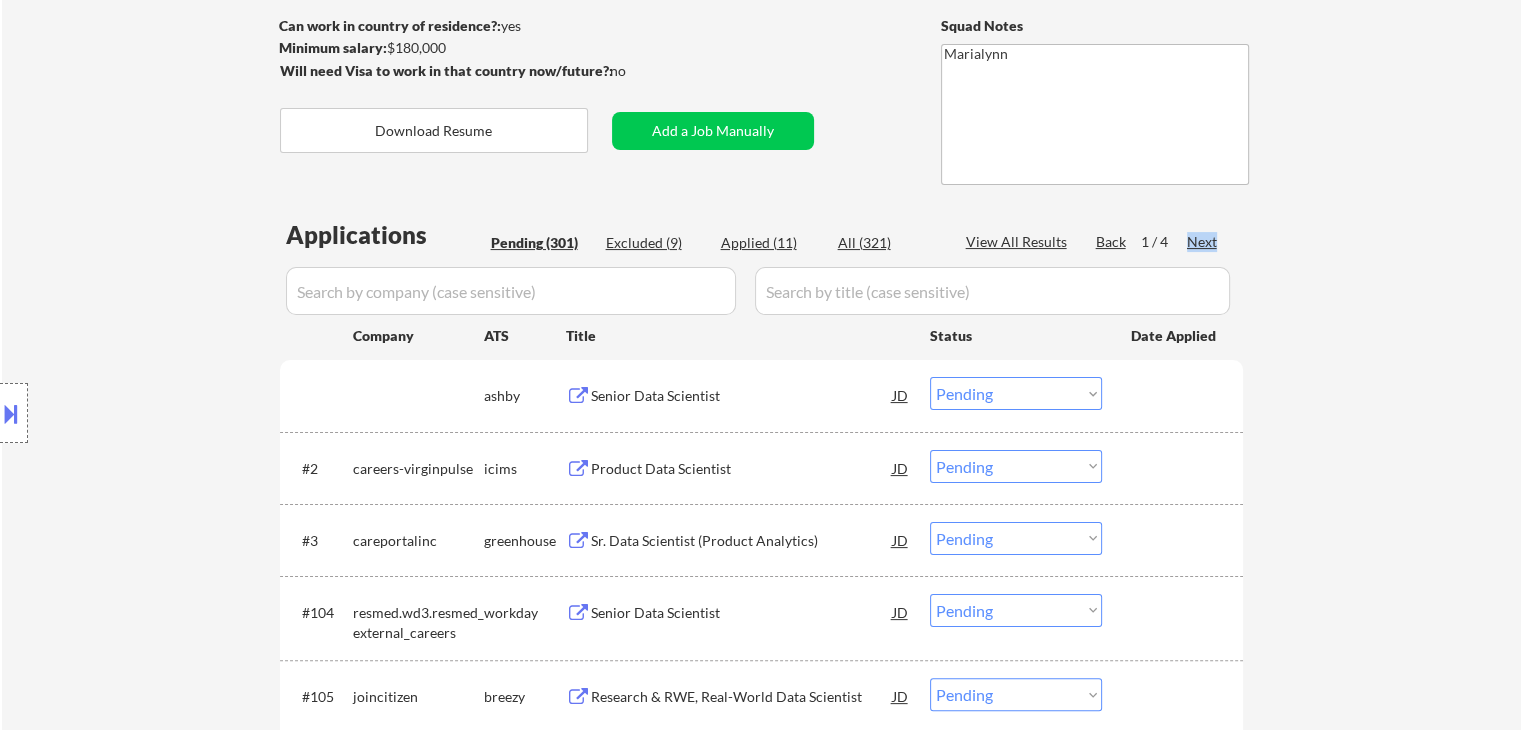 click on "Next" at bounding box center (1203, 242) 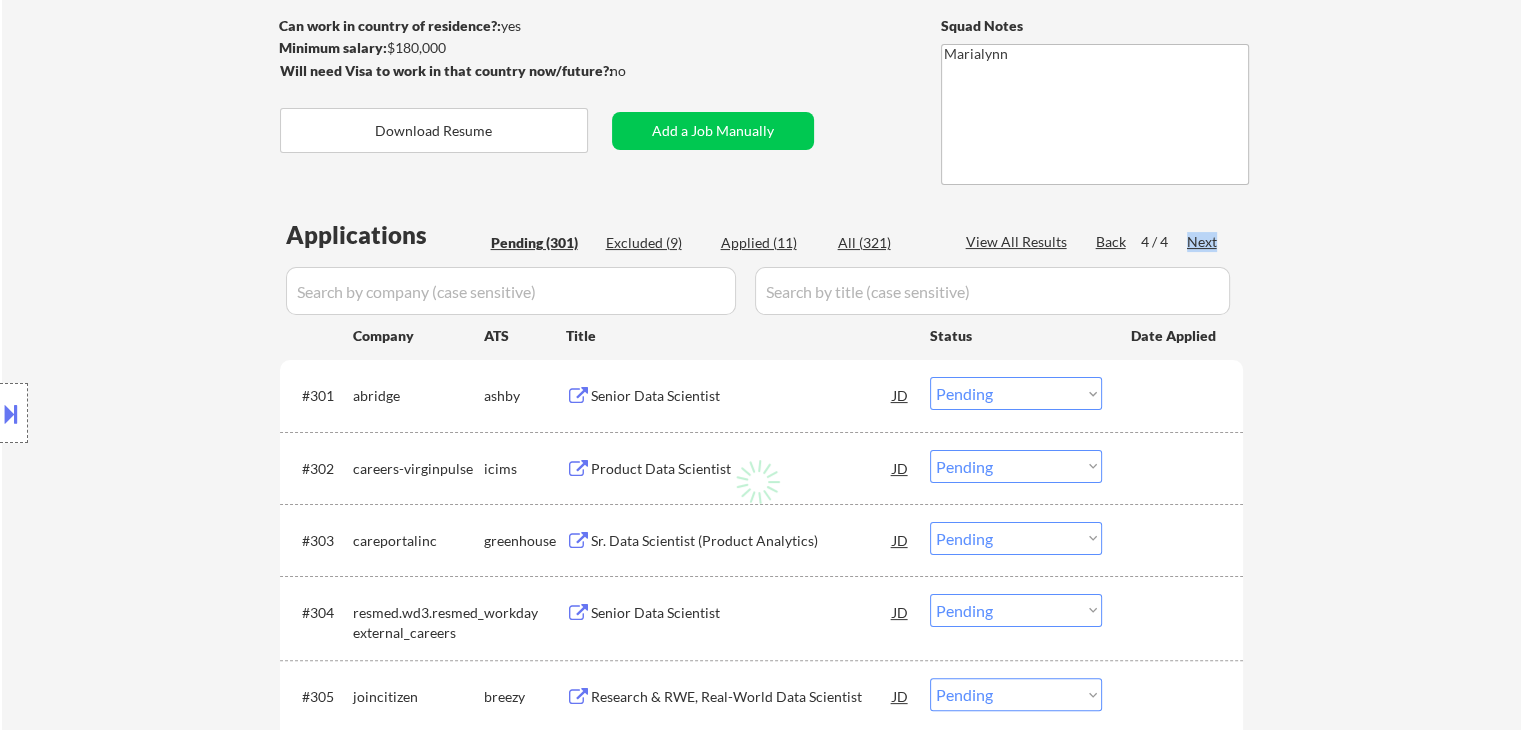 click on "Next" at bounding box center (1203, 242) 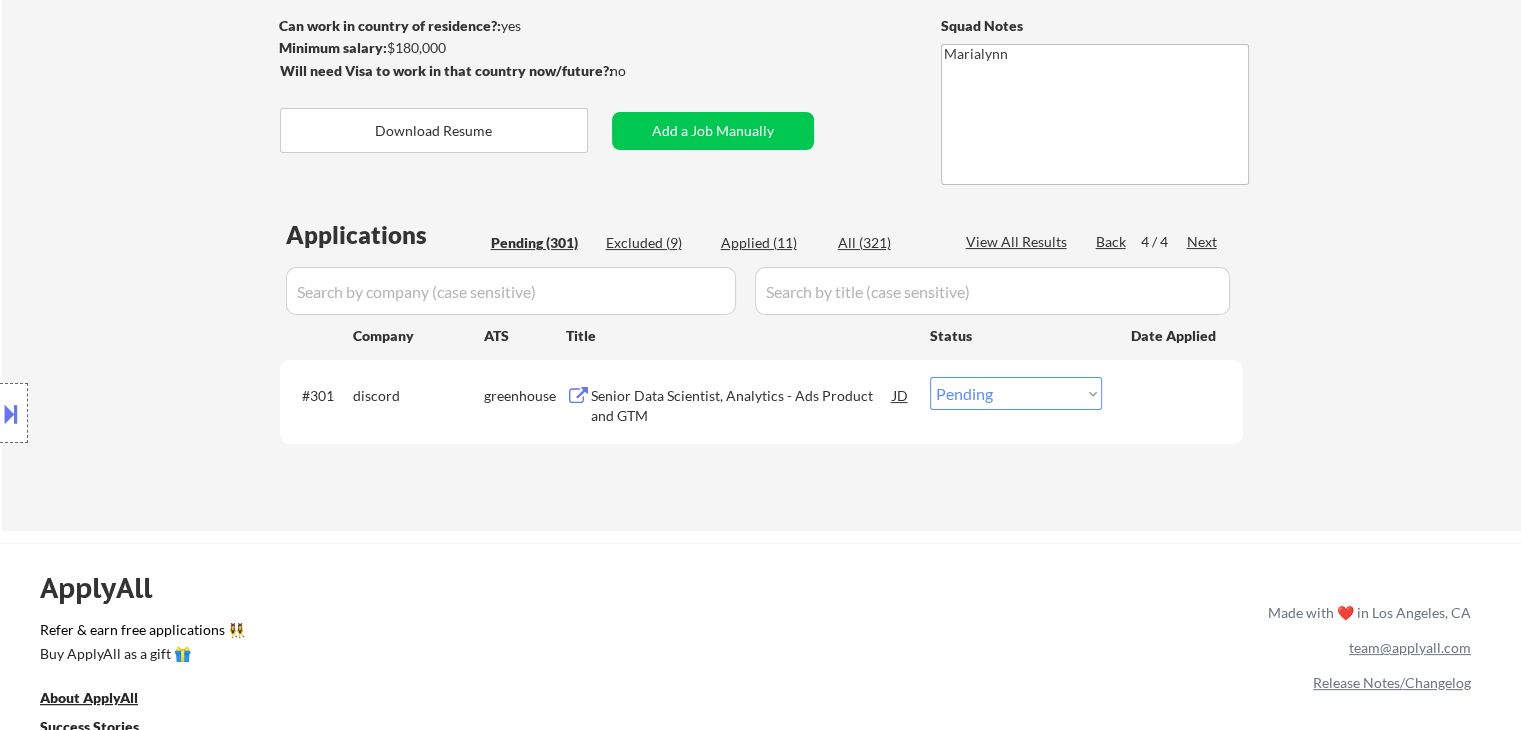 click on "Senior Data Scientist, Analytics - Ads Product and GTM" at bounding box center [742, 405] 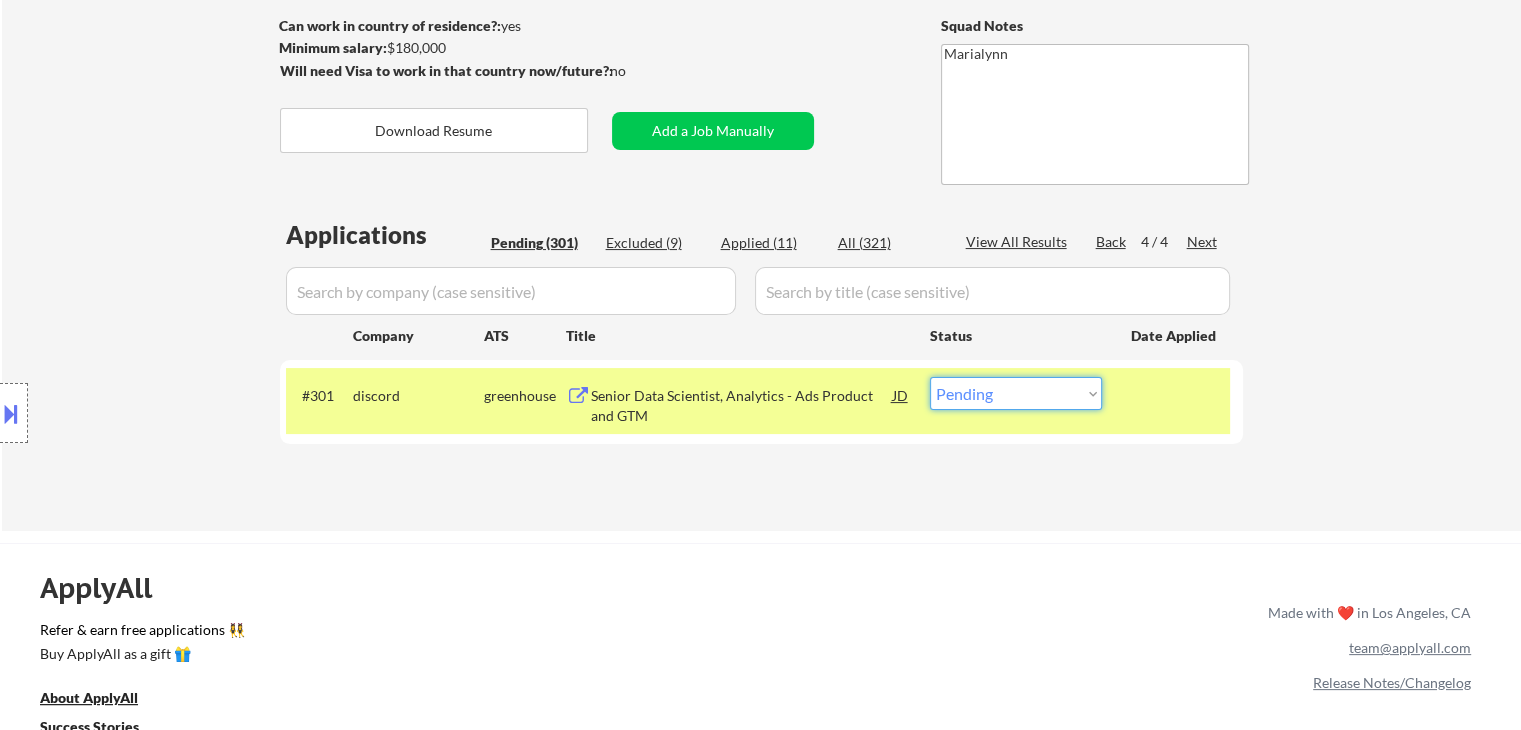 click on "Choose an option... Pending Applied Excluded (Questions) Excluded (Expired) Excluded (Location) Excluded (Bad Match) Excluded (Blocklist) Excluded (Salary) Excluded (Other)" at bounding box center (1016, 393) 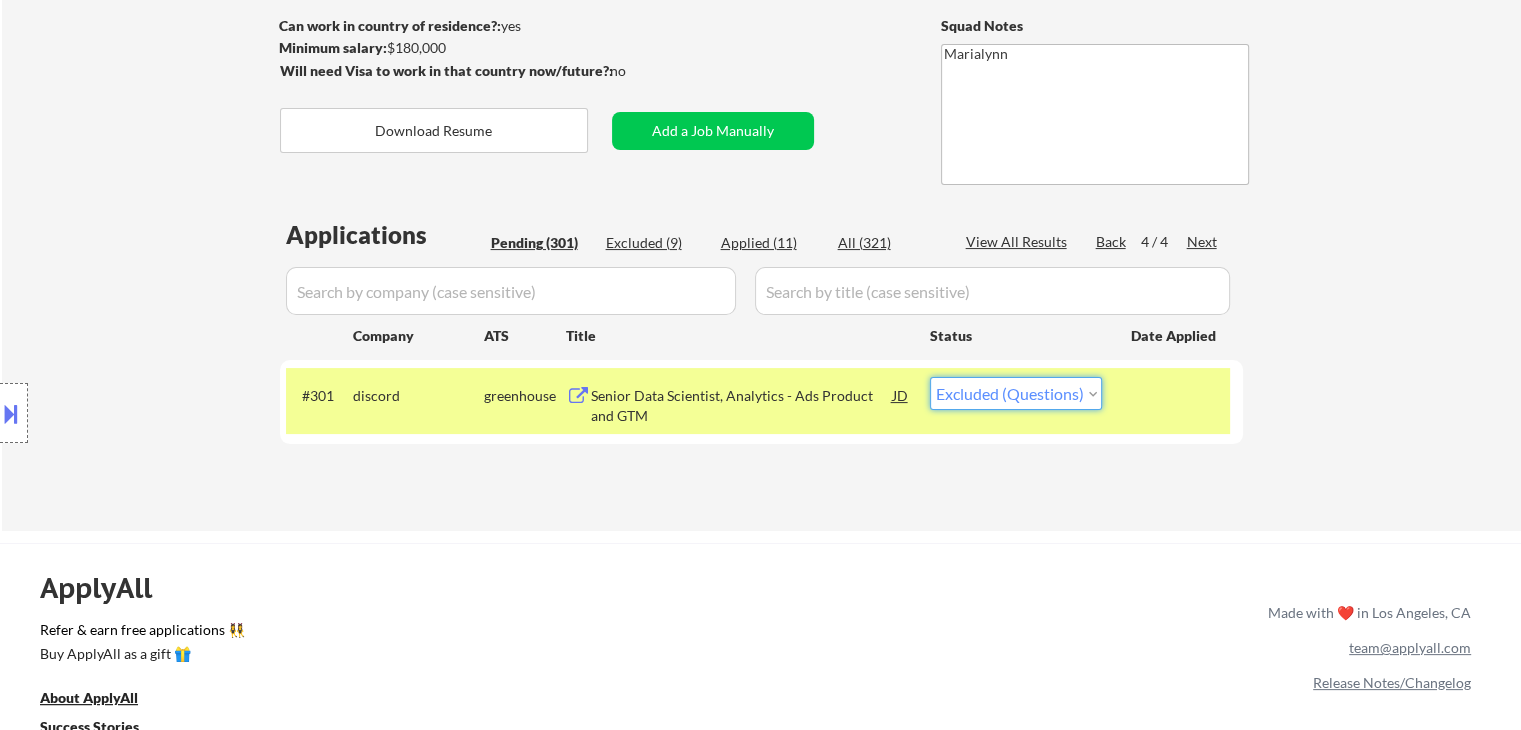 click on "Choose an option... Pending Applied Excluded (Questions) Excluded (Expired) Excluded (Location) Excluded (Bad Match) Excluded (Blocklist) Excluded (Salary) Excluded (Other)" at bounding box center (1016, 393) 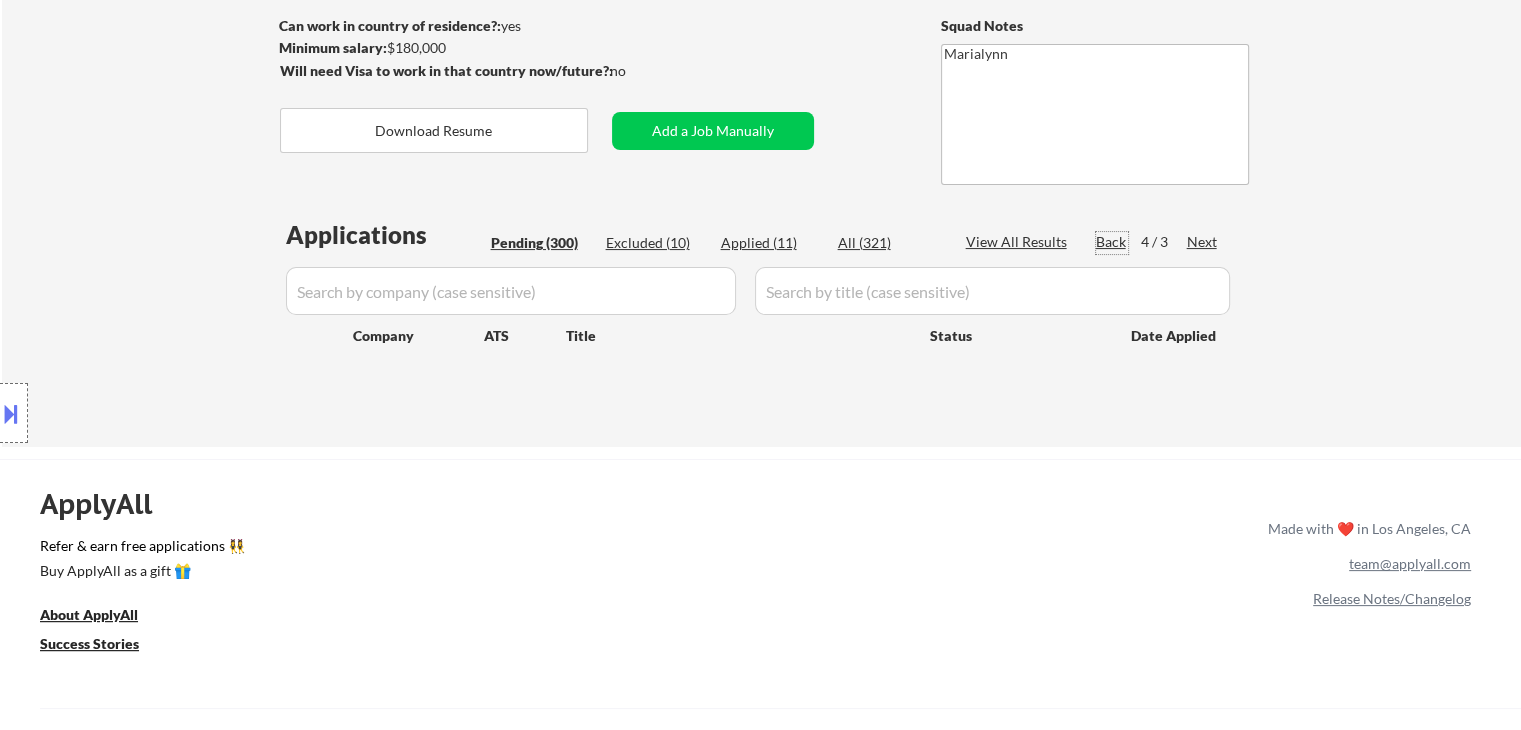 click on "Back" at bounding box center (1112, 242) 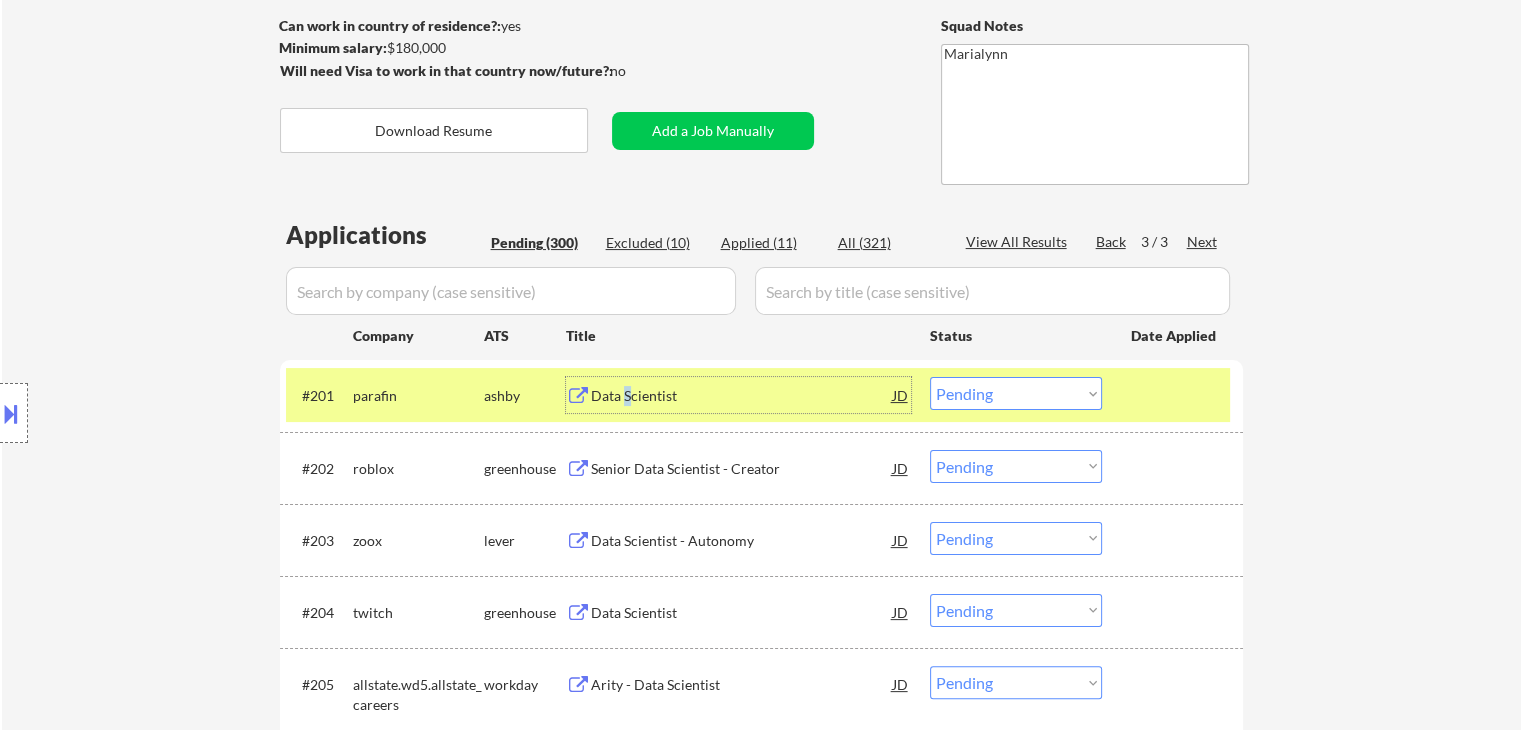 click on "Data Scientist" at bounding box center (742, 396) 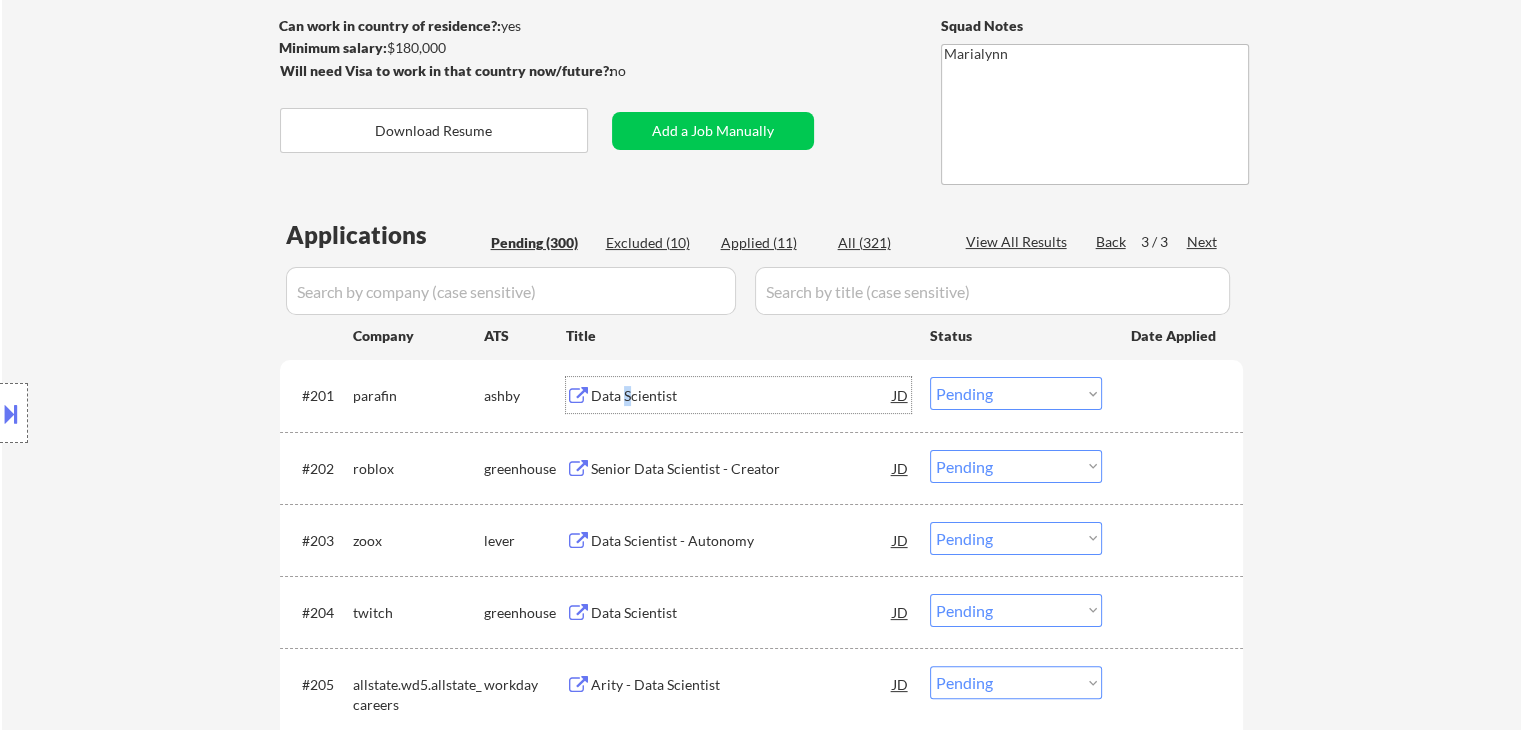 click on "Choose an option... Pending Applied Excluded (Questions) Excluded (Expired) Excluded (Location) Excluded (Bad Match) Excluded (Blocklist) Excluded (Salary) Excluded (Other)" at bounding box center [1016, 393] 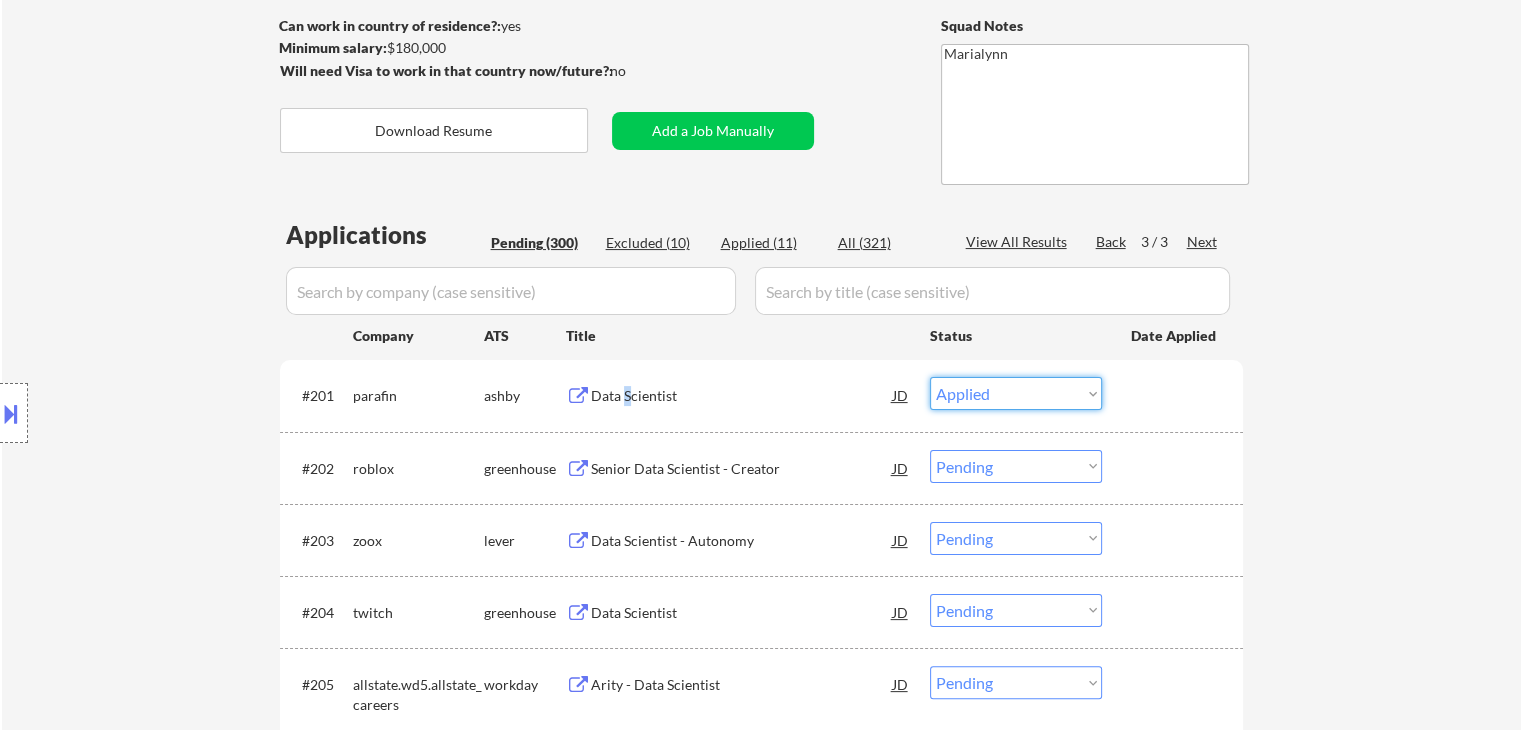 click on "Choose an option... Pending Applied Excluded (Questions) Excluded (Expired) Excluded (Location) Excluded (Bad Match) Excluded (Blocklist) Excluded (Salary) Excluded (Other)" at bounding box center [1016, 393] 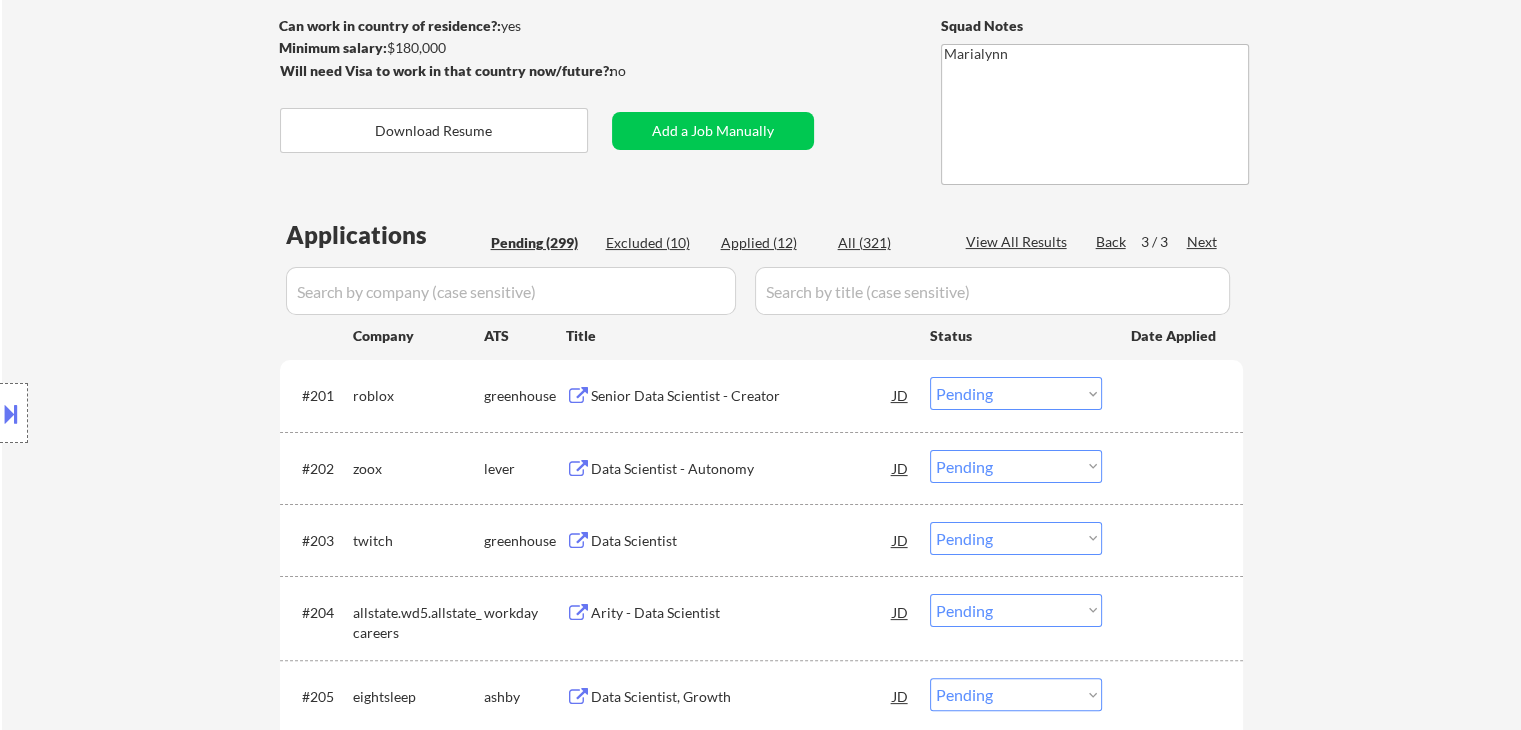 click on "Senior Data Scientist - Creator" at bounding box center (742, 396) 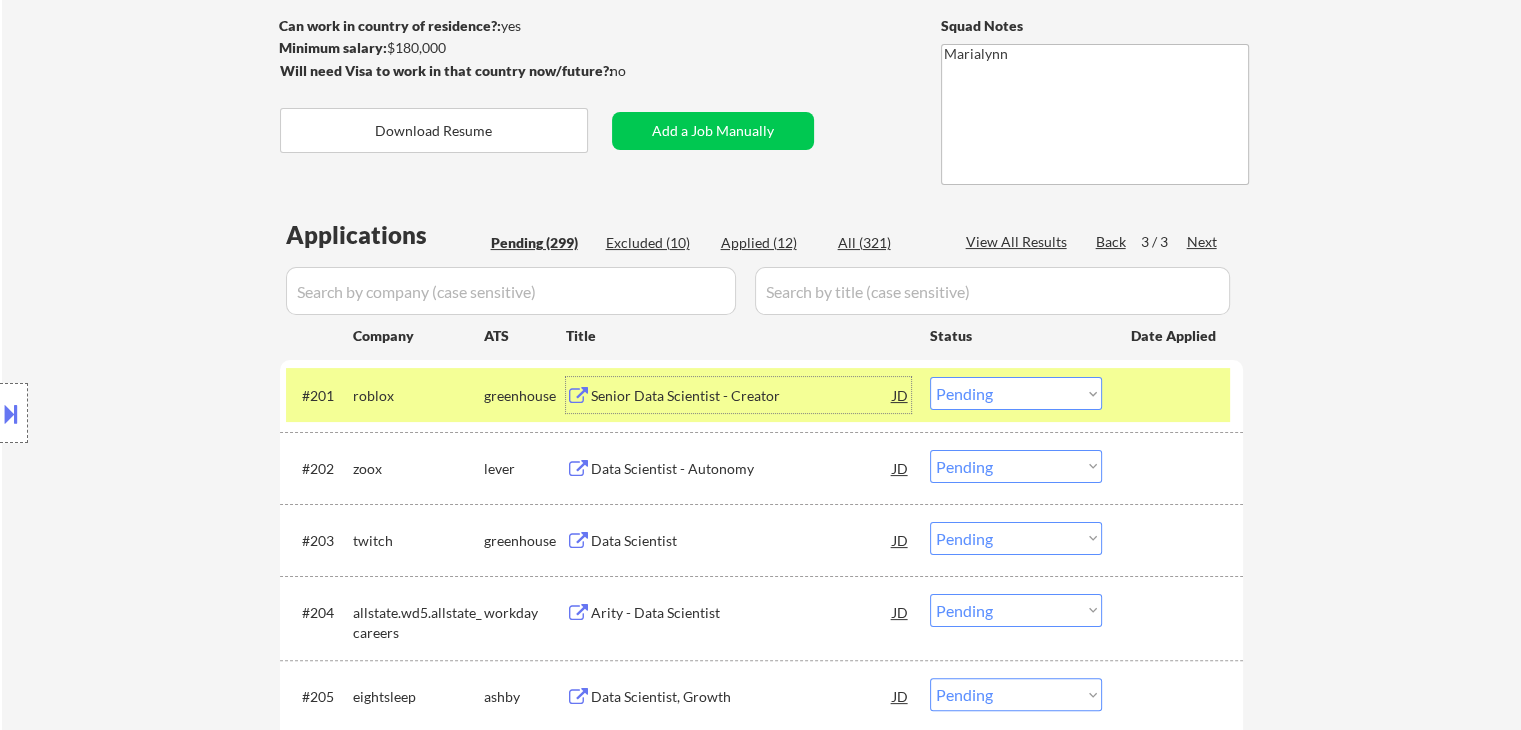 drag, startPoint x: 1000, startPoint y: 393, endPoint x: 1012, endPoint y: 393, distance: 12 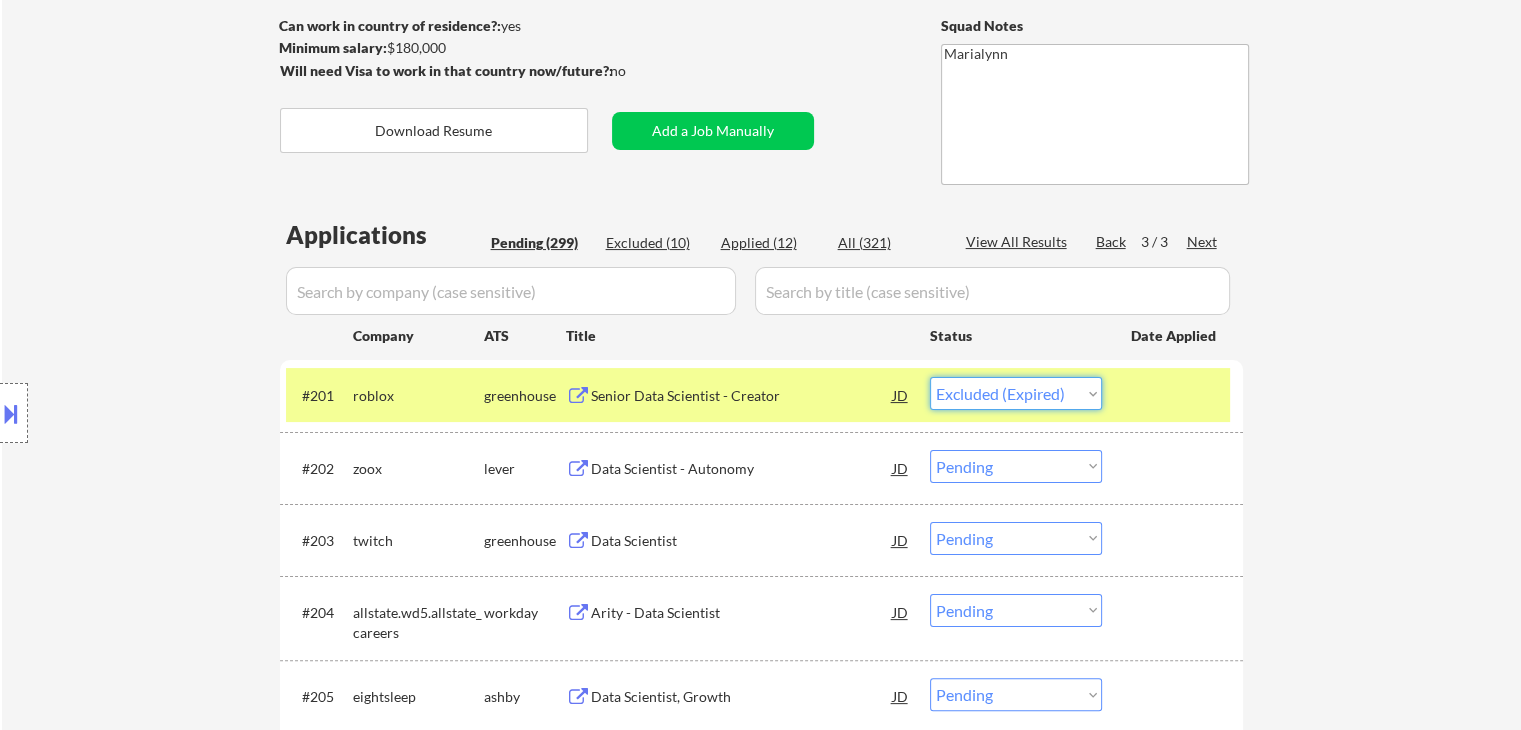 click on "Choose an option... Pending Applied Excluded (Questions) Excluded (Expired) Excluded (Location) Excluded (Bad Match) Excluded (Blocklist) Excluded (Salary) Excluded (Other)" at bounding box center (1016, 393) 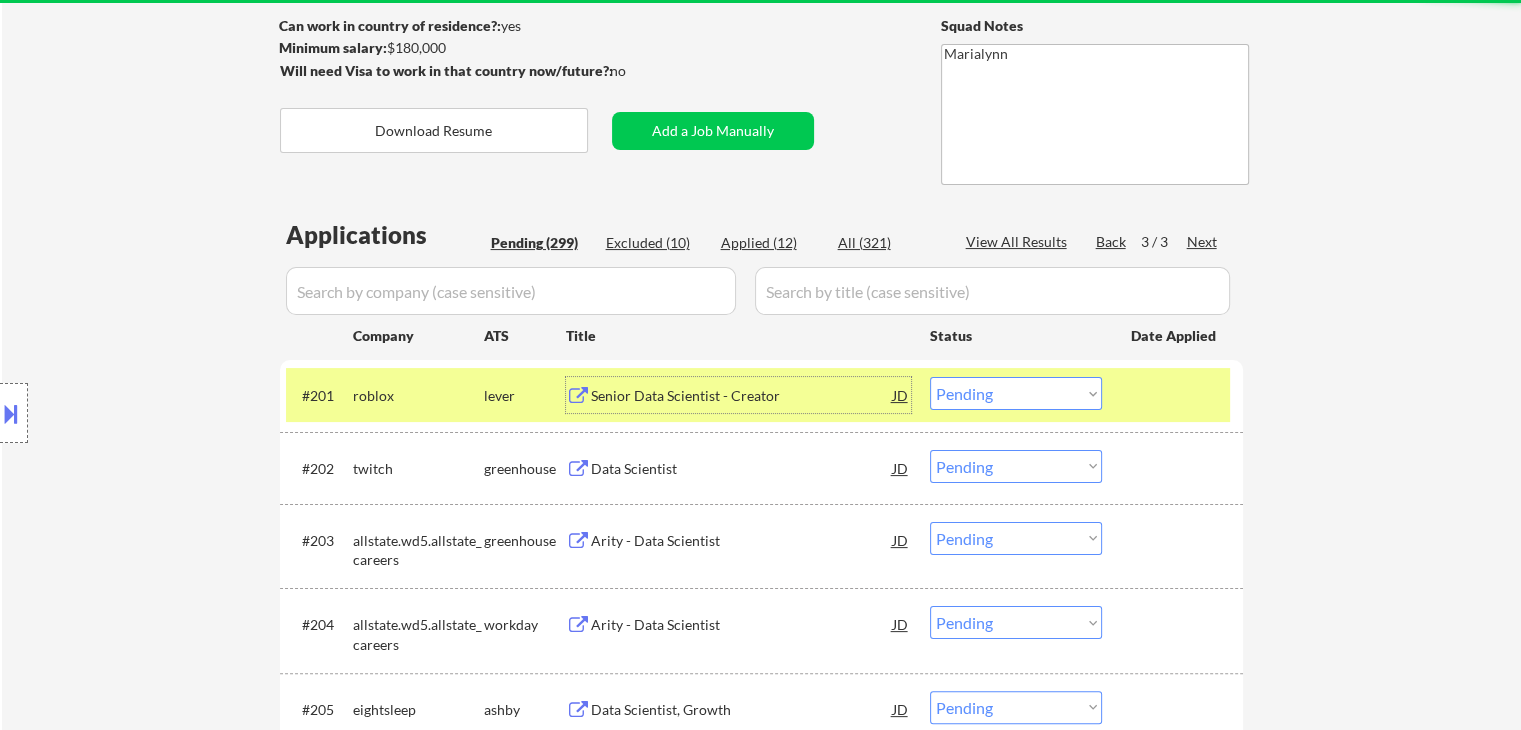 click on "Senior Data Scientist - Creator" at bounding box center (742, 396) 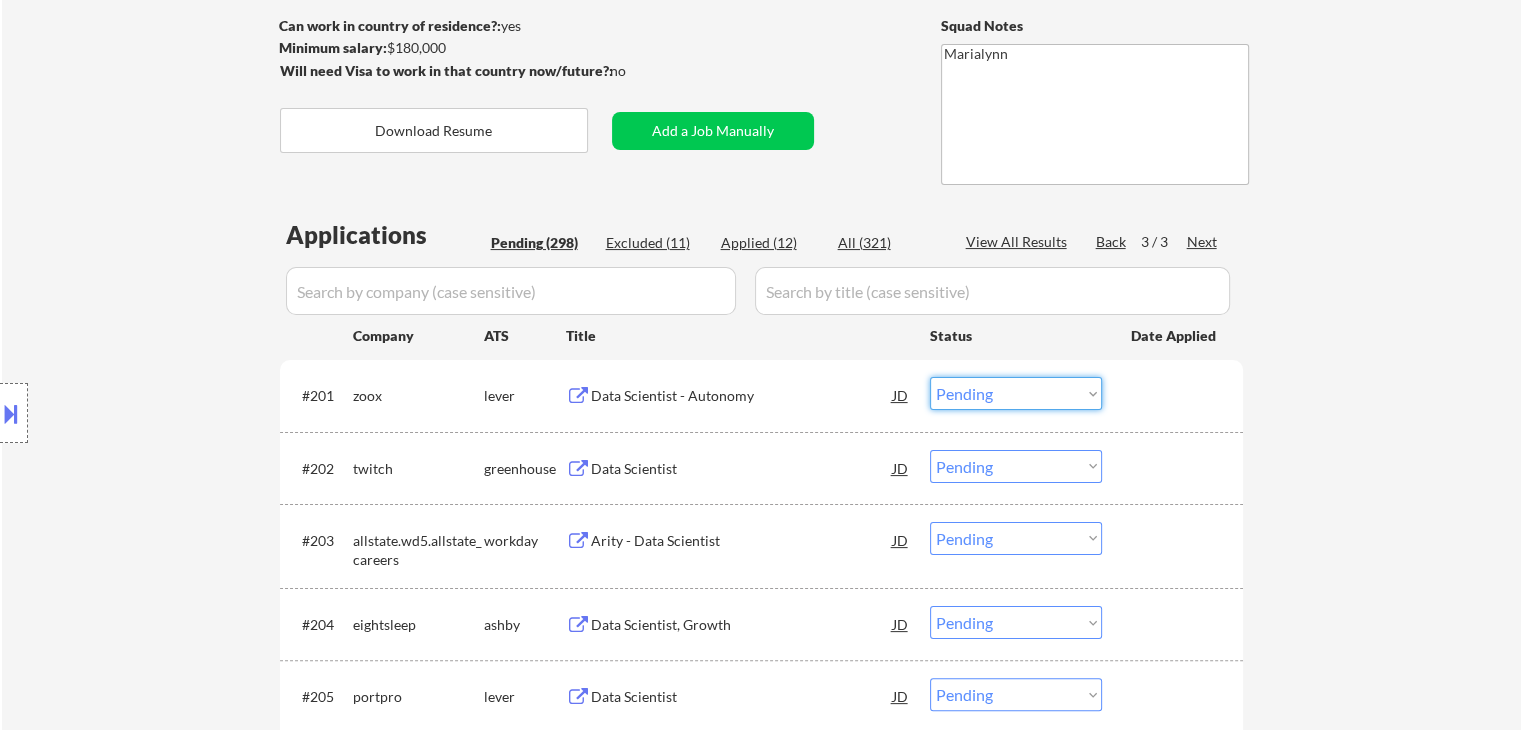 click on "Choose an option... Pending Applied Excluded (Questions) Excluded (Expired) Excluded (Location) Excluded (Bad Match) Excluded (Blocklist) Excluded (Salary) Excluded (Other)" at bounding box center (1016, 393) 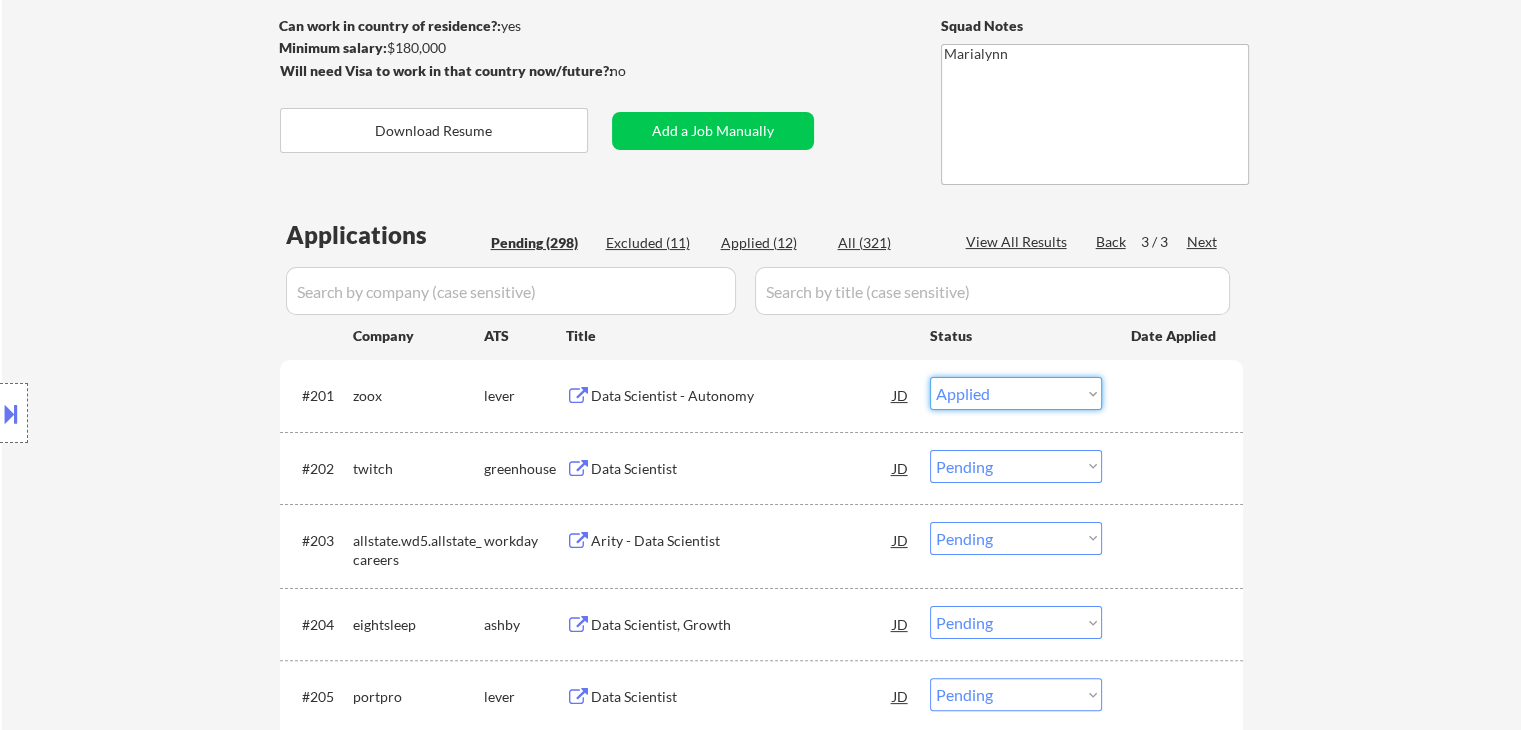 click on "Choose an option... Pending Applied Excluded (Questions) Excluded (Expired) Excluded (Location) Excluded (Bad Match) Excluded (Blocklist) Excluded (Salary) Excluded (Other)" at bounding box center (1016, 393) 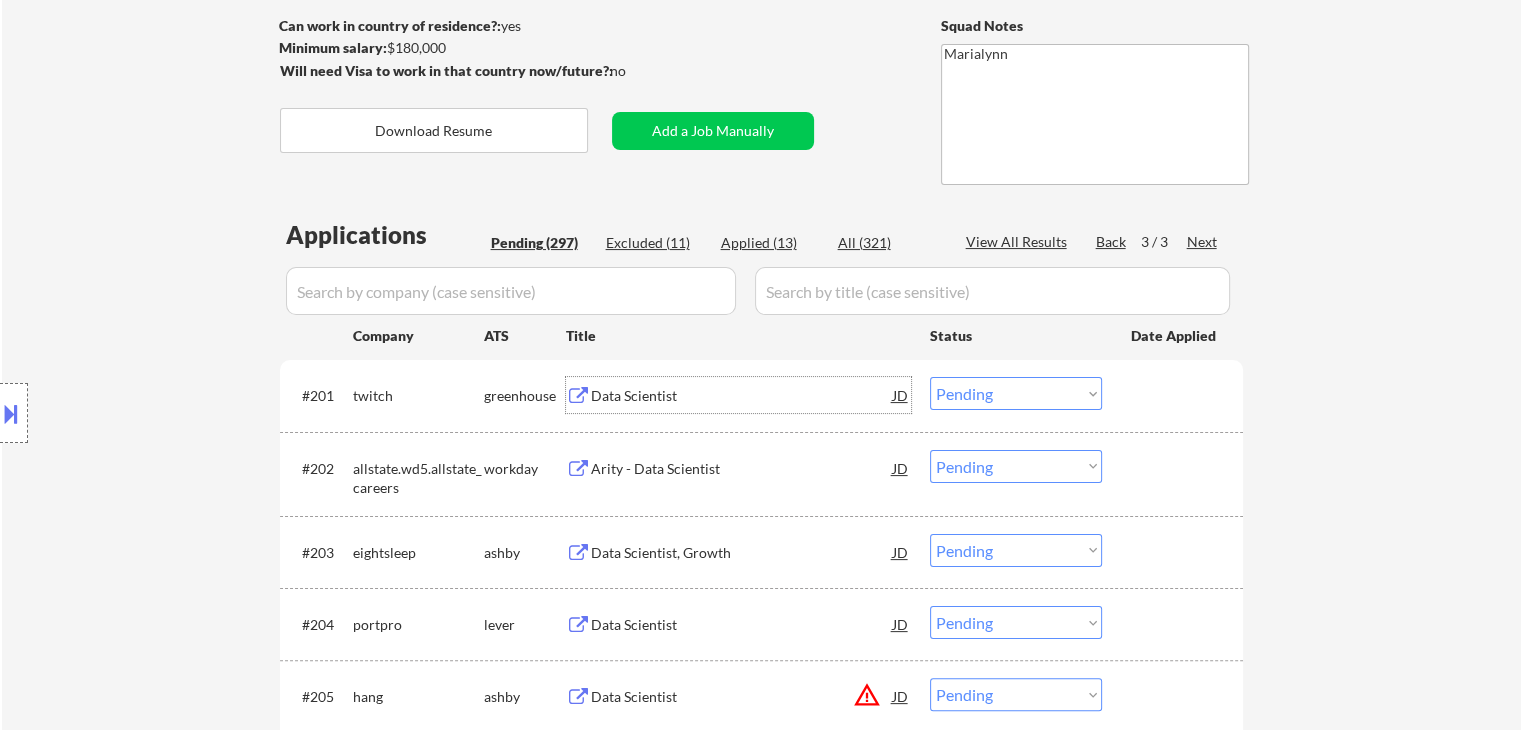 click on "Data Scientist" at bounding box center (742, 396) 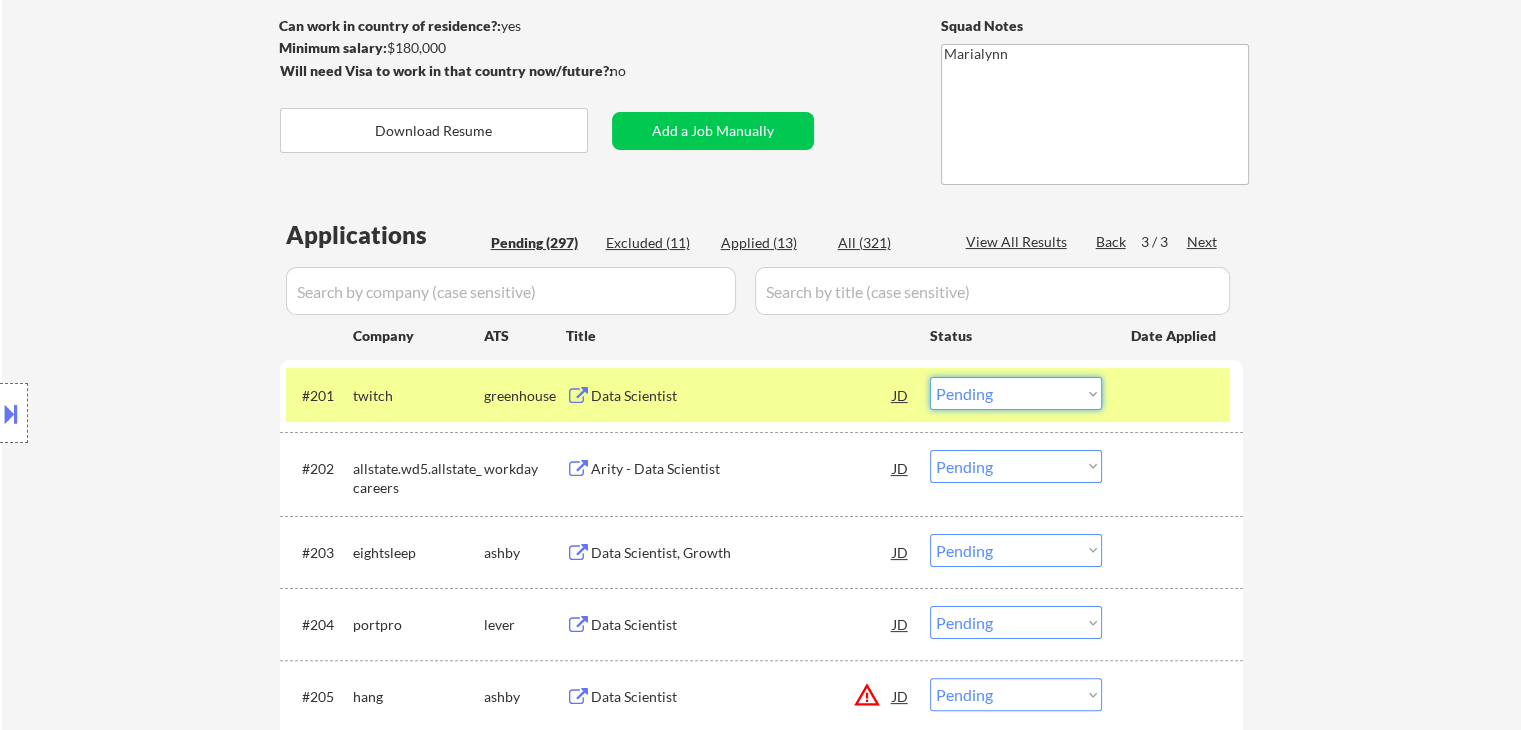click on "Choose an option... Pending Applied Excluded (Questions) Excluded (Expired) Excluded (Location) Excluded (Bad Match) Excluded (Blocklist) Excluded (Salary) Excluded (Other)" at bounding box center (1016, 393) 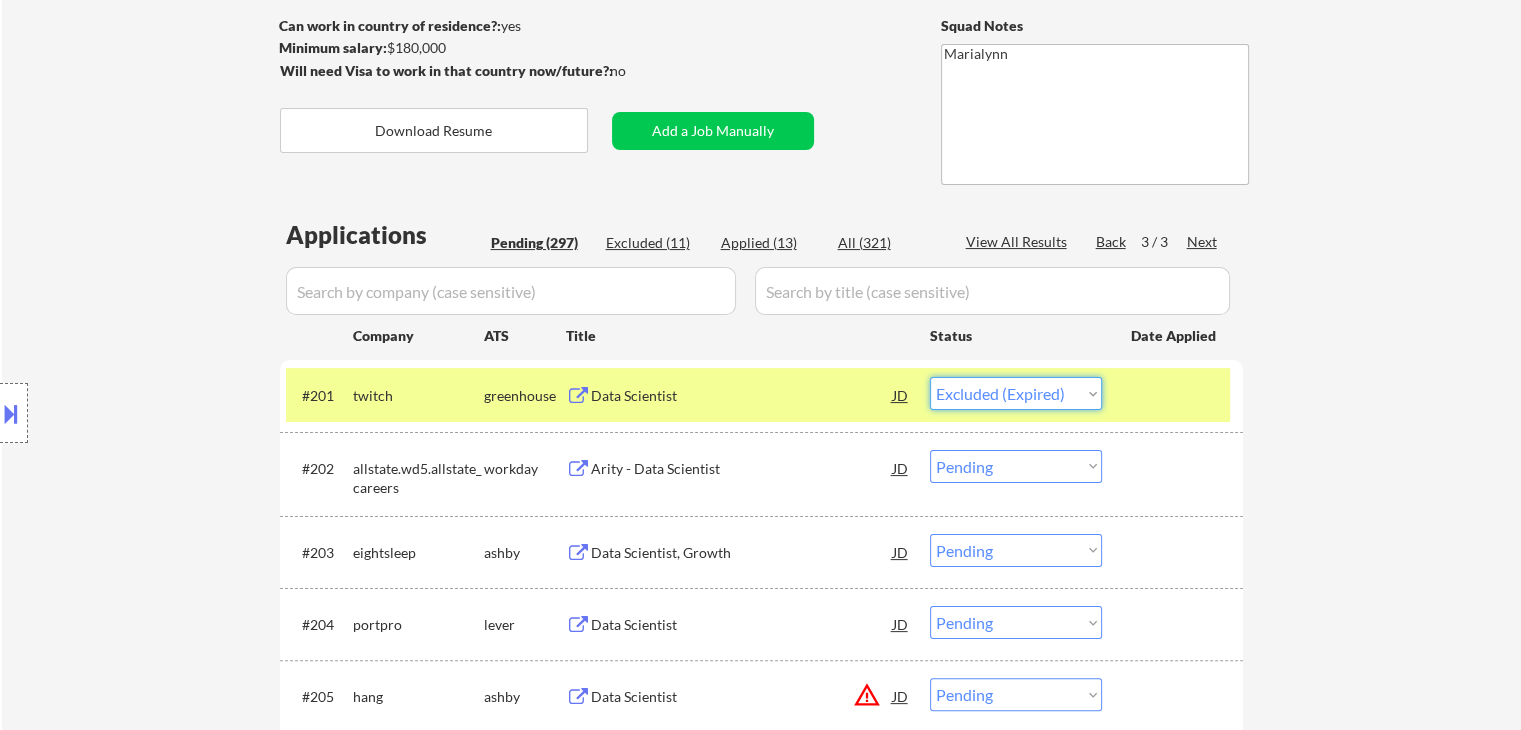 click on "Choose an option... Pending Applied Excluded (Questions) Excluded (Expired) Excluded (Location) Excluded (Bad Match) Excluded (Blocklist) Excluded (Salary) Excluded (Other)" at bounding box center (1016, 393) 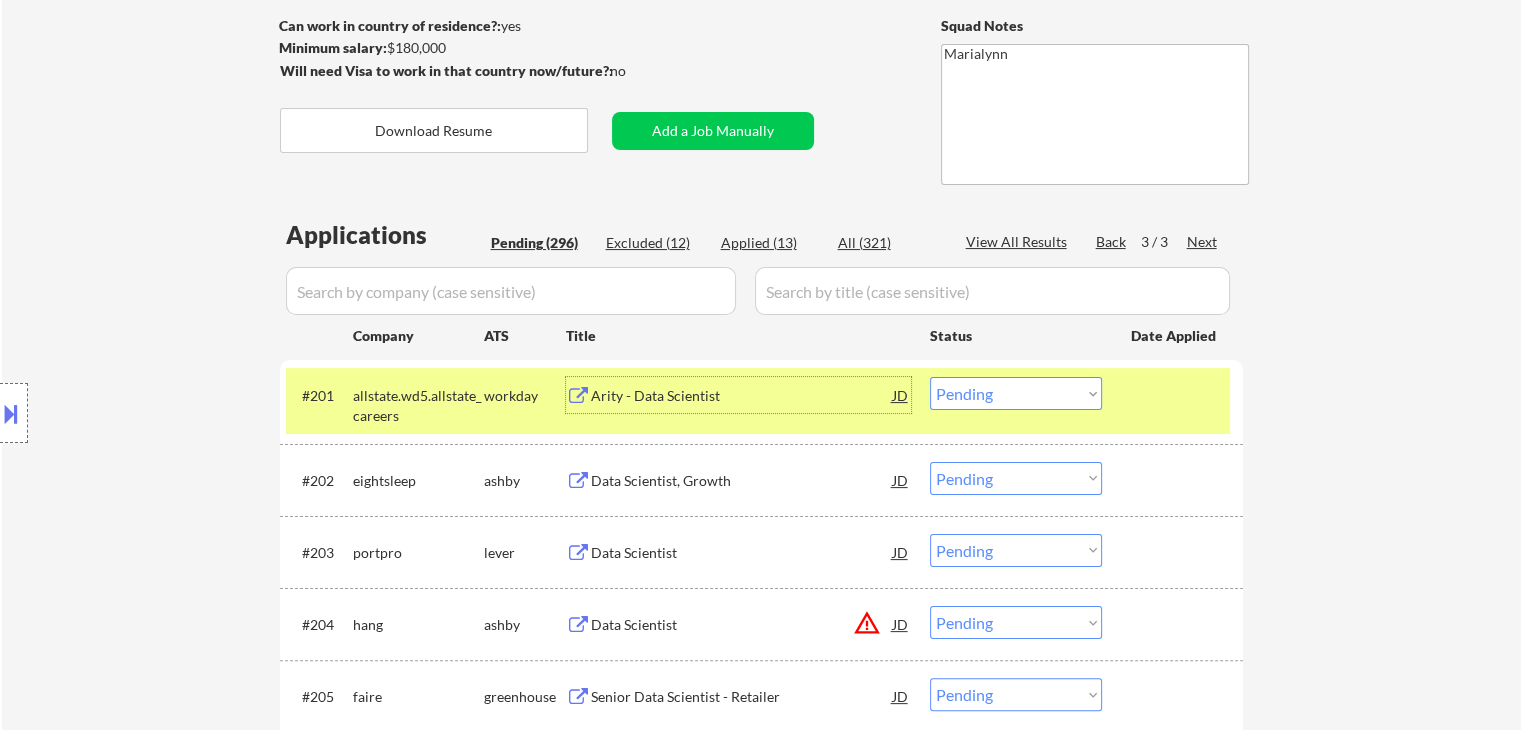 click on "Arity - Data Scientist" at bounding box center (742, 396) 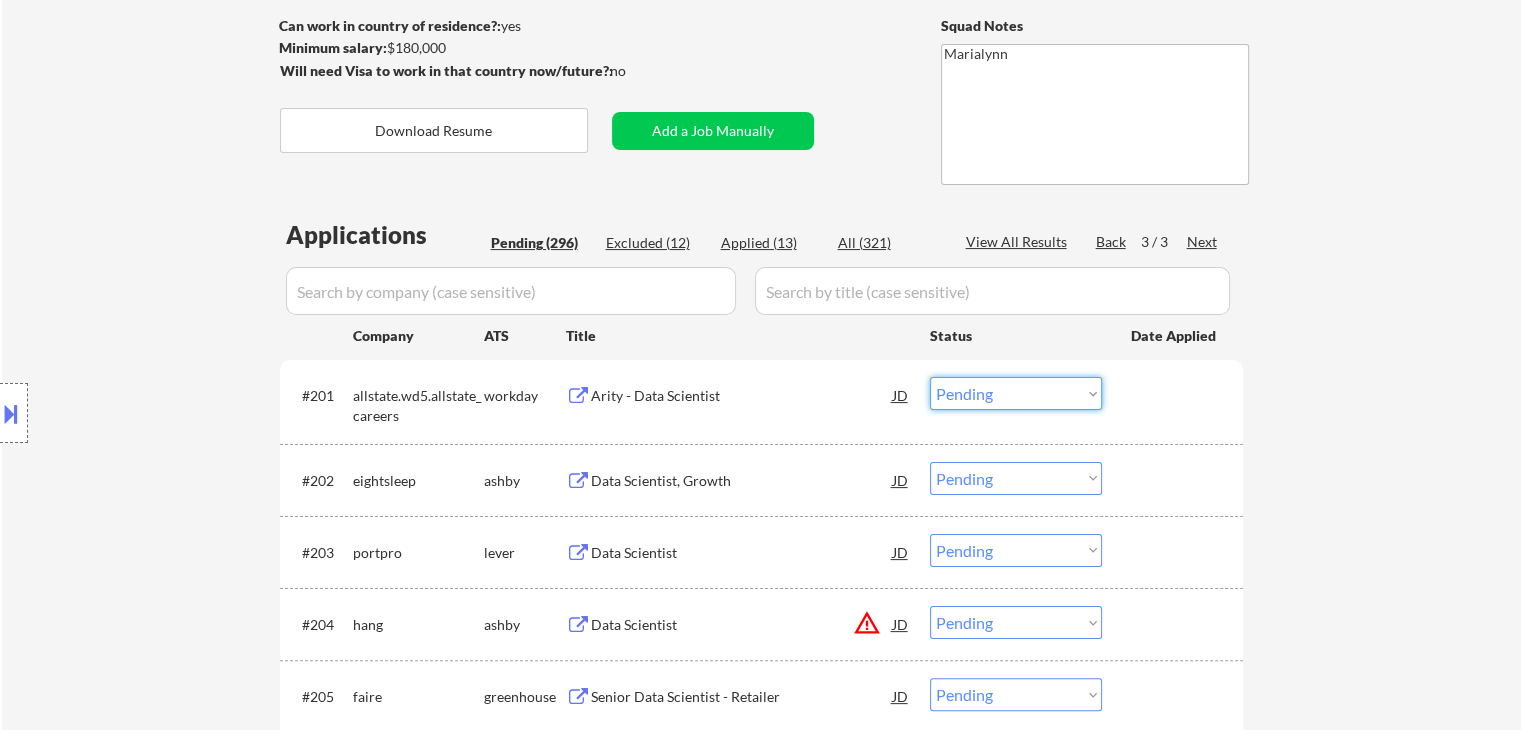 click on "Choose an option... Pending Applied Excluded (Questions) Excluded (Expired) Excluded (Location) Excluded (Bad Match) Excluded (Blocklist) Excluded (Salary) Excluded (Other)" at bounding box center [1016, 393] 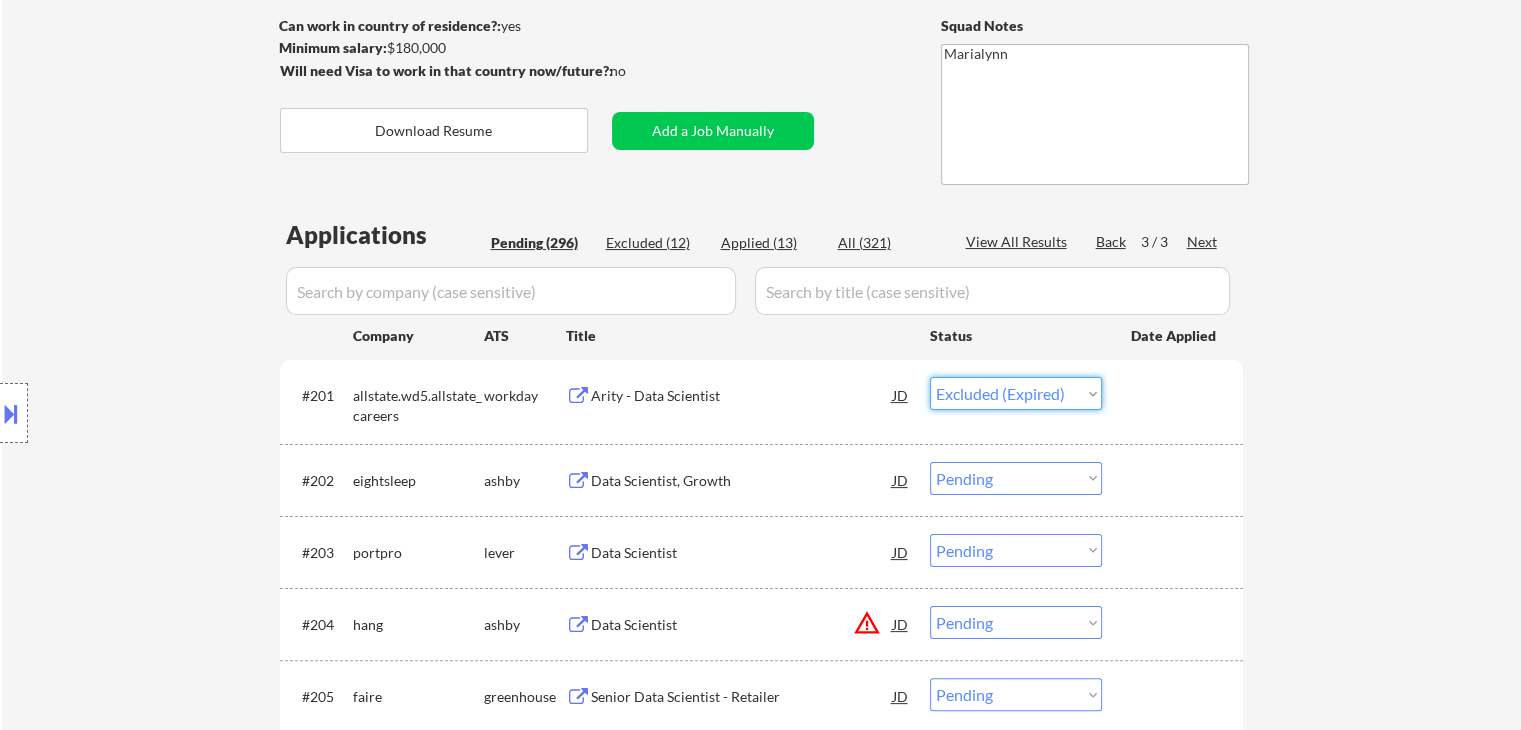 click on "Choose an option... Pending Applied Excluded (Questions) Excluded (Expired) Excluded (Location) Excluded (Bad Match) Excluded (Blocklist) Excluded (Salary) Excluded (Other)" at bounding box center (1016, 393) 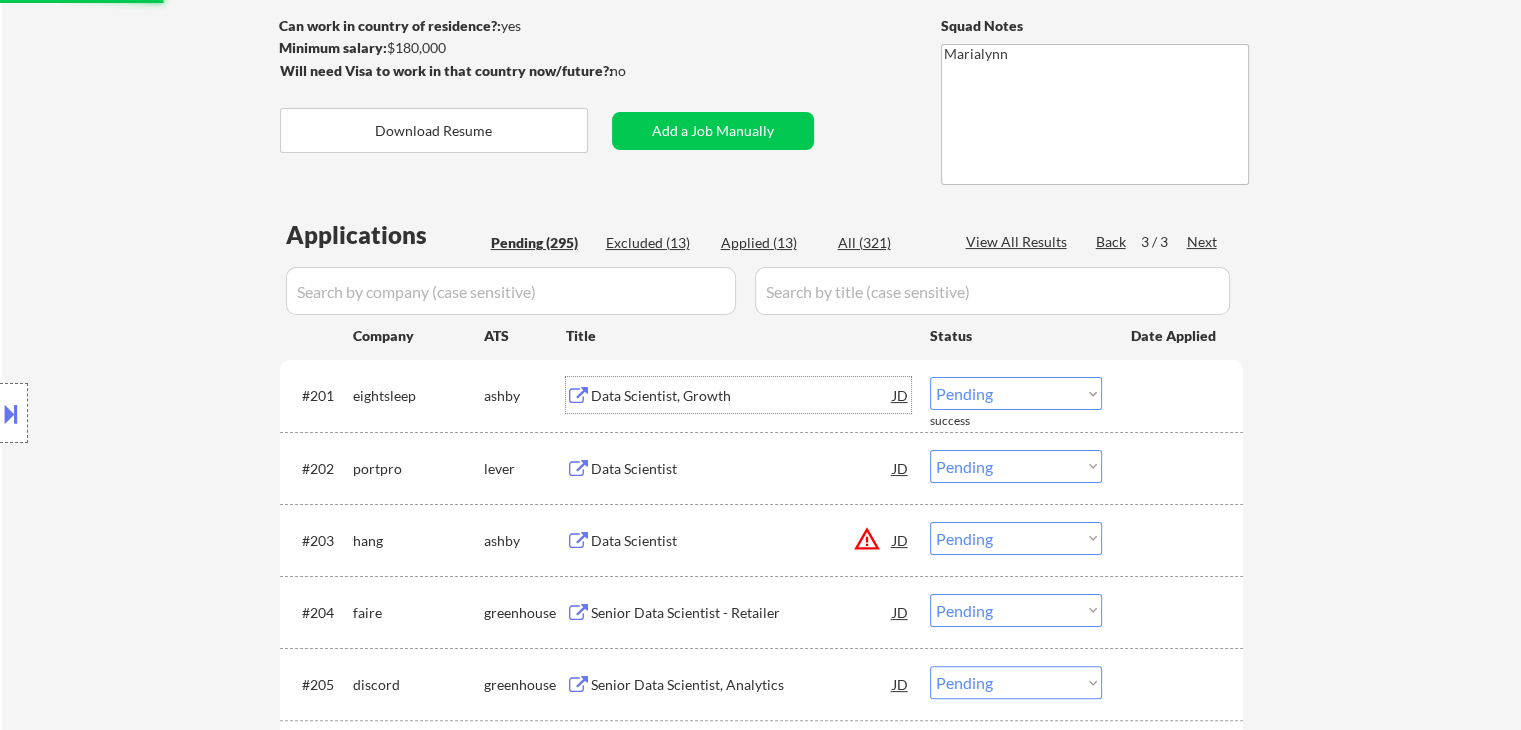 click on "Data Scientist, Growth" at bounding box center [742, 396] 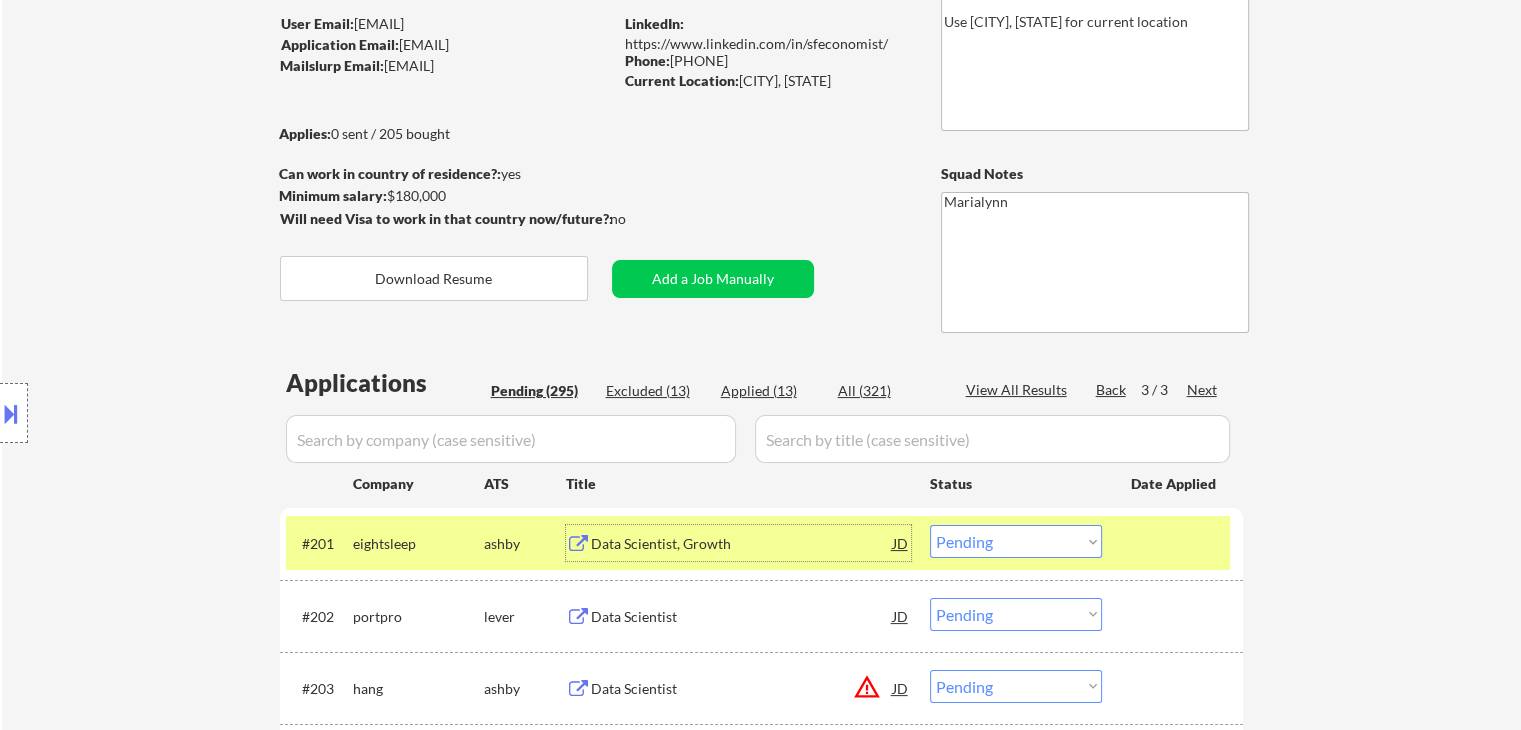scroll, scrollTop: 151, scrollLeft: 0, axis: vertical 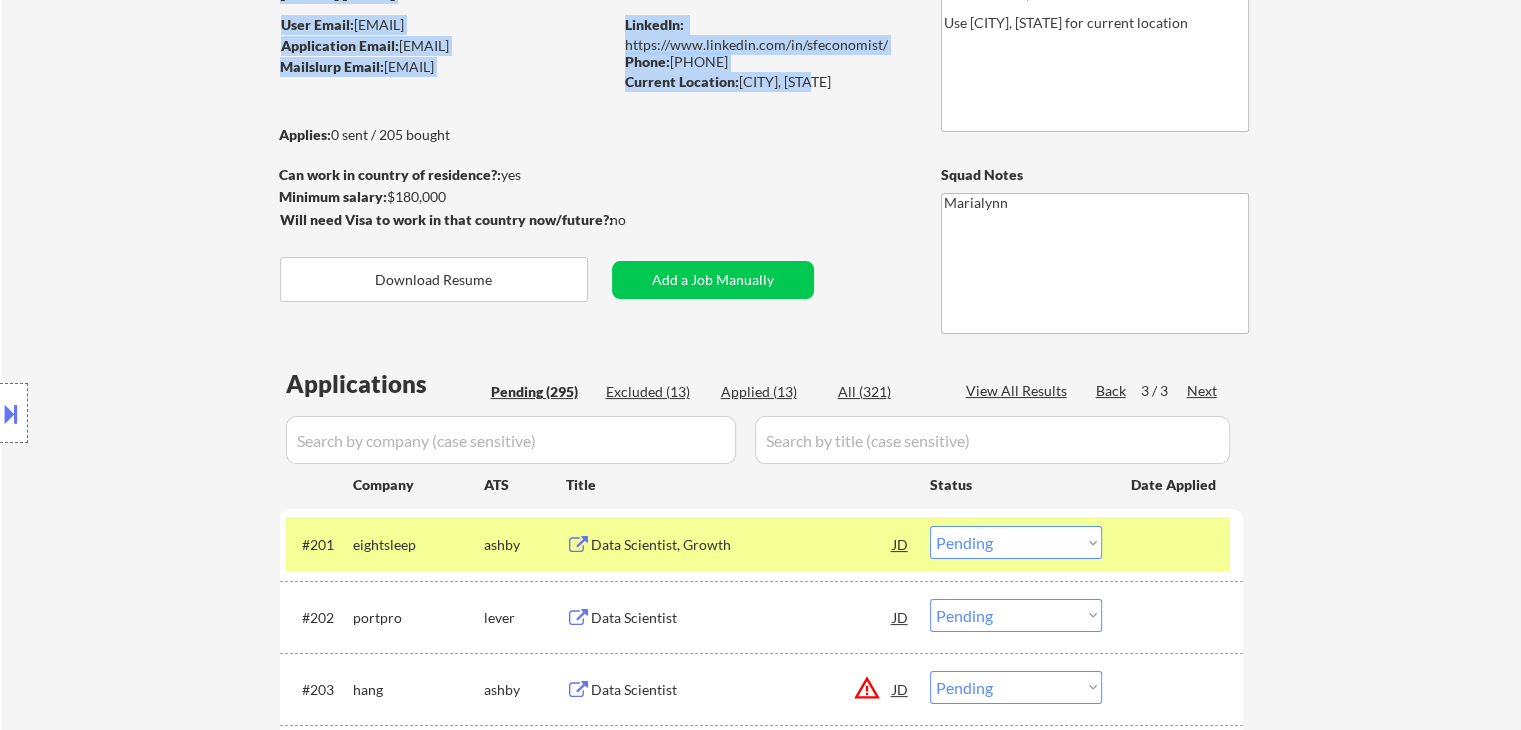 drag, startPoint x: 809, startPoint y: 81, endPoint x: 913, endPoint y: 81, distance: 104 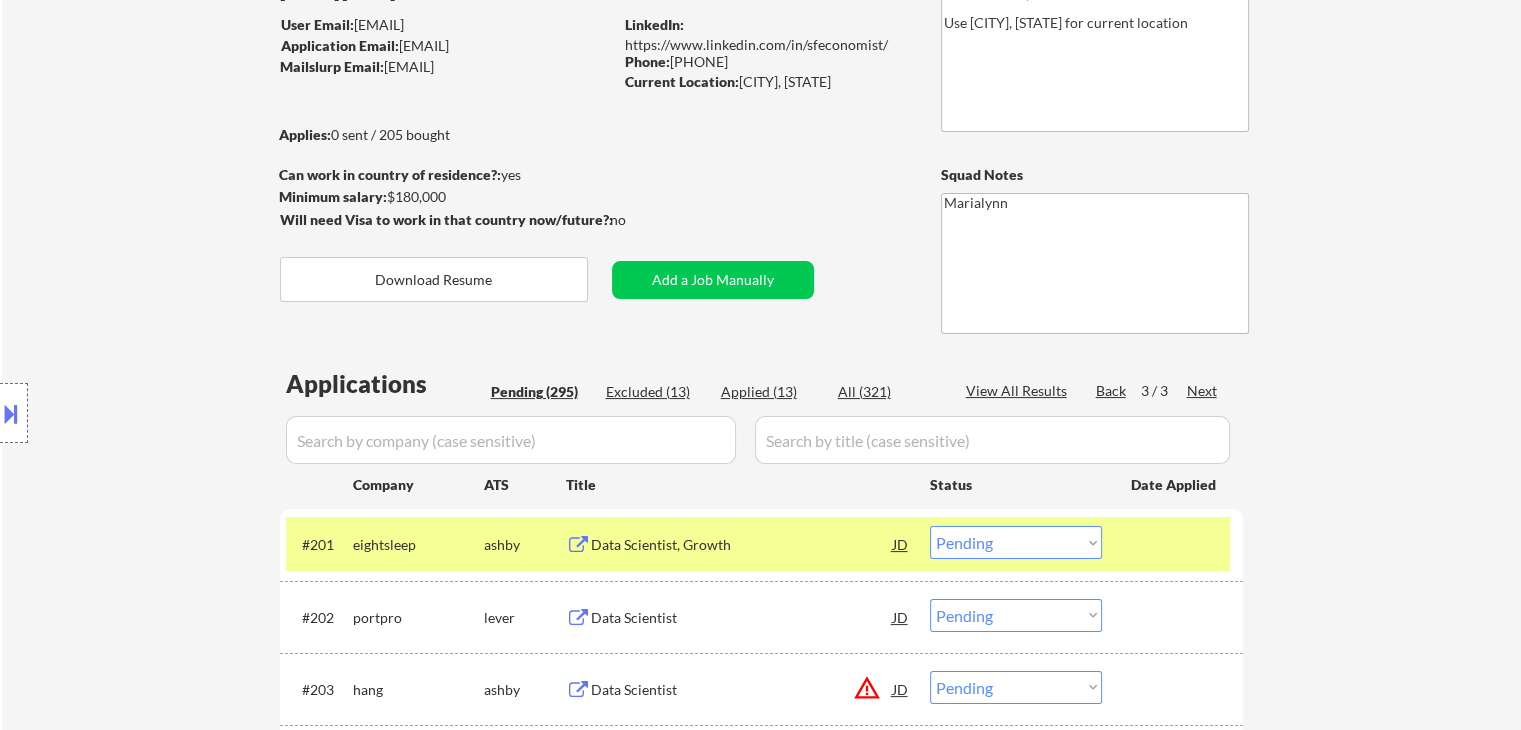 click on "Current Location:  Oceanside, California" at bounding box center [766, 82] 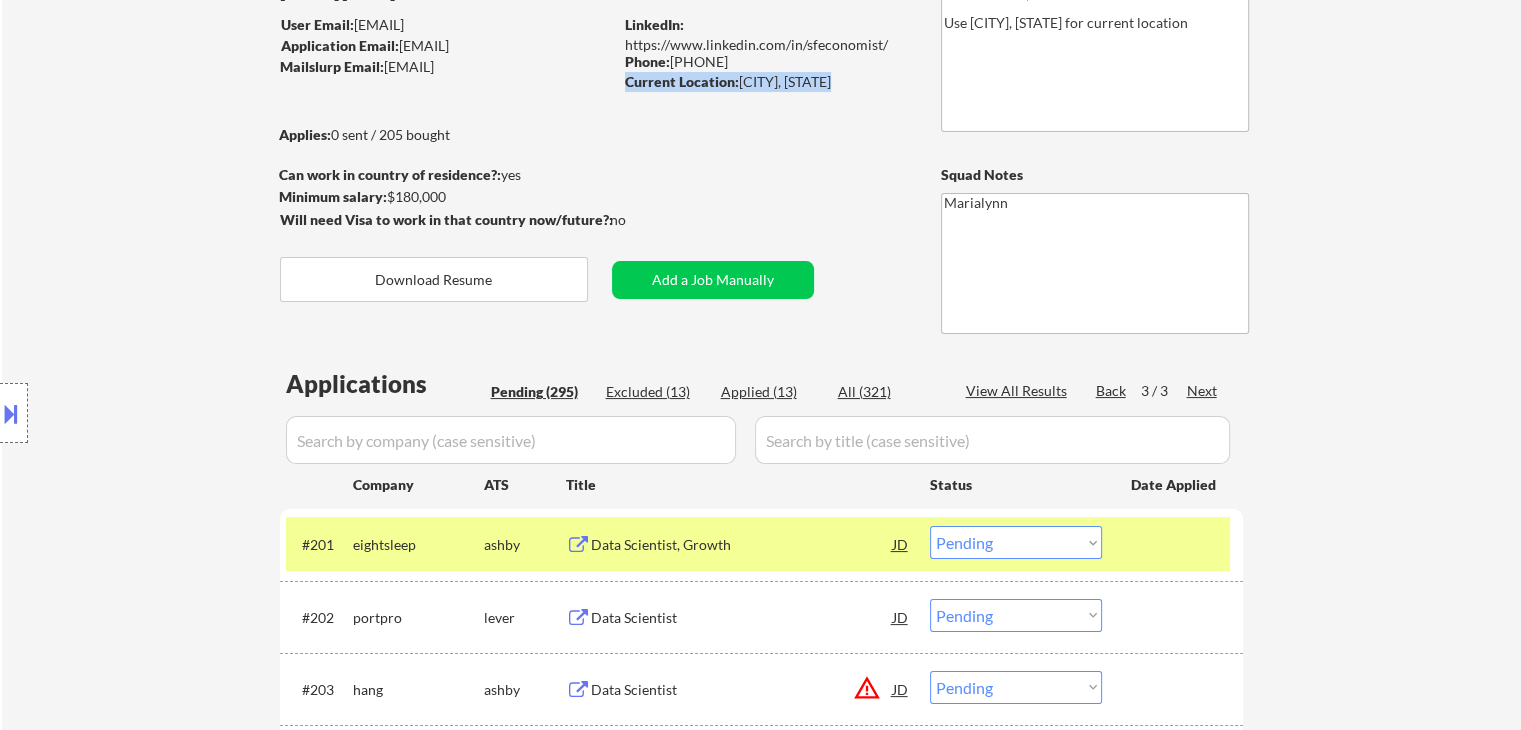 click on "Current Location:  Oceanside, California" at bounding box center (766, 82) 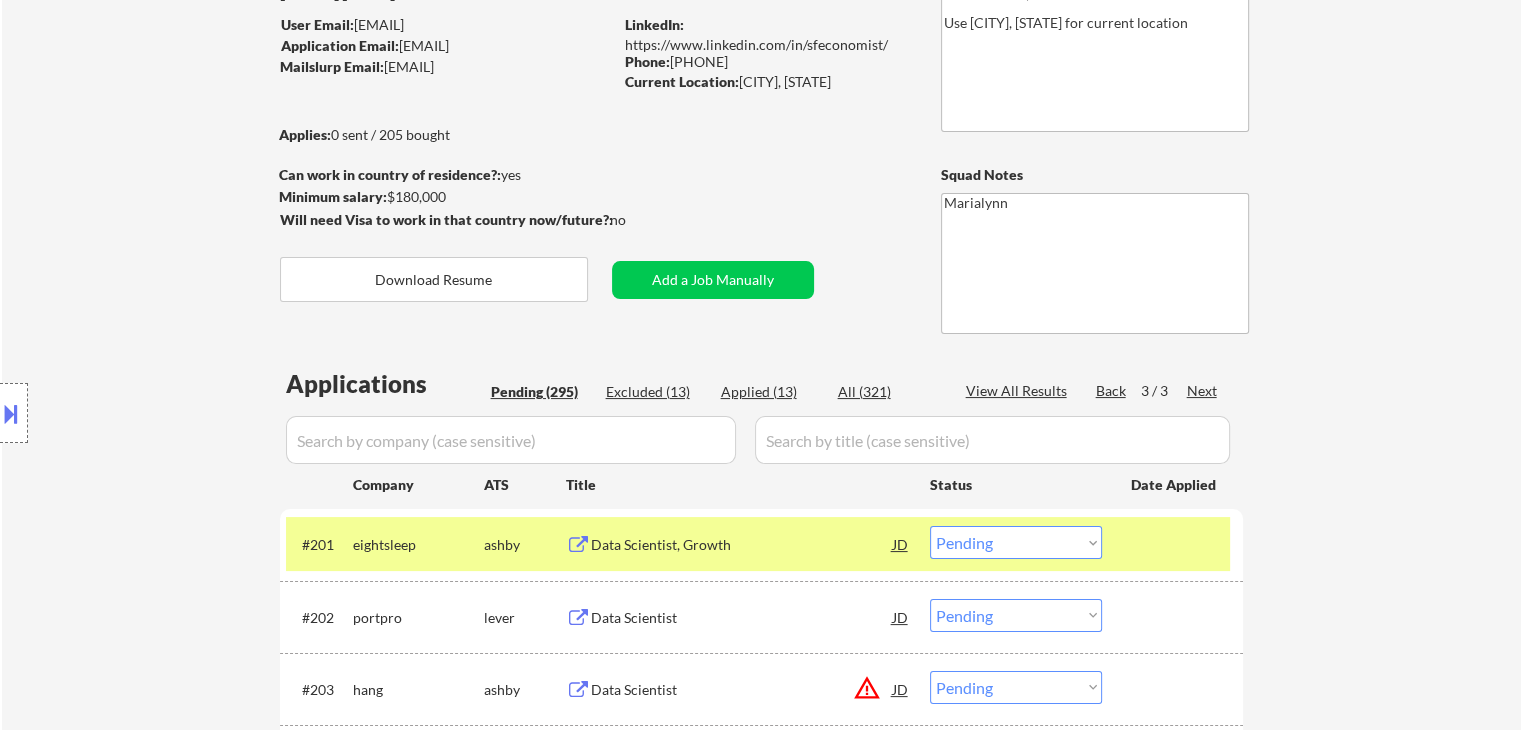click on "Current Location:  Oceanside, California" at bounding box center [766, 82] 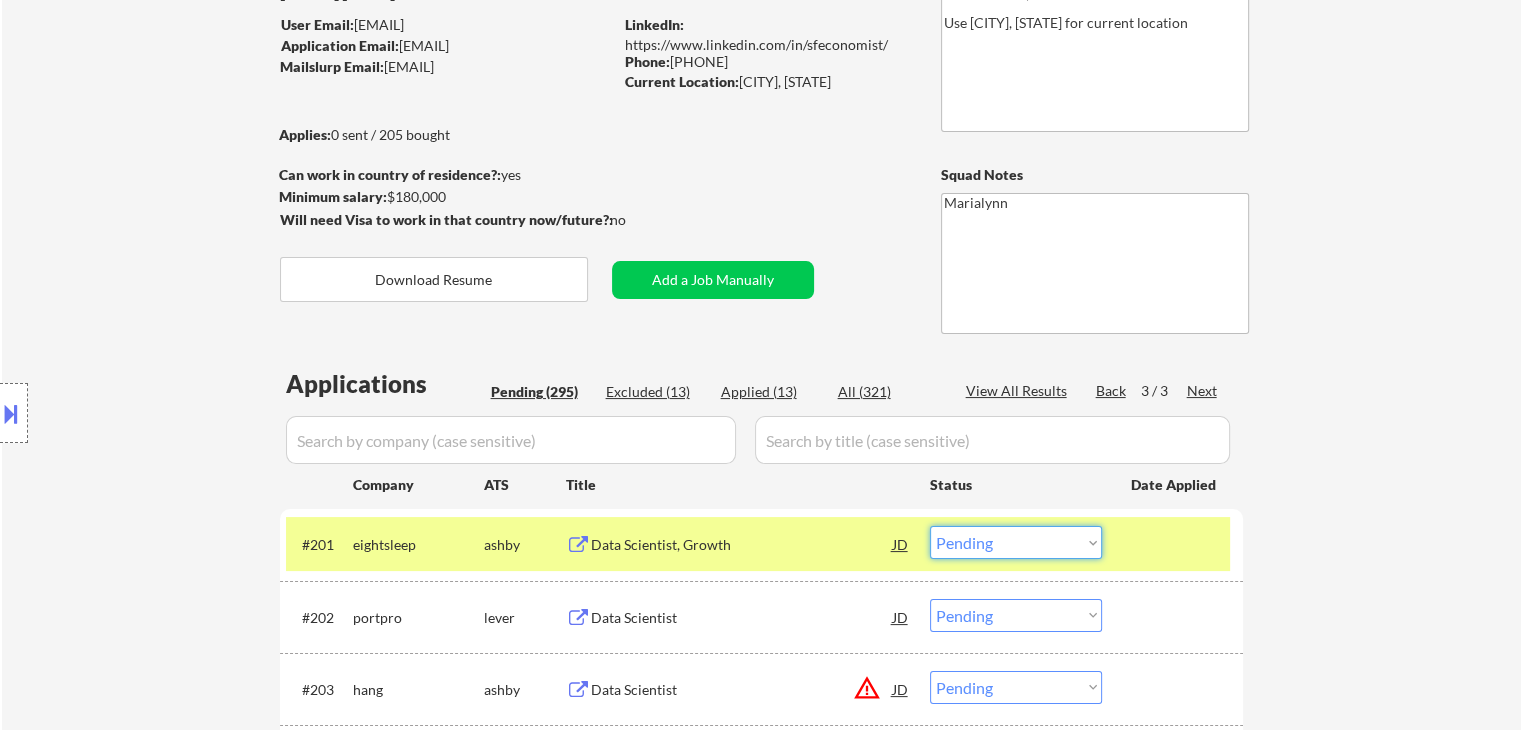 drag, startPoint x: 996, startPoint y: 532, endPoint x: 1023, endPoint y: 357, distance: 177.0706 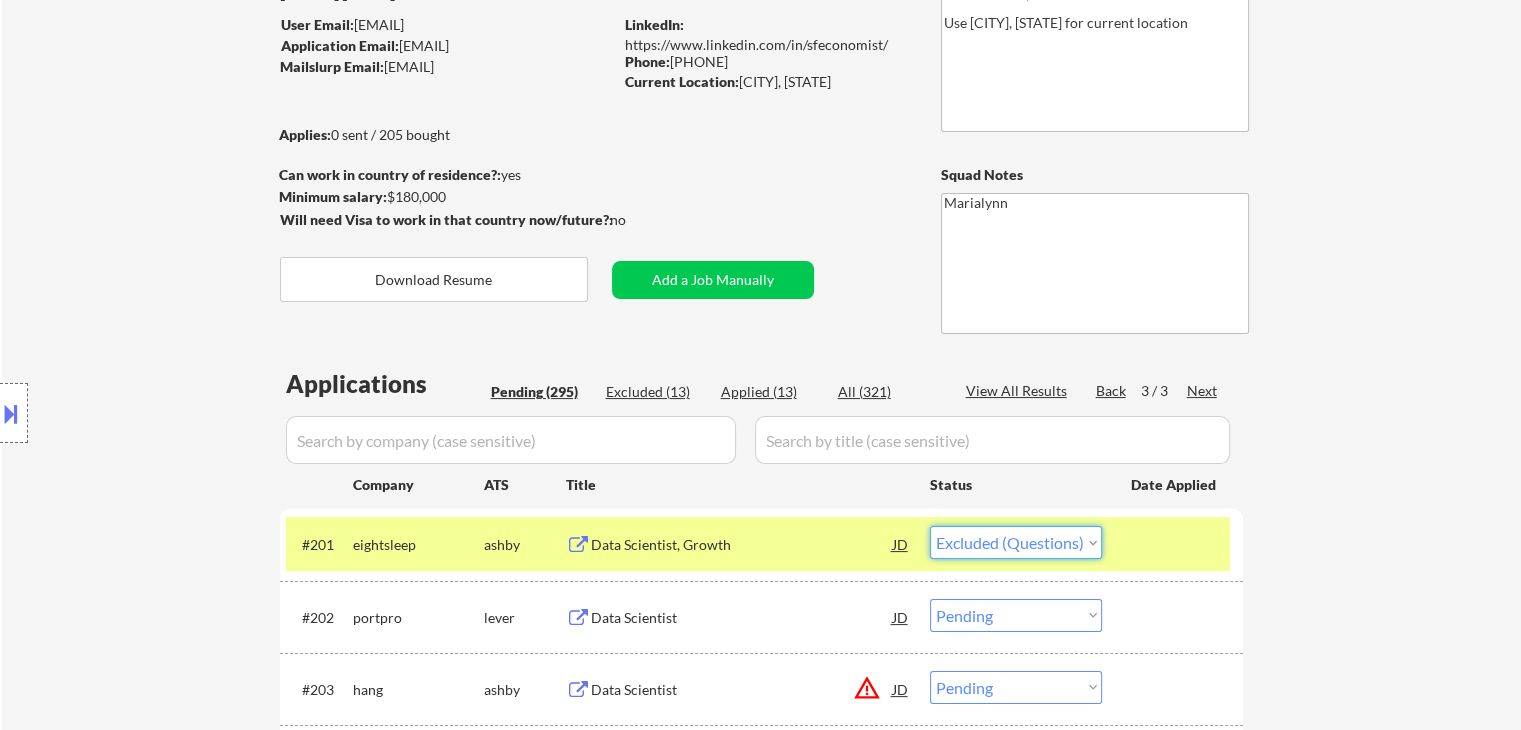 click on "Choose an option... Pending Applied Excluded (Questions) Excluded (Expired) Excluded (Location) Excluded (Bad Match) Excluded (Blocklist) Excluded (Salary) Excluded (Other)" at bounding box center (1016, 542) 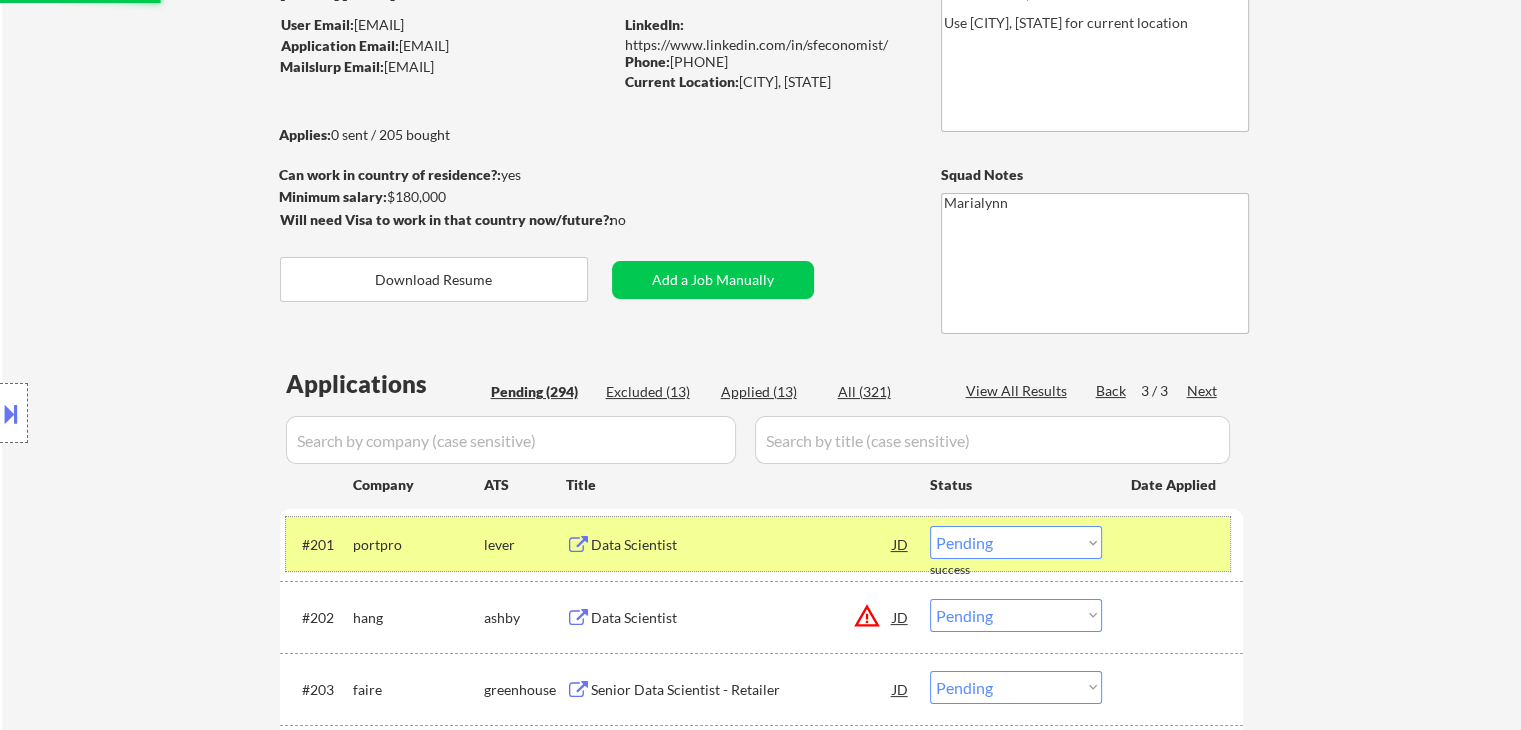 click on "portpro" at bounding box center (418, 544) 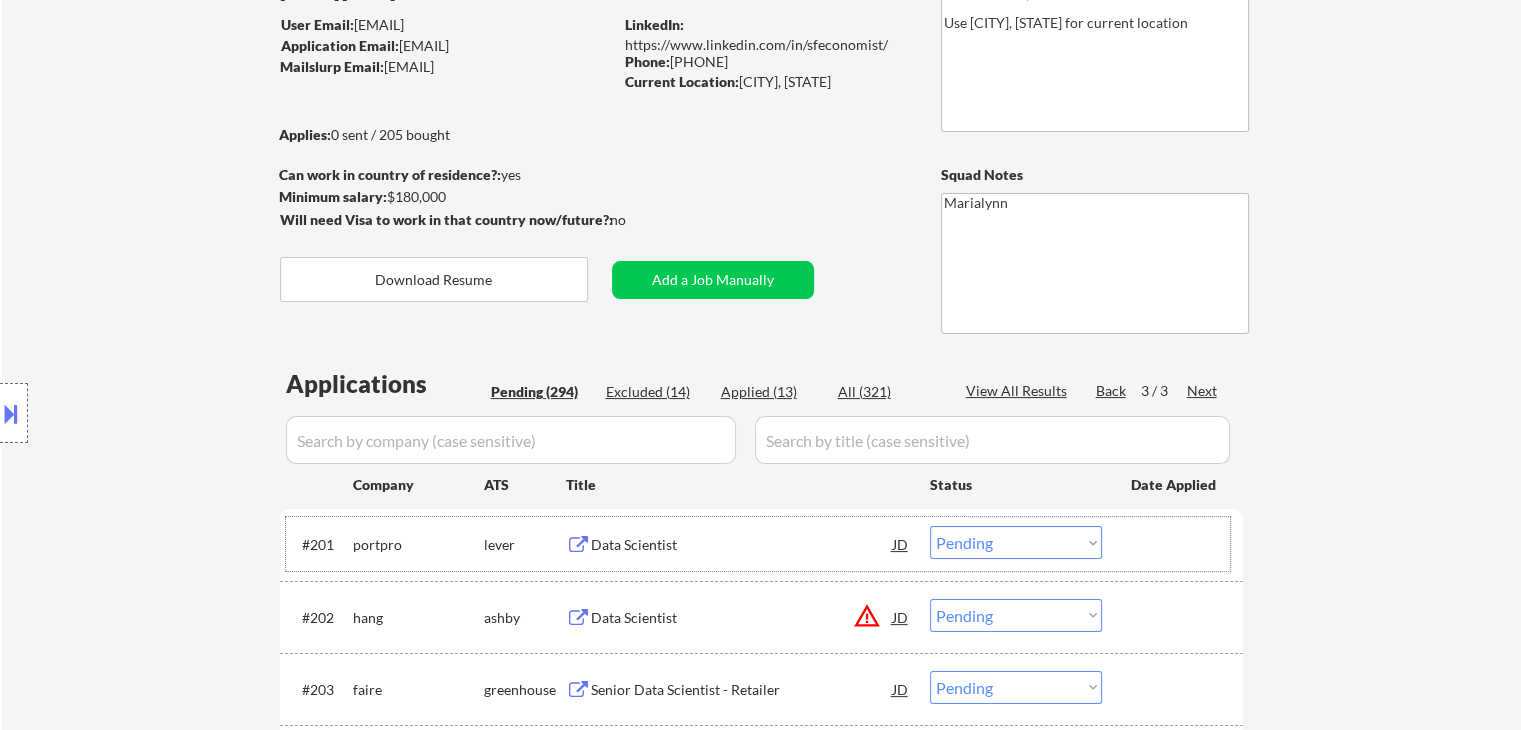 click on "Data Scientist" at bounding box center [742, 545] 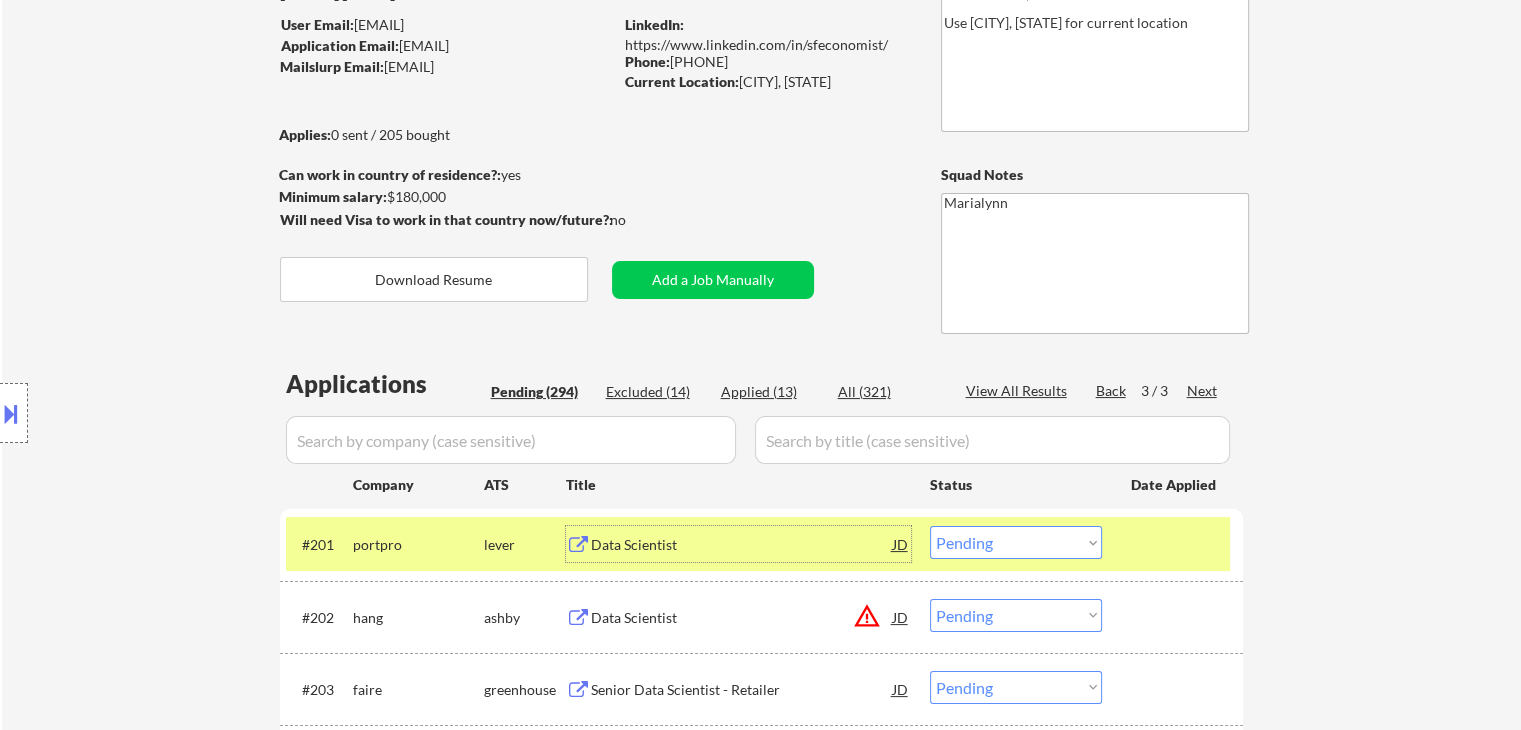 click on "Choose an option... Pending Applied Excluded (Questions) Excluded (Expired) Excluded (Location) Excluded (Bad Match) Excluded (Blocklist) Excluded (Salary) Excluded (Other)" at bounding box center [1016, 542] 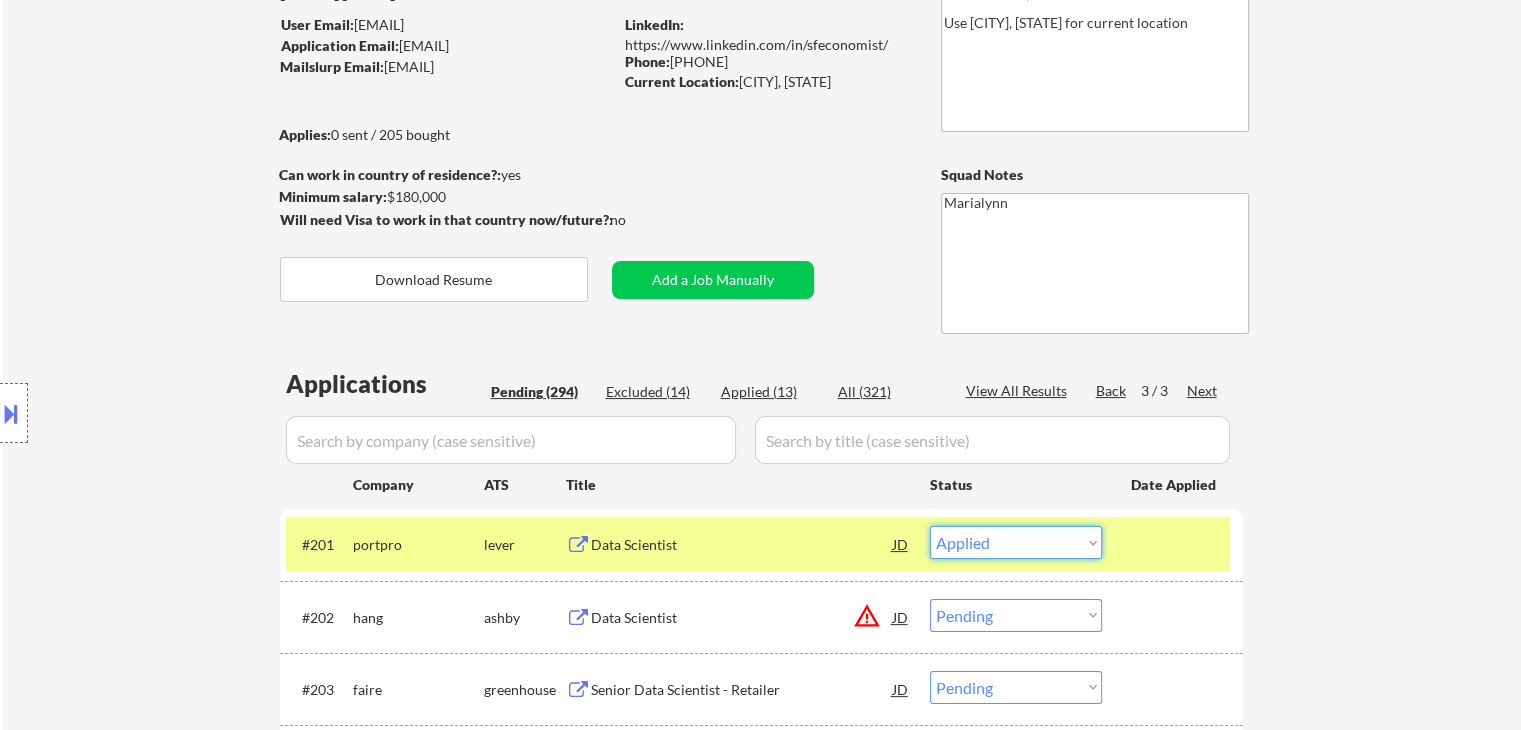 click on "Choose an option... Pending Applied Excluded (Questions) Excluded (Expired) Excluded (Location) Excluded (Bad Match) Excluded (Blocklist) Excluded (Salary) Excluded (Other)" at bounding box center [1016, 542] 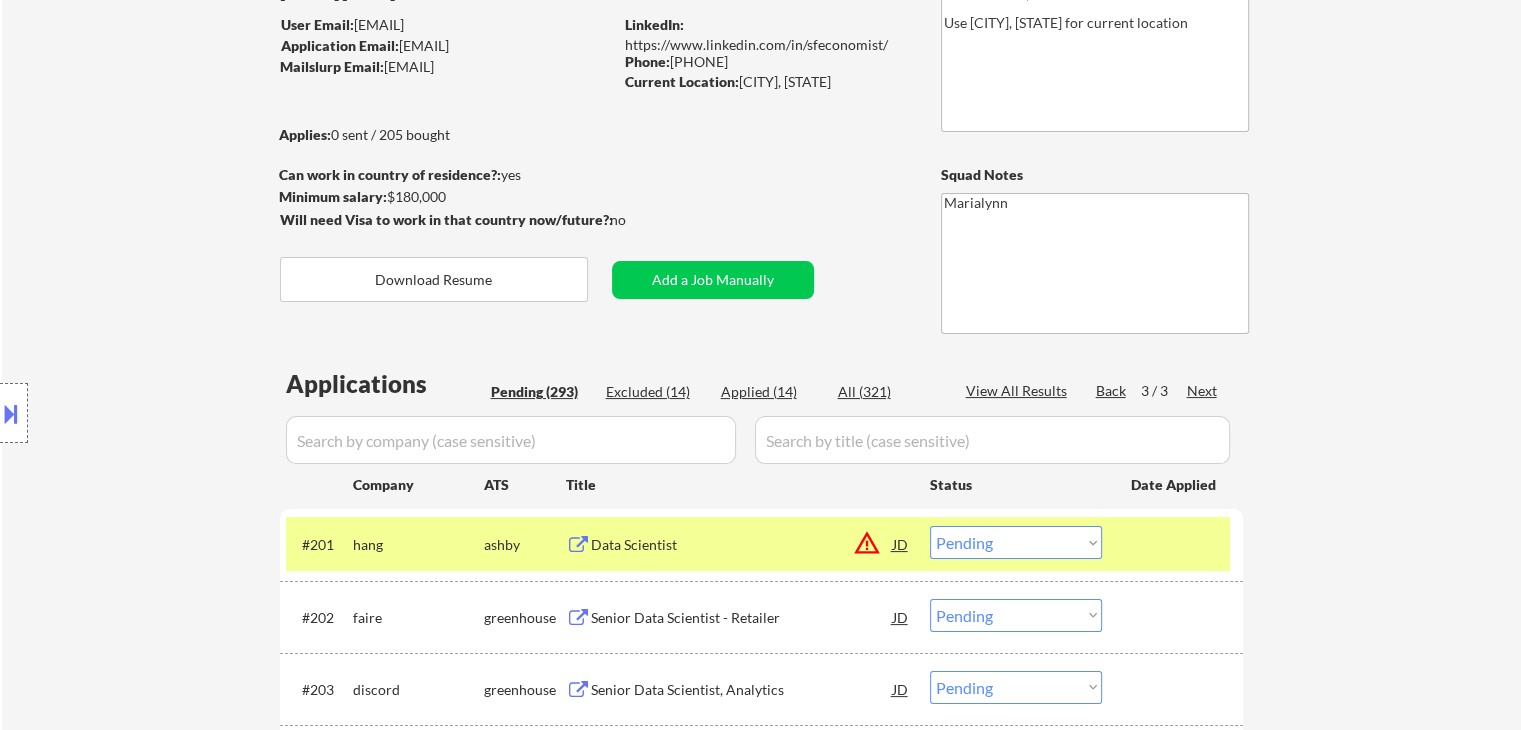 click on "Data Scientist" at bounding box center [742, 545] 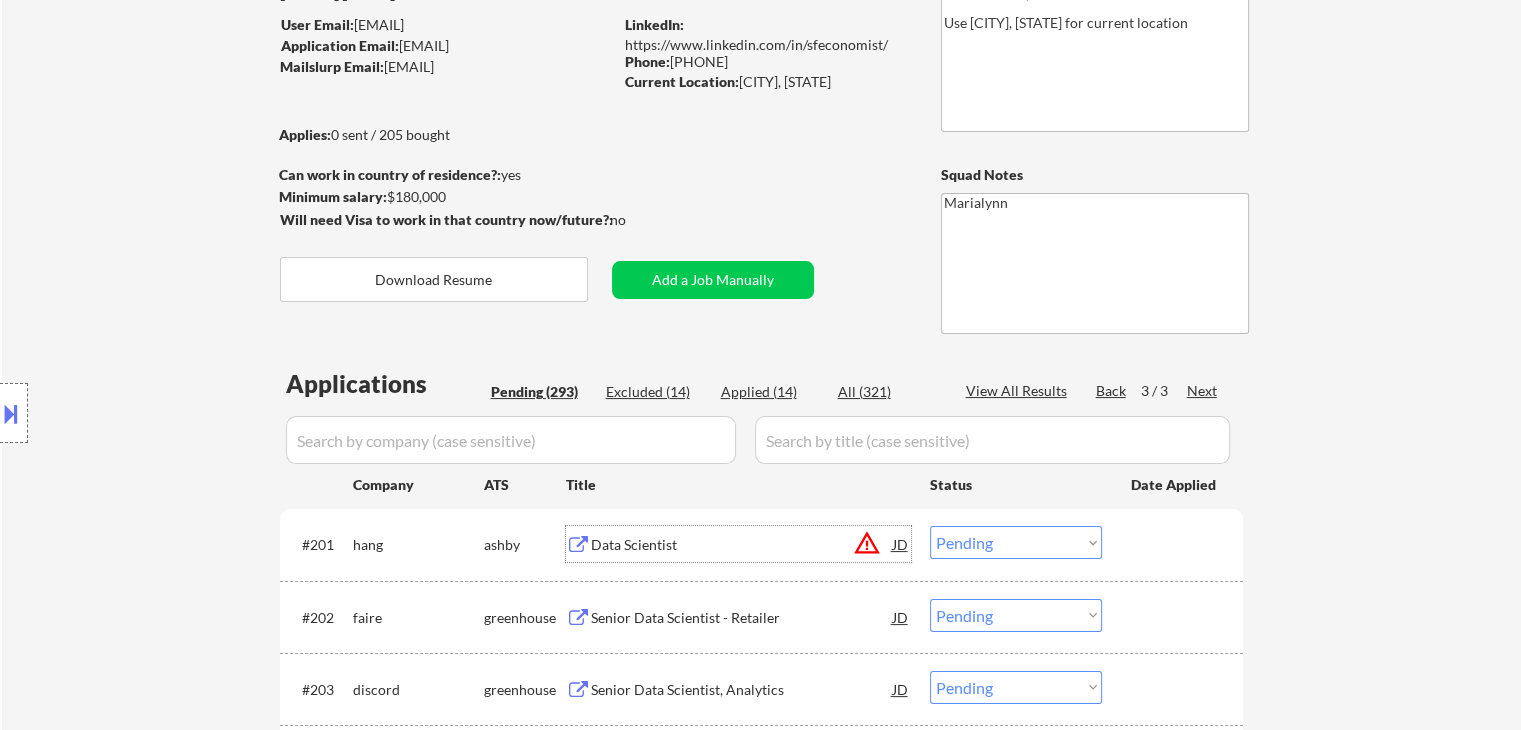drag, startPoint x: 1002, startPoint y: 540, endPoint x: 1002, endPoint y: 529, distance: 11 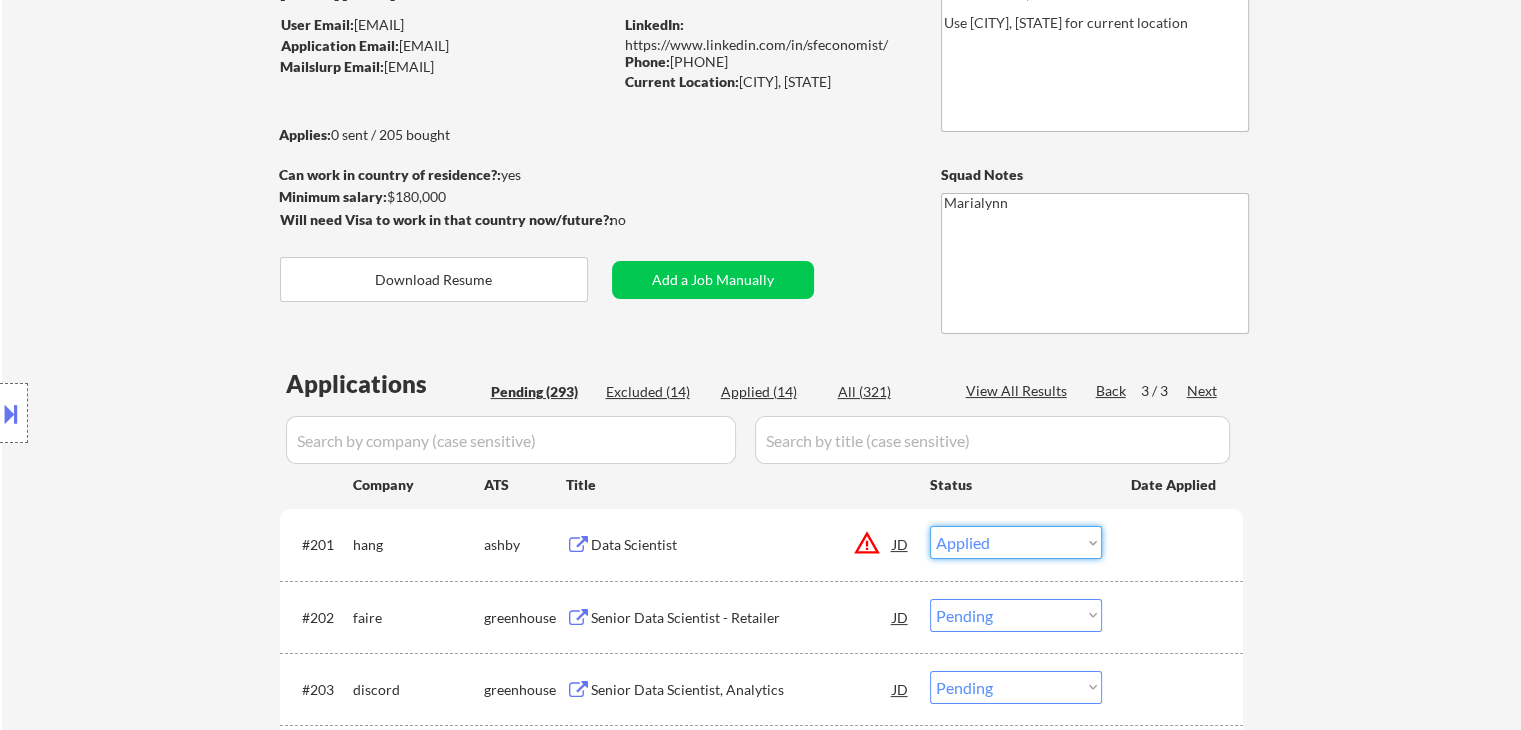click on "Choose an option... Pending Applied Excluded (Questions) Excluded (Expired) Excluded (Location) Excluded (Bad Match) Excluded (Blocklist) Excluded (Salary) Excluded (Other)" at bounding box center [1016, 542] 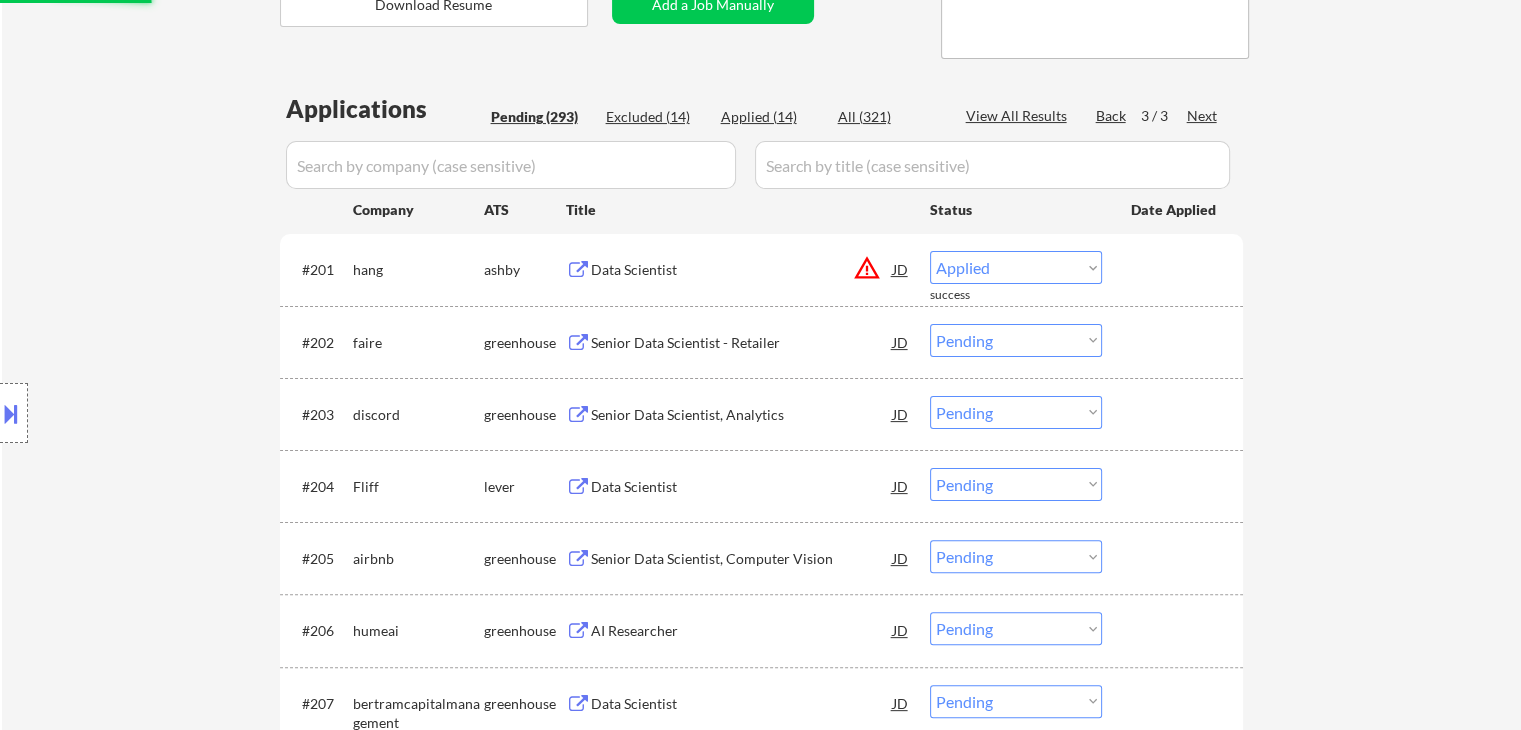 scroll, scrollTop: 451, scrollLeft: 0, axis: vertical 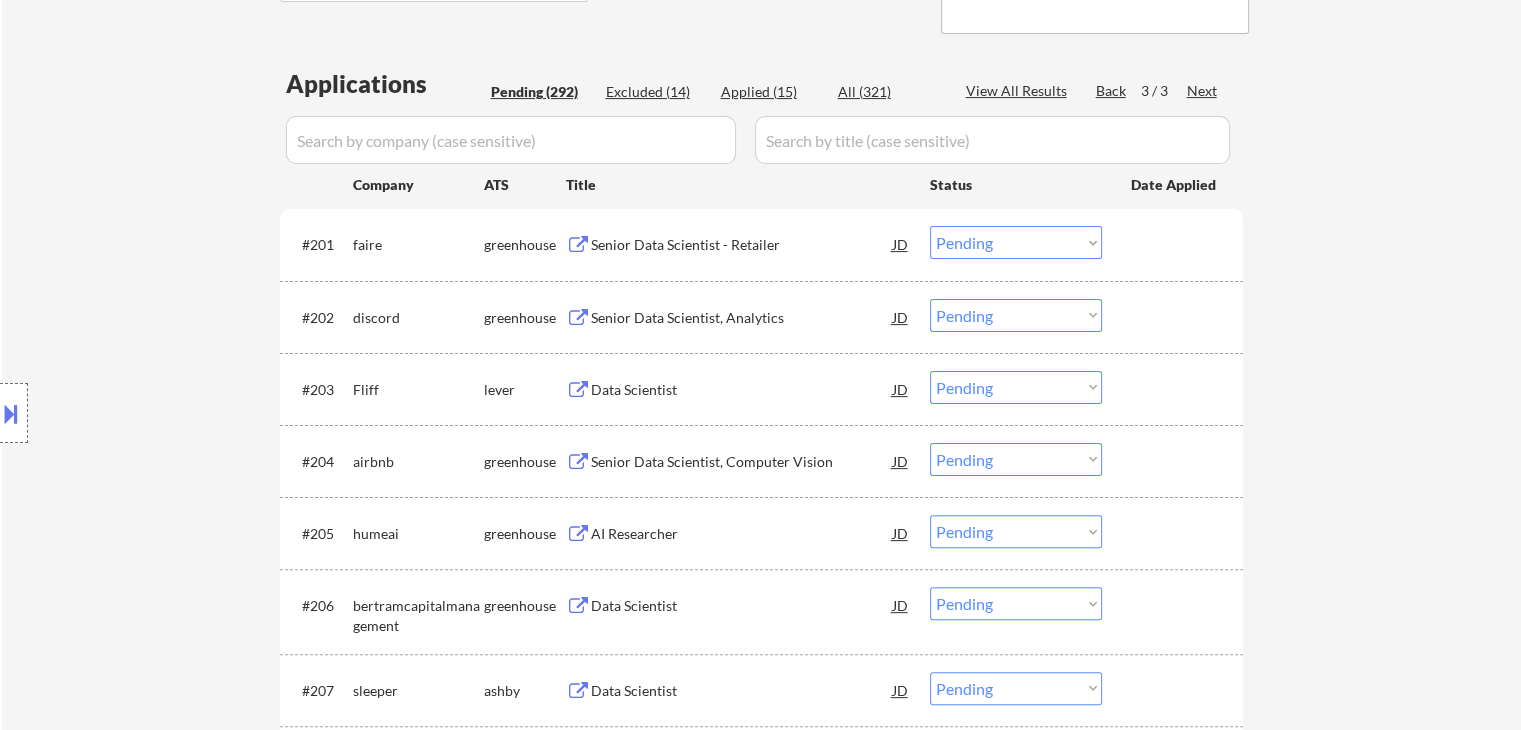 click on "Senior Data Scientist - Retailer" at bounding box center (742, 245) 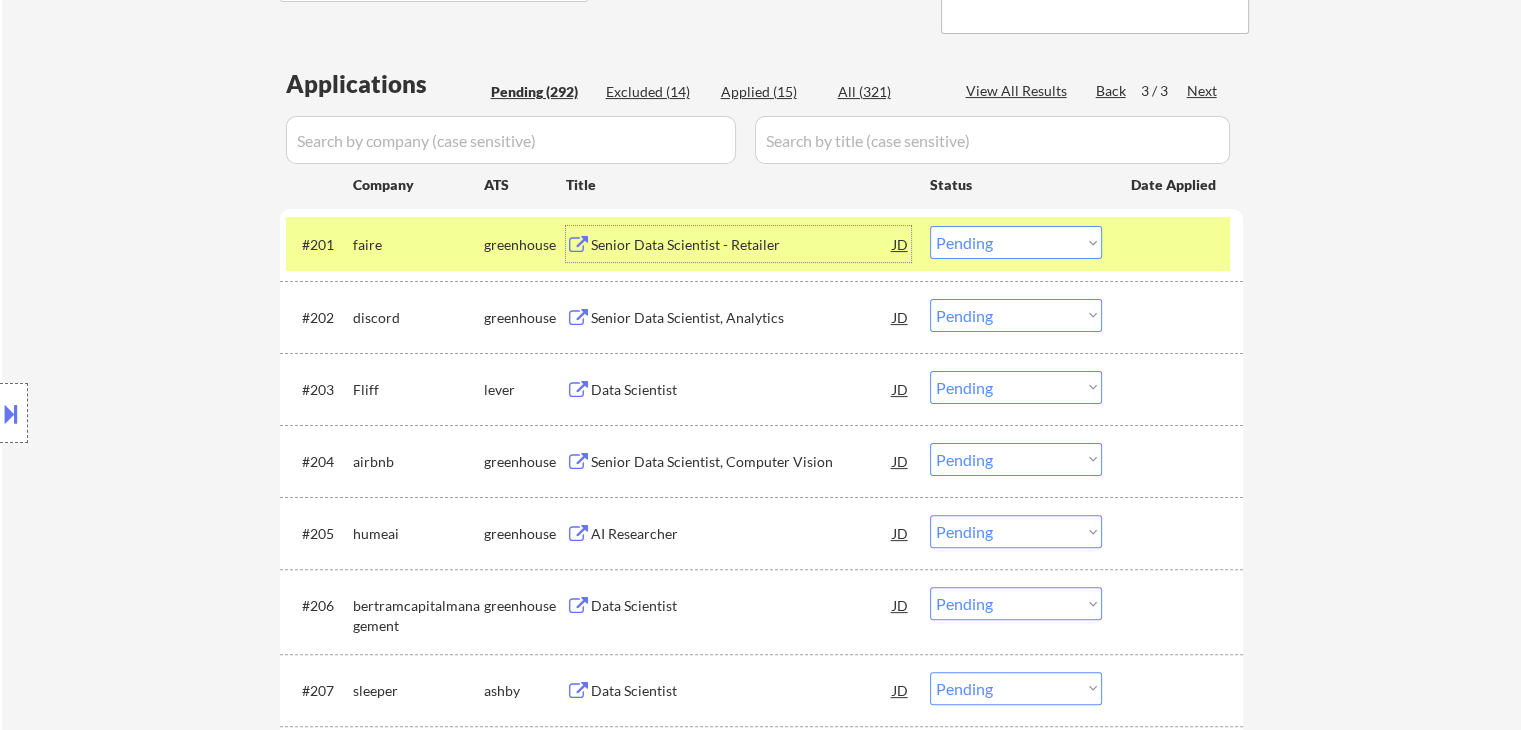 click on "Choose an option... Pending Applied Excluded (Questions) Excluded (Expired) Excluded (Location) Excluded (Bad Match) Excluded (Blocklist) Excluded (Salary) Excluded (Other)" at bounding box center [1016, 242] 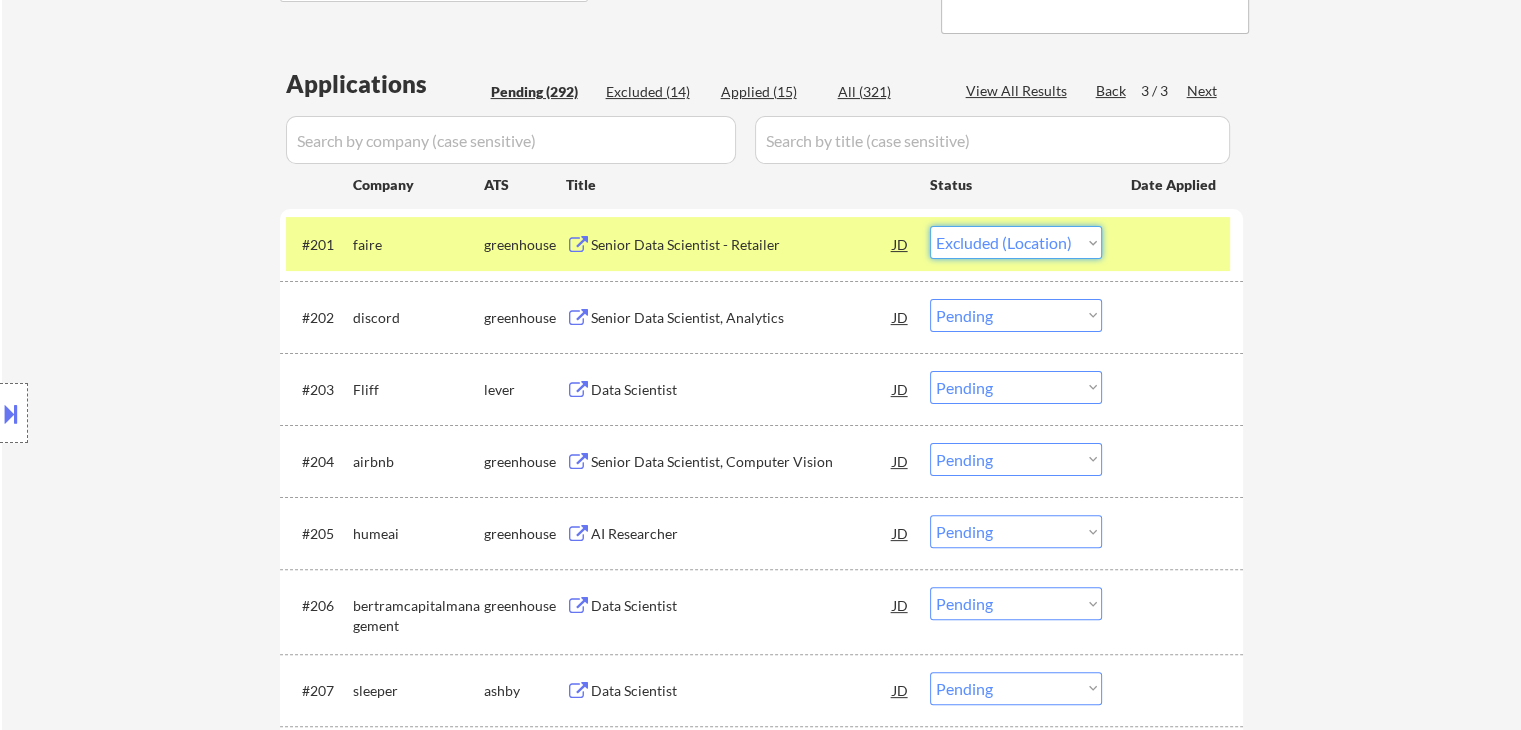 click on "Choose an option... Pending Applied Excluded (Questions) Excluded (Expired) Excluded (Location) Excluded (Bad Match) Excluded (Blocklist) Excluded (Salary) Excluded (Other)" at bounding box center (1016, 242) 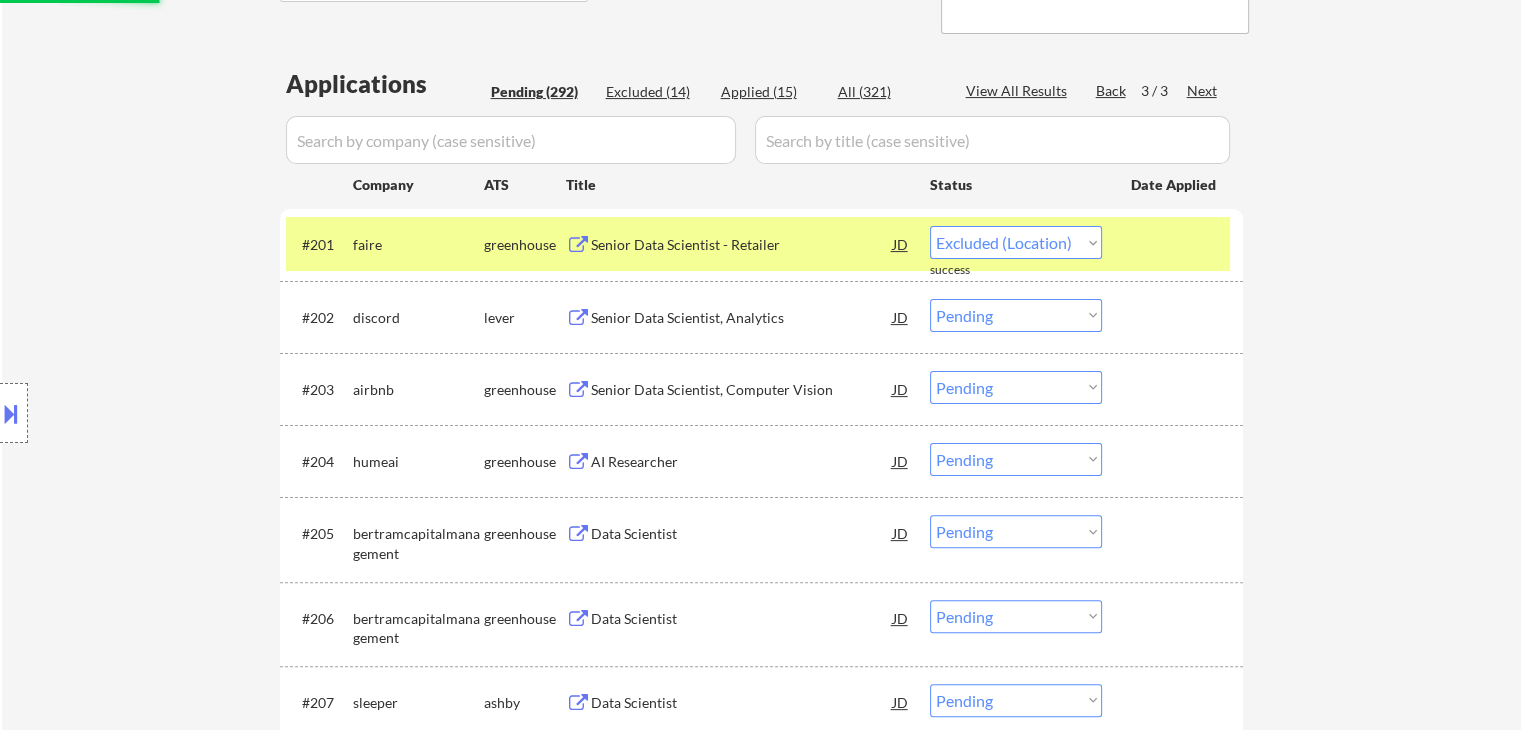 select on ""pending"" 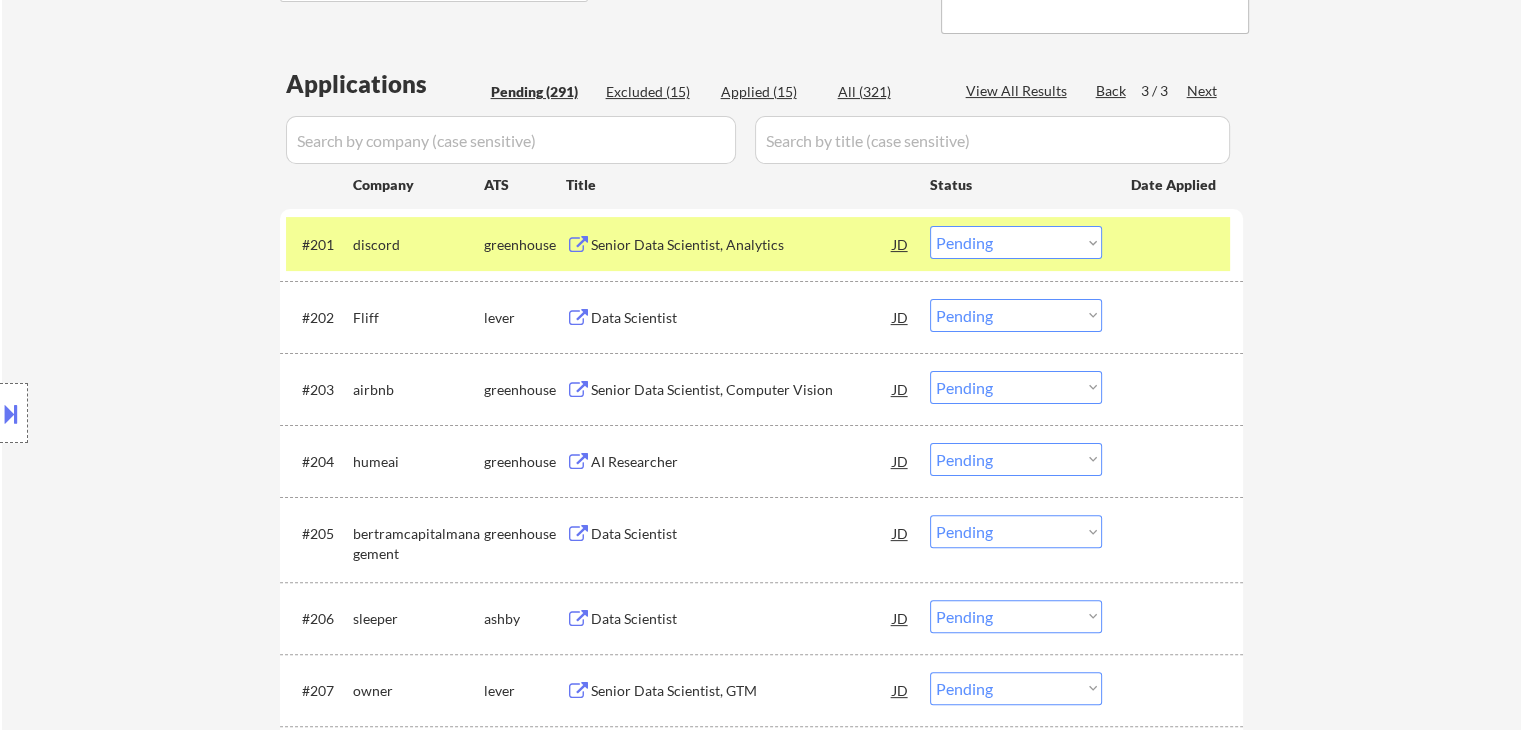 drag, startPoint x: 1344, startPoint y: 477, endPoint x: 1309, endPoint y: 474, distance: 35.128338 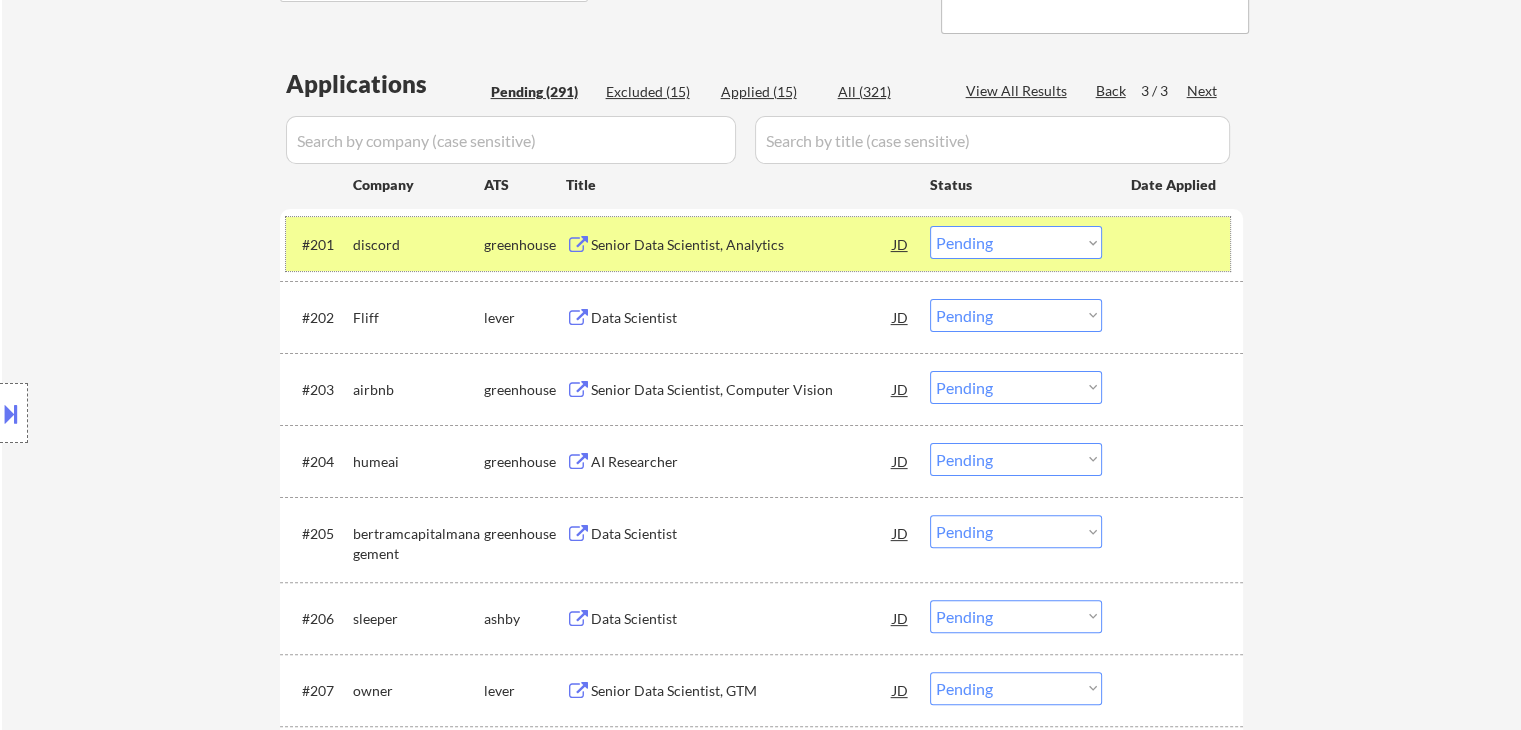 click on "#201 discord greenhouse Senior Data Scientist, Analytics JD warning_amber Choose an option... Pending Applied Excluded (Questions) Excluded (Expired) Excluded (Location) Excluded (Bad Match) Excluded (Blocklist) Excluded (Salary) Excluded (Other)" at bounding box center [758, 244] 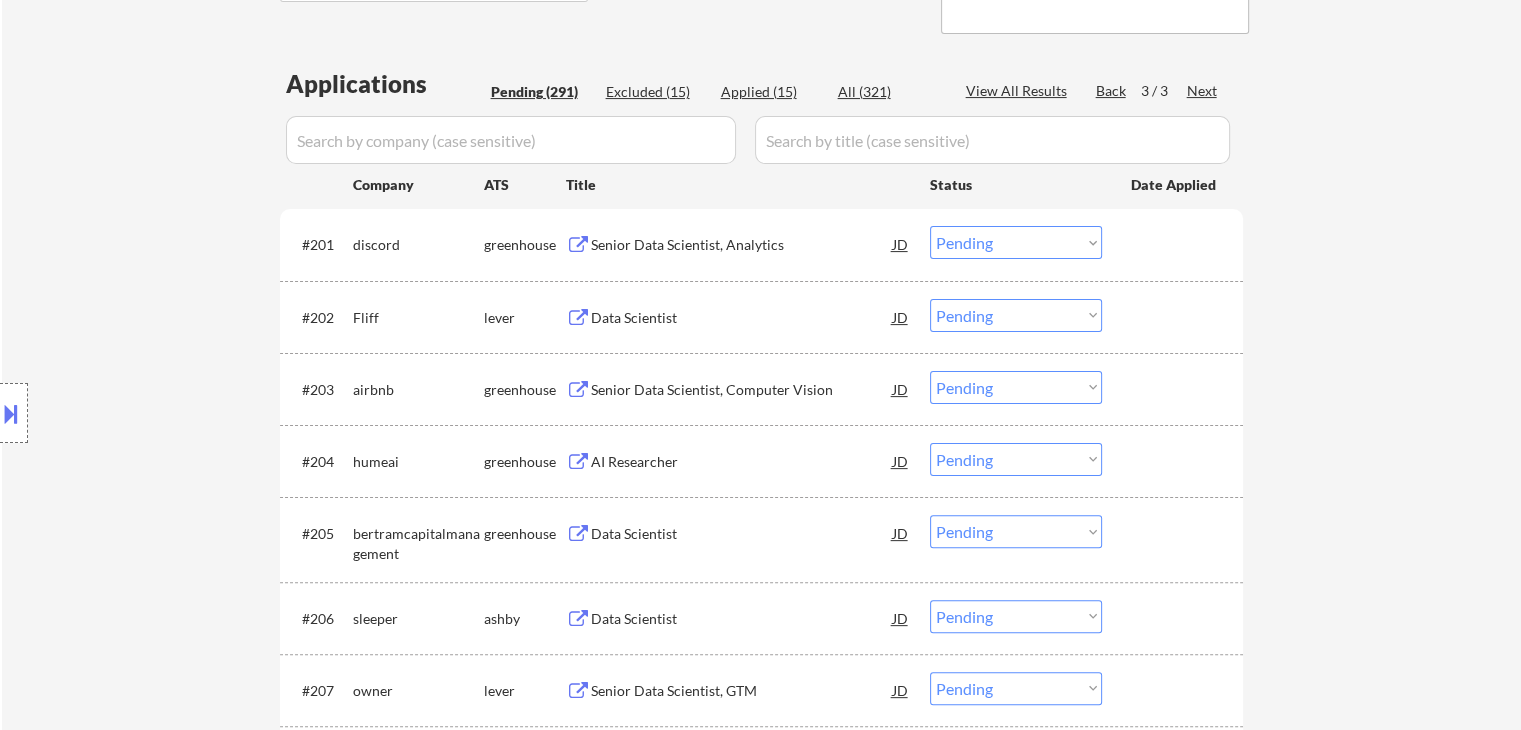 click on "Data Scientist" at bounding box center (742, 318) 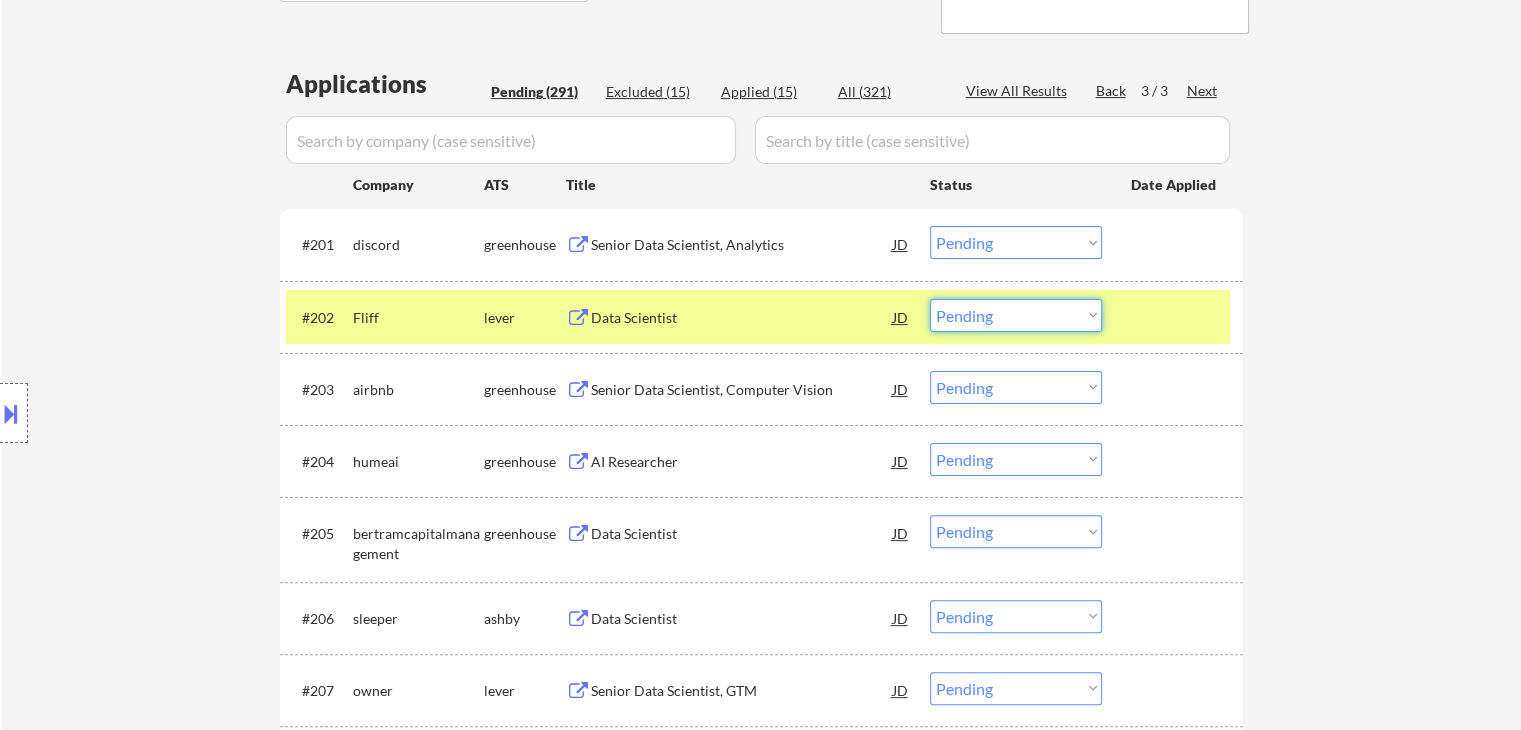 drag, startPoint x: 1023, startPoint y: 313, endPoint x: 1023, endPoint y: 325, distance: 12 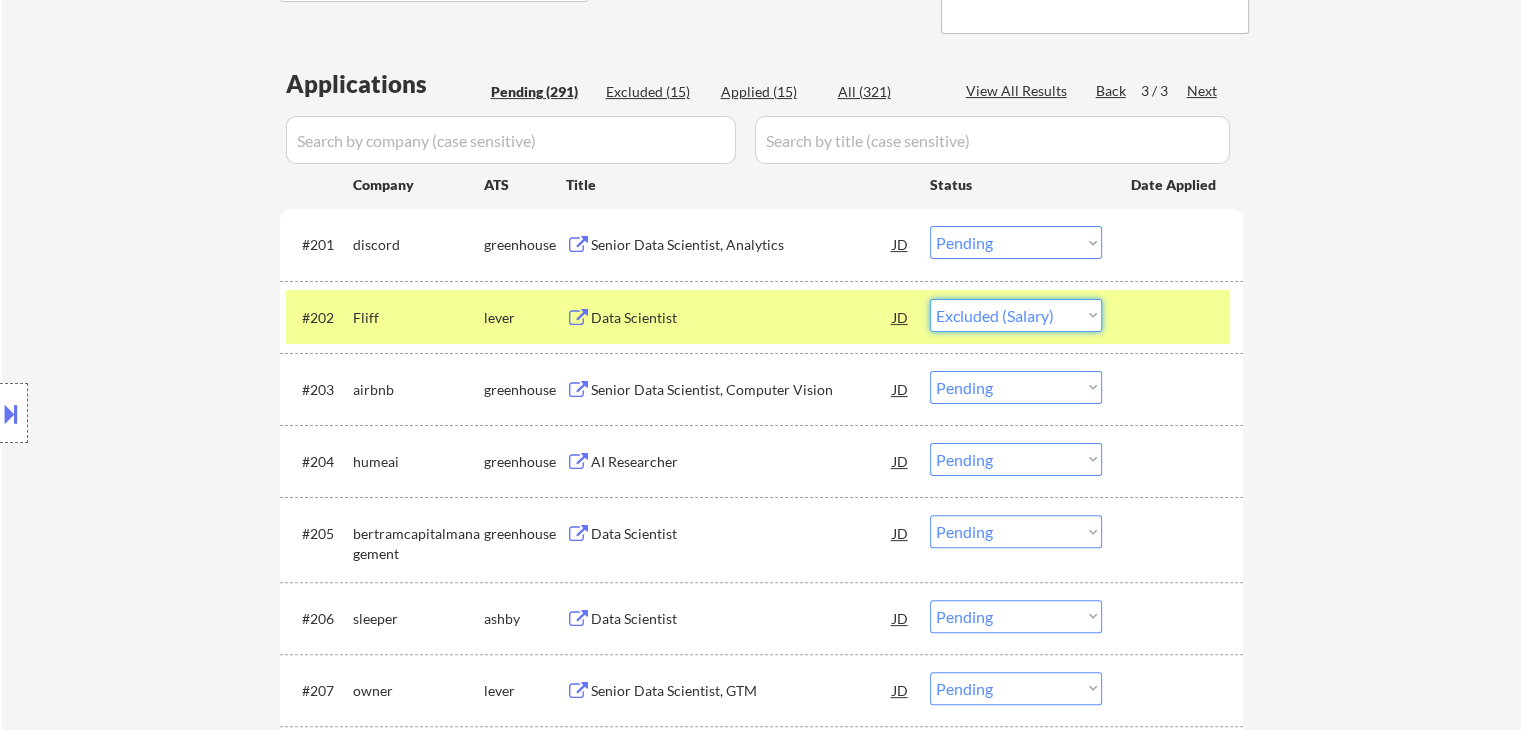 click on "Choose an option... Pending Applied Excluded (Questions) Excluded (Expired) Excluded (Location) Excluded (Bad Match) Excluded (Blocklist) Excluded (Salary) Excluded (Other)" at bounding box center [1016, 315] 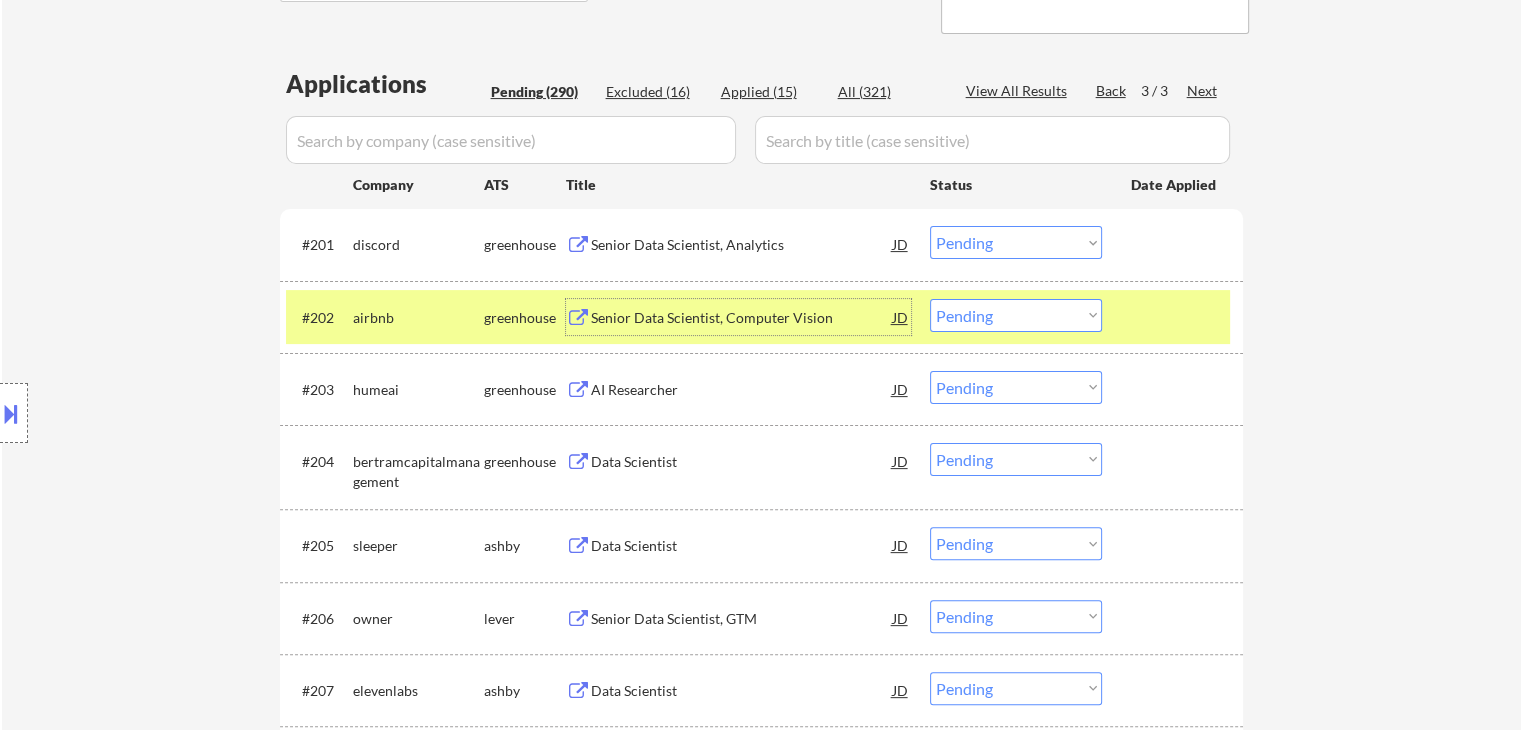 click on "Senior Data Scientist, Computer Vision" at bounding box center [742, 318] 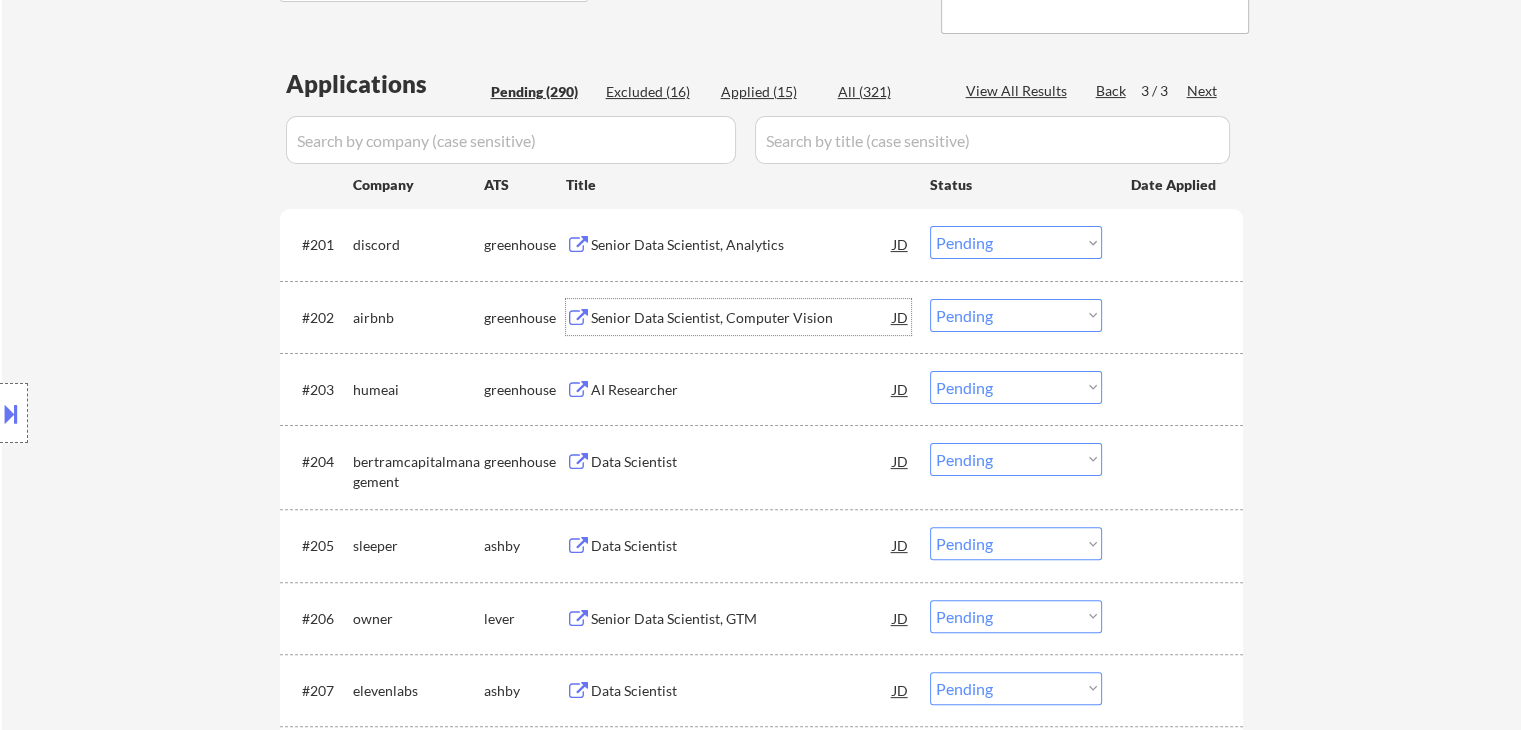click on "JD" at bounding box center (901, 317) 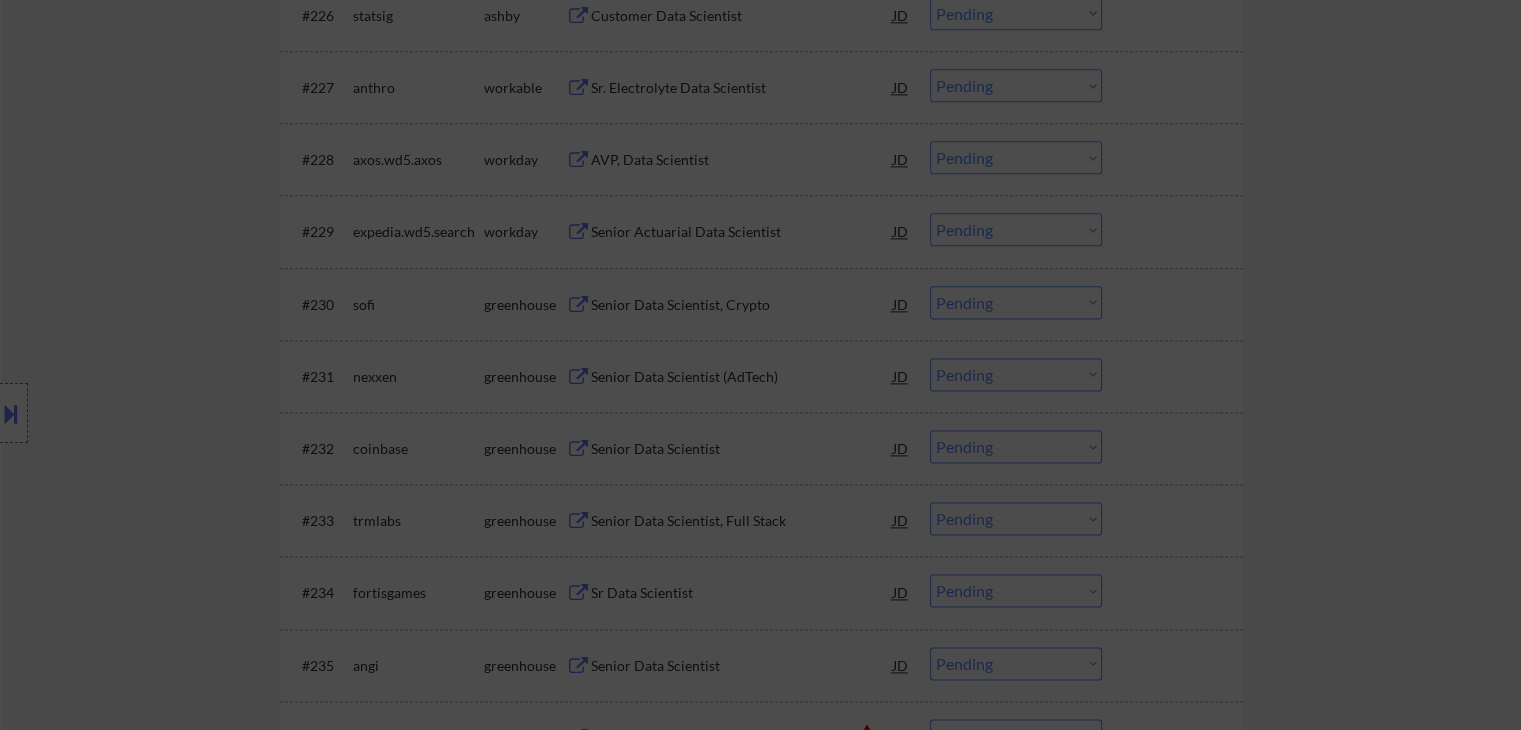scroll, scrollTop: 2351, scrollLeft: 0, axis: vertical 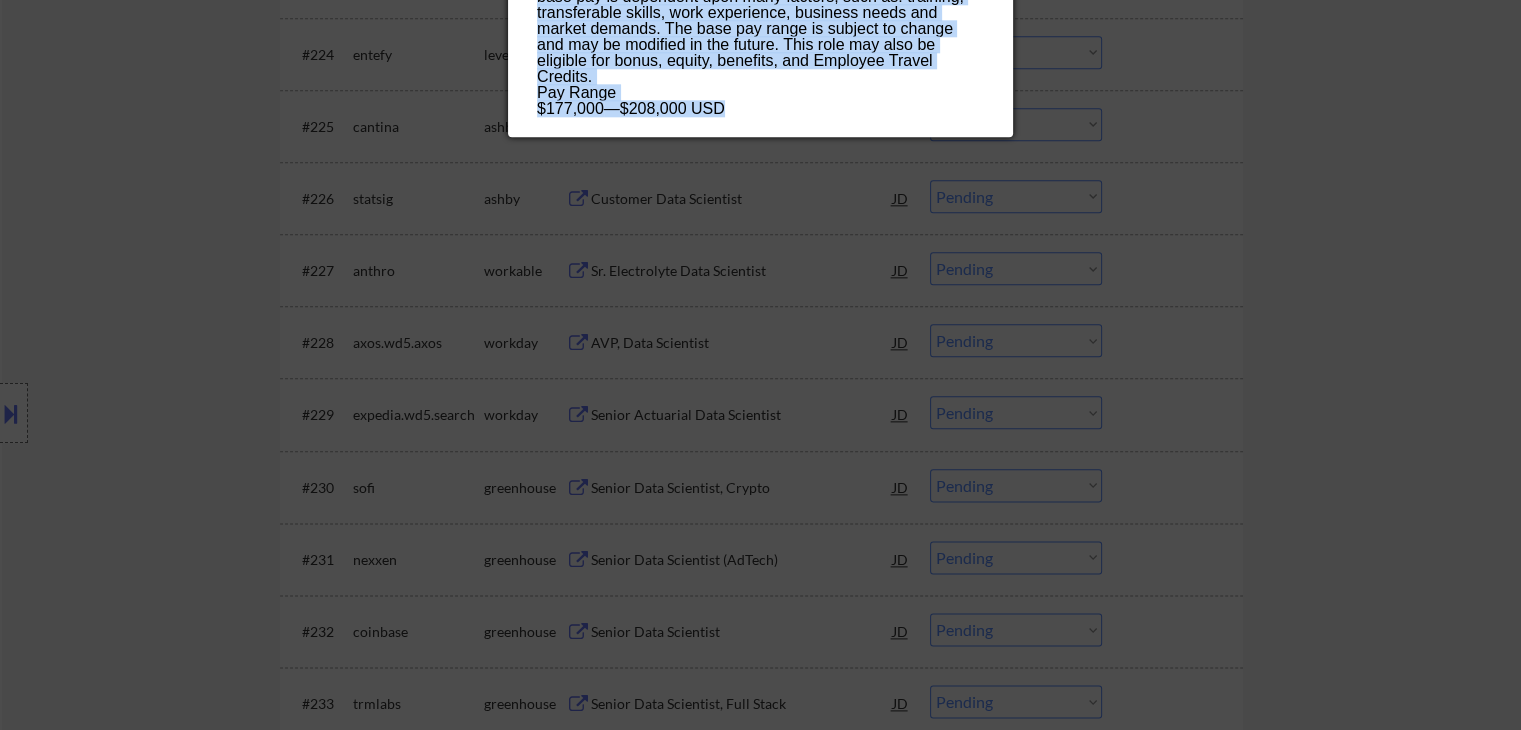 drag, startPoint x: 540, startPoint y: 81, endPoint x: 784, endPoint y: 107, distance: 245.38133 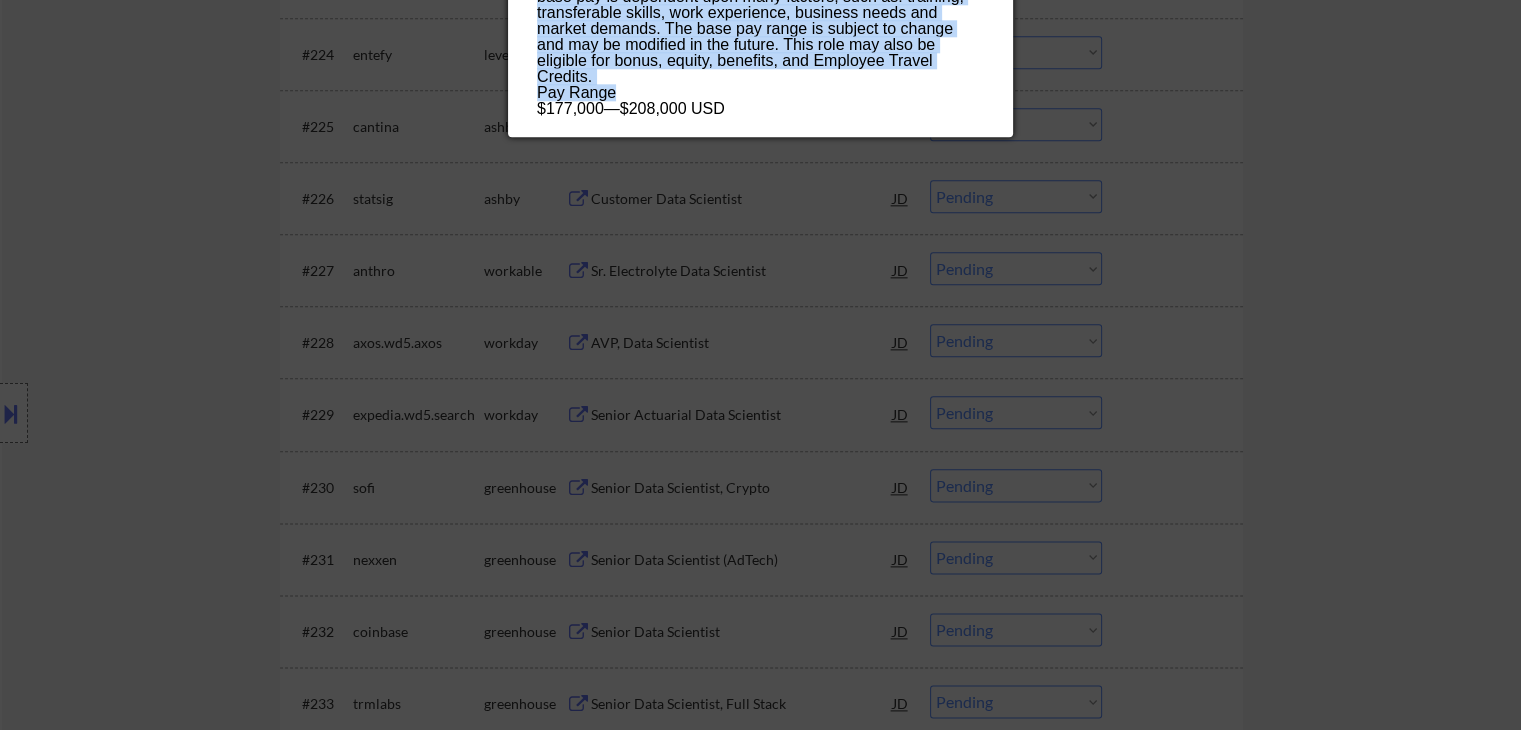 copy on "Senior Data Scientist, Computer Vision airbnb United States AI Location Check ✅: Client's current location is remote eligible. AI Blocklist Check ✅: Airbnb is not on the blocklist. Airbnb was born in 2007 when two hosts welcomed three guests to their San Francisco home, and has since grown to over 5 million hosts who have welcomed over 2 billion guest arrivals in almost every country across the globe. Every day, hosts offer unique stays and experiences that make it possible for guests to connect with communities in a more authentic way. The Community You Will Join:
Travel is rewarding, but sometimes things don’t go as expected. AirCover aims to provide a peace of mind for your whole trip from booking until you’re back home. As a Data Scientist working on AirCover, you will have the opportunity to collaborate with a strong team of engineers, product managers, designers and operation specialists to build scalable and robust systems to detect, mediate, and solve issues across a wide spectrum.
The Differe..." 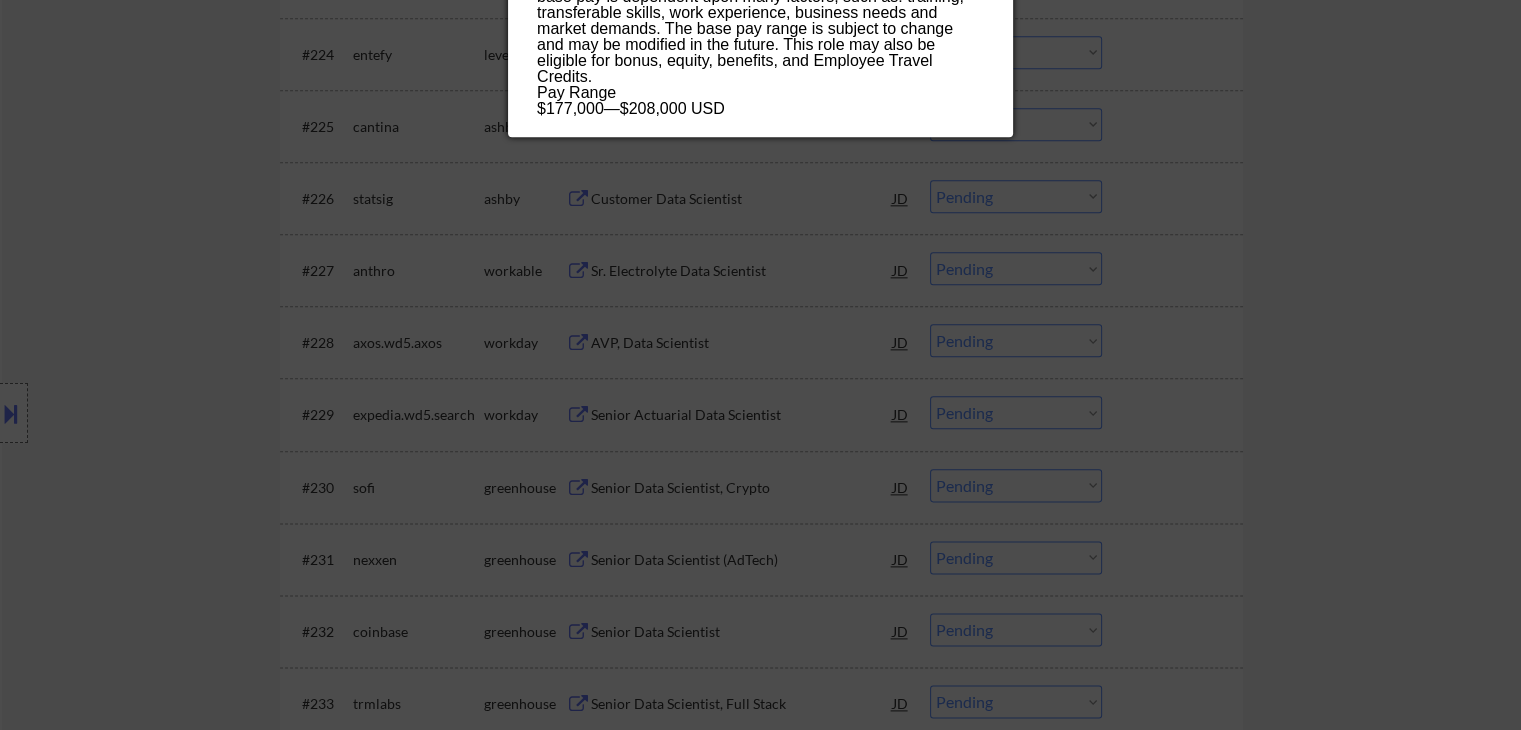 click at bounding box center (760, 365) 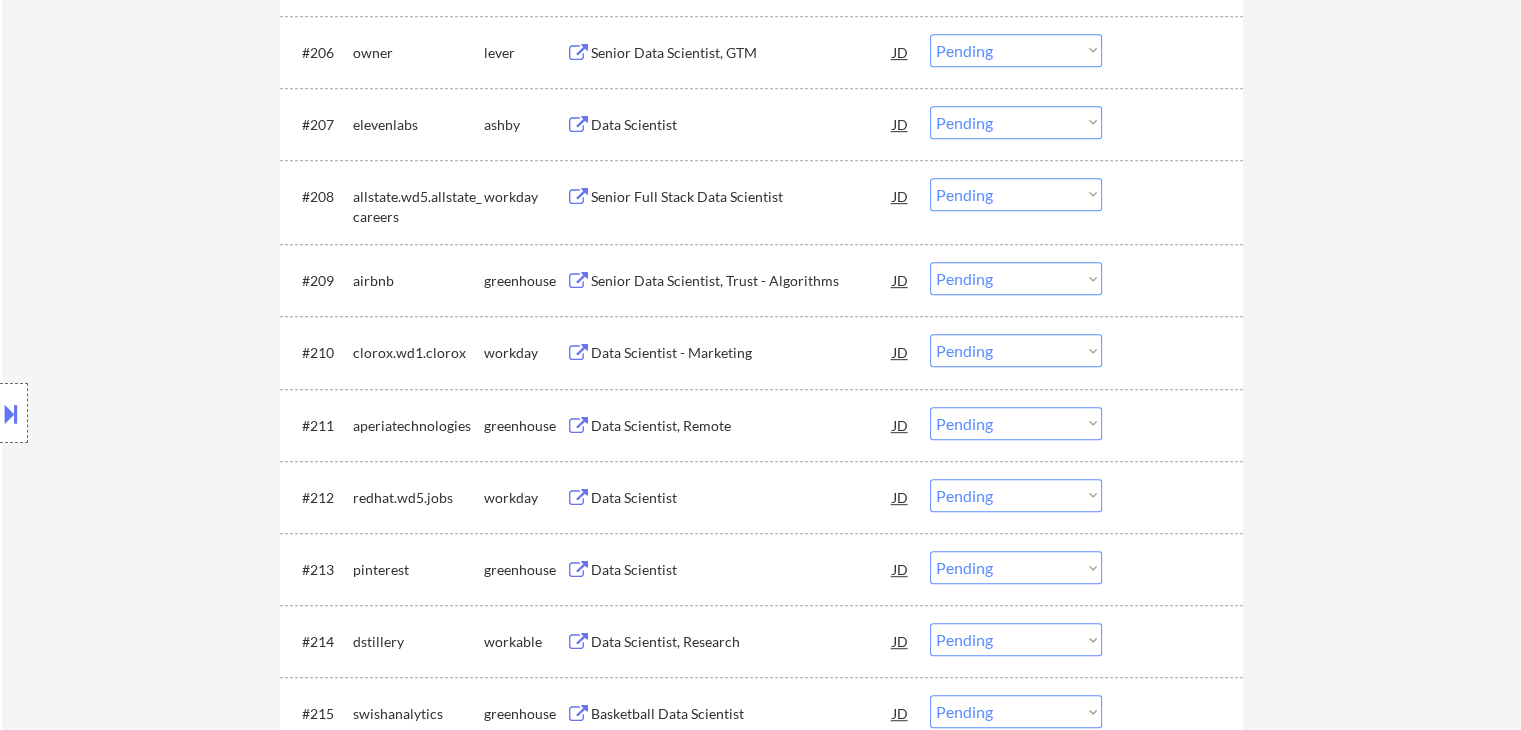 scroll, scrollTop: 551, scrollLeft: 0, axis: vertical 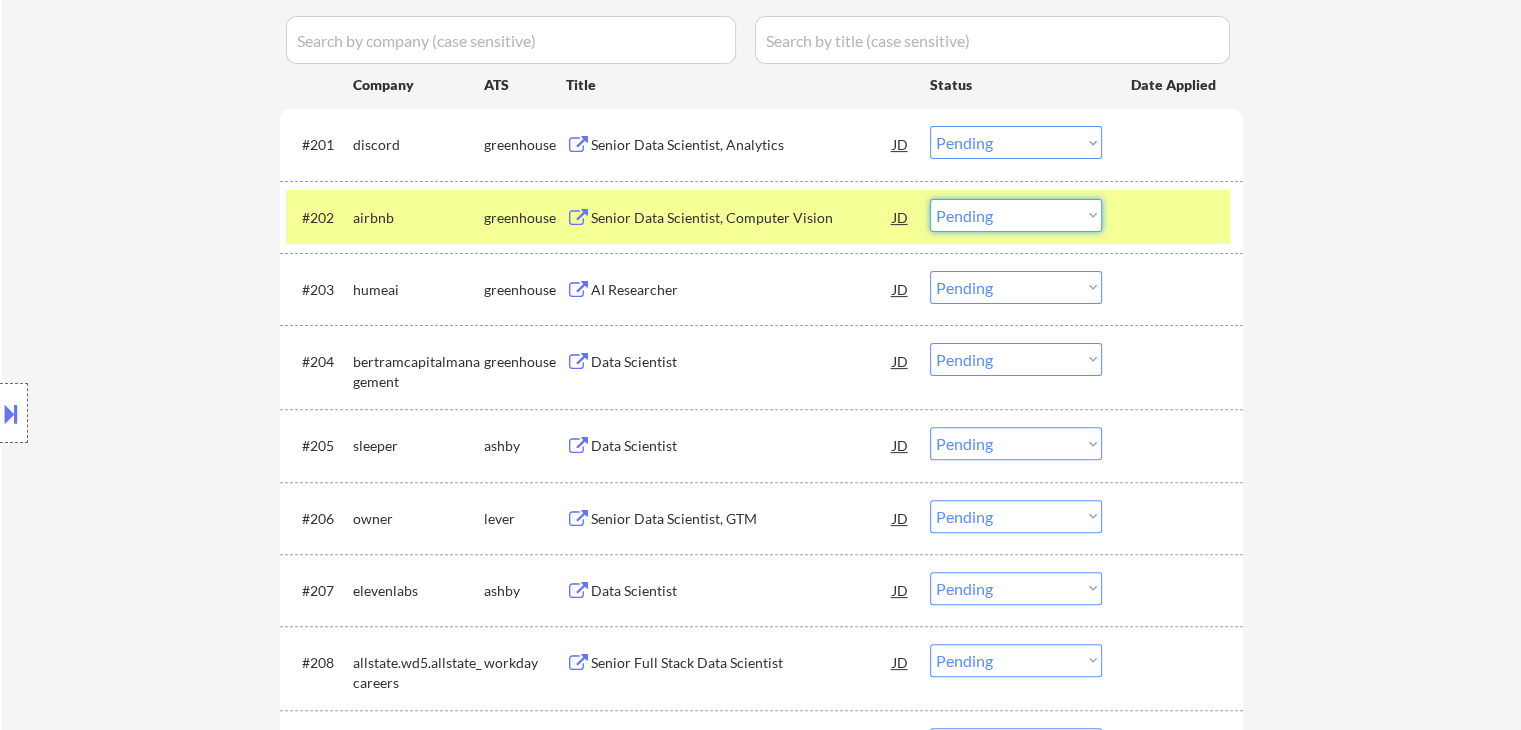 click on "Choose an option... Pending Applied Excluded (Questions) Excluded (Expired) Excluded (Location) Excluded (Bad Match) Excluded (Blocklist) Excluded (Salary) Excluded (Other)" at bounding box center (1016, 215) 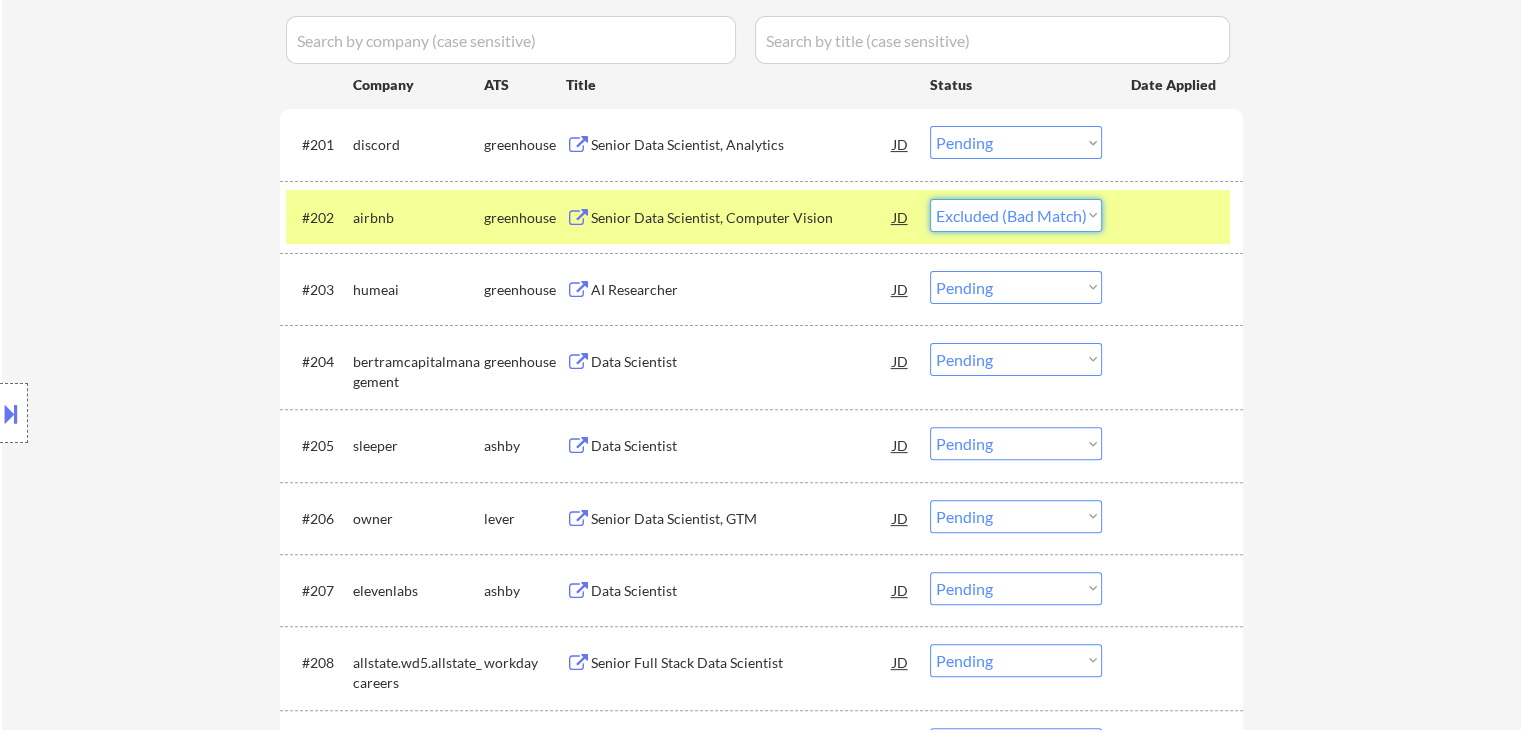 click on "Choose an option... Pending Applied Excluded (Questions) Excluded (Expired) Excluded (Location) Excluded (Bad Match) Excluded (Blocklist) Excluded (Salary) Excluded (Other)" at bounding box center [1016, 215] 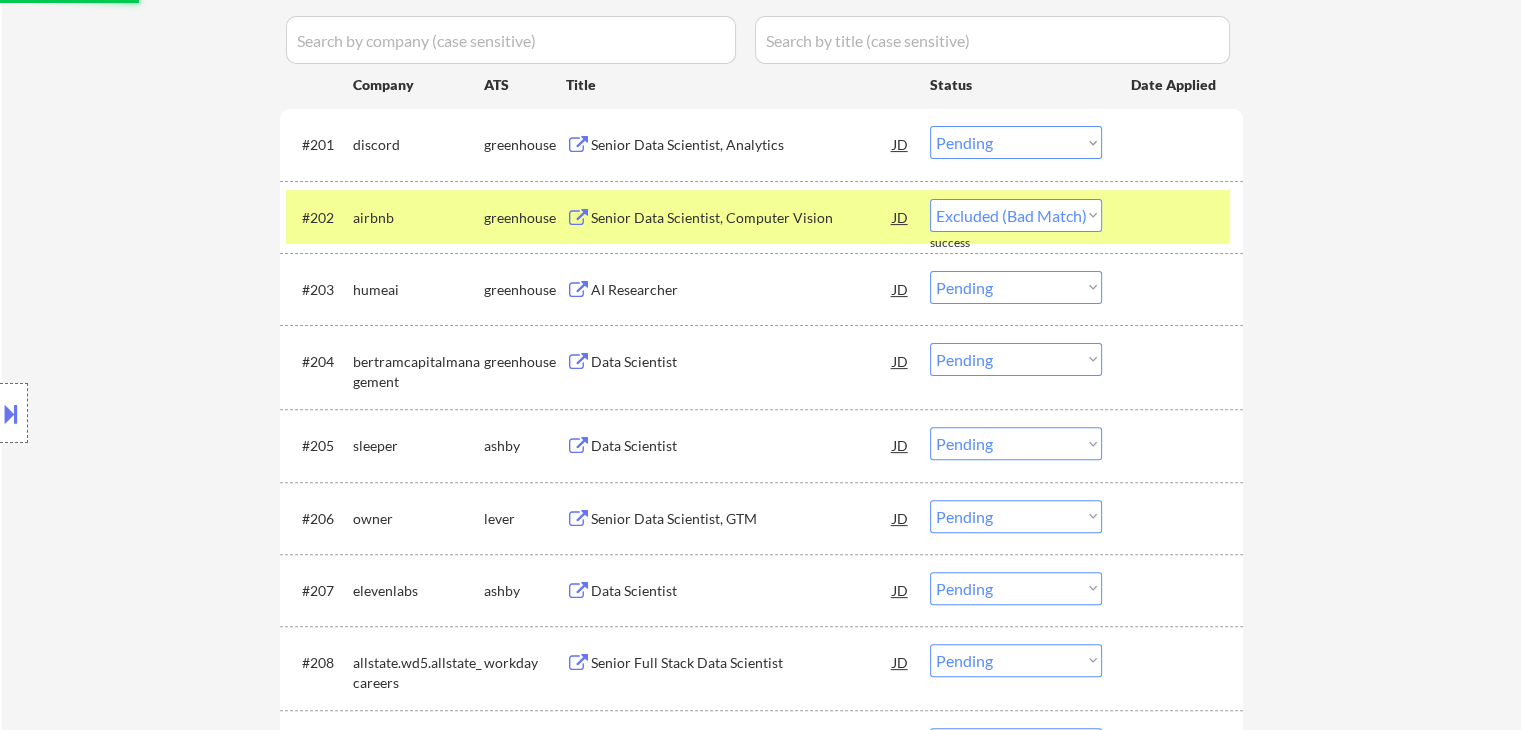 select on ""pending"" 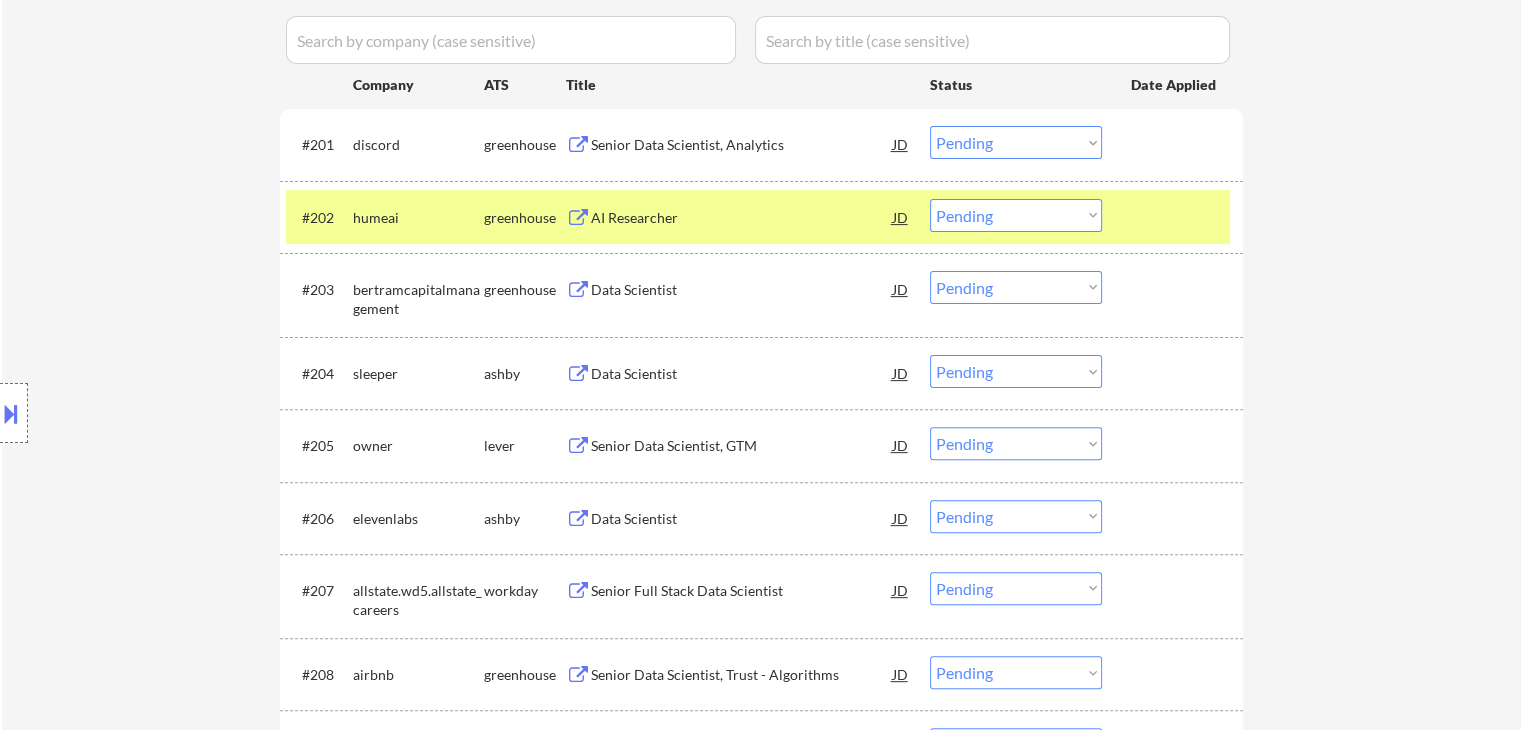 click on "greenhouse" at bounding box center [525, 218] 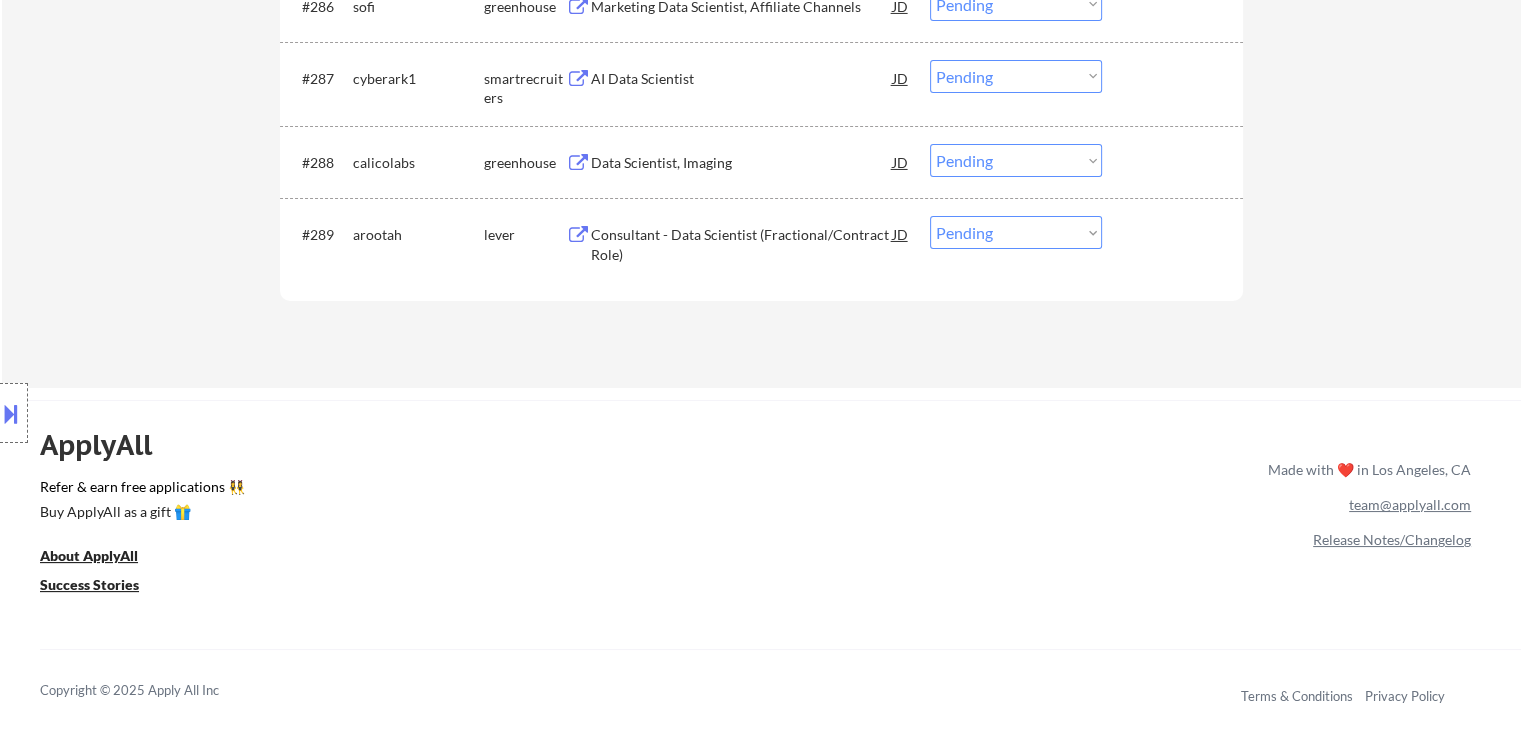 scroll, scrollTop: 6951, scrollLeft: 0, axis: vertical 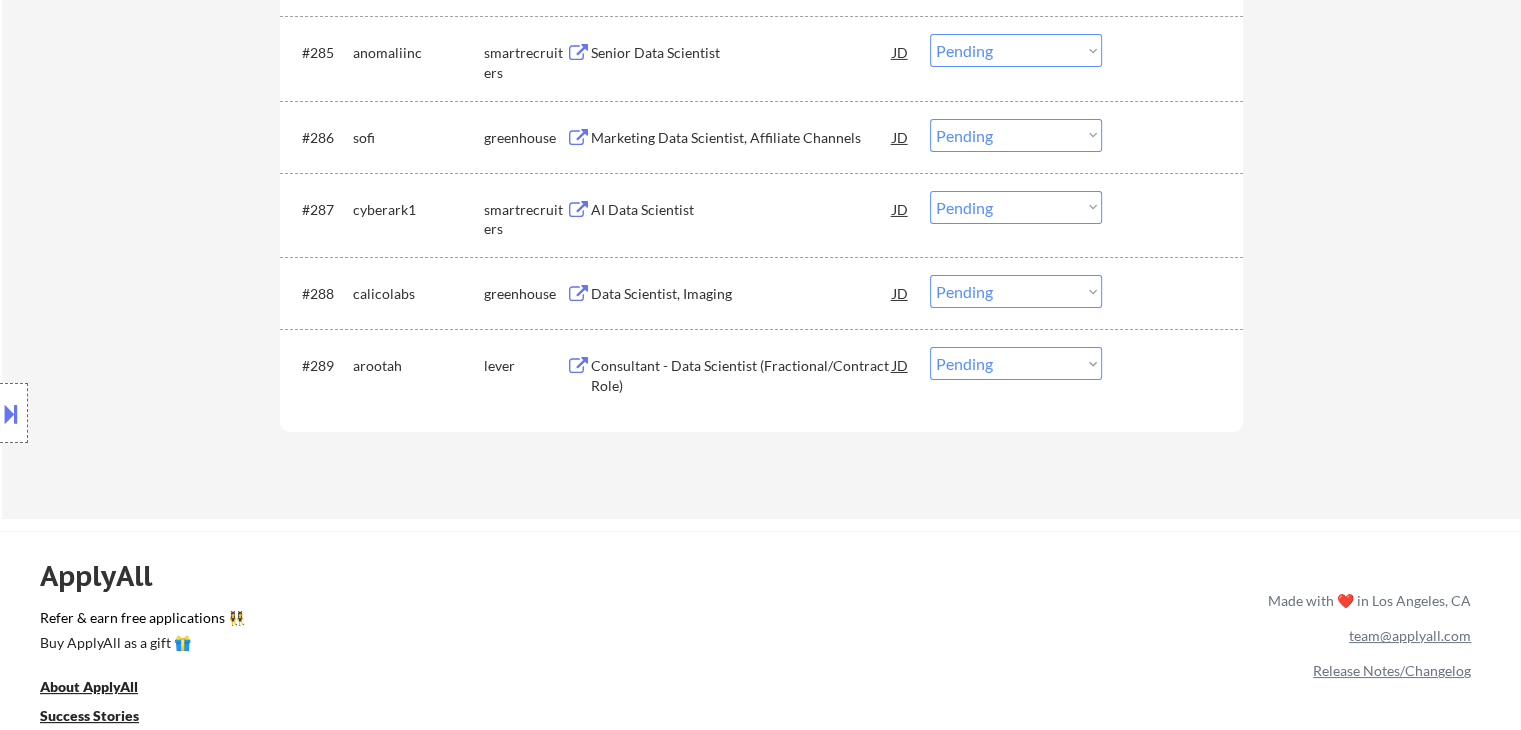 click on "Consultant - Data Scientist (Fractional/Contract Role)" at bounding box center (742, 375) 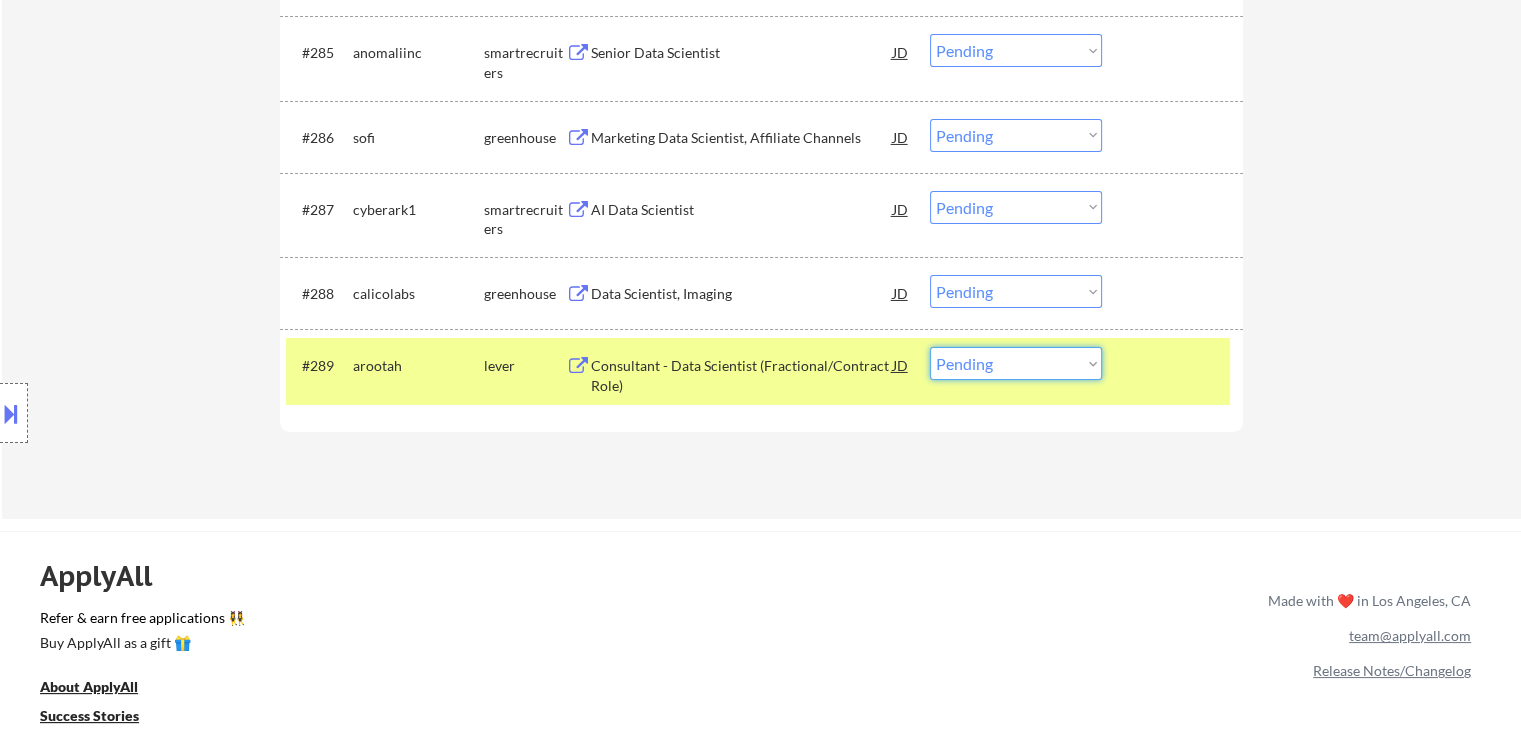 click on "Choose an option... Pending Applied Excluded (Questions) Excluded (Expired) Excluded (Location) Excluded (Bad Match) Excluded (Blocklist) Excluded (Salary) Excluded (Other)" at bounding box center (1016, 363) 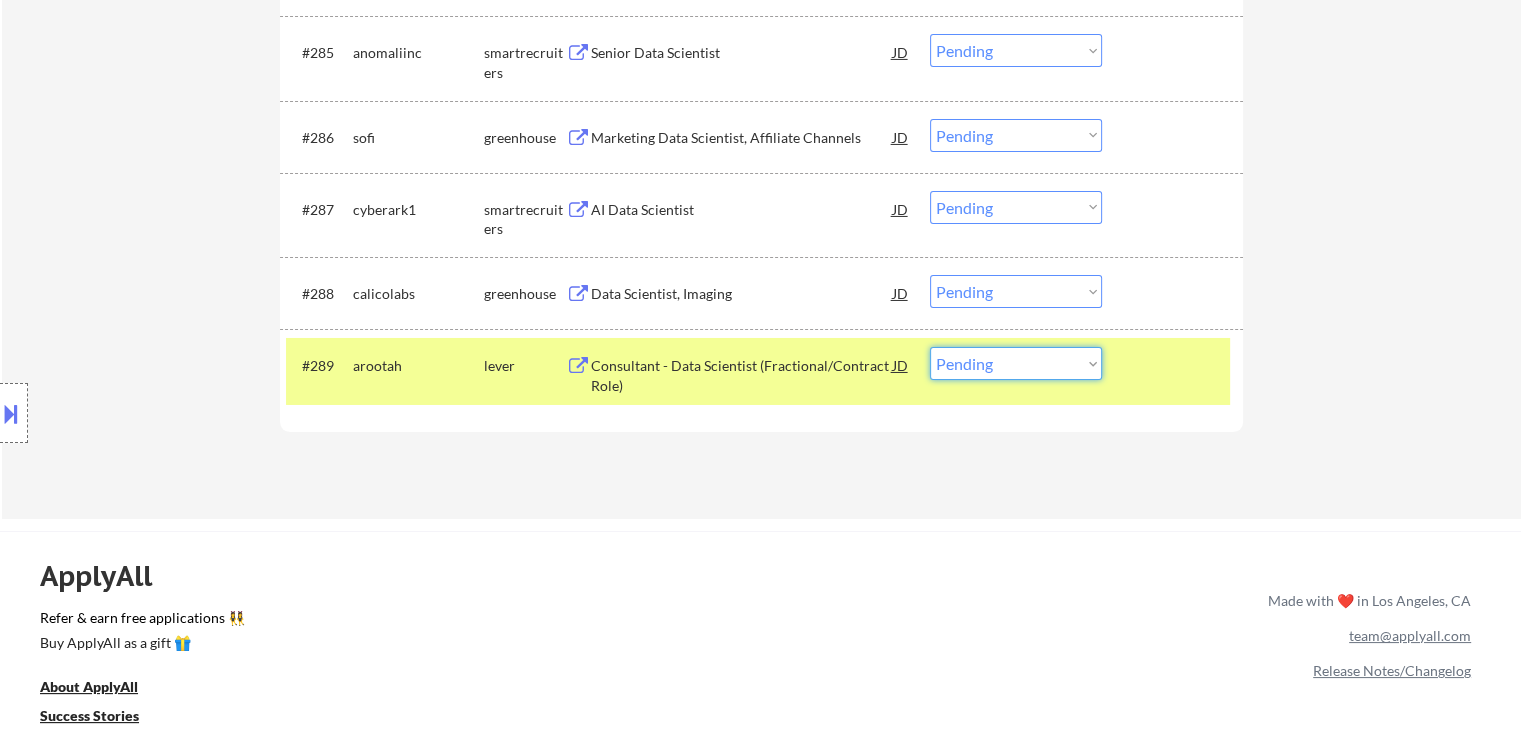 select on ""excluded__bad_match_"" 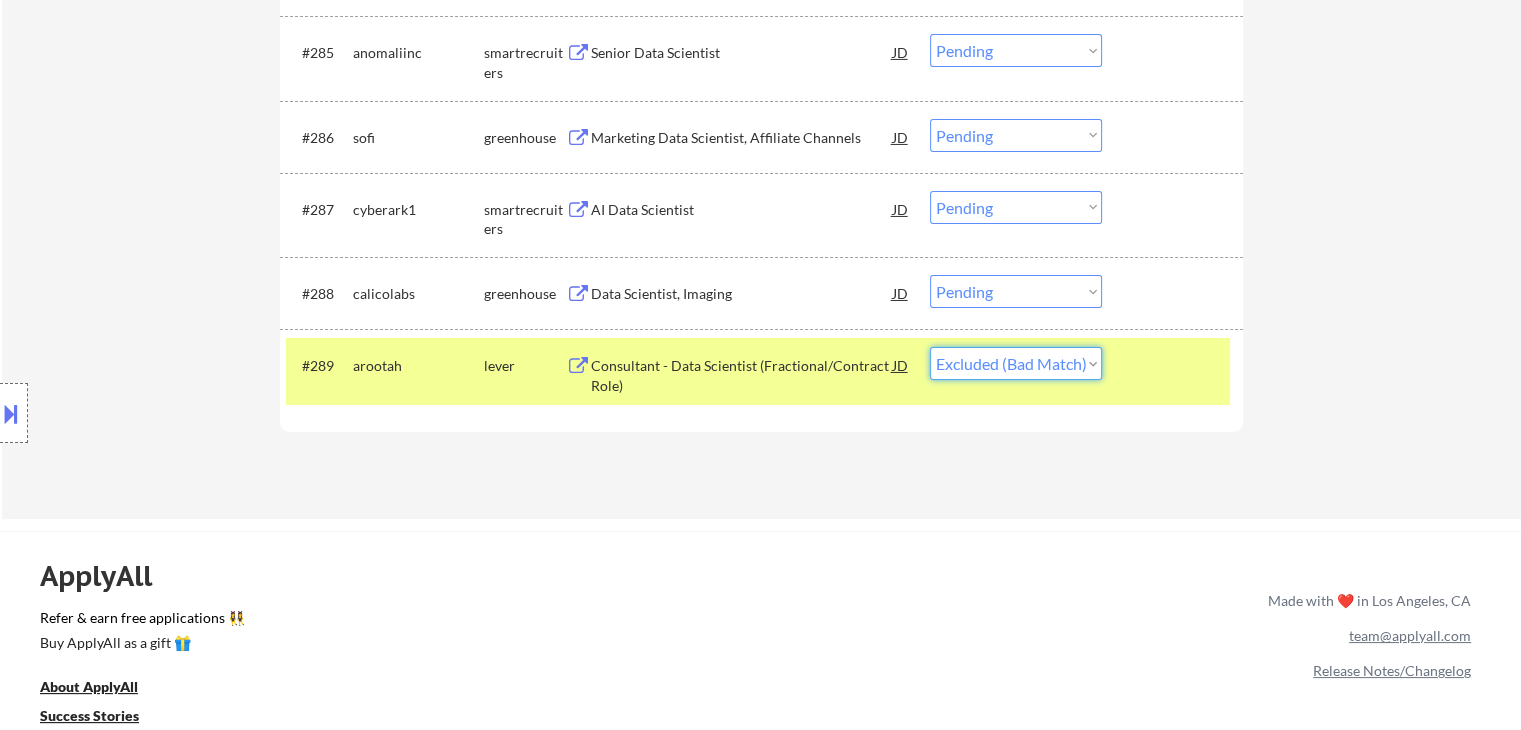click on "Choose an option... Pending Applied Excluded (Questions) Excluded (Expired) Excluded (Location) Excluded (Bad Match) Excluded (Blocklist) Excluded (Salary) Excluded (Other)" at bounding box center (1016, 363) 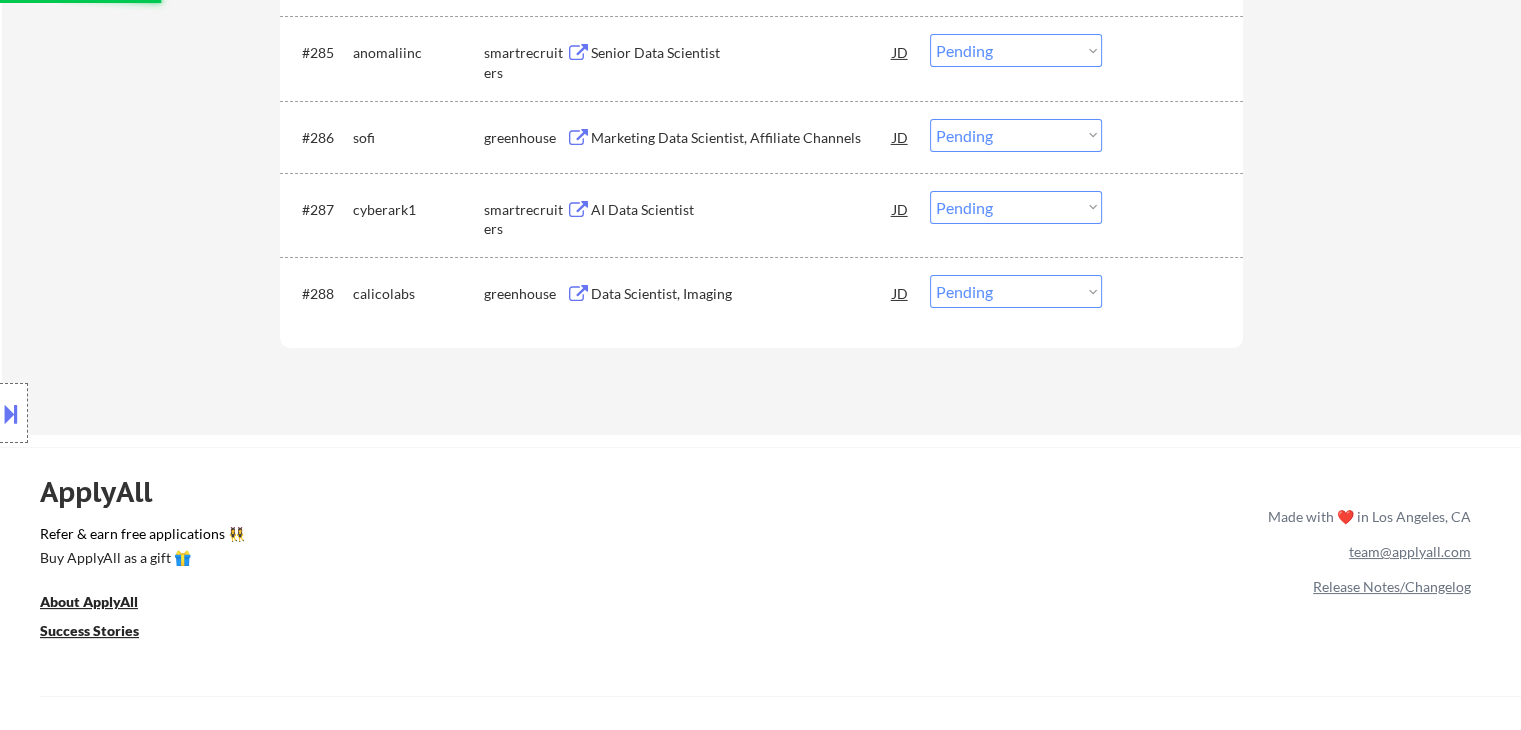 click on "Data Scientist, Imaging" at bounding box center [742, 294] 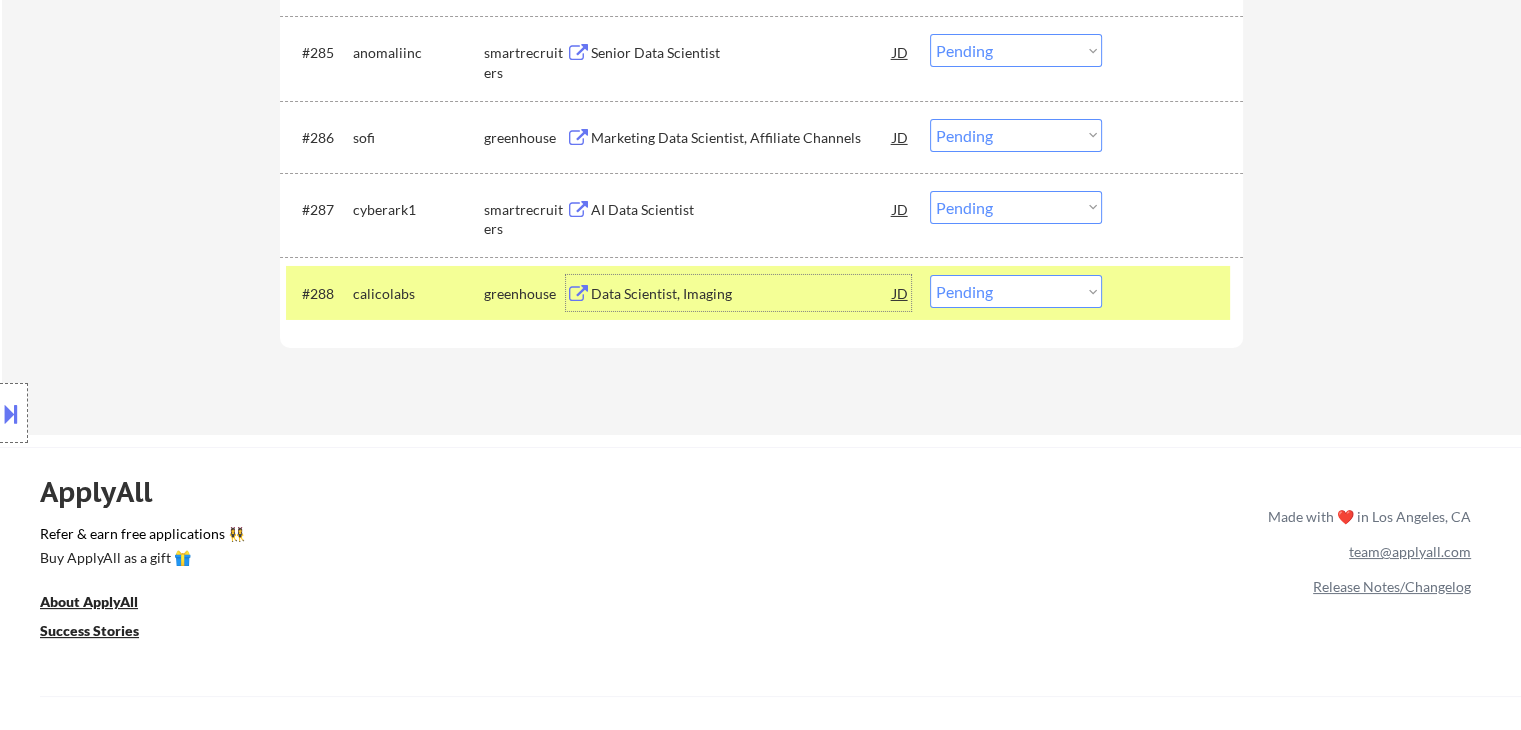 click on "Choose an option... Pending Applied Excluded (Questions) Excluded (Expired) Excluded (Location) Excluded (Bad Match) Excluded (Blocklist) Excluded (Salary) Excluded (Other)" at bounding box center [1016, 291] 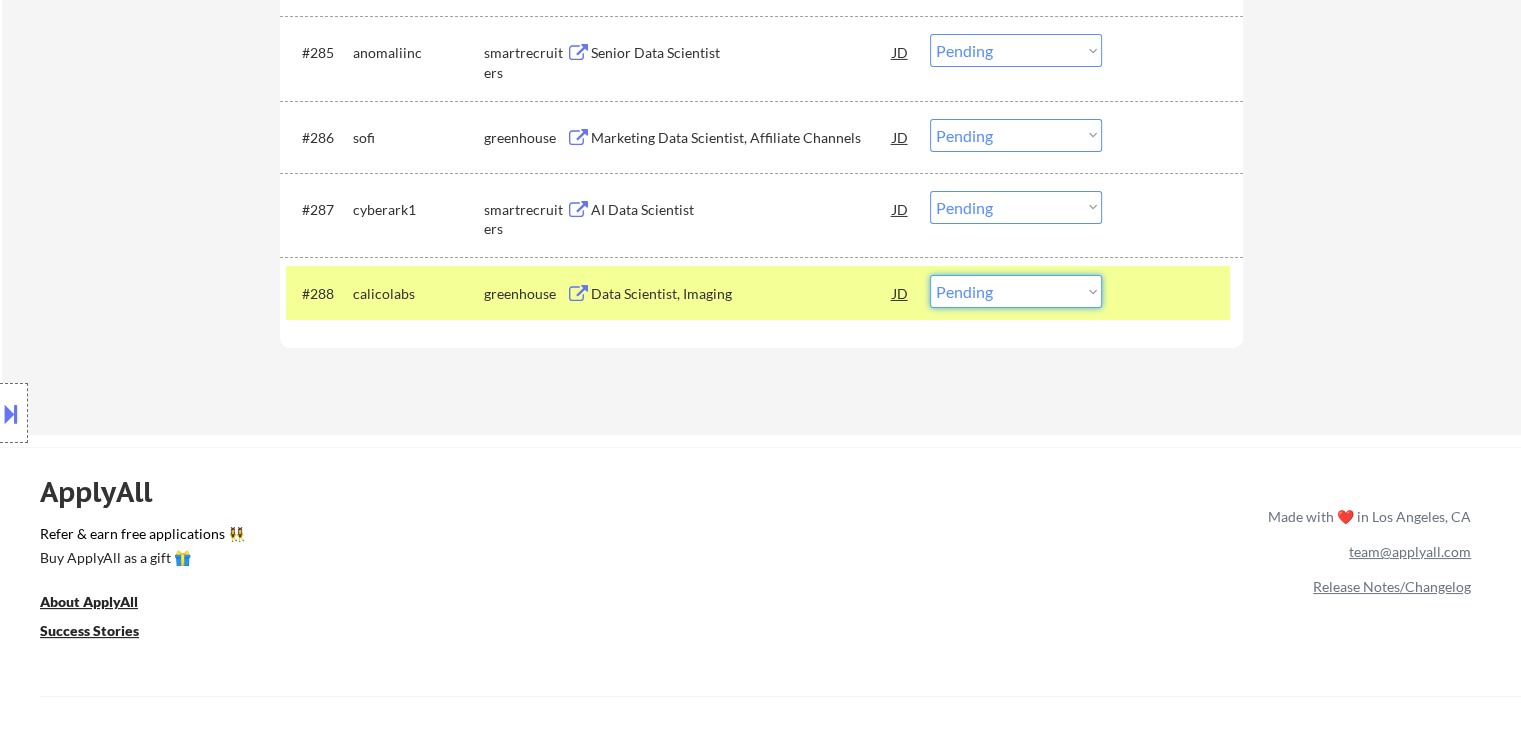 select on ""excluded__bad_match_"" 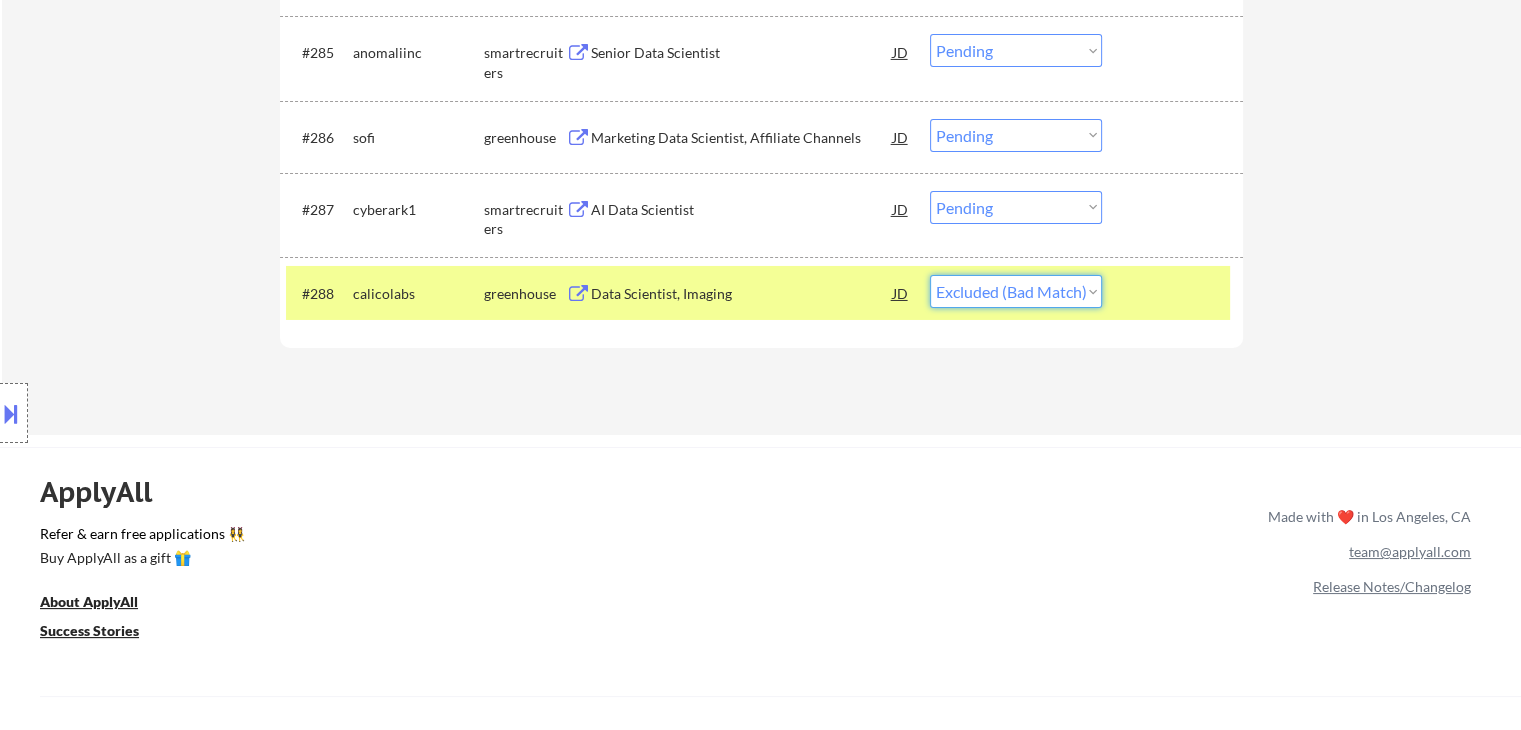 click on "Choose an option... Pending Applied Excluded (Questions) Excluded (Expired) Excluded (Location) Excluded (Bad Match) Excluded (Blocklist) Excluded (Salary) Excluded (Other)" at bounding box center (1016, 291) 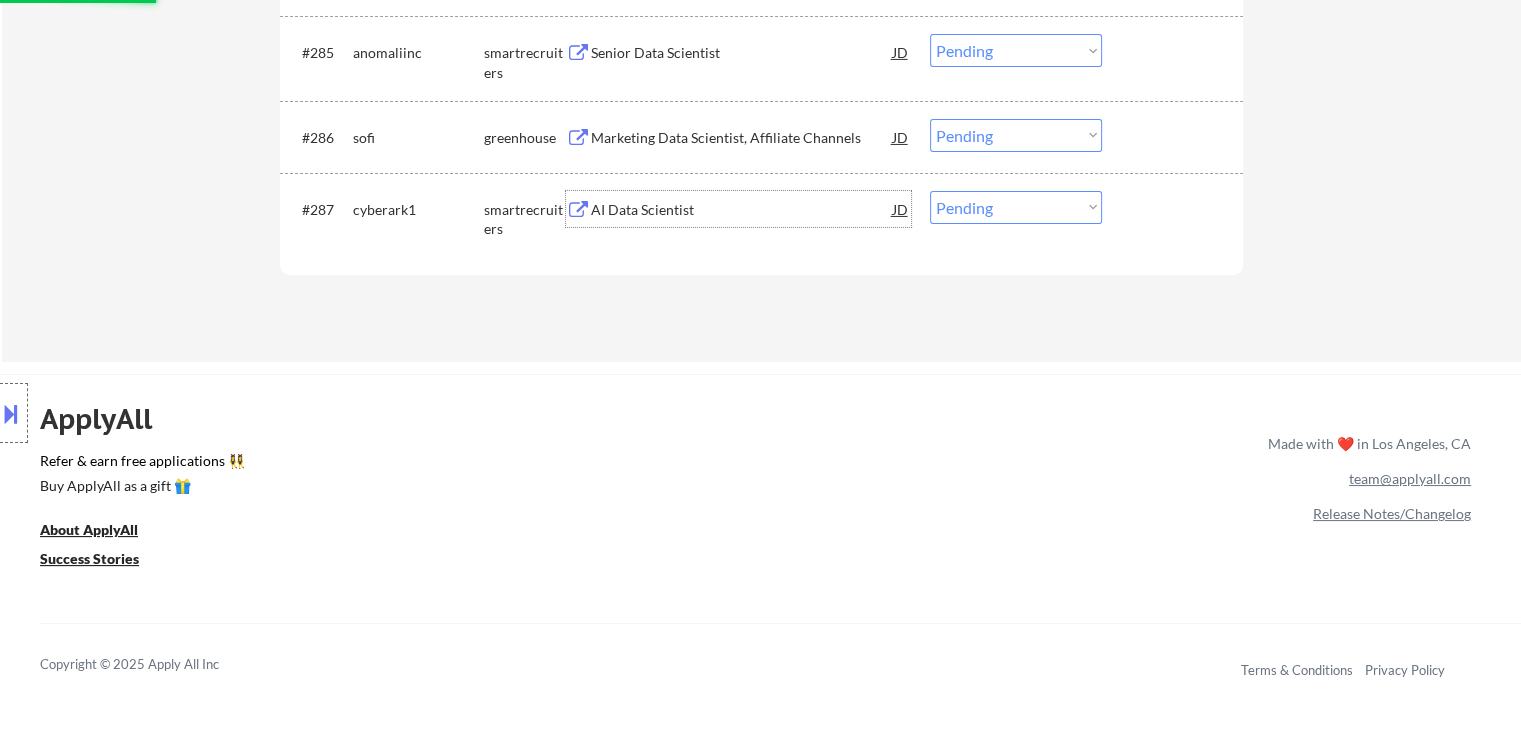 click on "AI Data Scientist" at bounding box center (742, 210) 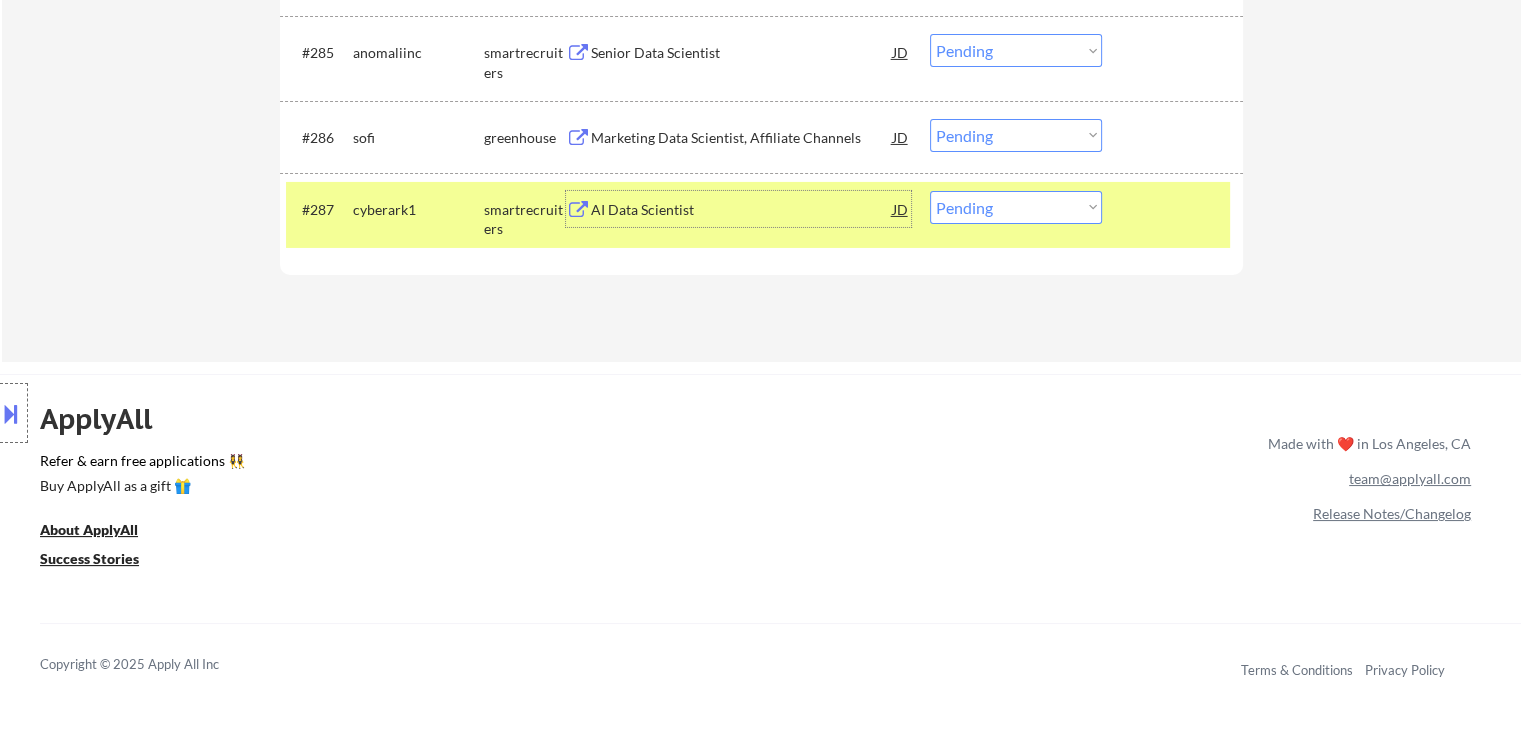 drag, startPoint x: 987, startPoint y: 193, endPoint x: 991, endPoint y: 215, distance: 22.36068 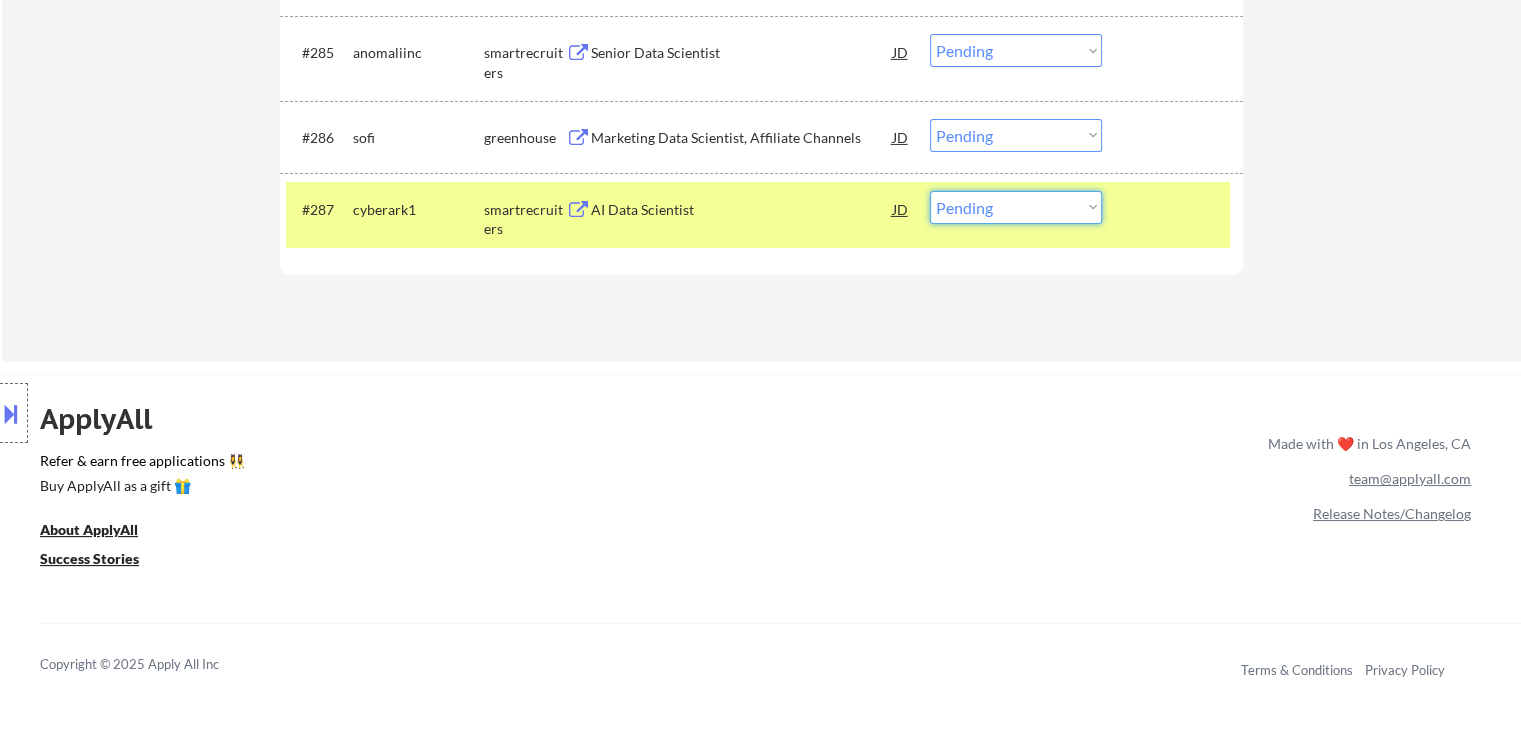 select on ""excluded__salary_"" 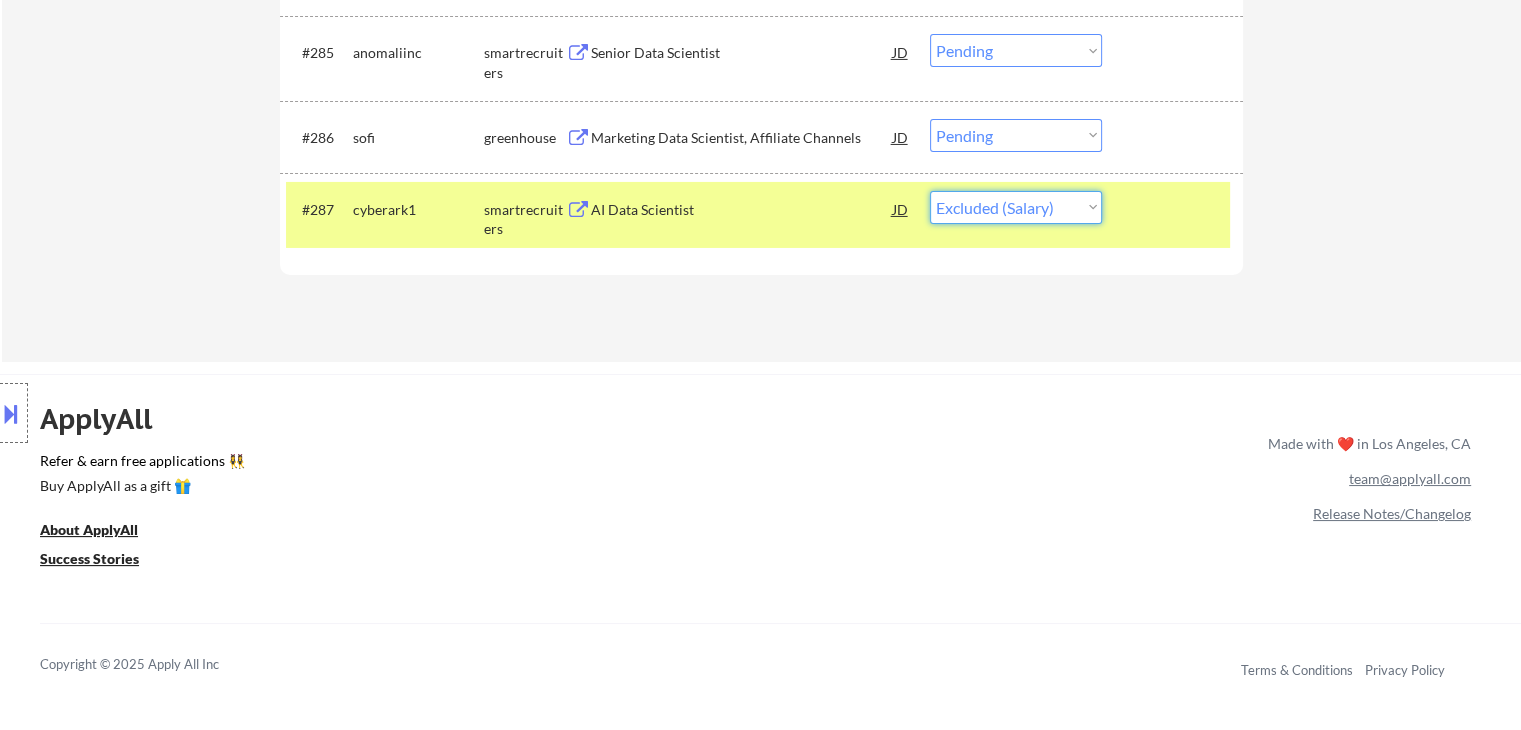 click on "Choose an option... Pending Applied Excluded (Questions) Excluded (Expired) Excluded (Location) Excluded (Bad Match) Excluded (Blocklist) Excluded (Salary) Excluded (Other)" at bounding box center (1016, 207) 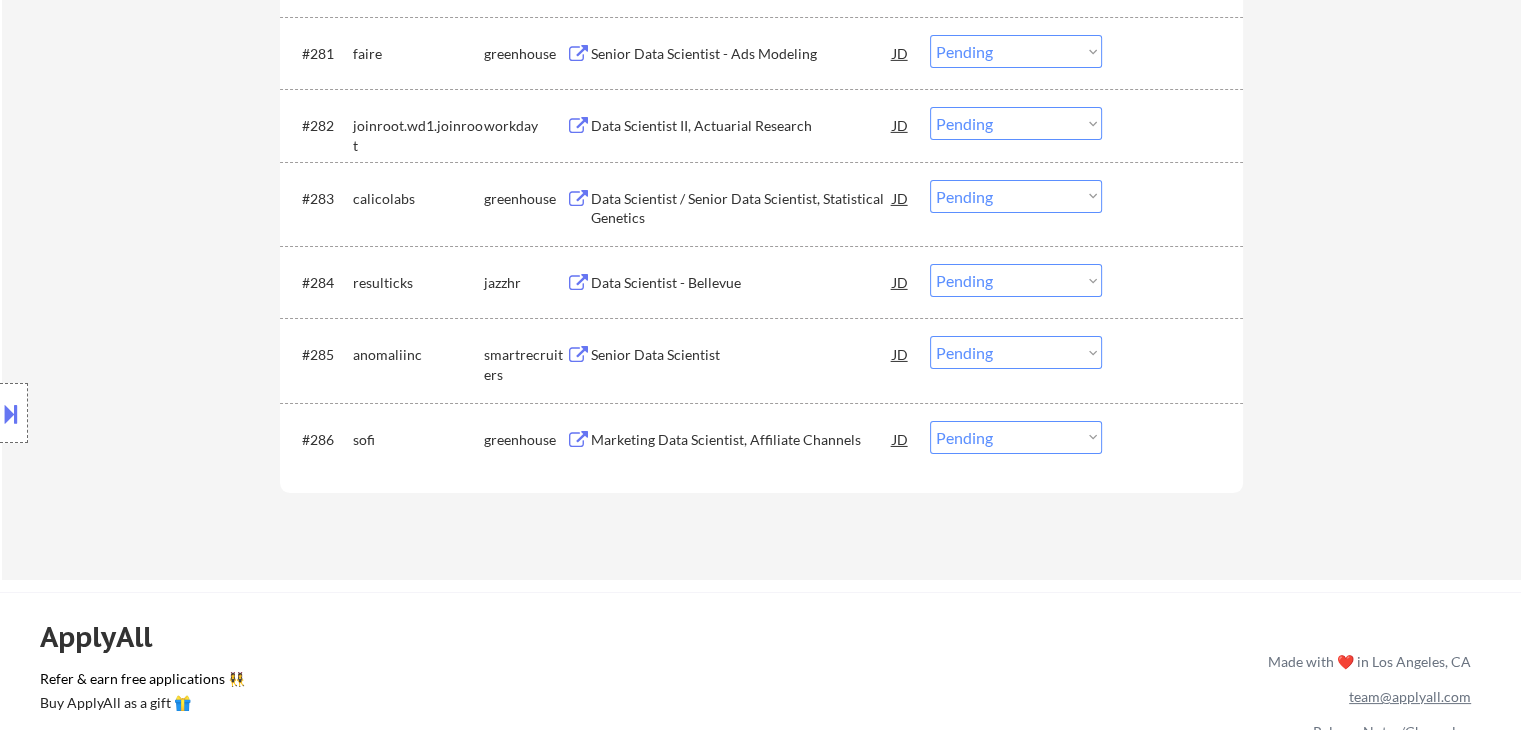 scroll, scrollTop: 6551, scrollLeft: 0, axis: vertical 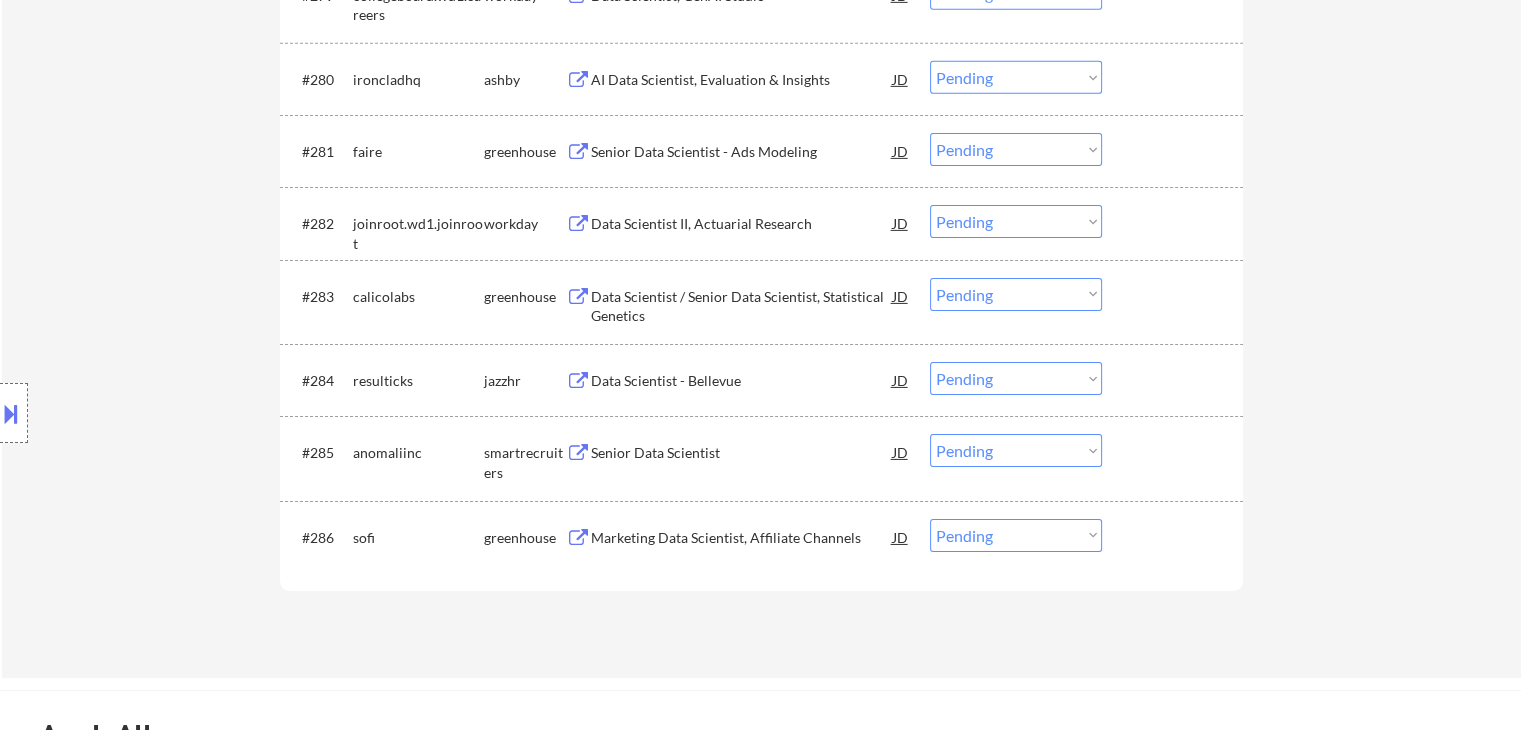 click on "Marketing Data Scientist, Affiliate Channels" at bounding box center [742, 537] 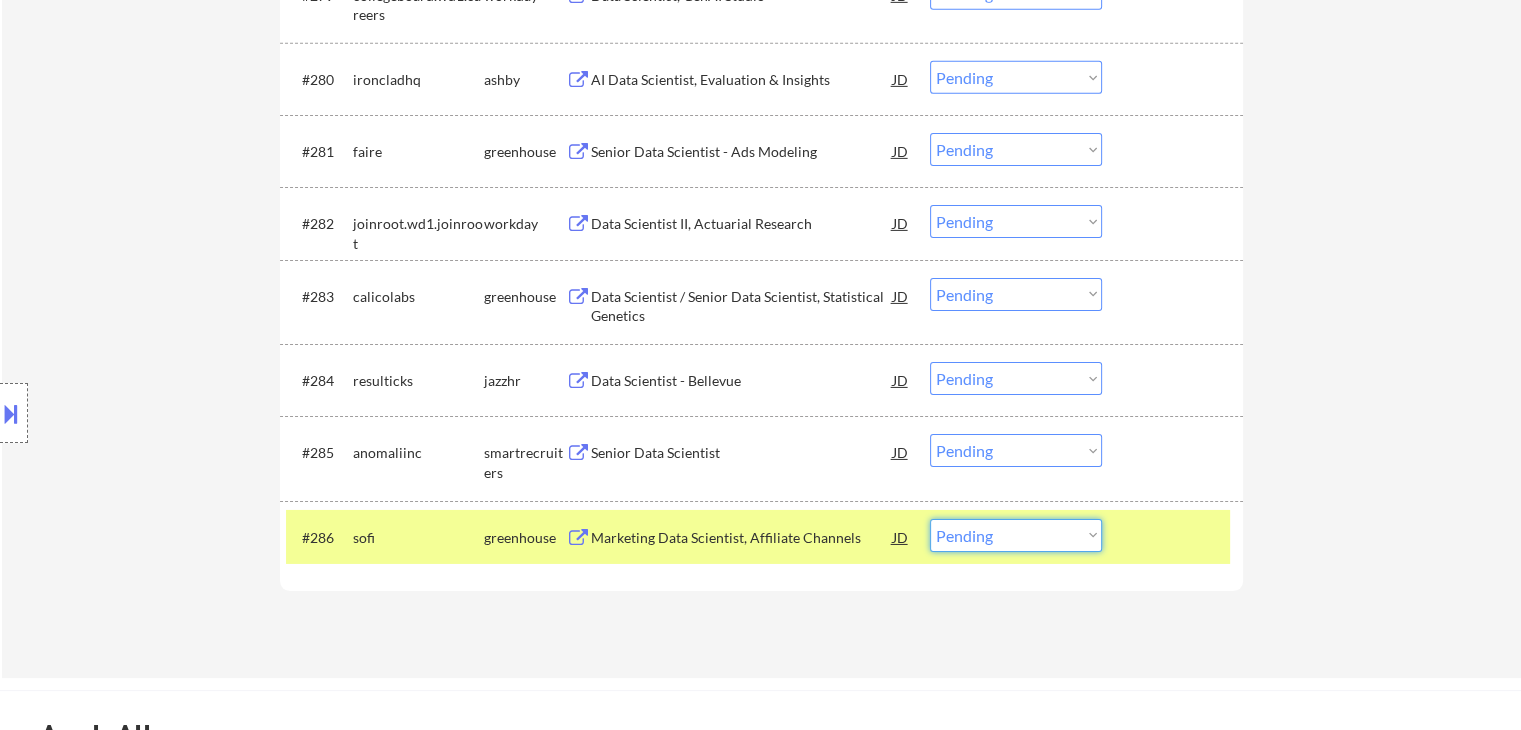 click on "Choose an option... Pending Applied Excluded (Questions) Excluded (Expired) Excluded (Location) Excluded (Bad Match) Excluded (Blocklist) Excluded (Salary) Excluded (Other)" at bounding box center (1016, 535) 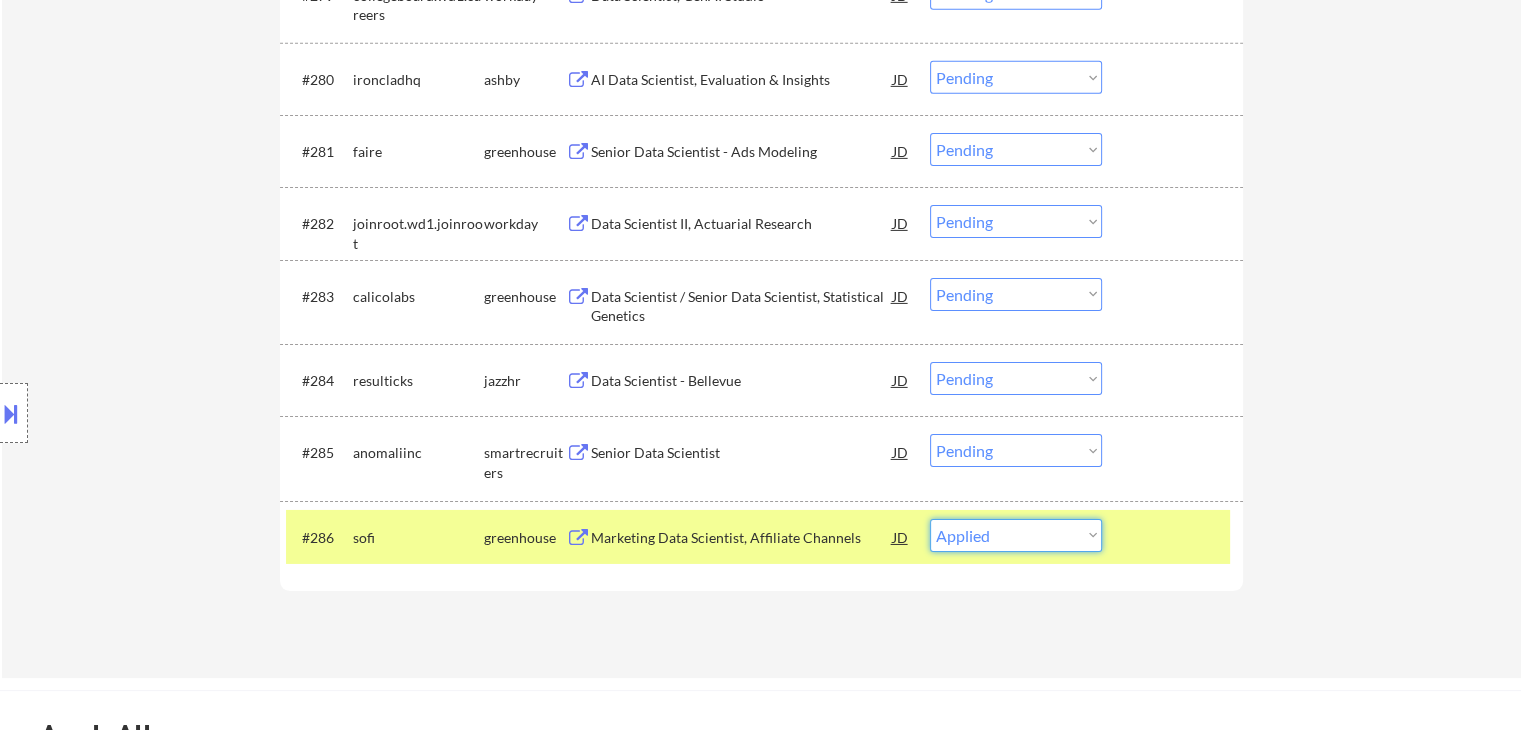click on "Choose an option... Pending Applied Excluded (Questions) Excluded (Expired) Excluded (Location) Excluded (Bad Match) Excluded (Blocklist) Excluded (Salary) Excluded (Other)" at bounding box center [1016, 535] 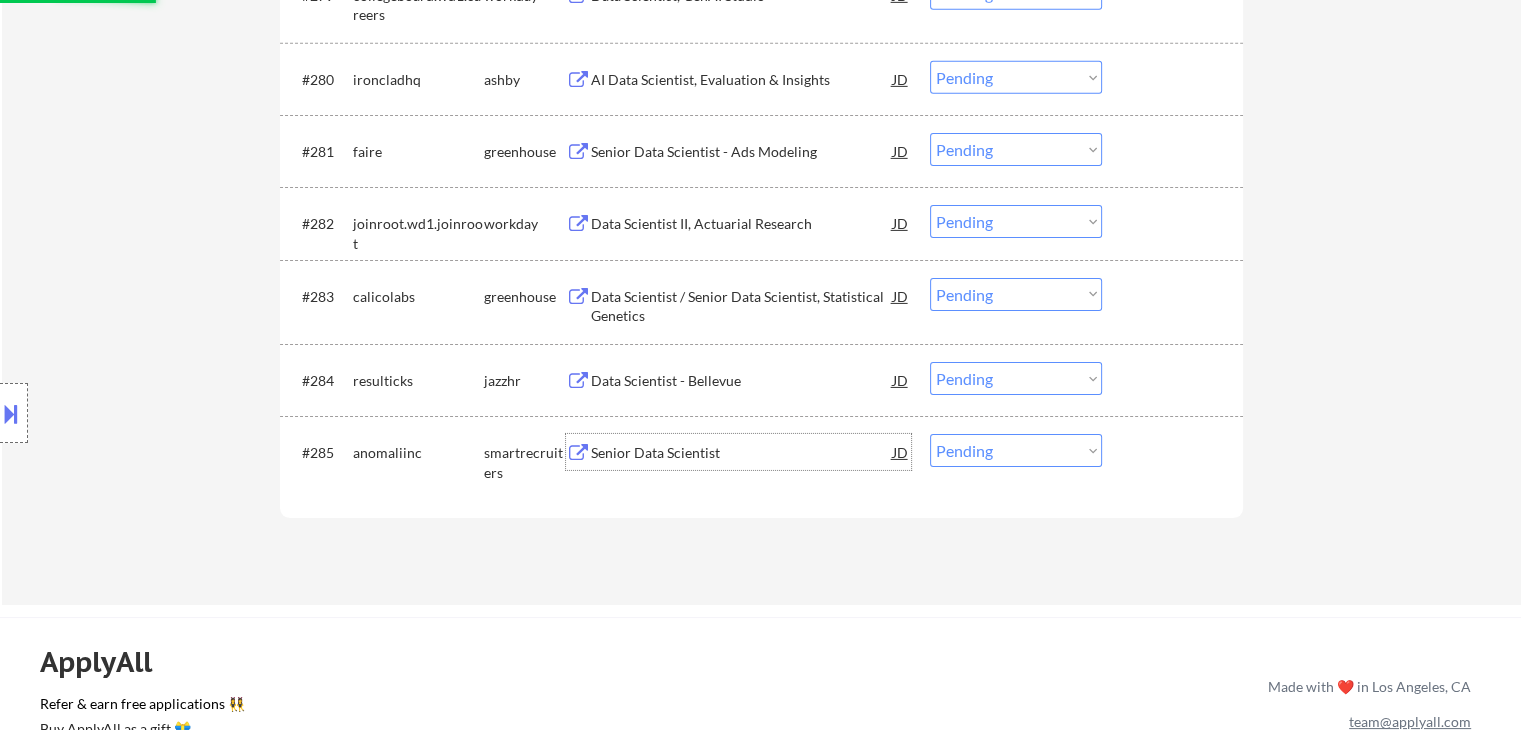 click on "Senior Data Scientist" at bounding box center (742, 453) 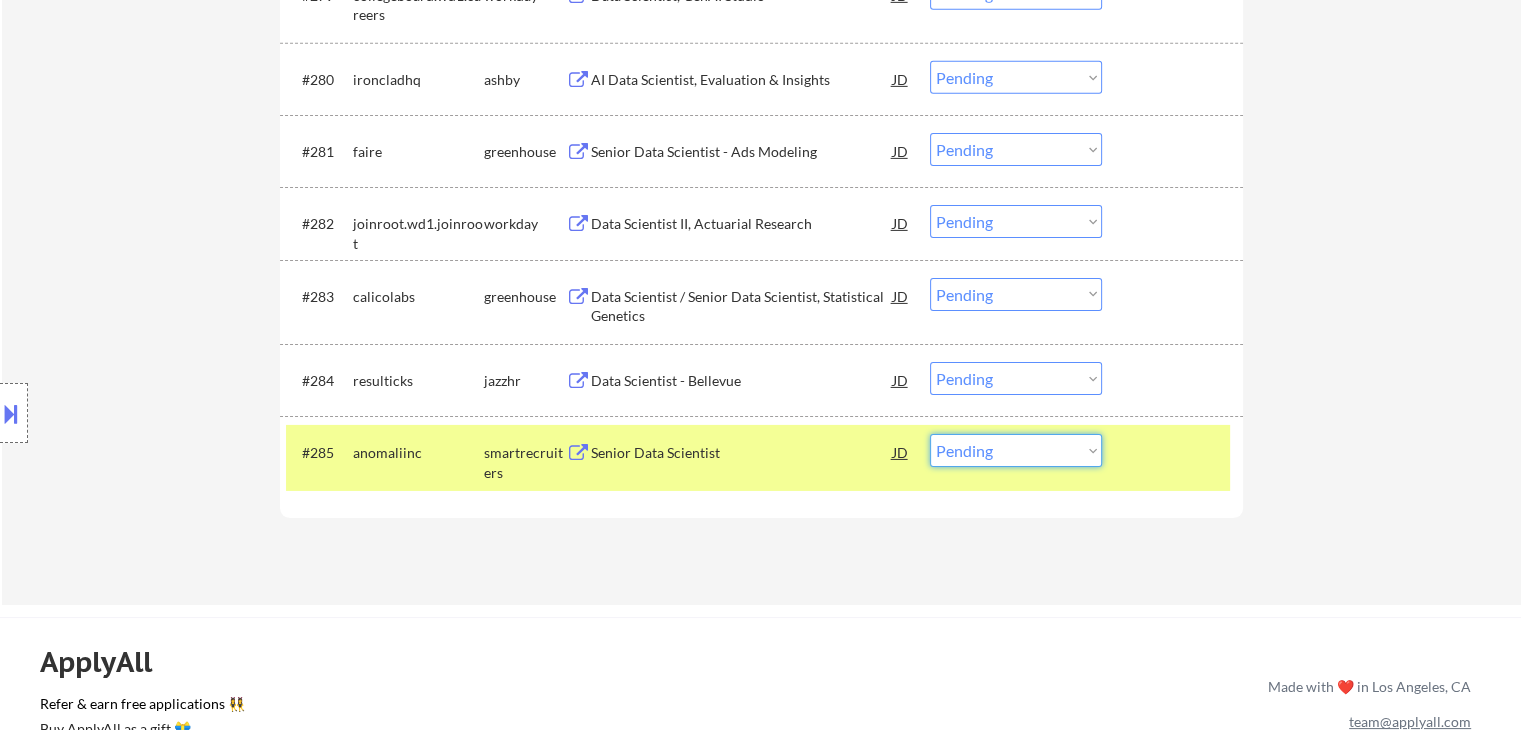 click on "Choose an option... Pending Applied Excluded (Questions) Excluded (Expired) Excluded (Location) Excluded (Bad Match) Excluded (Blocklist) Excluded (Salary) Excluded (Other)" at bounding box center [1016, 450] 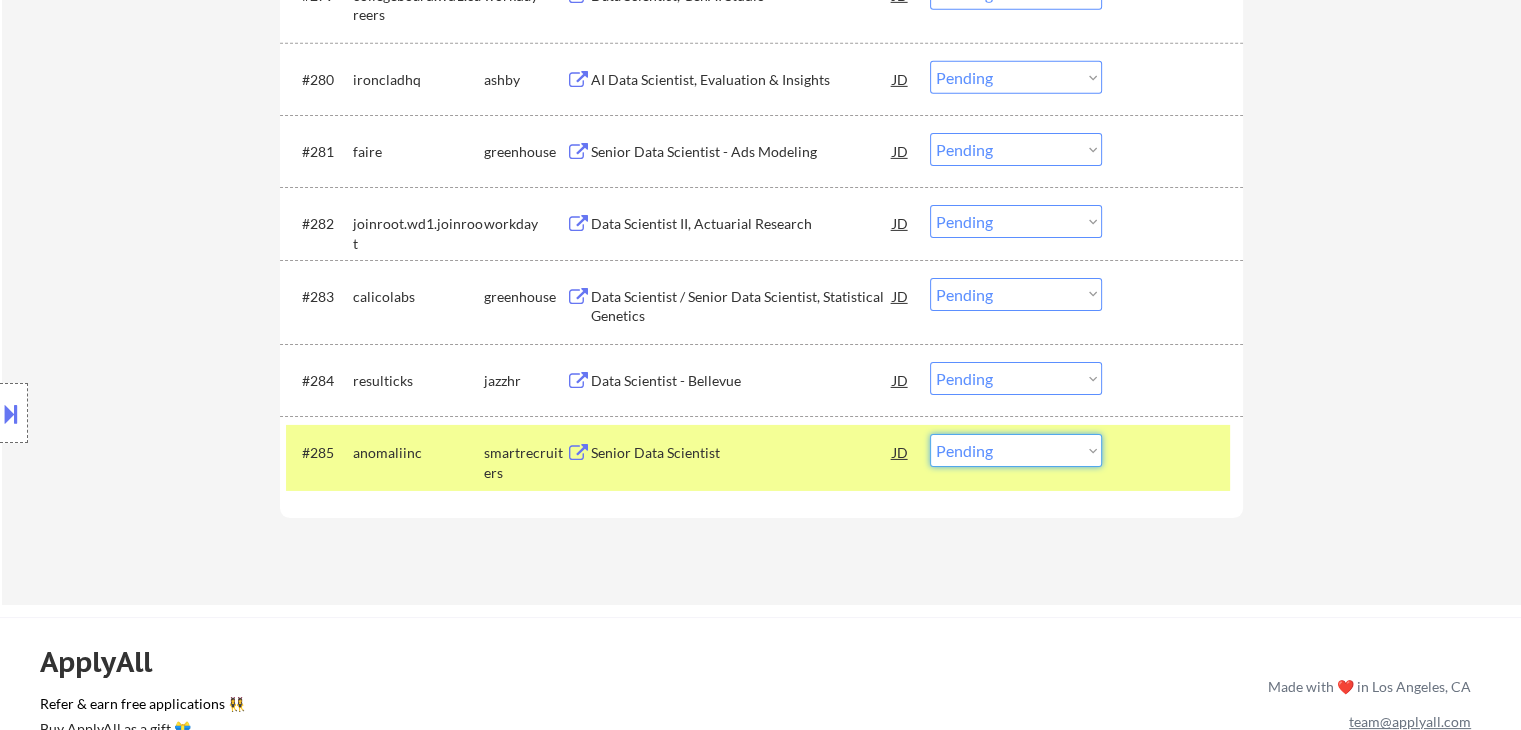 select on ""applied"" 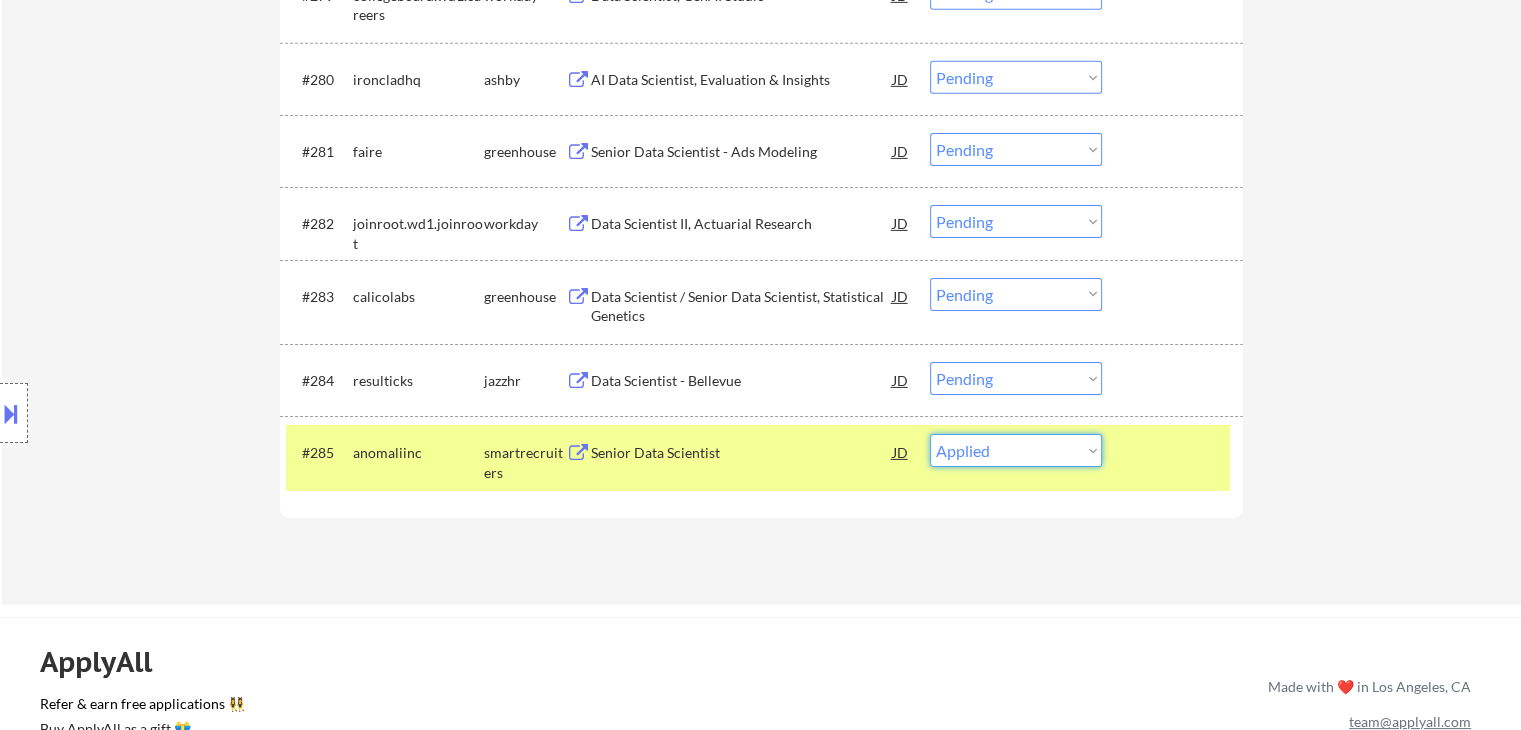 click on "Choose an option... Pending Applied Excluded (Questions) Excluded (Expired) Excluded (Location) Excluded (Bad Match) Excluded (Blocklist) Excluded (Salary) Excluded (Other)" at bounding box center [1016, 450] 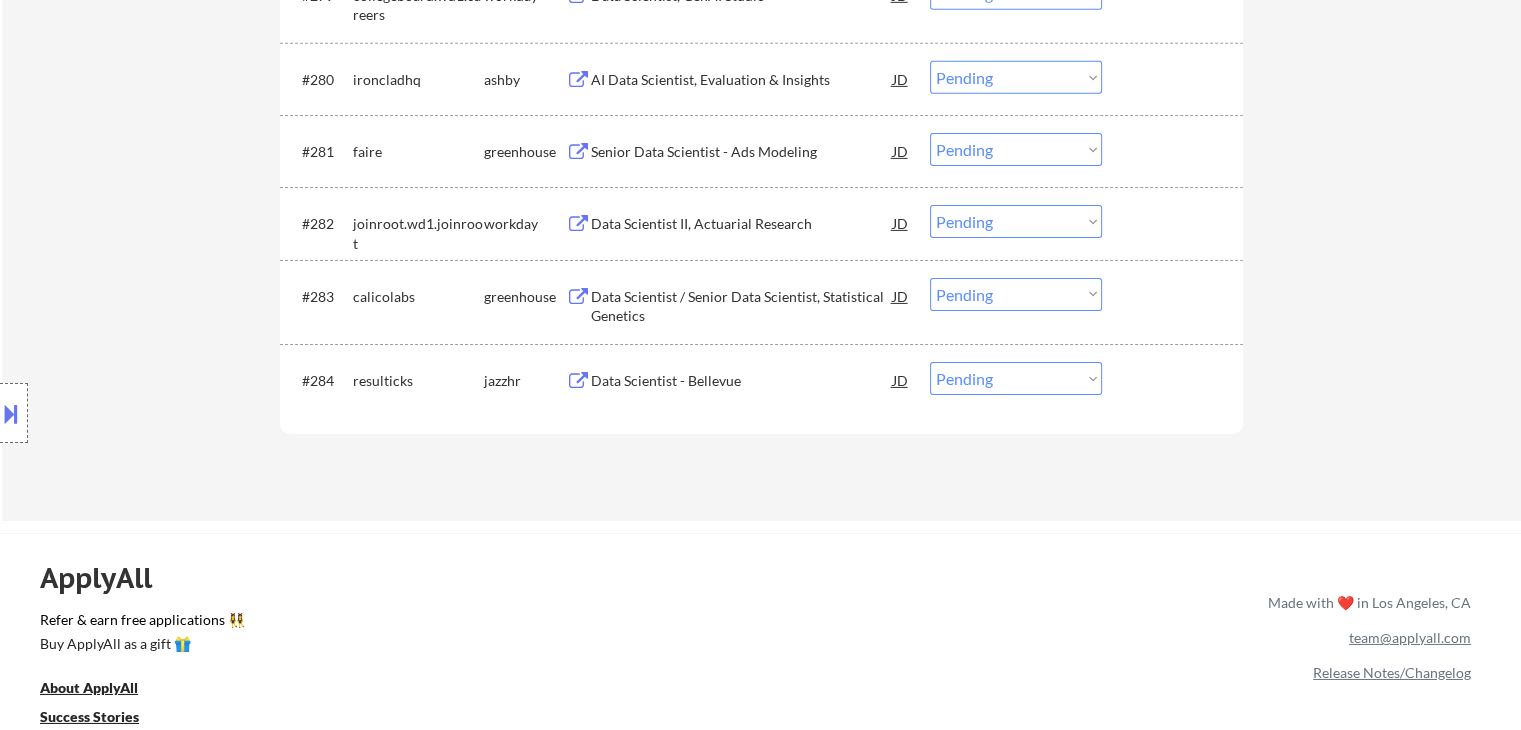 drag, startPoint x: 687, startPoint y: 377, endPoint x: 686, endPoint y: 387, distance: 10.049875 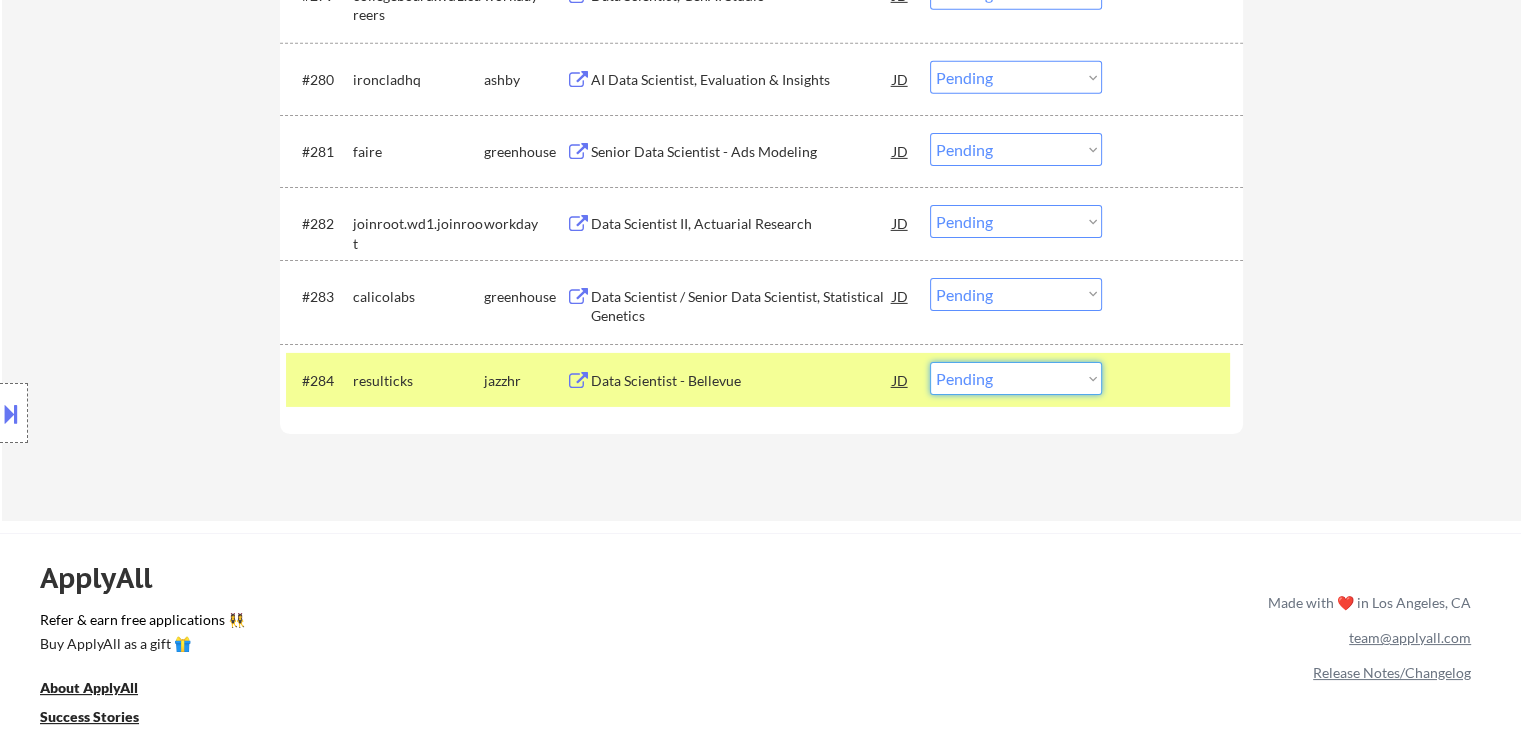 drag, startPoint x: 988, startPoint y: 388, endPoint x: 1000, endPoint y: 393, distance: 13 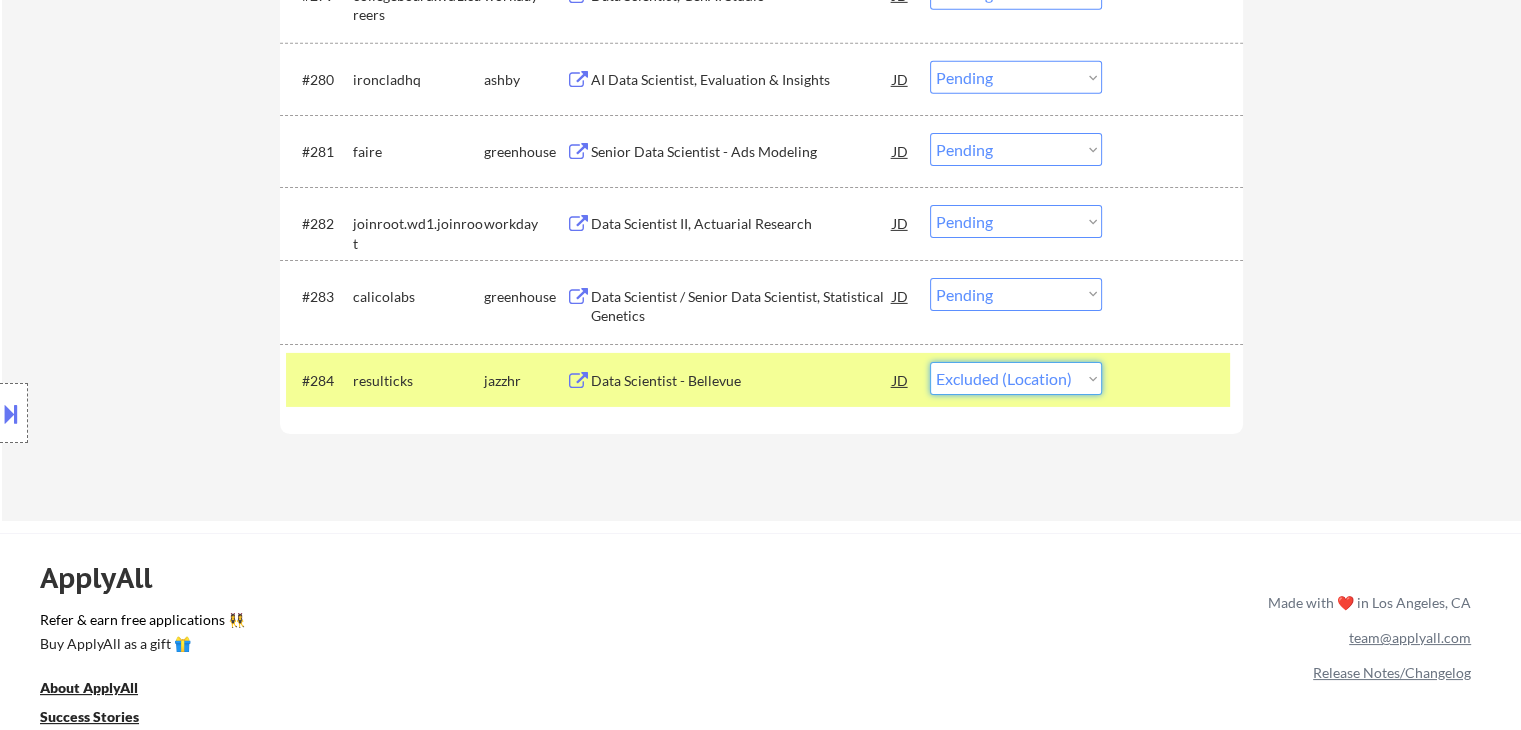 click on "Choose an option... Pending Applied Excluded (Questions) Excluded (Expired) Excluded (Location) Excluded (Bad Match) Excluded (Blocklist) Excluded (Salary) Excluded (Other)" at bounding box center [1016, 378] 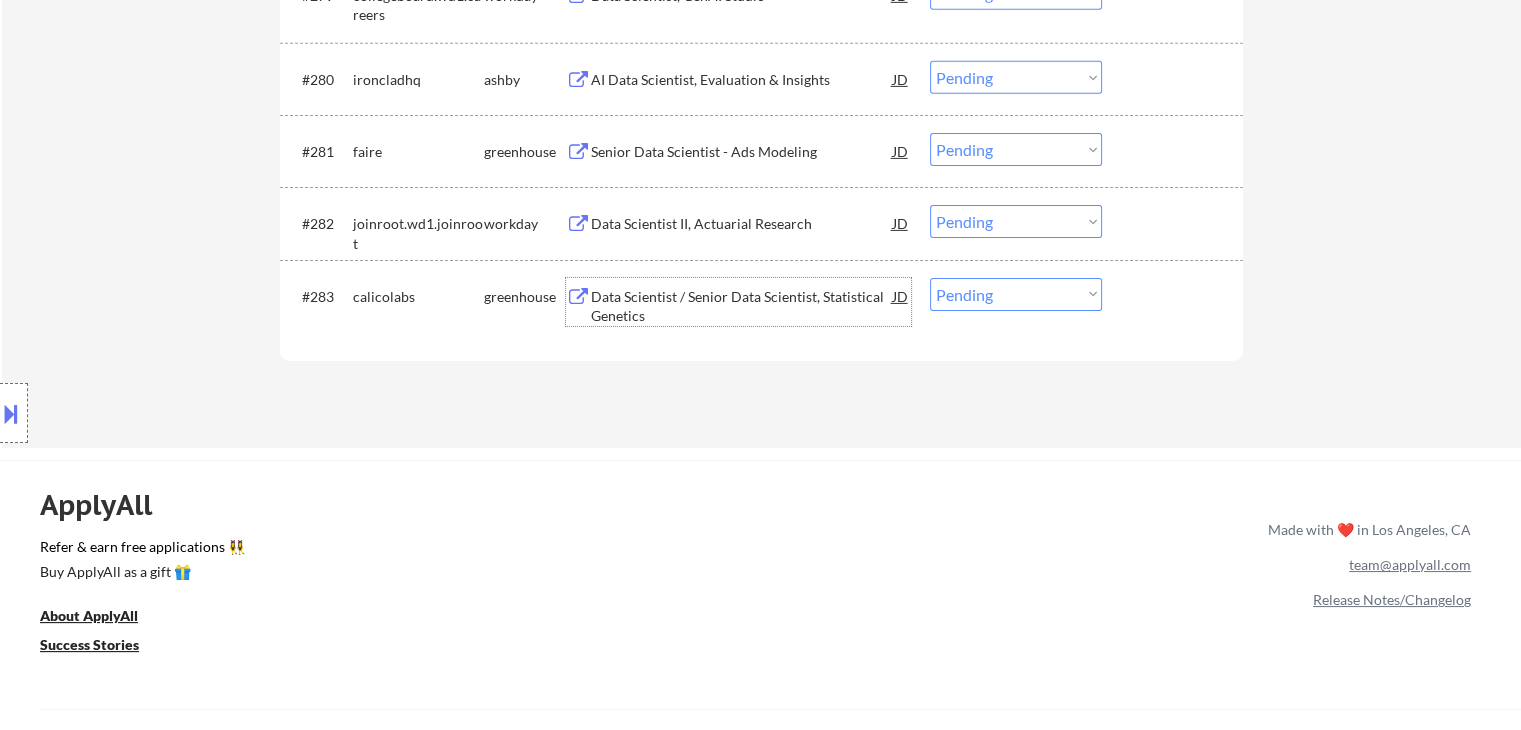 click on "Data Scientist / Senior Data Scientist, Statistical Genetics" at bounding box center (742, 306) 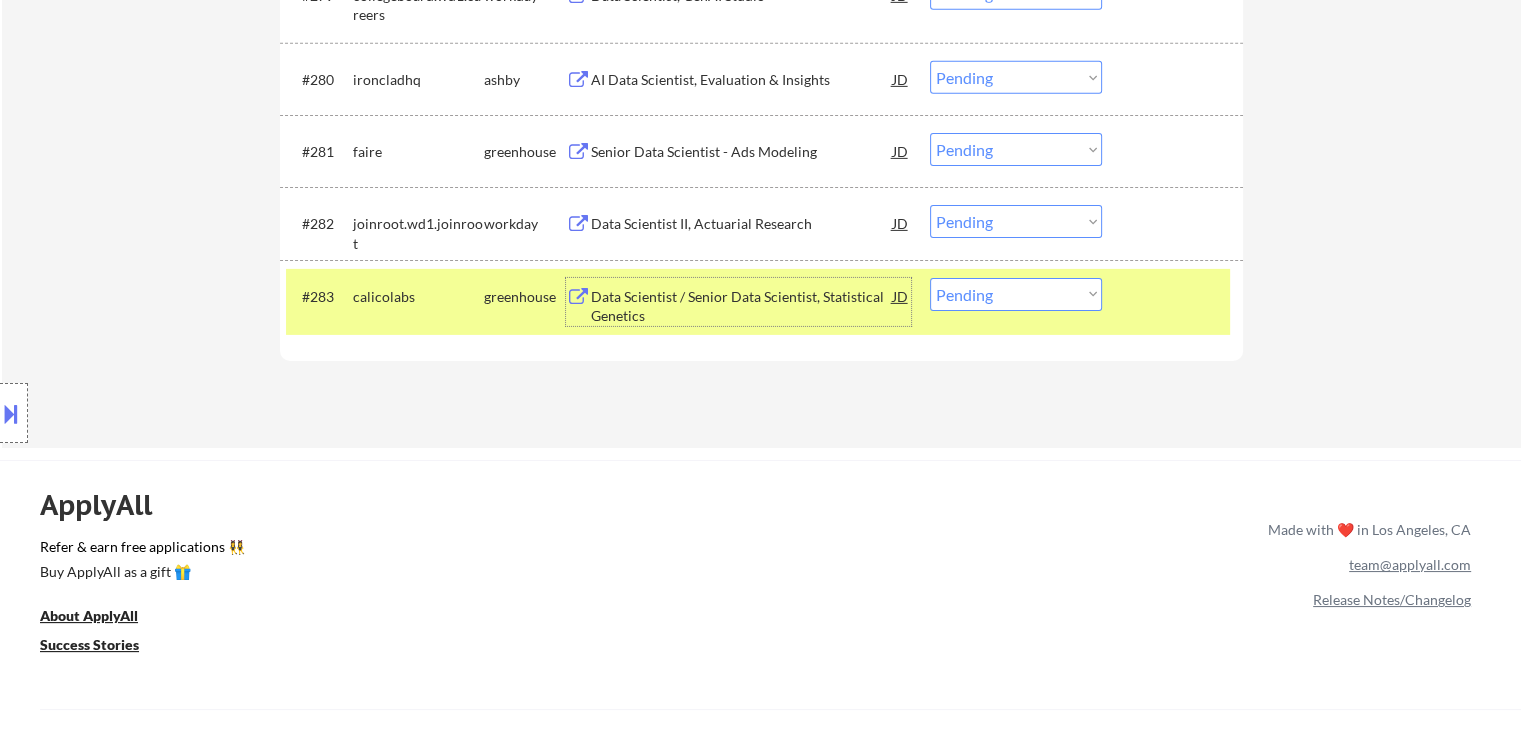 click on "Choose an option... Pending Applied Excluded (Questions) Excluded (Expired) Excluded (Location) Excluded (Bad Match) Excluded (Blocklist) Excluded (Salary) Excluded (Other)" at bounding box center [1016, 294] 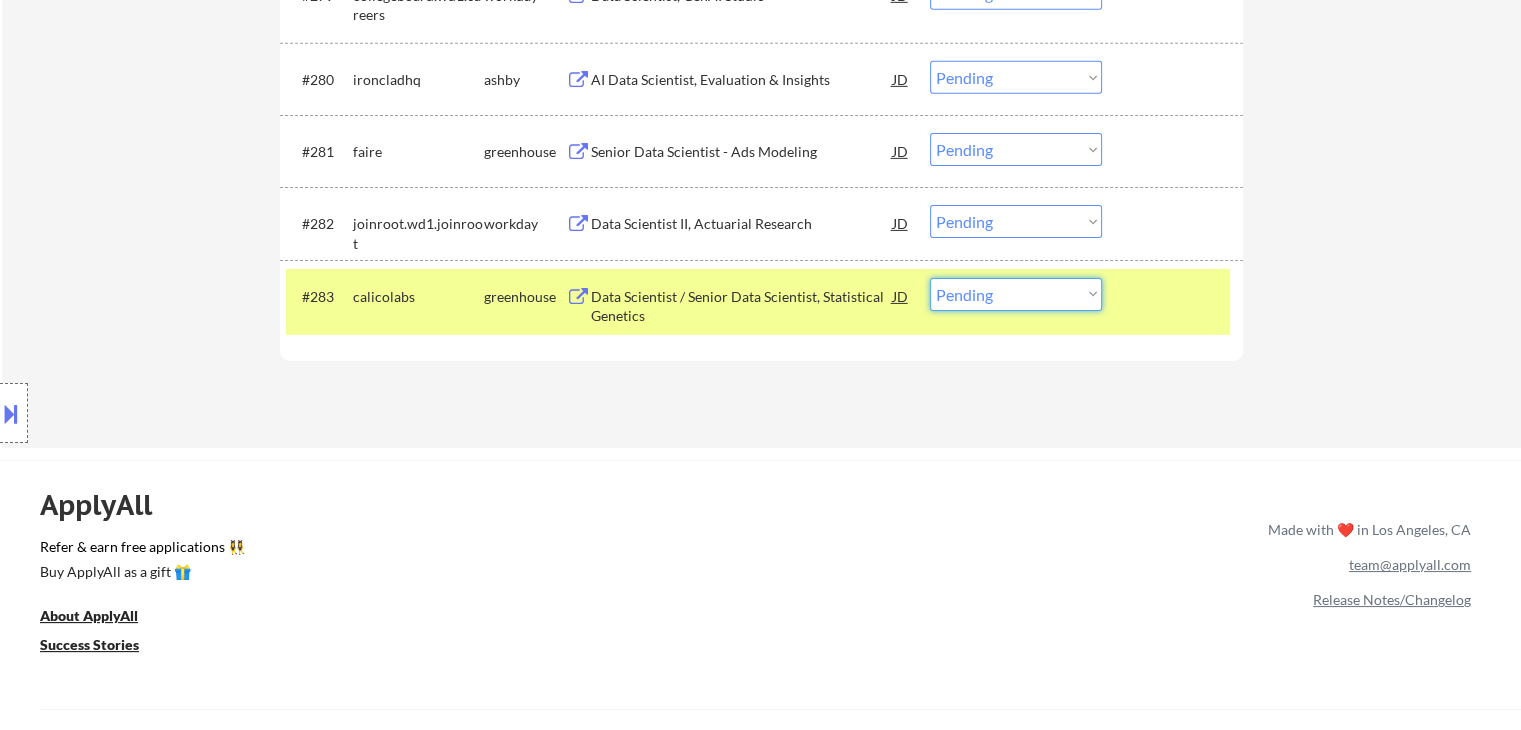 select on ""excluded__expired_"" 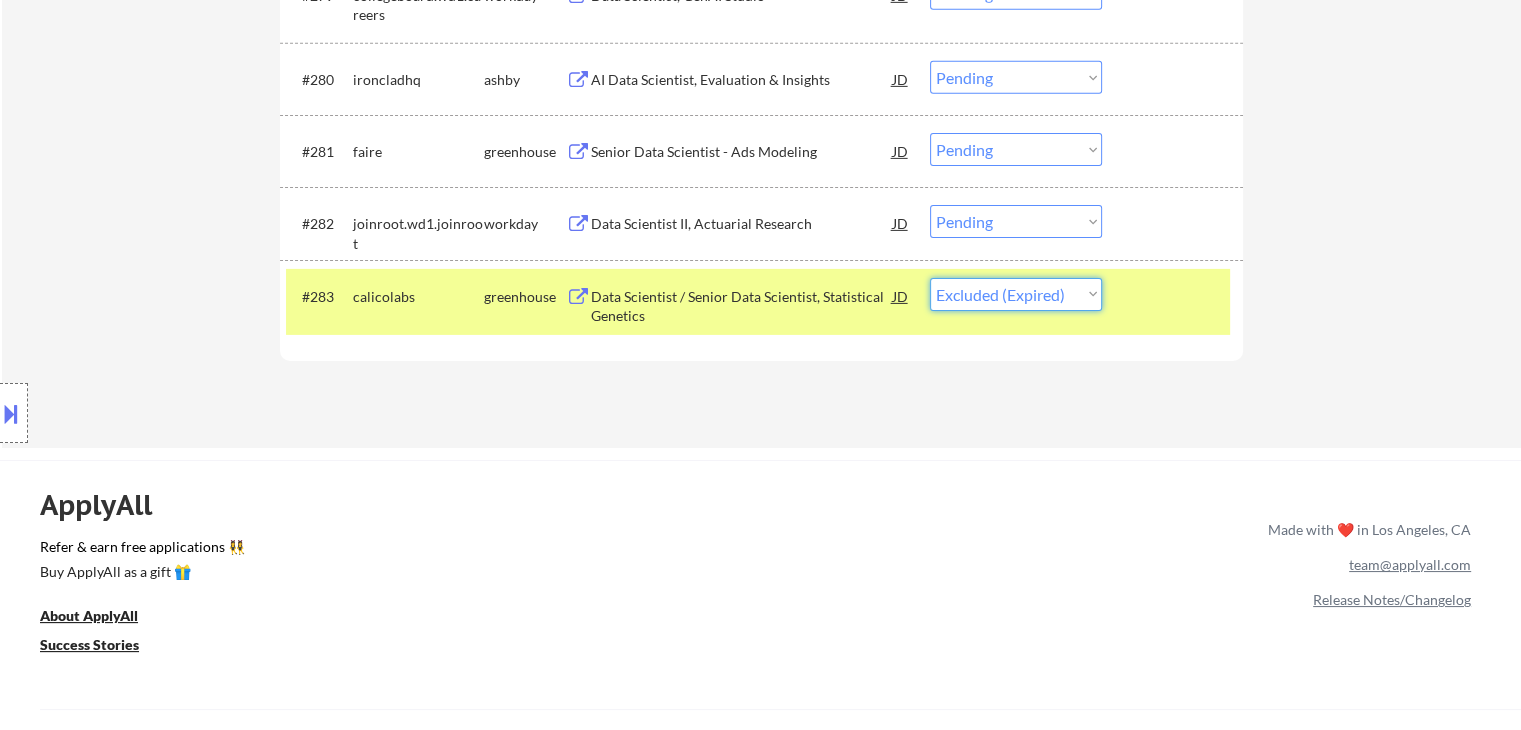 click on "Choose an option... Pending Applied Excluded (Questions) Excluded (Expired) Excluded (Location) Excluded (Bad Match) Excluded (Blocklist) Excluded (Salary) Excluded (Other)" at bounding box center (1016, 294) 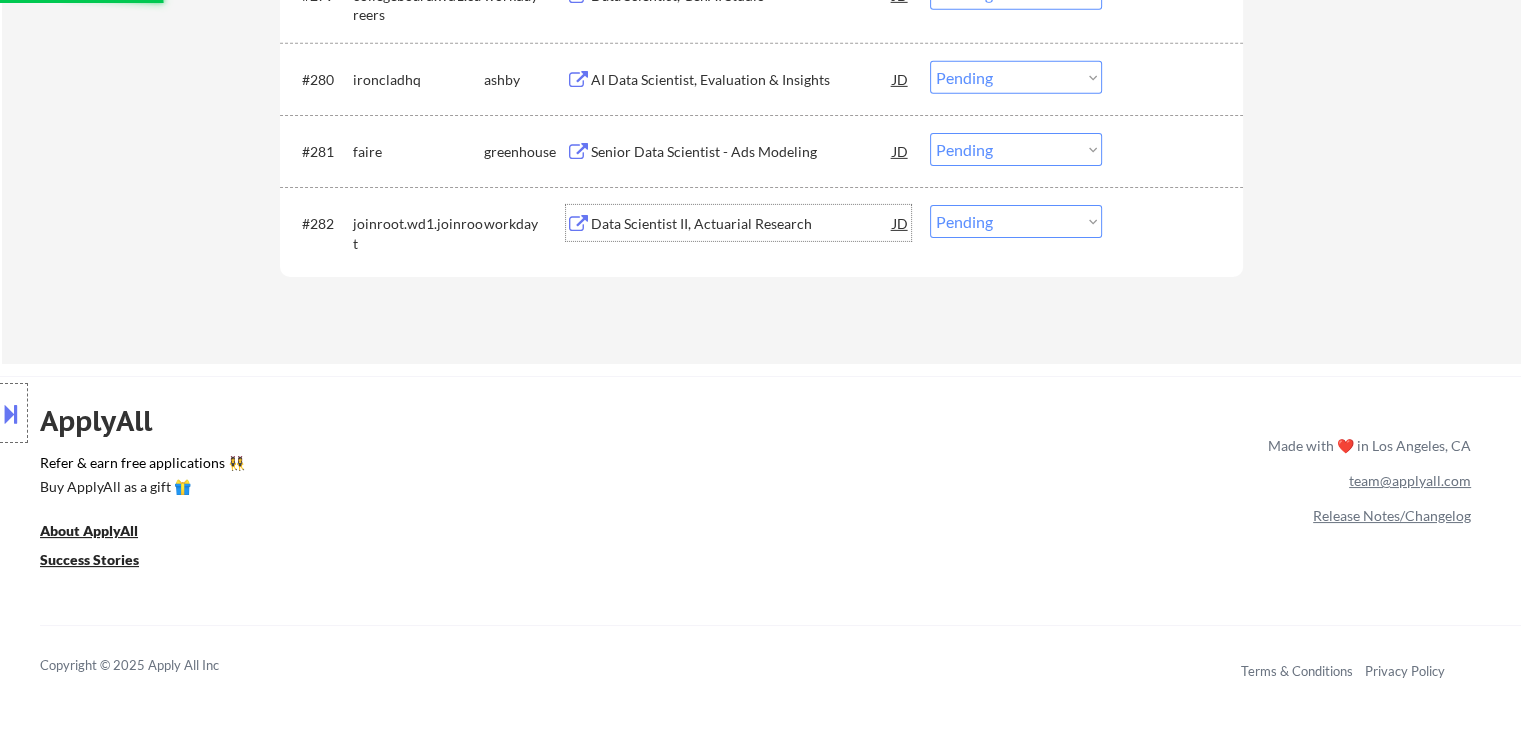 click on "Data Scientist II, Actuarial Research" at bounding box center [742, 224] 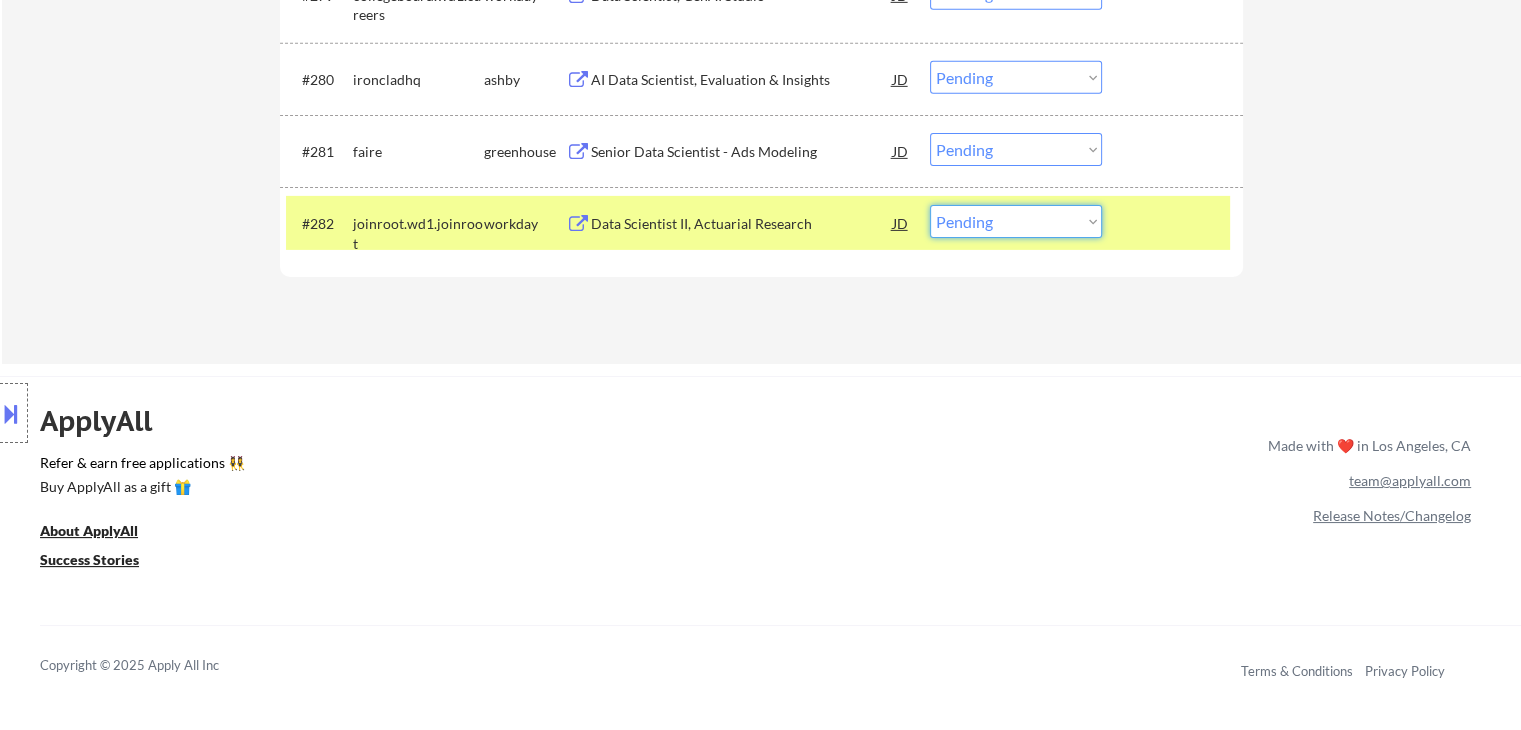 click on "Choose an option... Pending Applied Excluded (Questions) Excluded (Expired) Excluded (Location) Excluded (Bad Match) Excluded (Blocklist) Excluded (Salary) Excluded (Other)" at bounding box center (1016, 221) 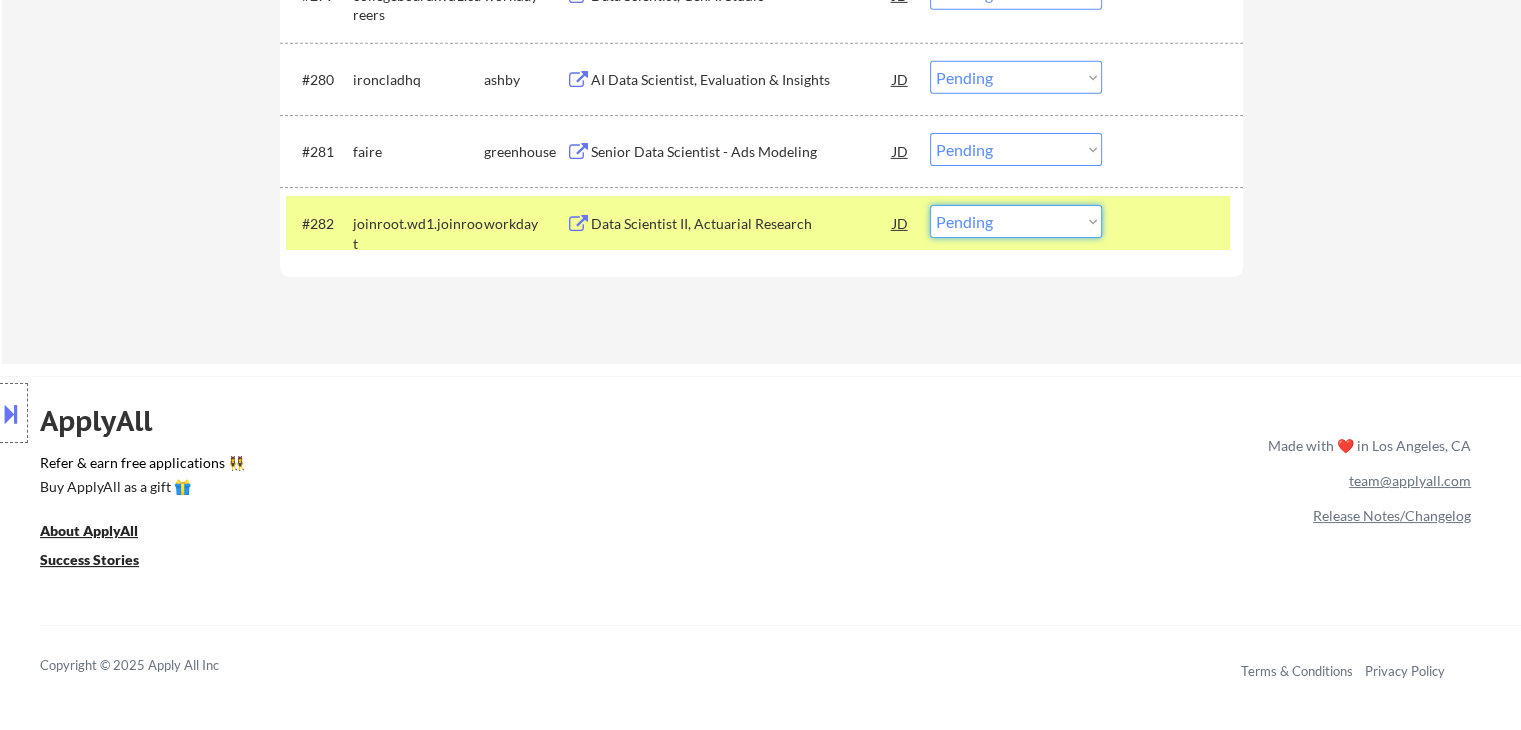 select on ""excluded__salary_"" 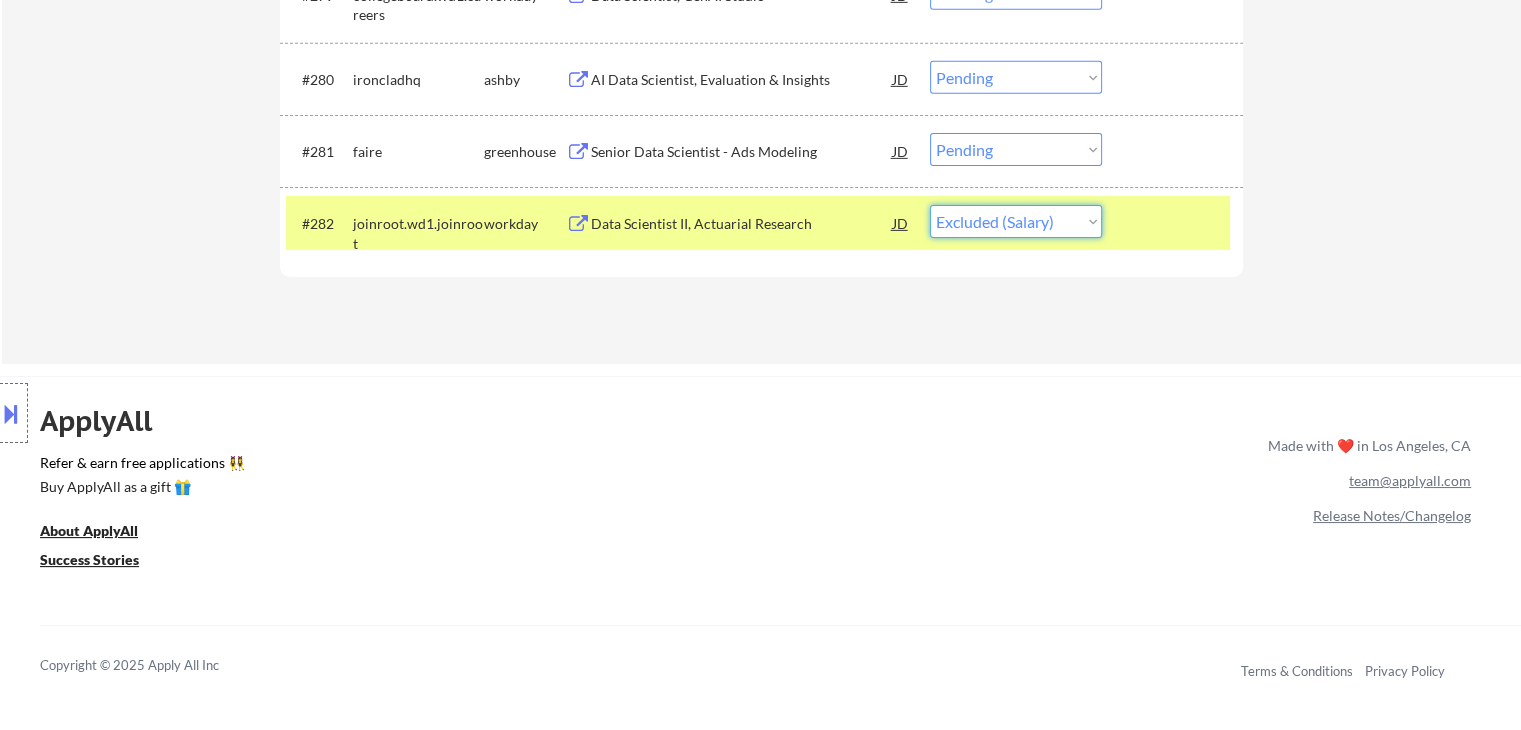 click on "Choose an option... Pending Applied Excluded (Questions) Excluded (Expired) Excluded (Location) Excluded (Bad Match) Excluded (Blocklist) Excluded (Salary) Excluded (Other)" at bounding box center (1016, 221) 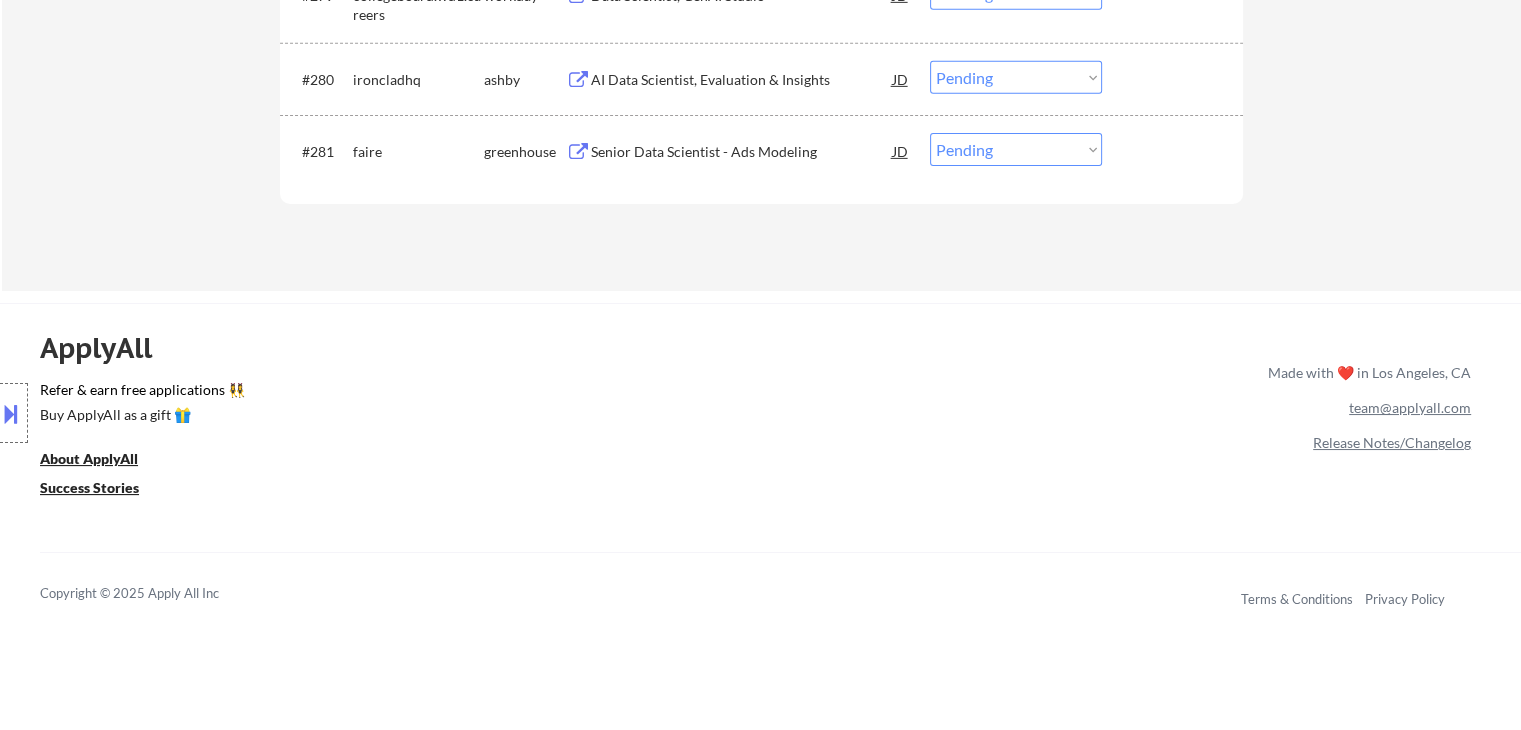 click on "Senior Data Scientist - Ads Modeling" at bounding box center [742, 152] 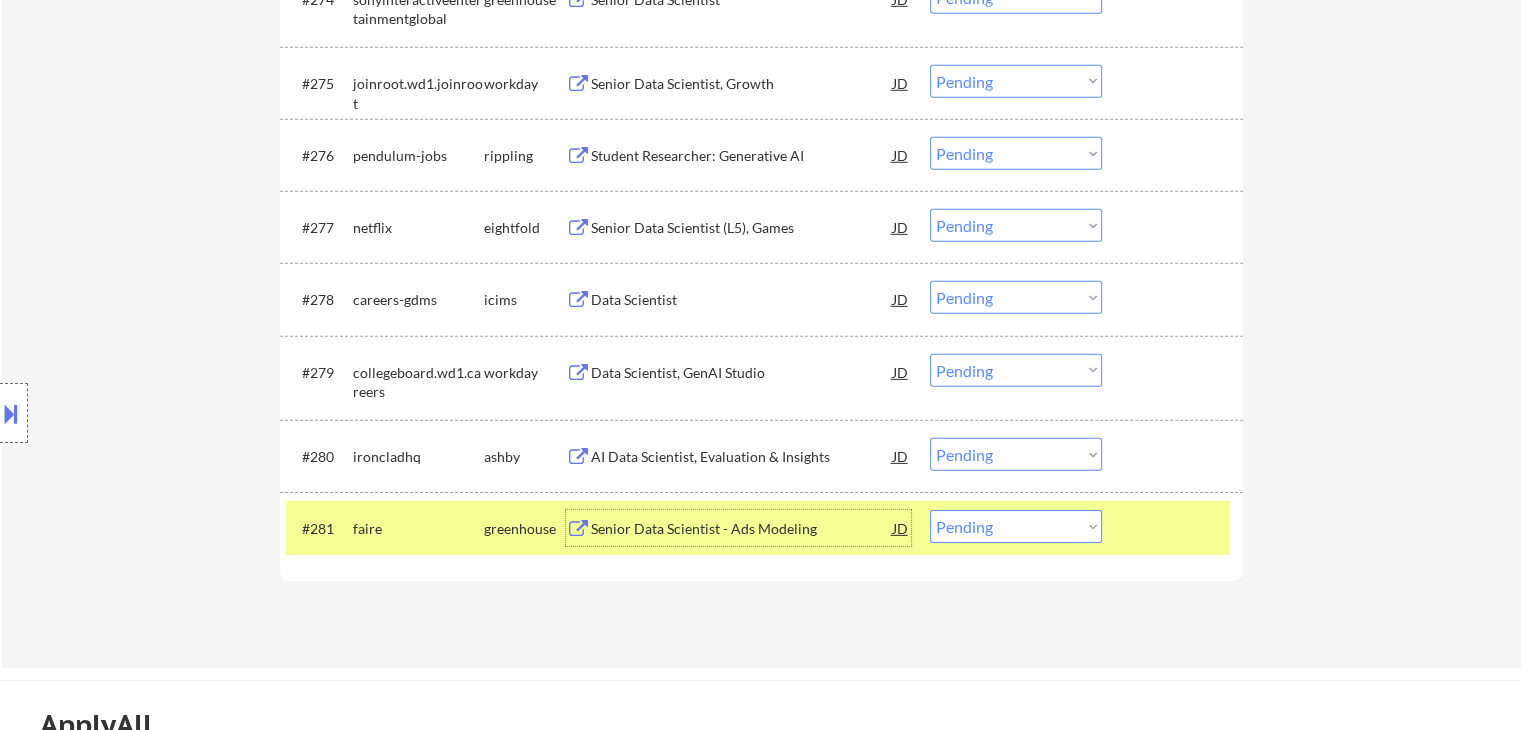 scroll, scrollTop: 6151, scrollLeft: 0, axis: vertical 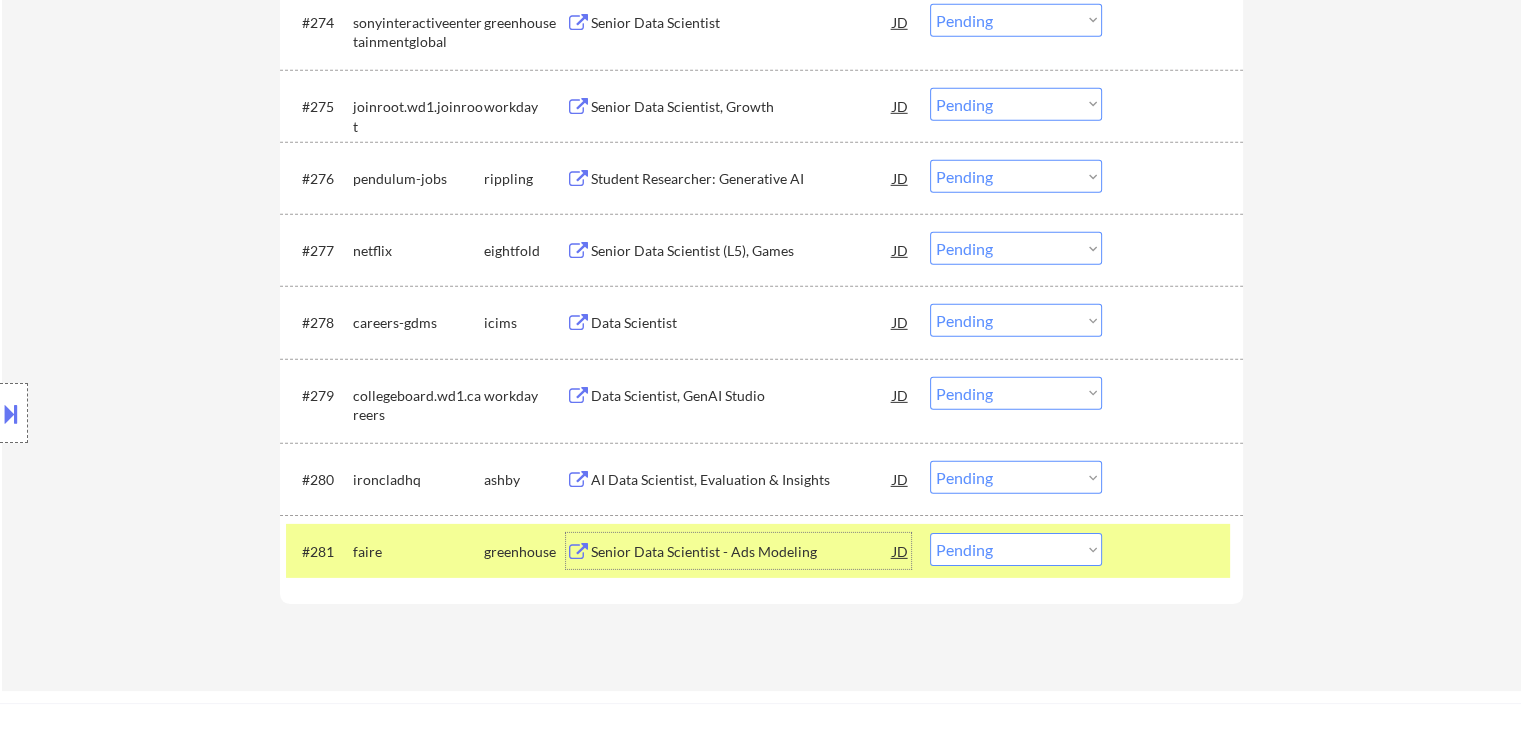 click on "Choose an option... Pending Applied Excluded (Questions) Excluded (Expired) Excluded (Location) Excluded (Bad Match) Excluded (Blocklist) Excluded (Salary) Excluded (Other)" at bounding box center [1016, 549] 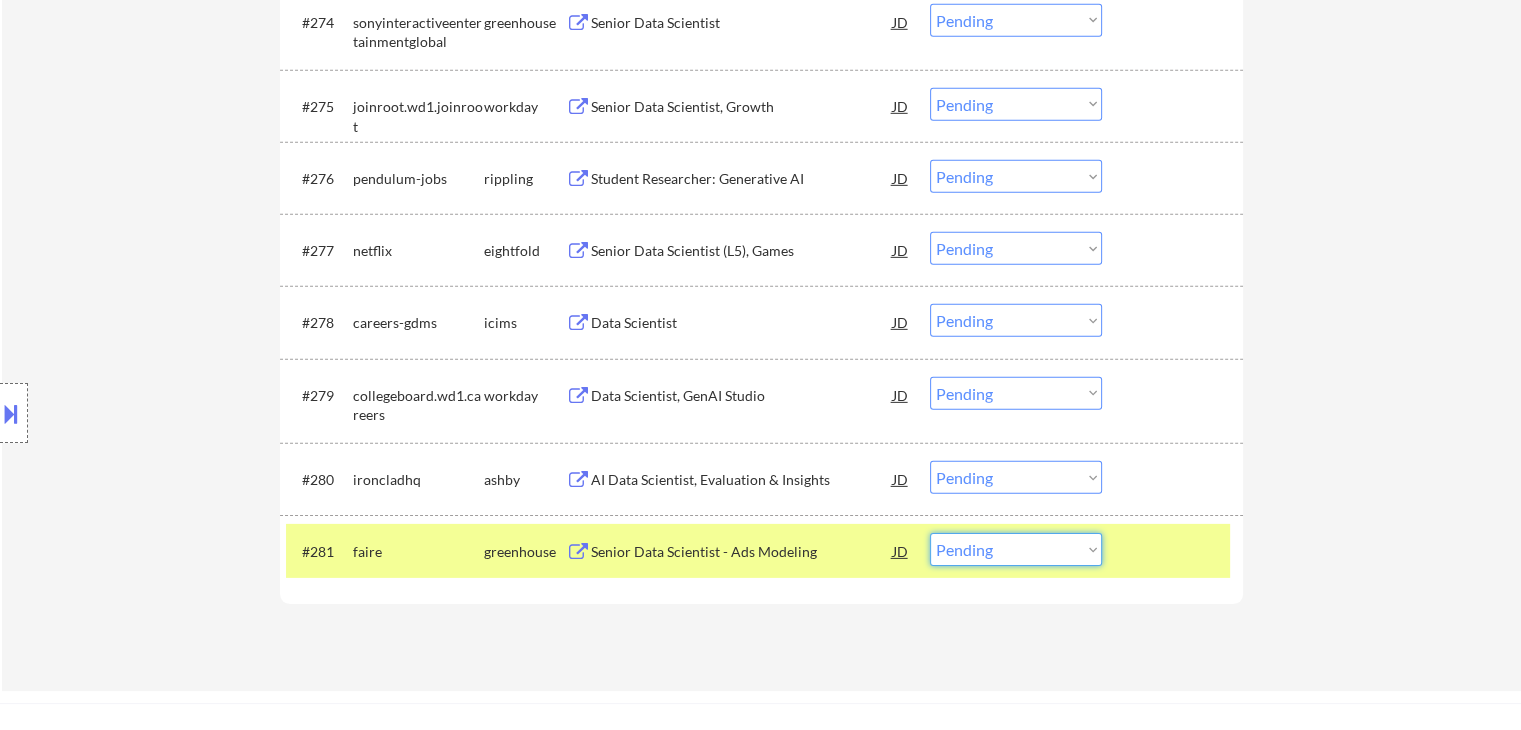 select on ""excluded__bad_match_"" 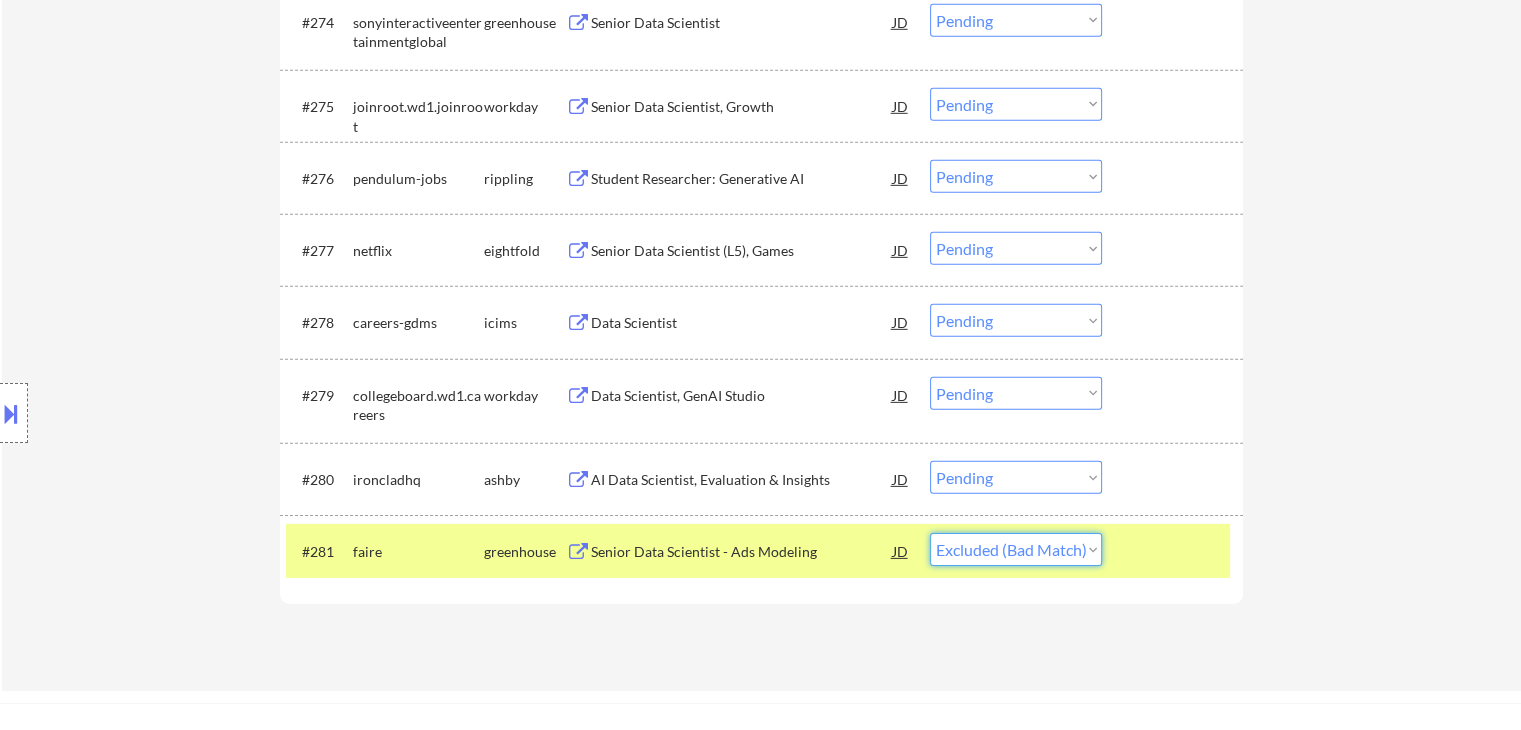 click on "Choose an option... Pending Applied Excluded (Questions) Excluded (Expired) Excluded (Location) Excluded (Bad Match) Excluded (Blocklist) Excluded (Salary) Excluded (Other)" at bounding box center (1016, 549) 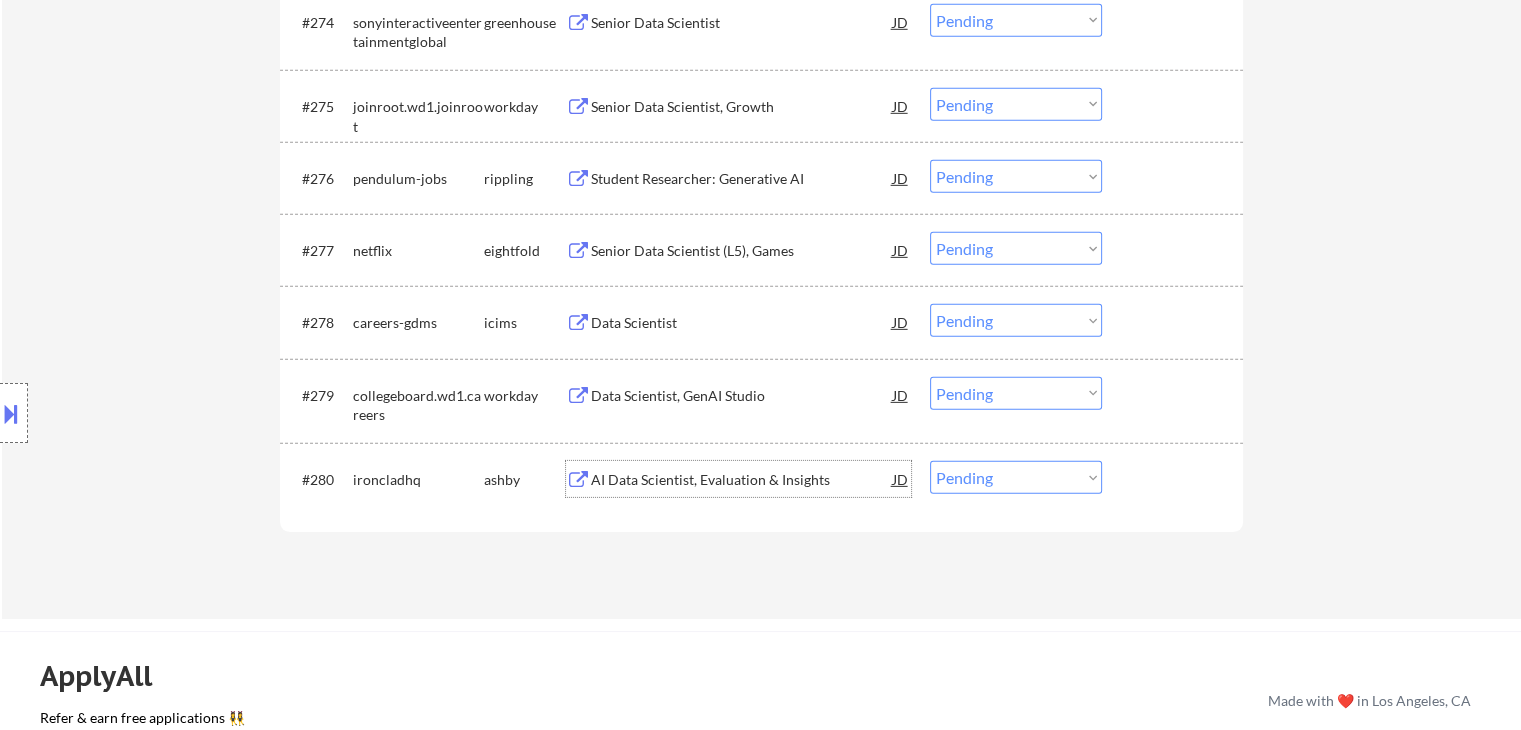 click on "AI Data Scientist, Evaluation & Insights" at bounding box center (742, 480) 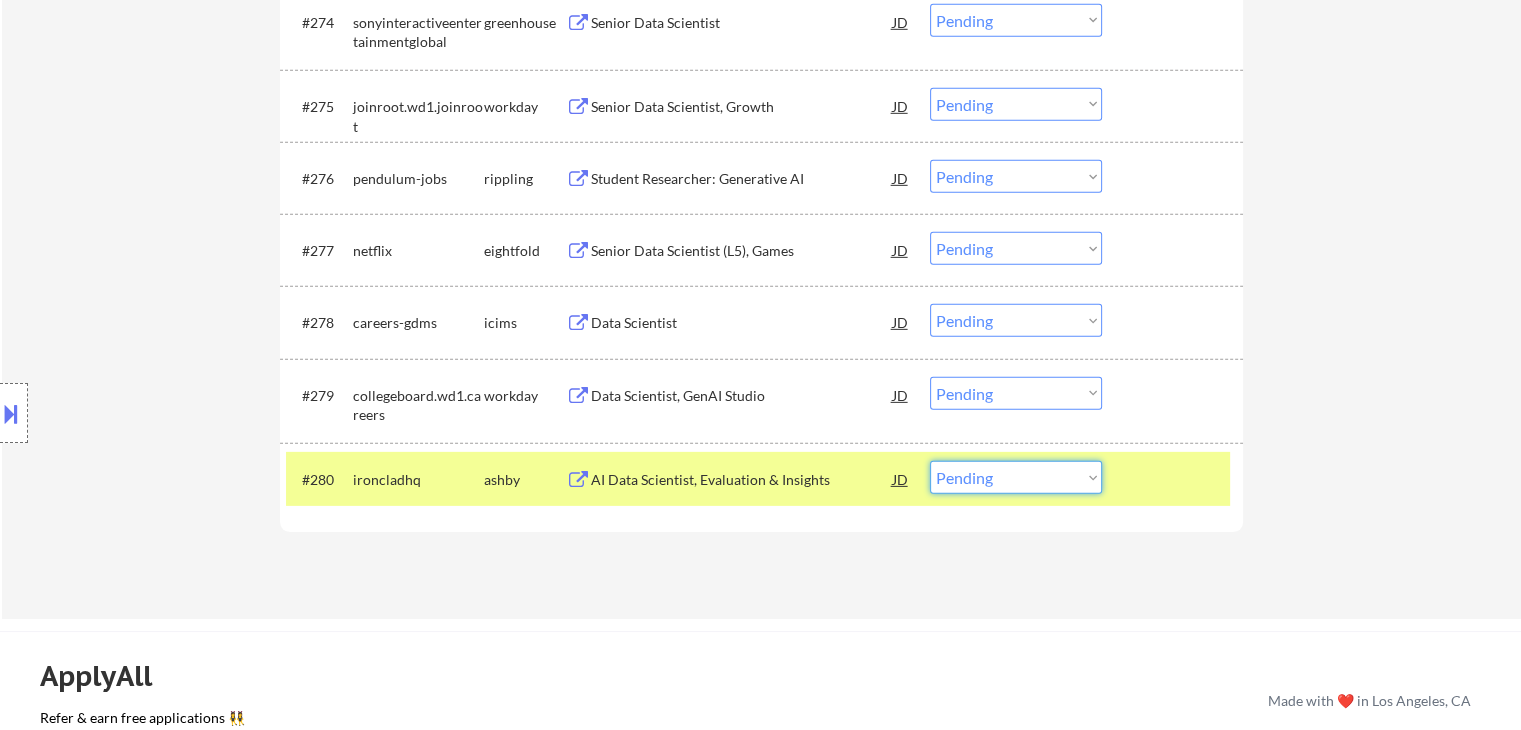 drag, startPoint x: 1019, startPoint y: 478, endPoint x: 1034, endPoint y: 492, distance: 20.518284 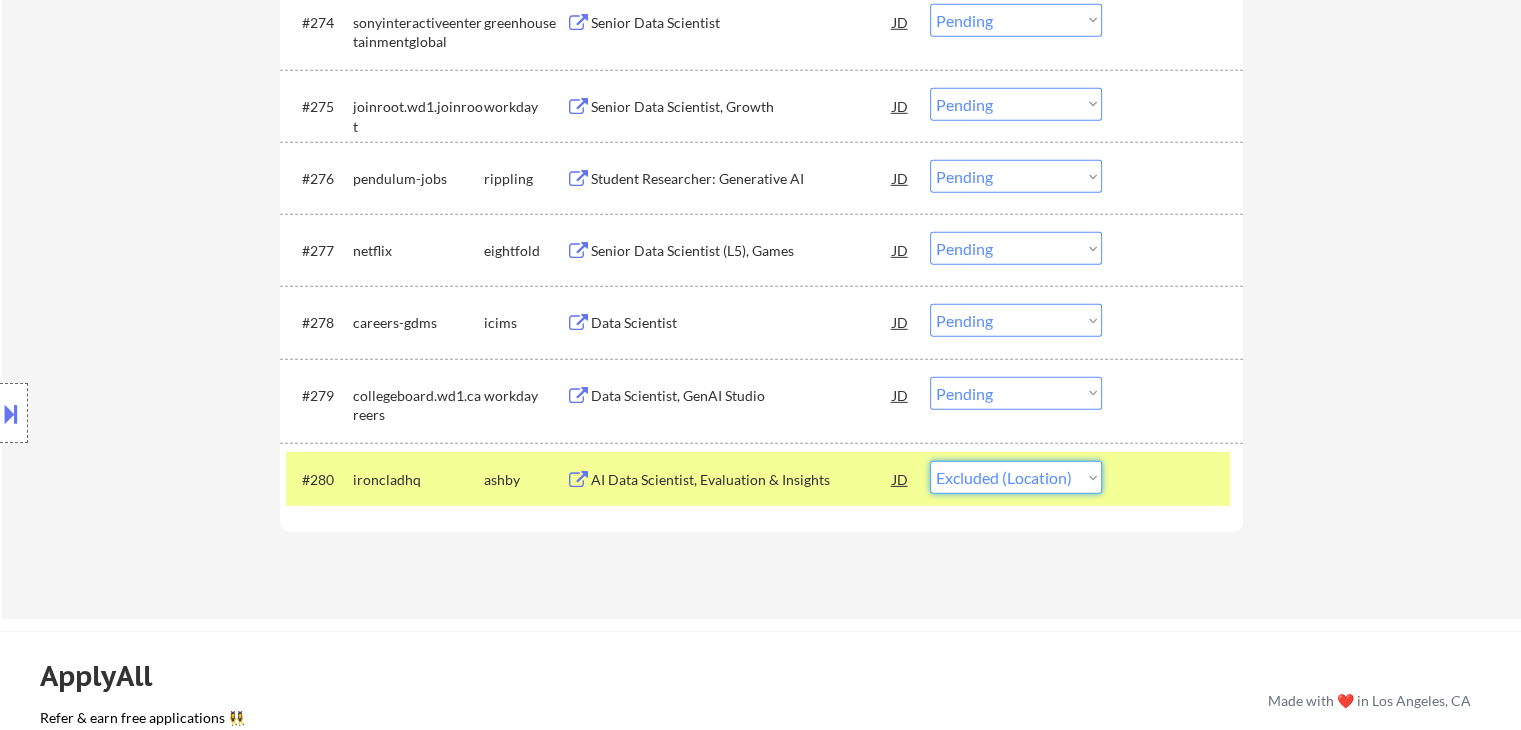 click on "Choose an option... Pending Applied Excluded (Questions) Excluded (Expired) Excluded (Location) Excluded (Bad Match) Excluded (Blocklist) Excluded (Salary) Excluded (Other)" at bounding box center (1016, 477) 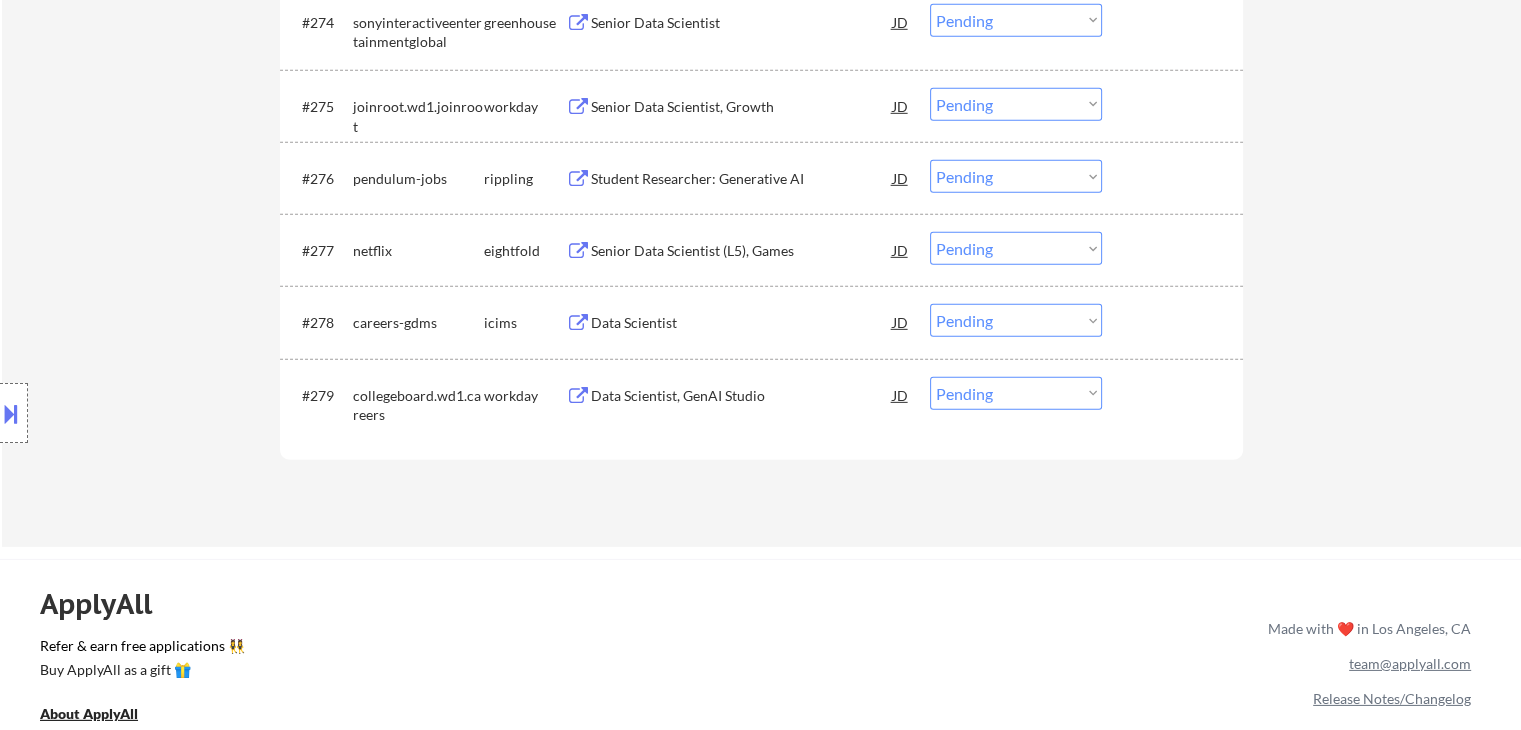 click on "Data Scientist, GenAI Studio" at bounding box center [742, 396] 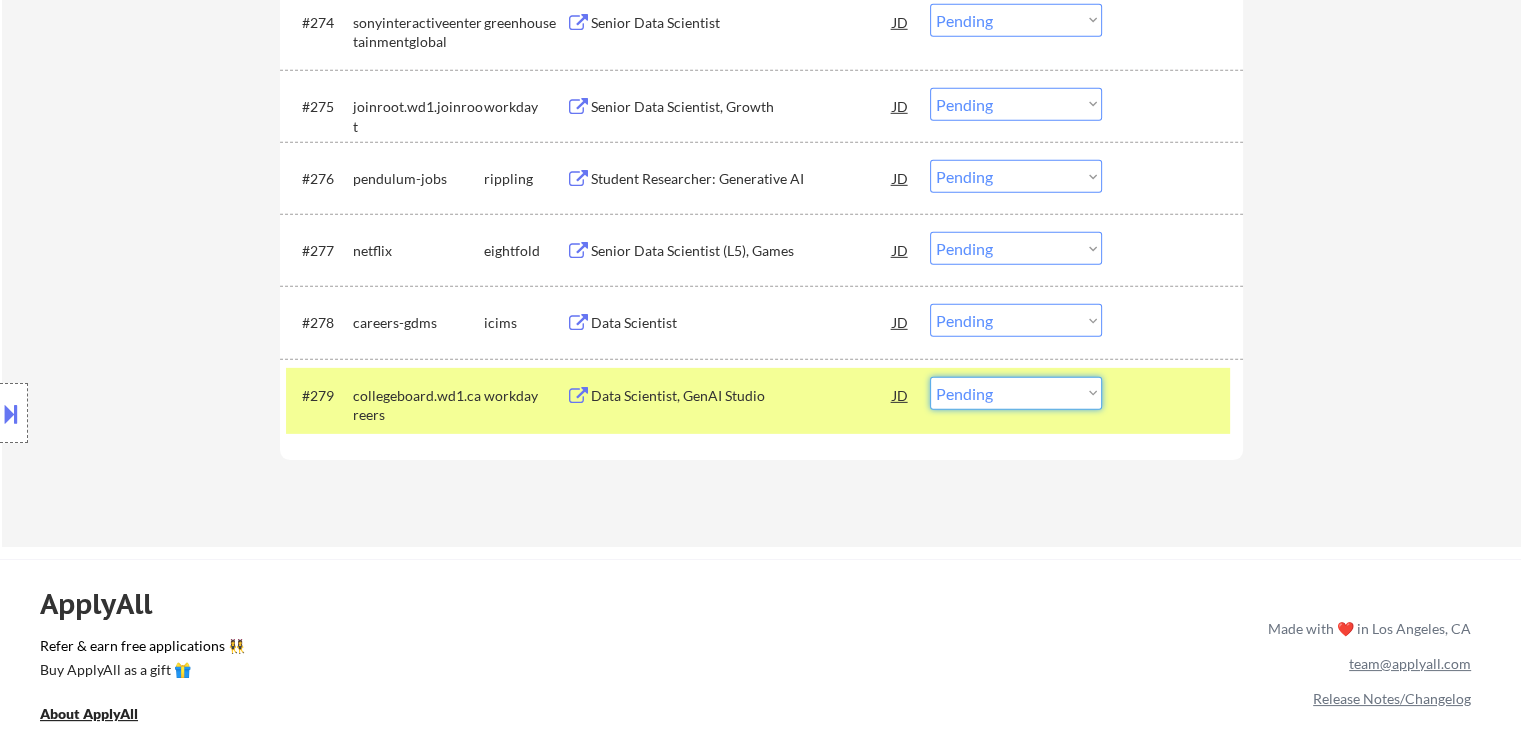 click on "Choose an option... Pending Applied Excluded (Questions) Excluded (Expired) Excluded (Location) Excluded (Bad Match) Excluded (Blocklist) Excluded (Salary) Excluded (Other)" at bounding box center (1016, 393) 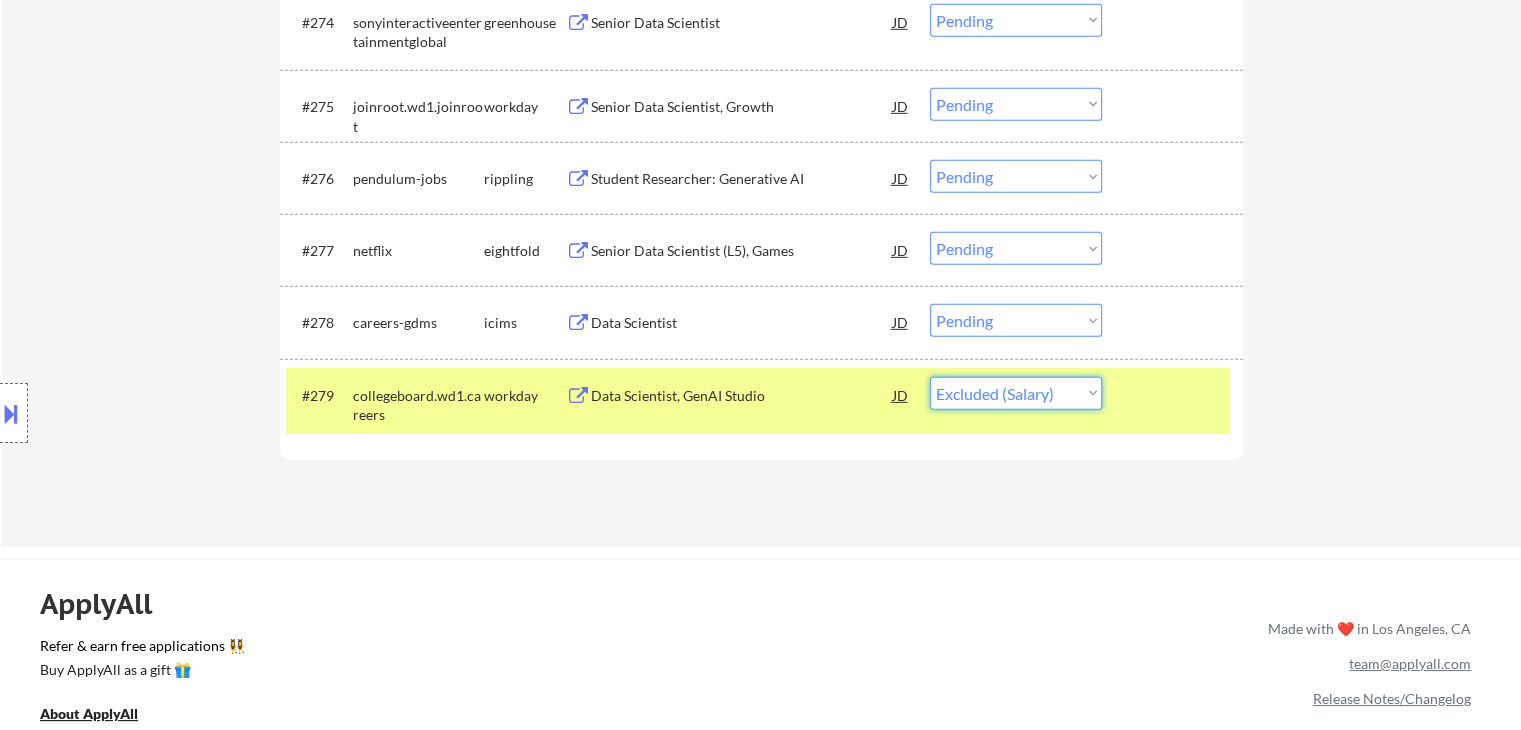 click on "Choose an option... Pending Applied Excluded (Questions) Excluded (Expired) Excluded (Location) Excluded (Bad Match) Excluded (Blocklist) Excluded (Salary) Excluded (Other)" at bounding box center (1016, 393) 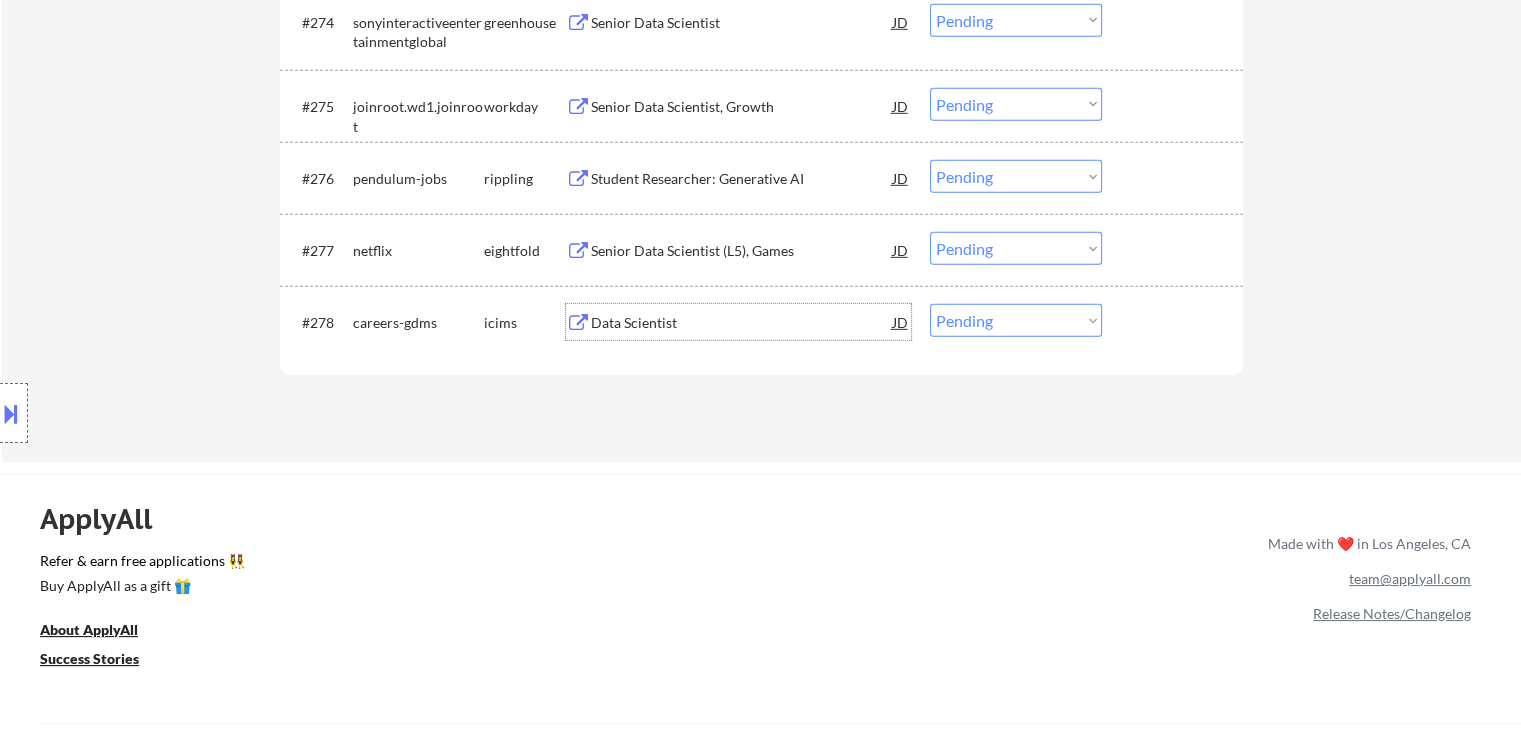 click on "Data Scientist" at bounding box center [742, 322] 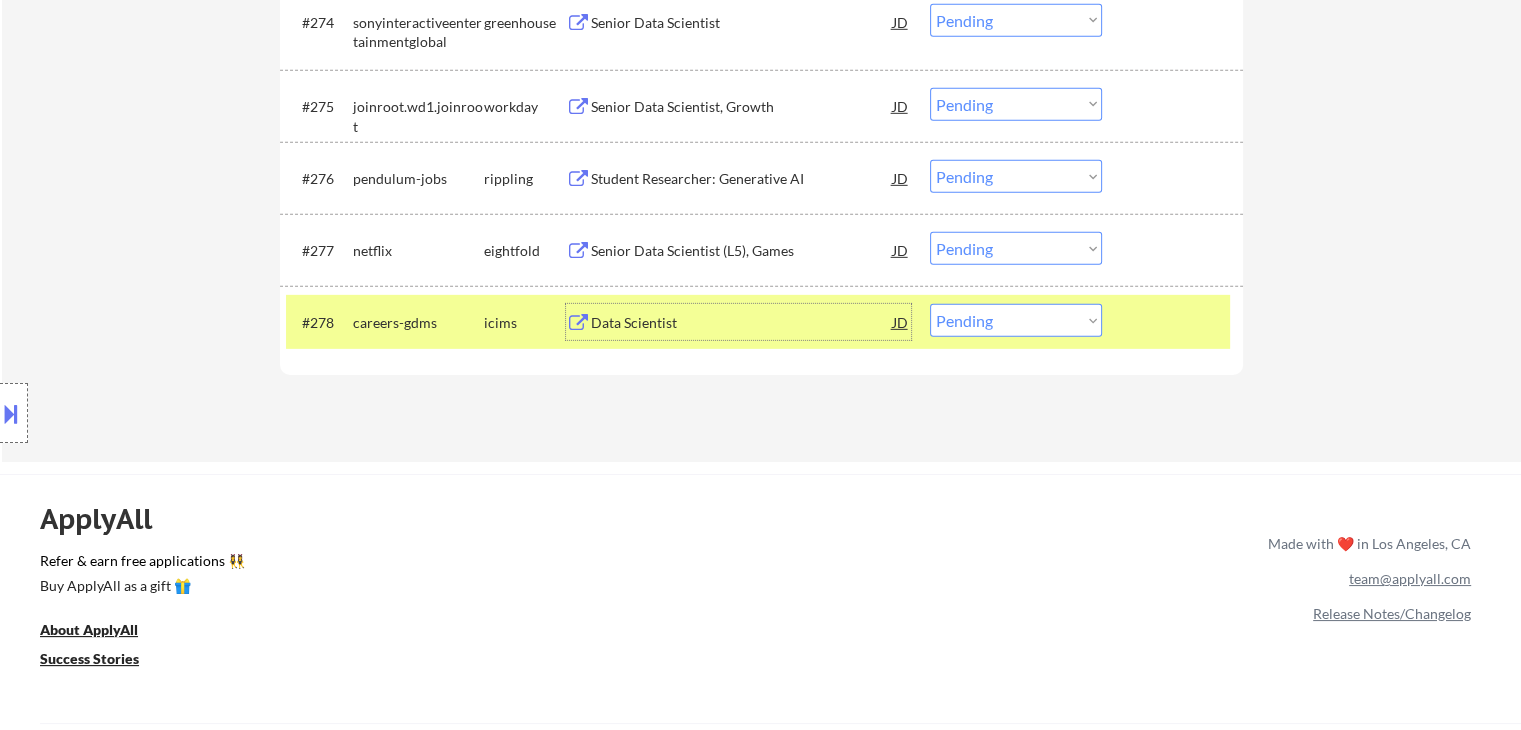 click on "Senior Data Scientist (L5), Games" at bounding box center (742, 251) 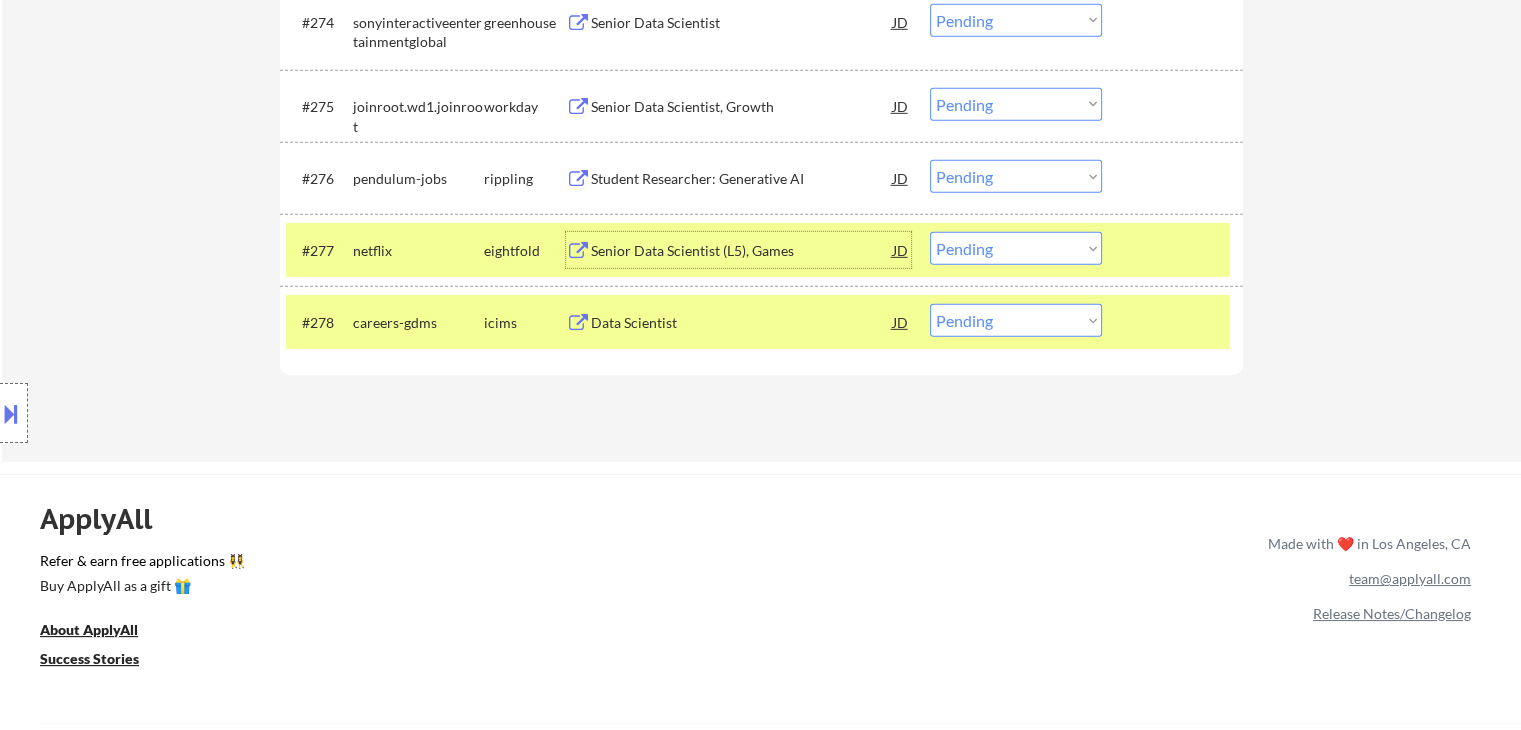 drag, startPoint x: 997, startPoint y: 251, endPoint x: 1004, endPoint y: 261, distance: 12.206555 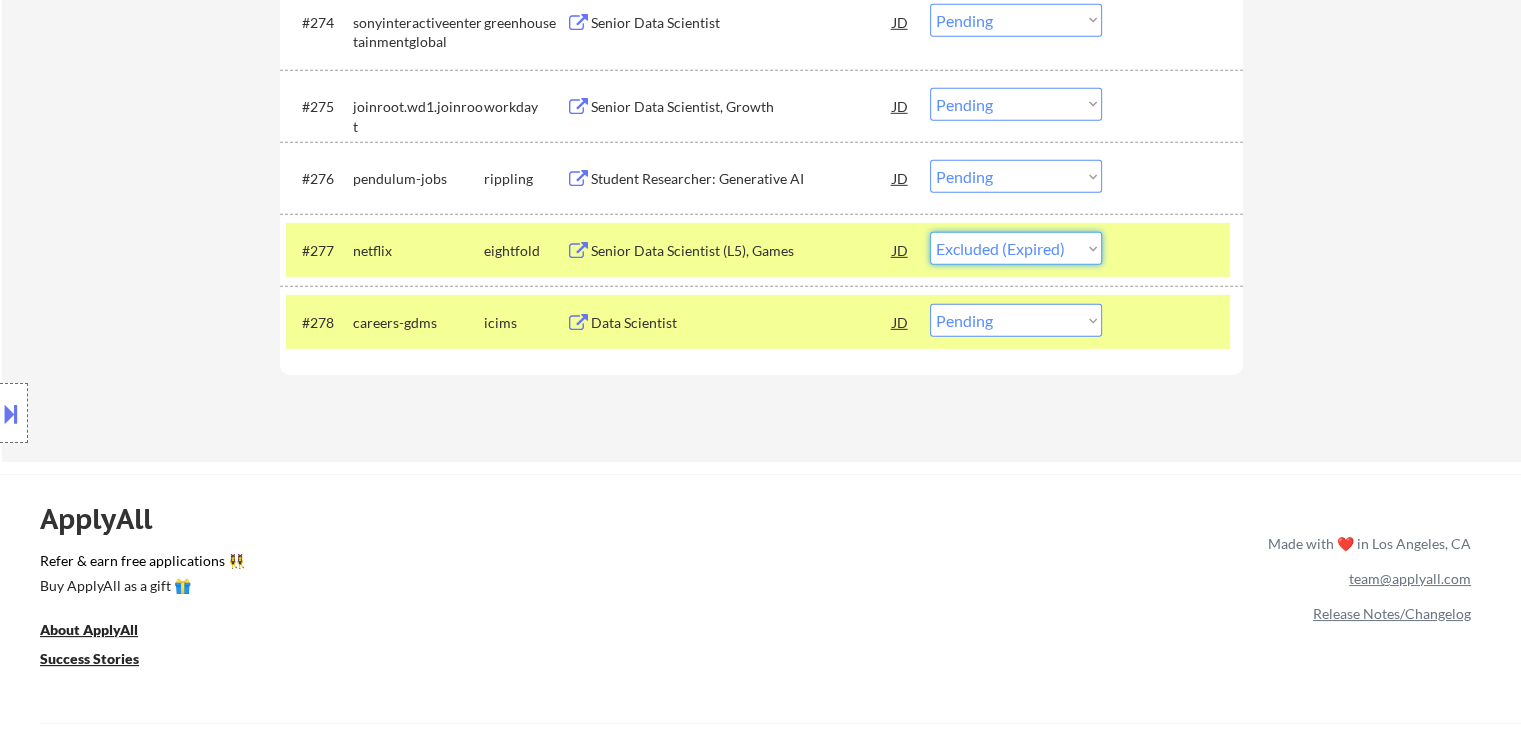 click on "Choose an option... Pending Applied Excluded (Questions) Excluded (Expired) Excluded (Location) Excluded (Bad Match) Excluded (Blocklist) Excluded (Salary) Excluded (Other)" at bounding box center (1016, 248) 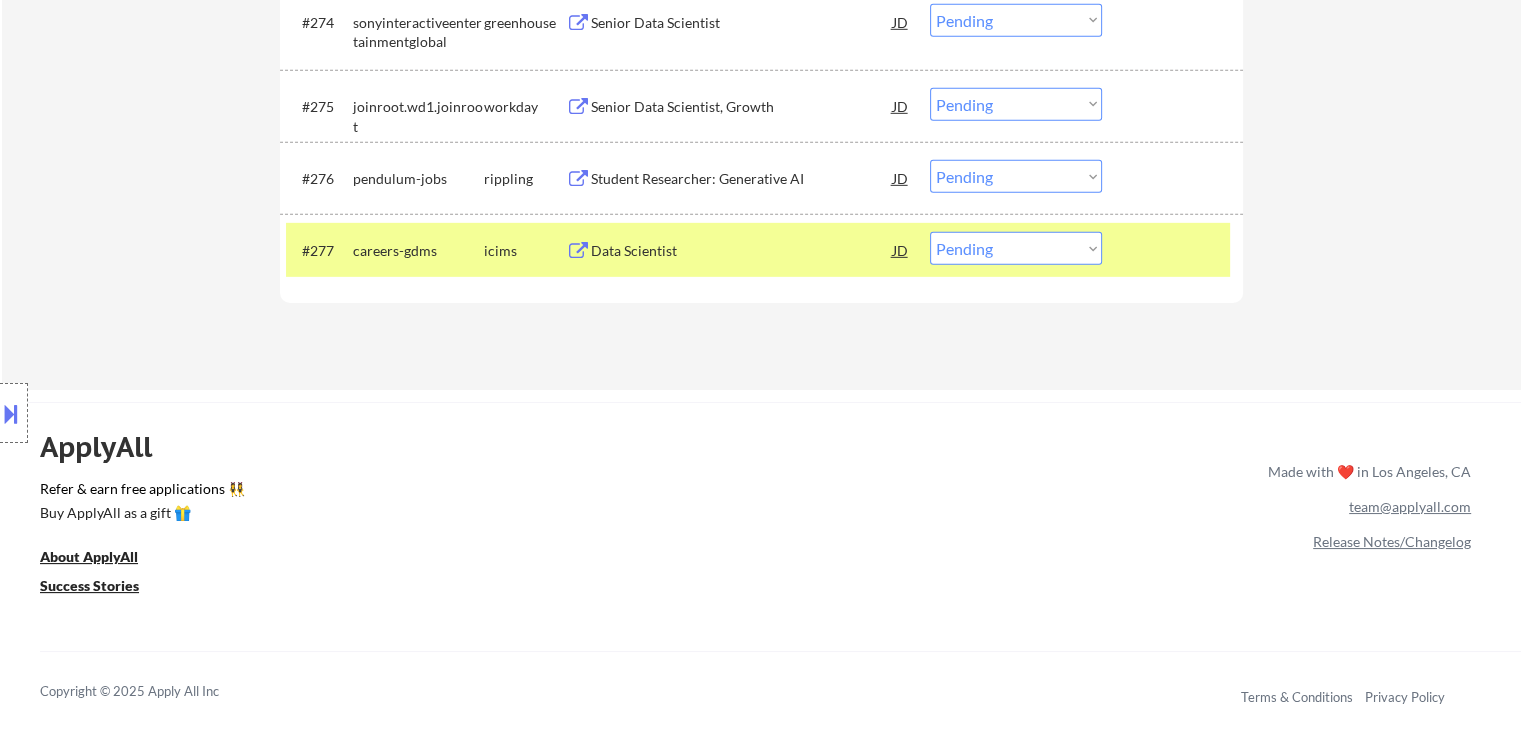 drag, startPoint x: 999, startPoint y: 238, endPoint x: 1008, endPoint y: 261, distance: 24.698177 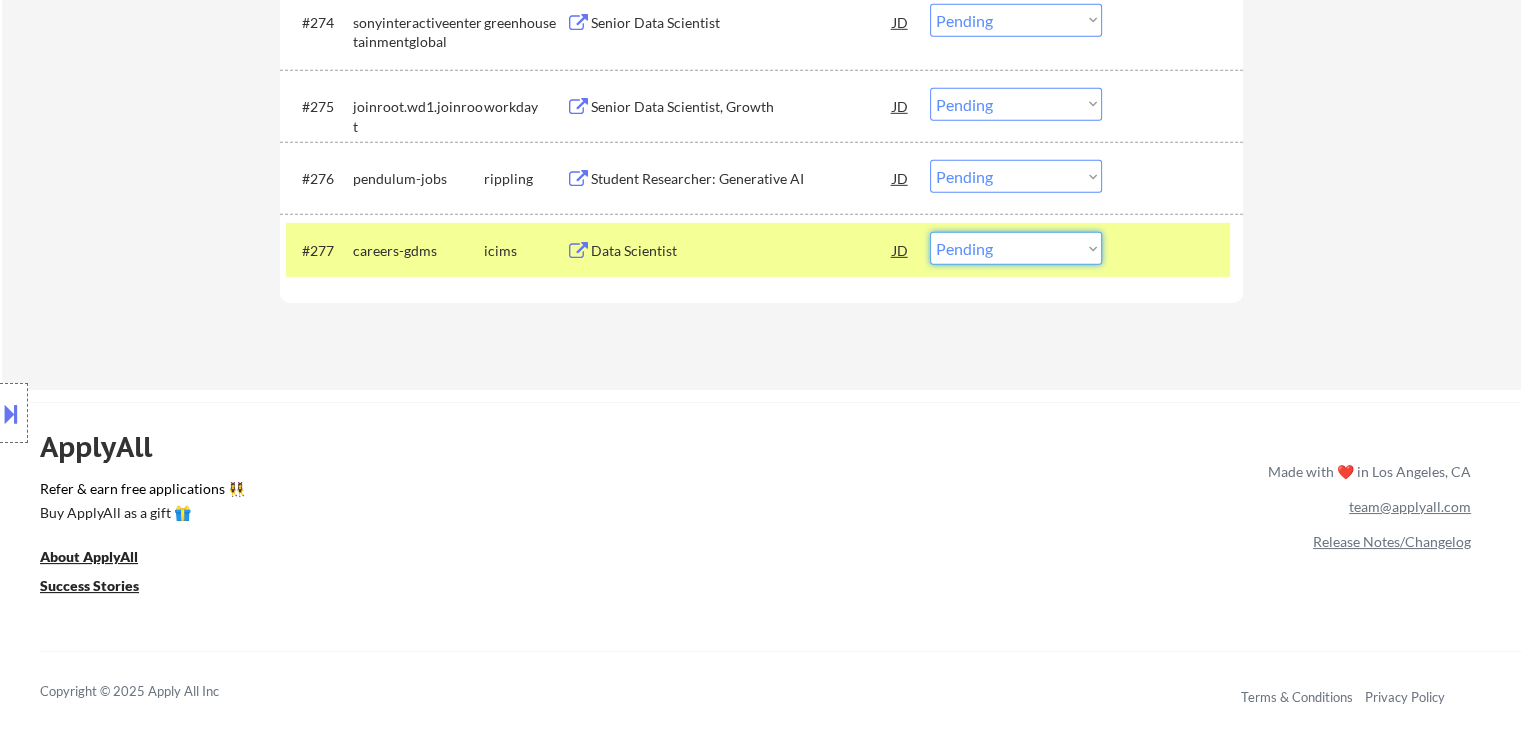 select on ""excluded__salary_"" 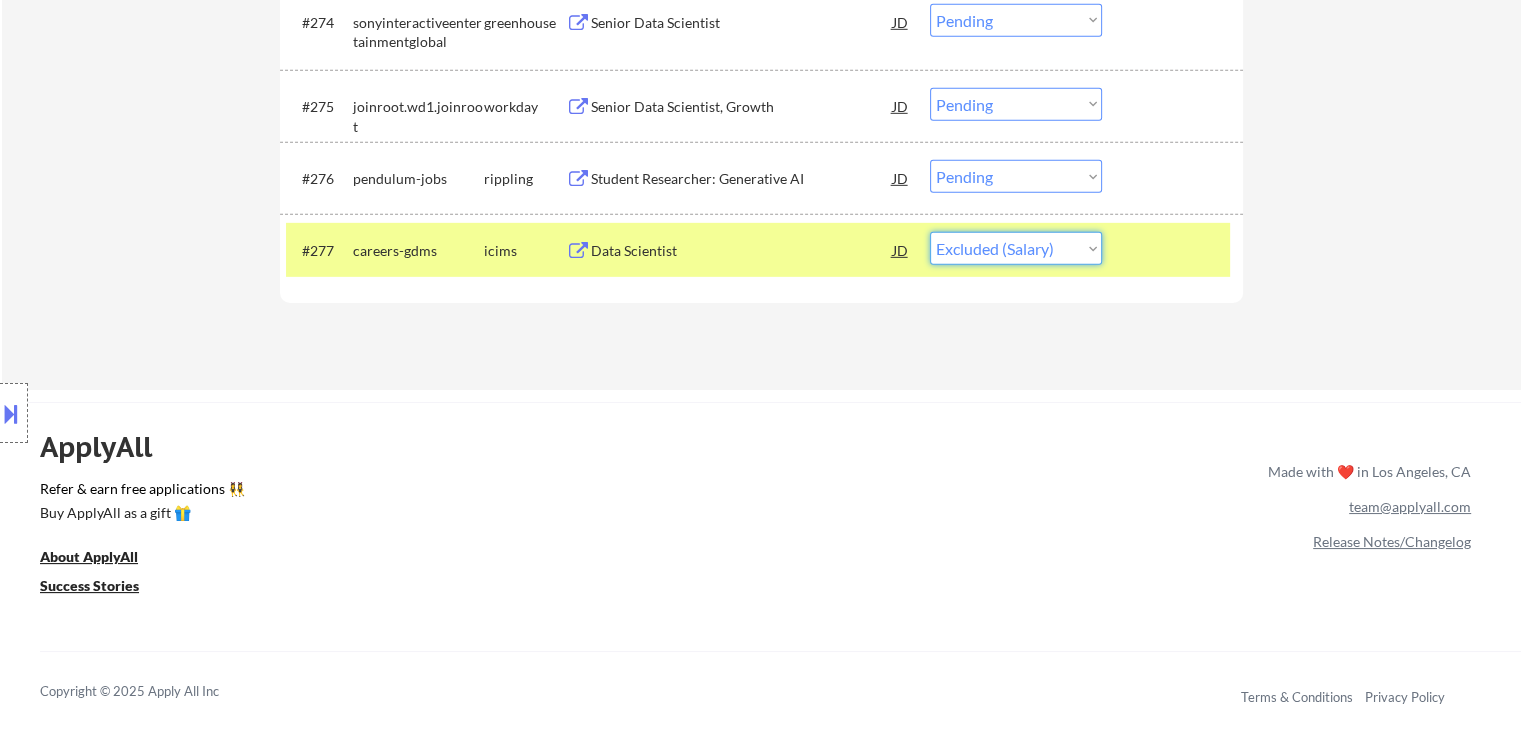 click on "Choose an option... Pending Applied Excluded (Questions) Excluded (Expired) Excluded (Location) Excluded (Bad Match) Excluded (Blocklist) Excluded (Salary) Excluded (Other)" at bounding box center (1016, 248) 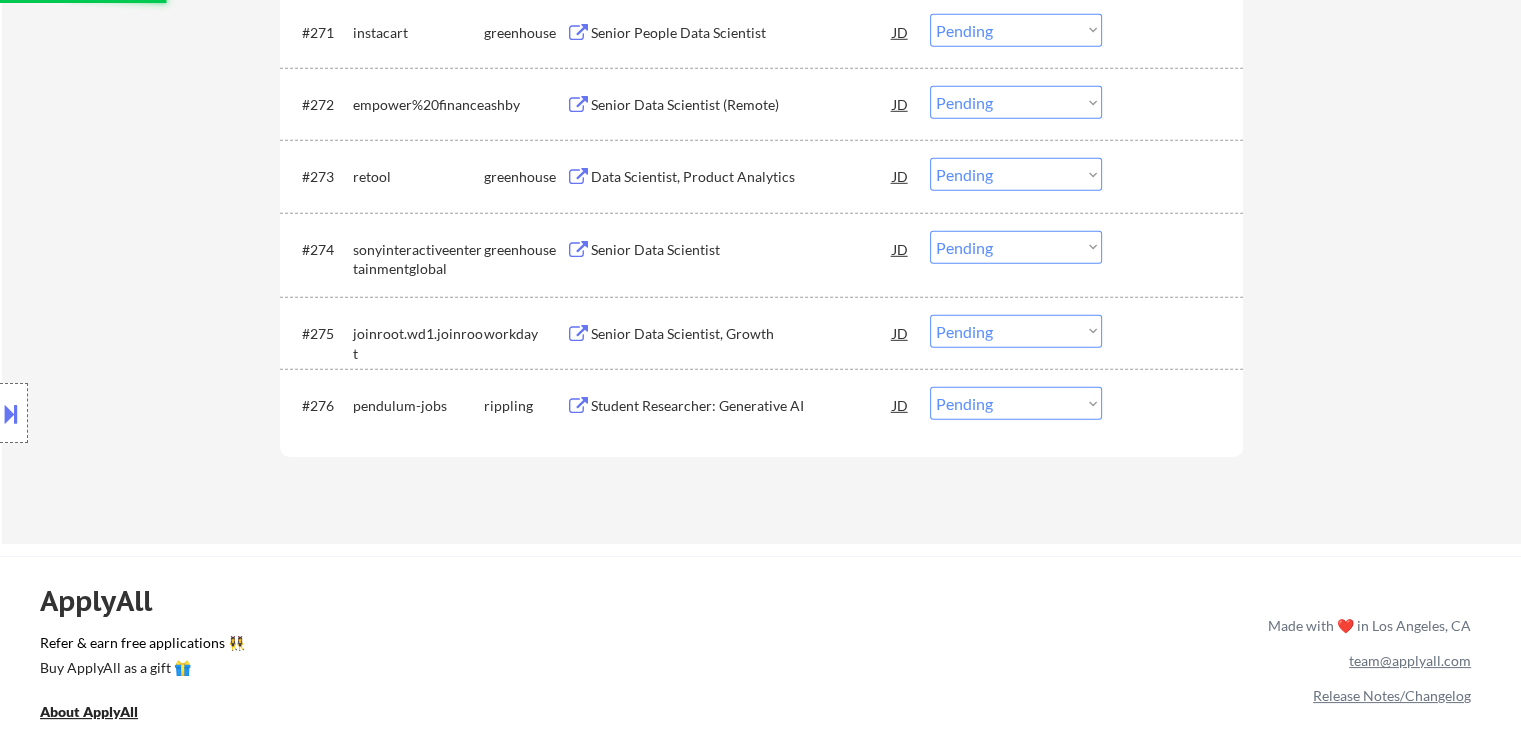 scroll, scrollTop: 5851, scrollLeft: 0, axis: vertical 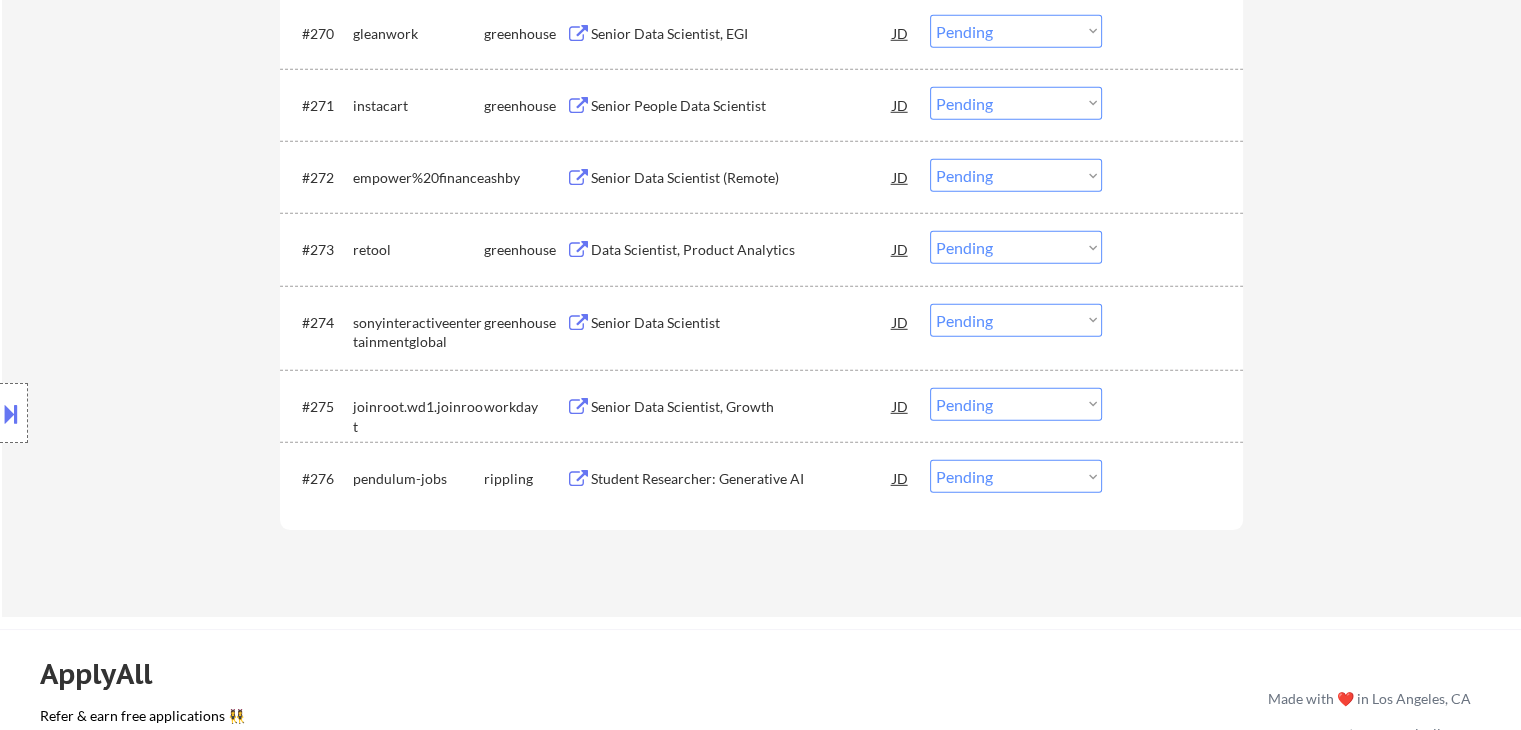 click on "Student Researcher: Generative AI" at bounding box center (742, 479) 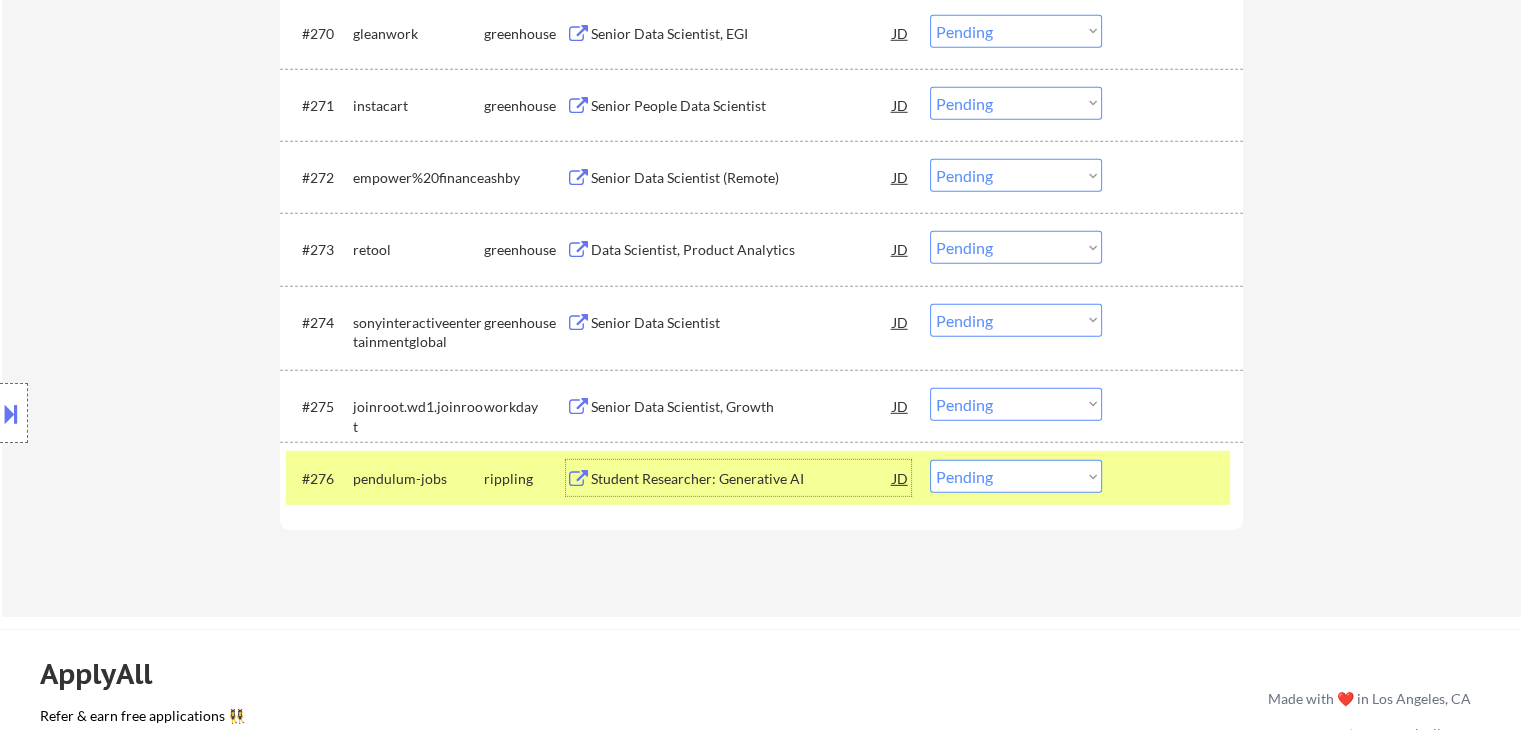 click on "Choose an option... Pending Applied Excluded (Questions) Excluded (Expired) Excluded (Location) Excluded (Bad Match) Excluded (Blocklist) Excluded (Salary) Excluded (Other)" at bounding box center (1016, 476) 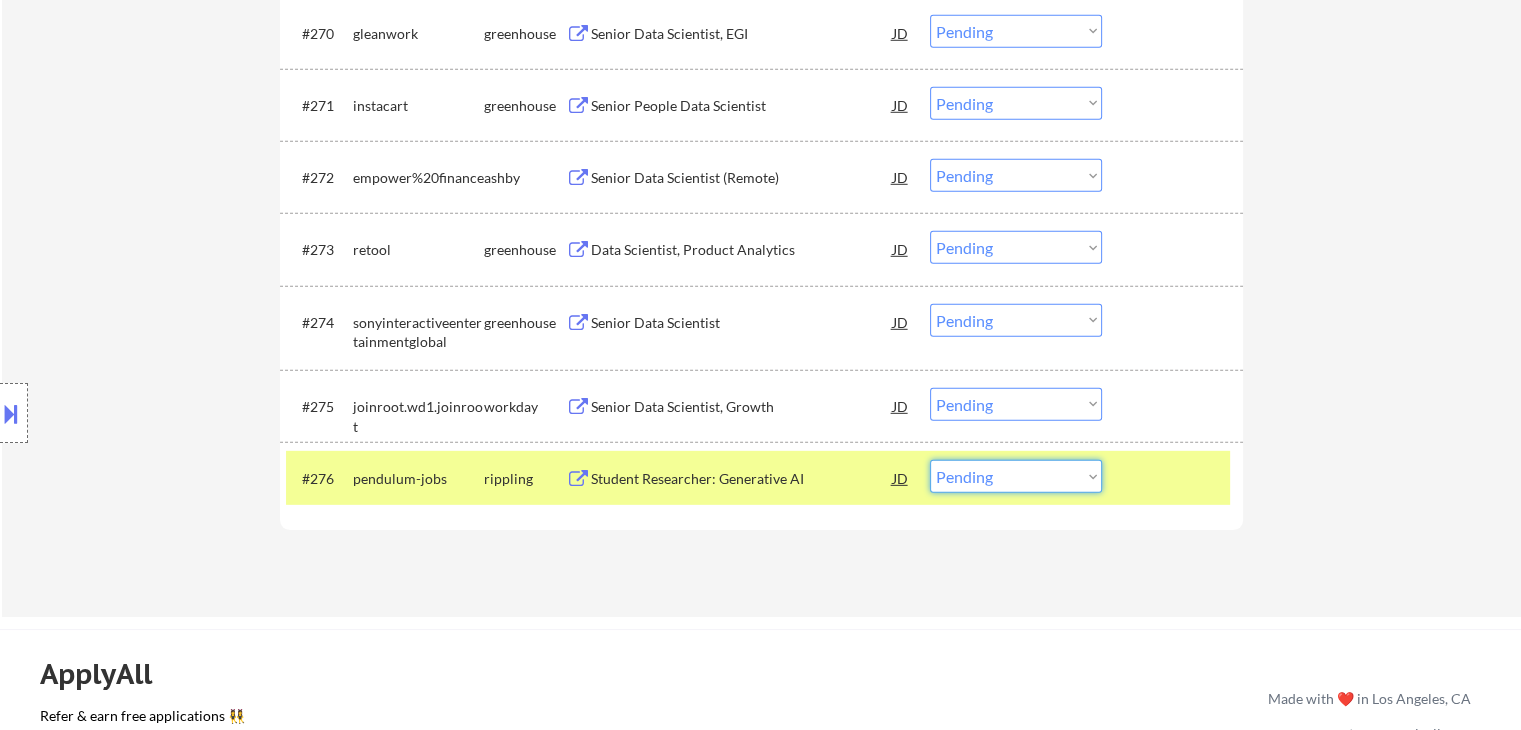 select on ""excluded__bad_match_"" 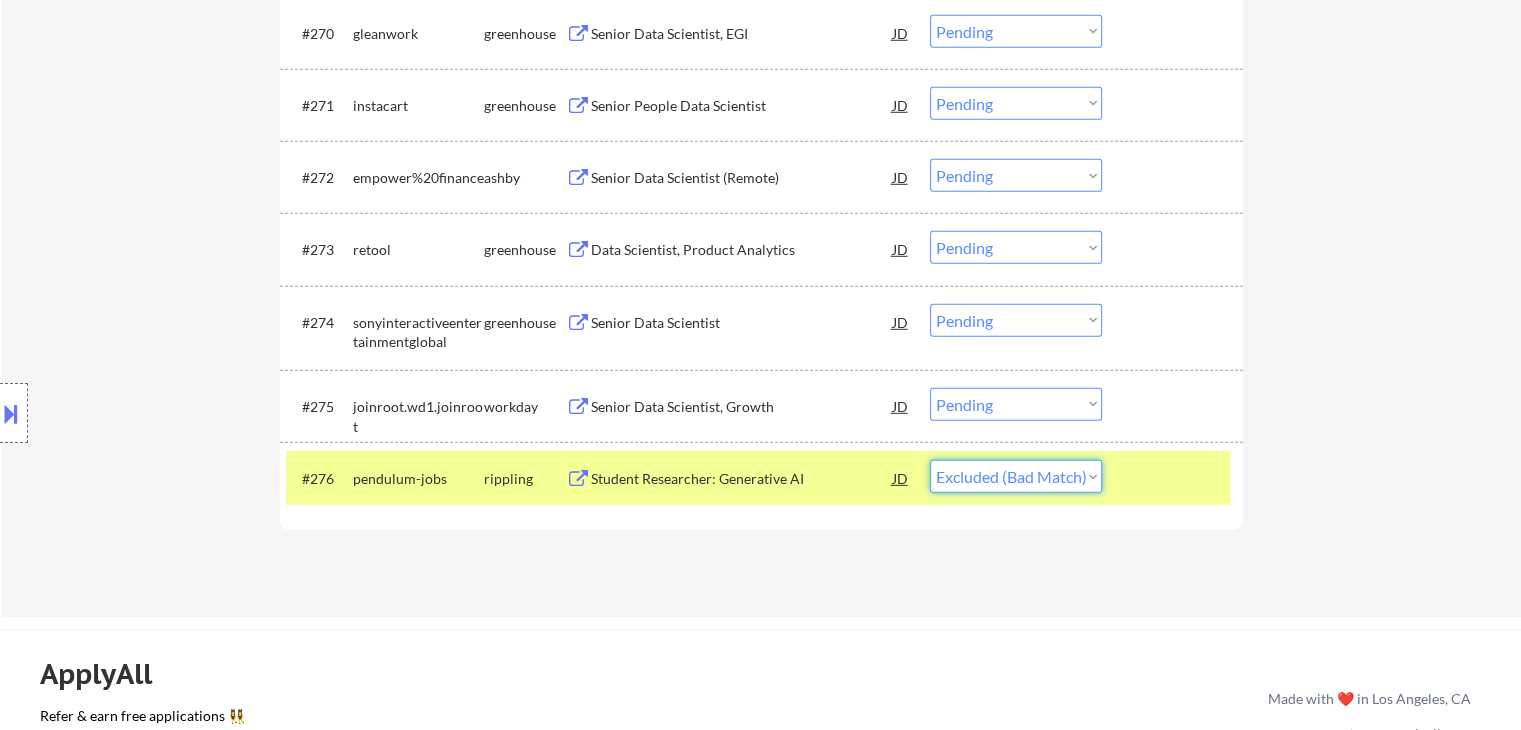 click on "Choose an option... Pending Applied Excluded (Questions) Excluded (Expired) Excluded (Location) Excluded (Bad Match) Excluded (Blocklist) Excluded (Salary) Excluded (Other)" at bounding box center [1016, 476] 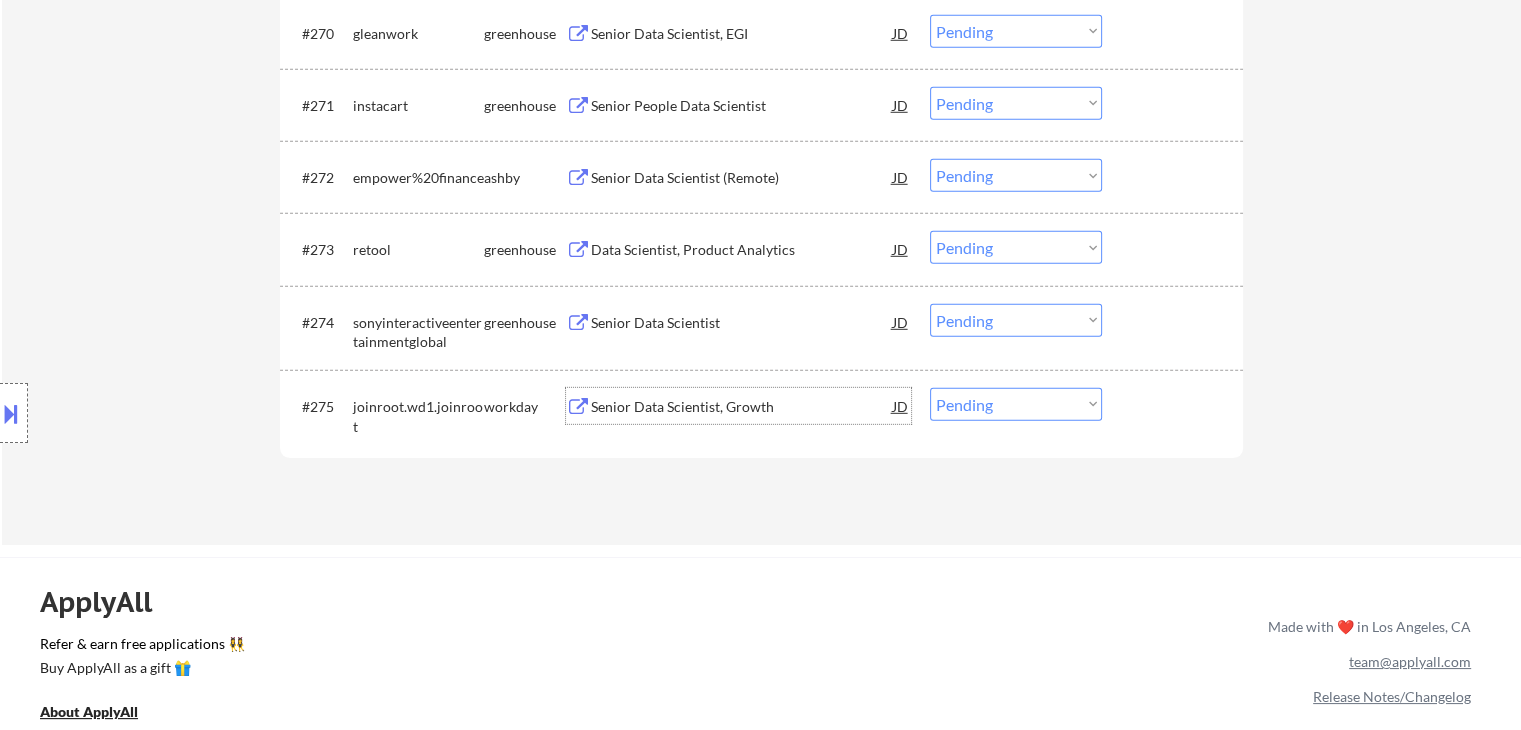 click on "Senior Data Scientist, Growth" at bounding box center [742, 407] 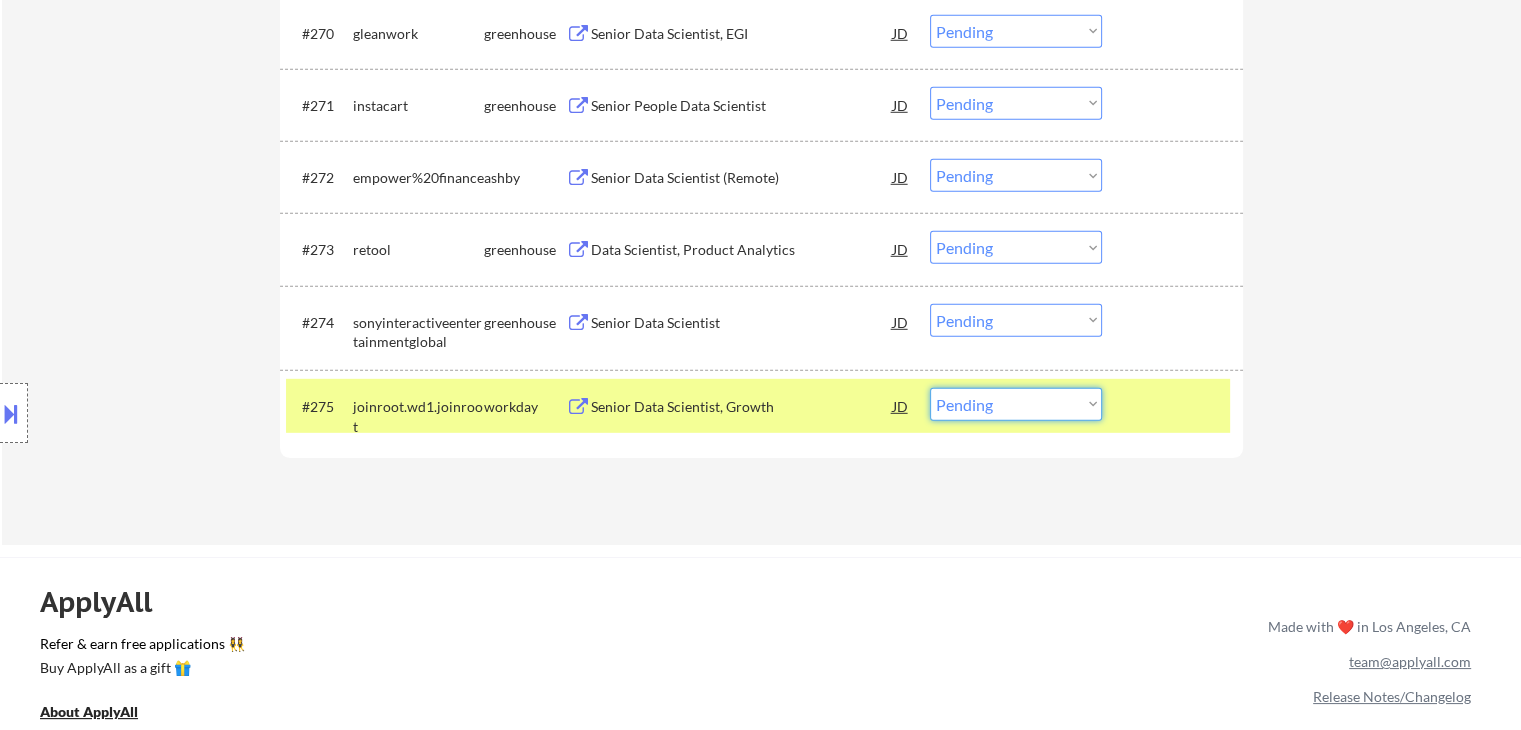 drag, startPoint x: 1025, startPoint y: 409, endPoint x: 1040, endPoint y: 419, distance: 18.027756 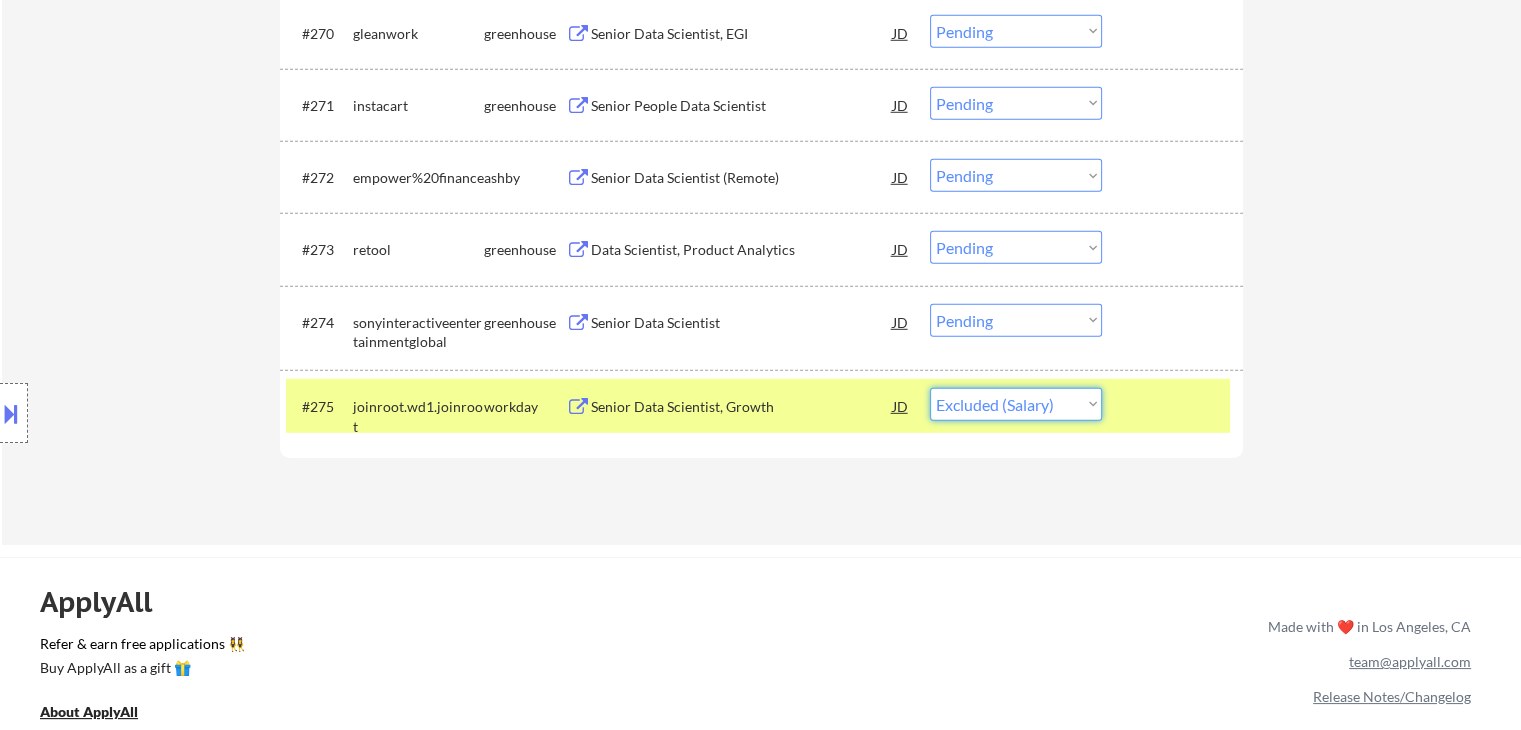 click on "Choose an option... Pending Applied Excluded (Questions) Excluded (Expired) Excluded (Location) Excluded (Bad Match) Excluded (Blocklist) Excluded (Salary) Excluded (Other)" at bounding box center [1016, 404] 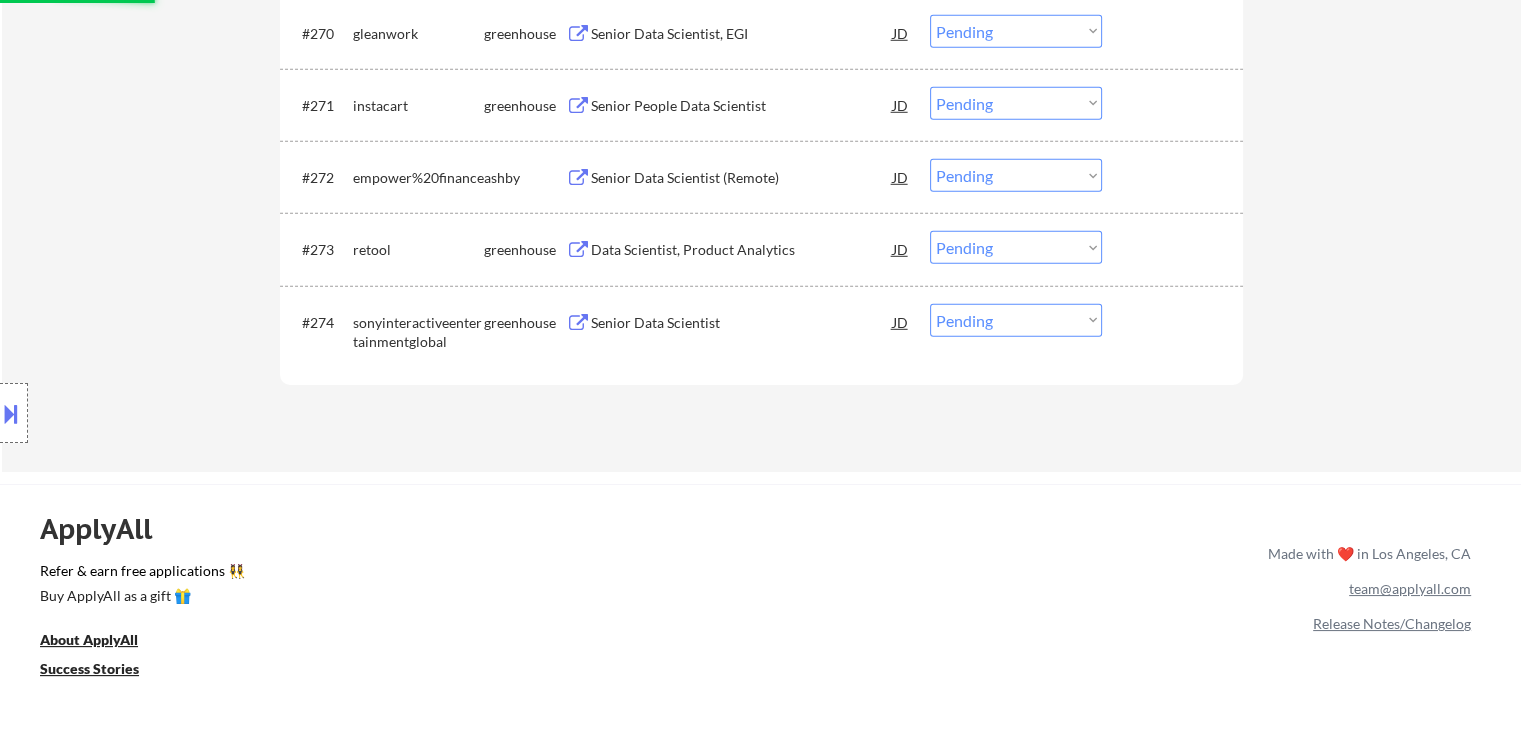 click on "Senior Data Scientist" at bounding box center (742, 323) 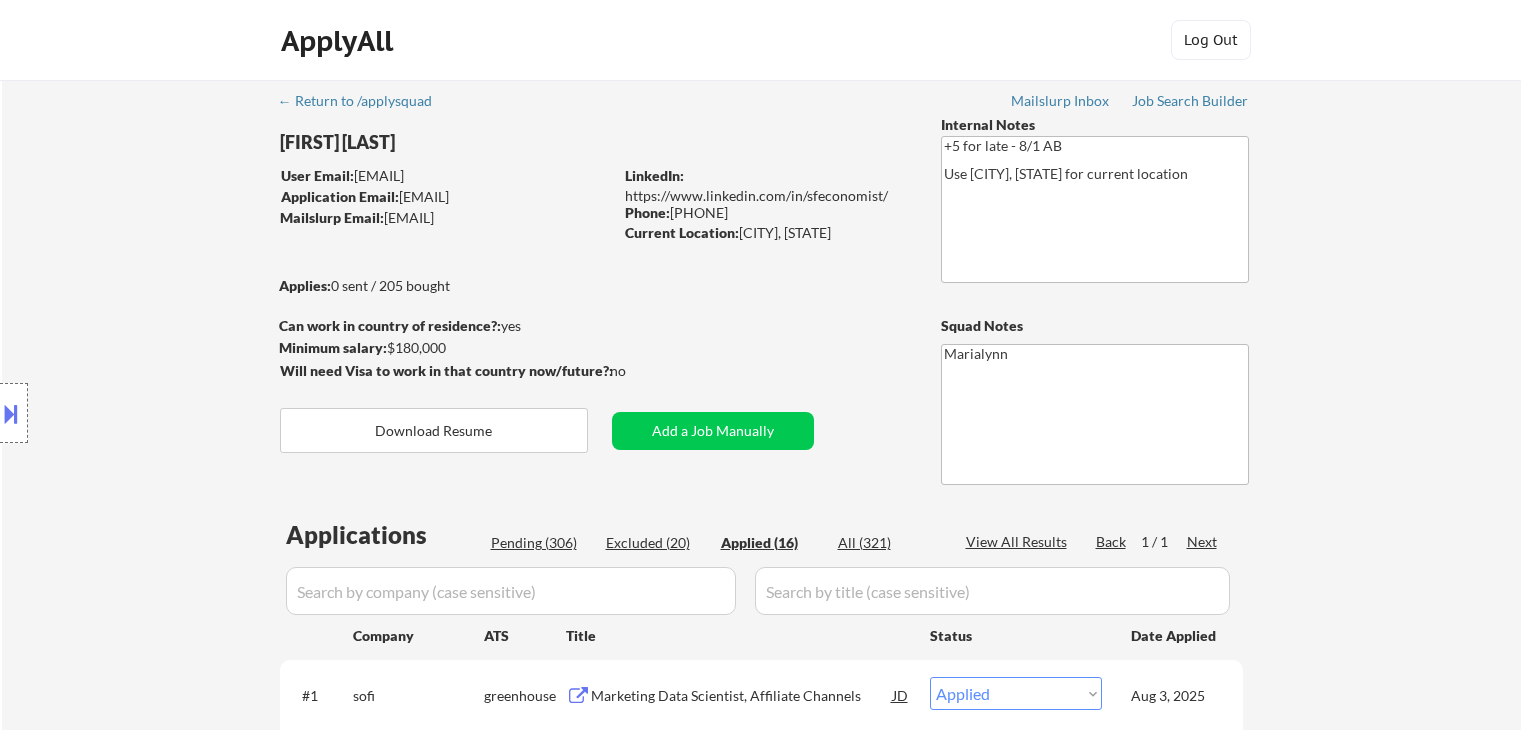 select on ""applied"" 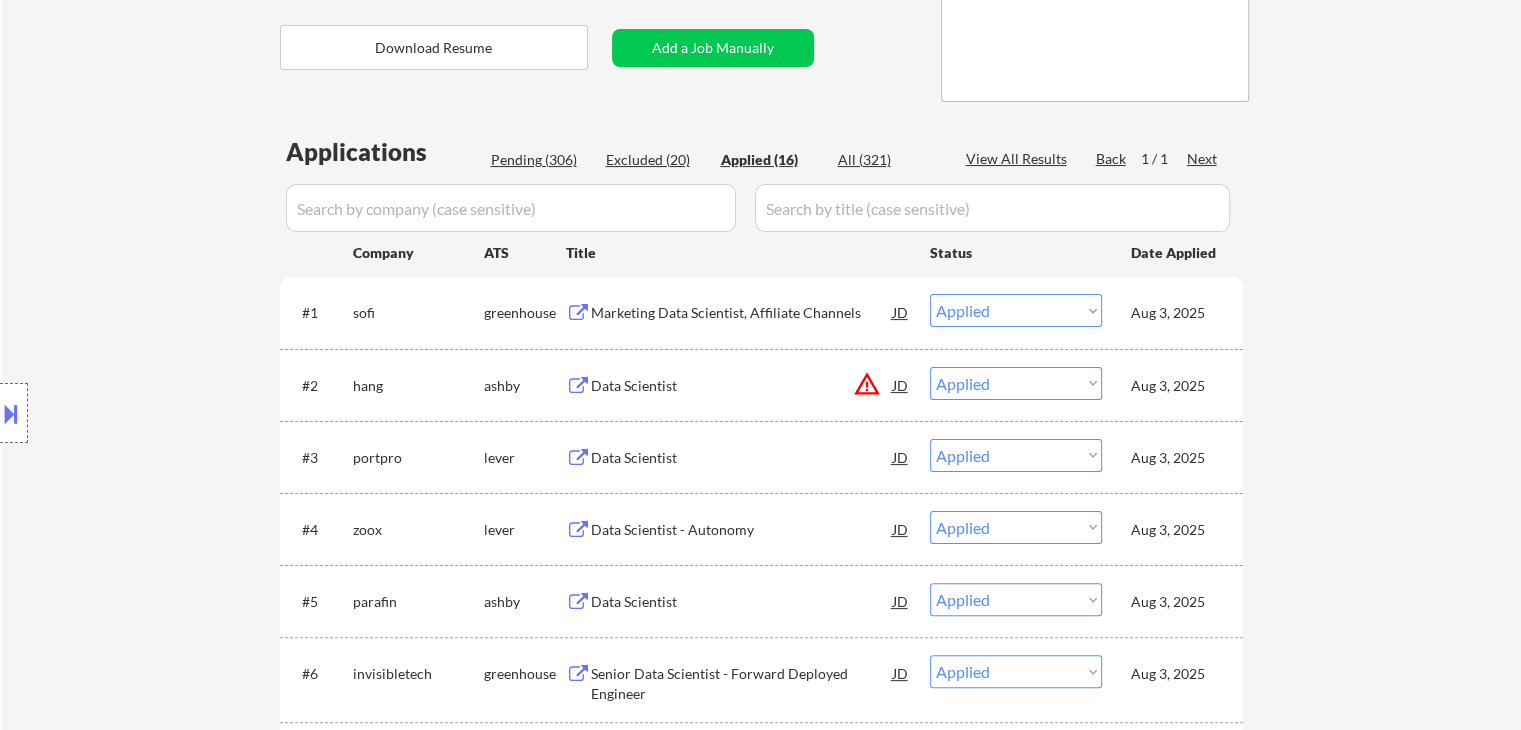 scroll, scrollTop: 400, scrollLeft: 0, axis: vertical 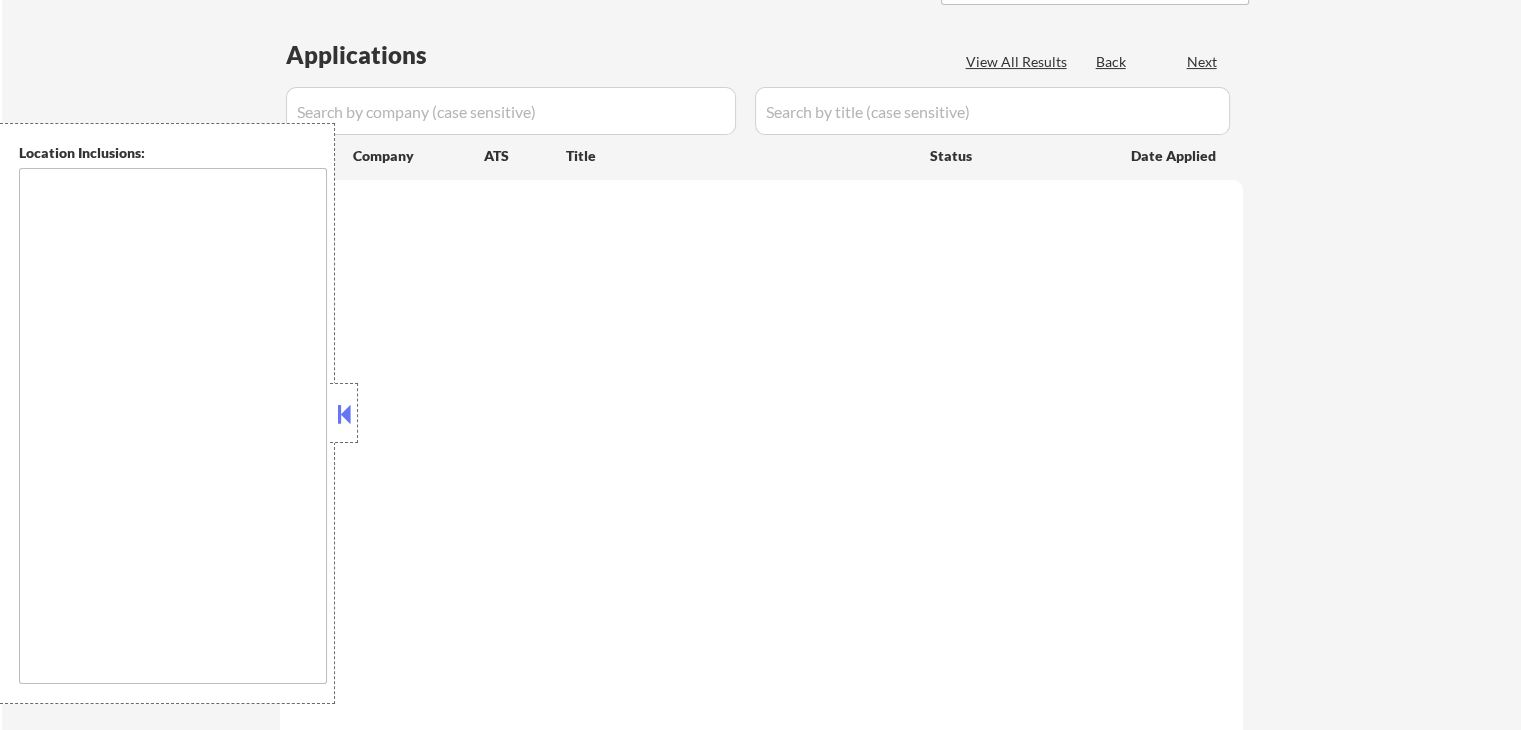 type on "[STATE]   [STATE]   [STATE]   [STATE]   [STATE]   [STATE]   [STATE]   [STATE]   [STATE]   [STATE]   [STATE]   [STATE]   [STATE]   [STATE]   [STATE]   [STATE]   [STATE]   [STATE]   [STATE]   [STATE]   [STATE]   [STATE]   [STATE]   [STATE]   [STATE]   [STATE]   [STATE]   [STATE]   [STATE]   [STATE]   [STATE]   [STATE]   [STATE]   [STATE]   [STATE]   [STATE]   [STATE]   [STATE]   [STATE]   [STATE]   [STATE]   [STATE]   [STATE]   [STATE]   [STATE]   [STATE]   [STATE]   [STATE]   [STATE]   [STATE]  ..." 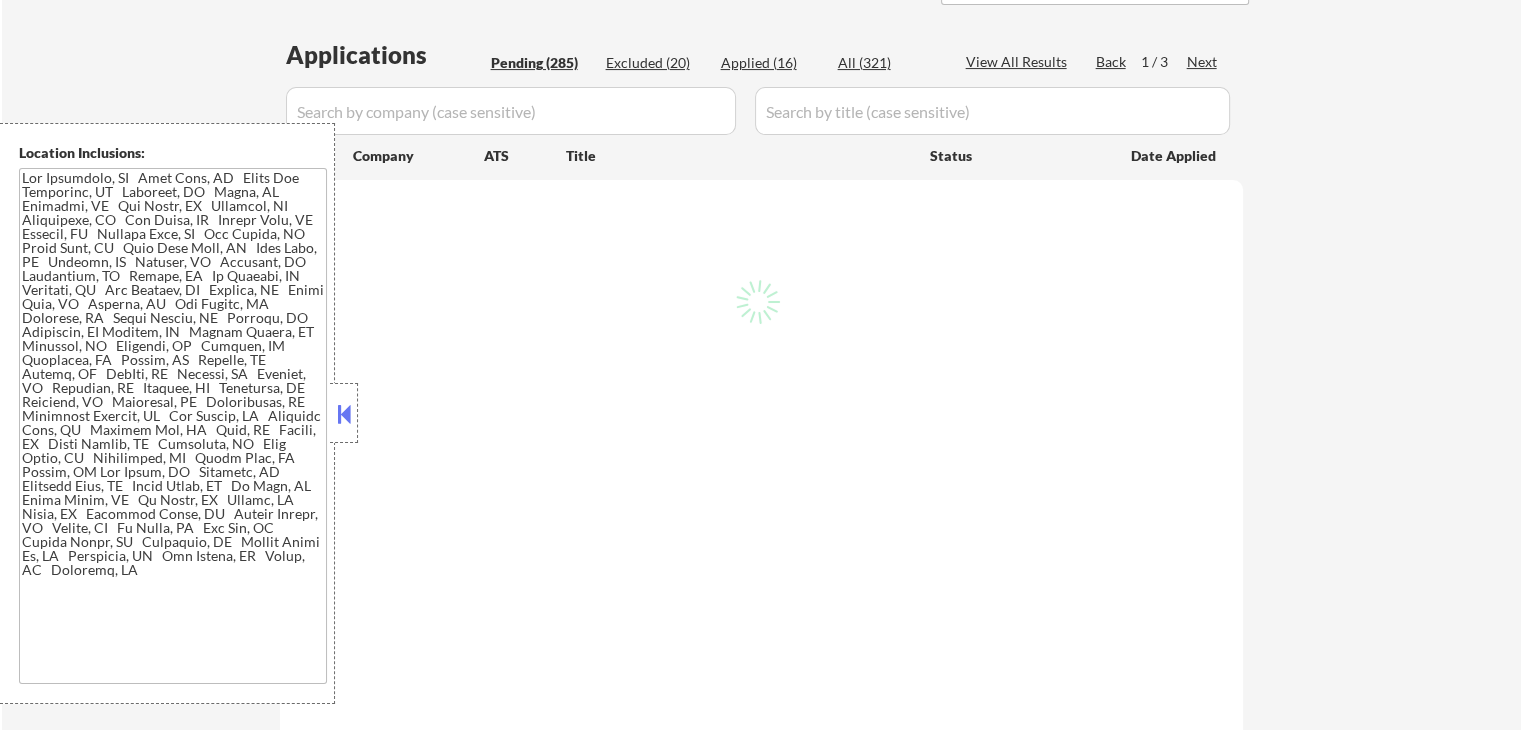 scroll, scrollTop: 400, scrollLeft: 0, axis: vertical 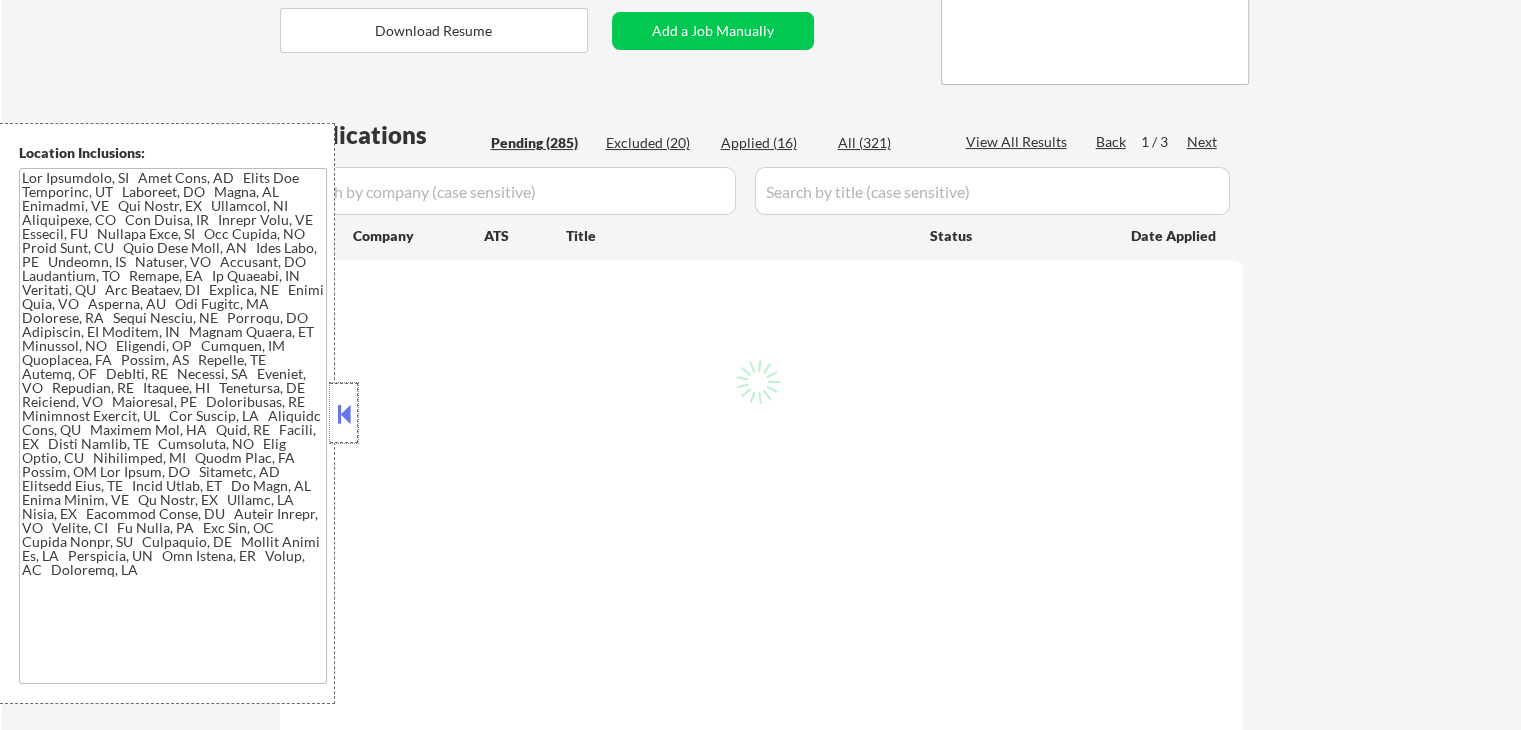 click at bounding box center (344, 413) 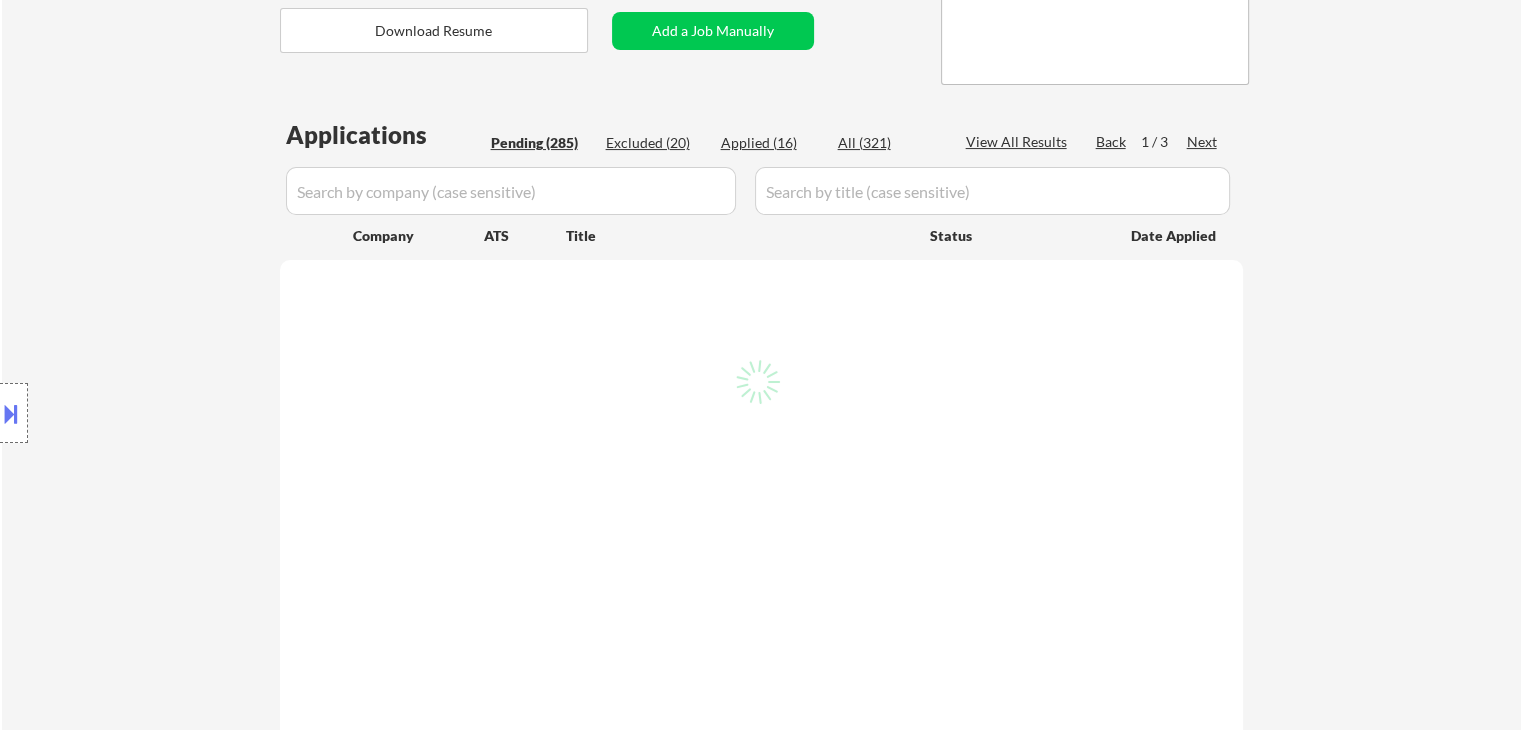 select on ""pending"" 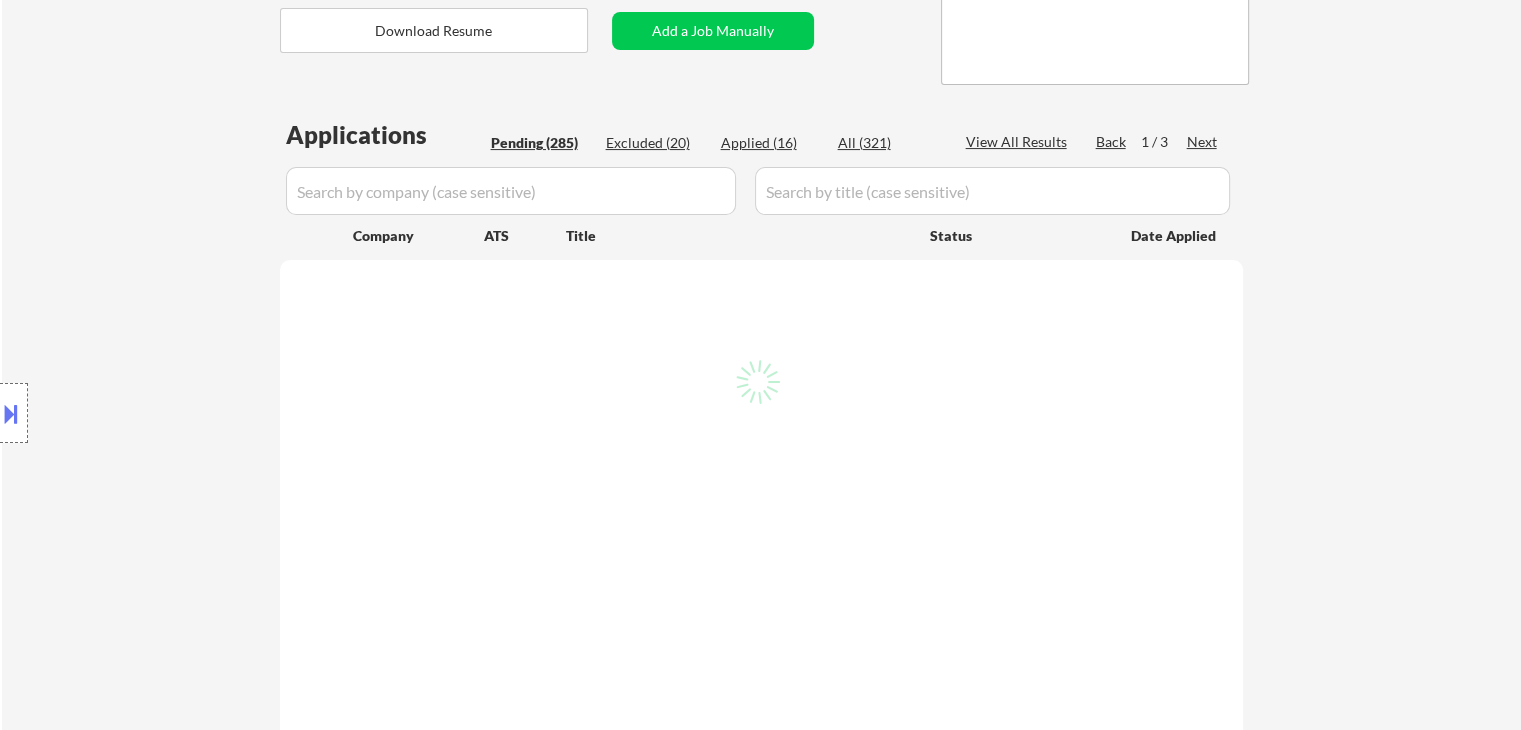 select on ""pending"" 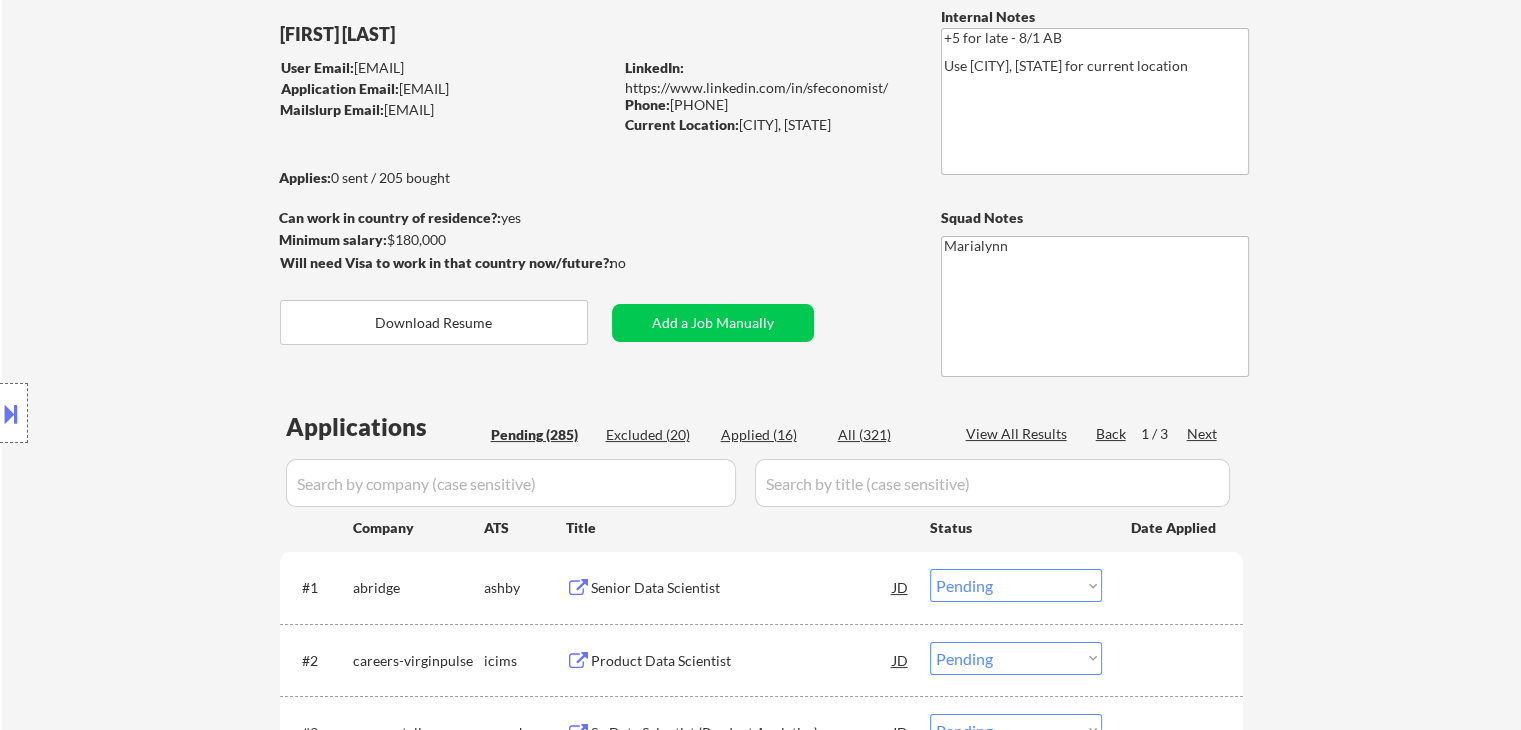 scroll, scrollTop: 100, scrollLeft: 0, axis: vertical 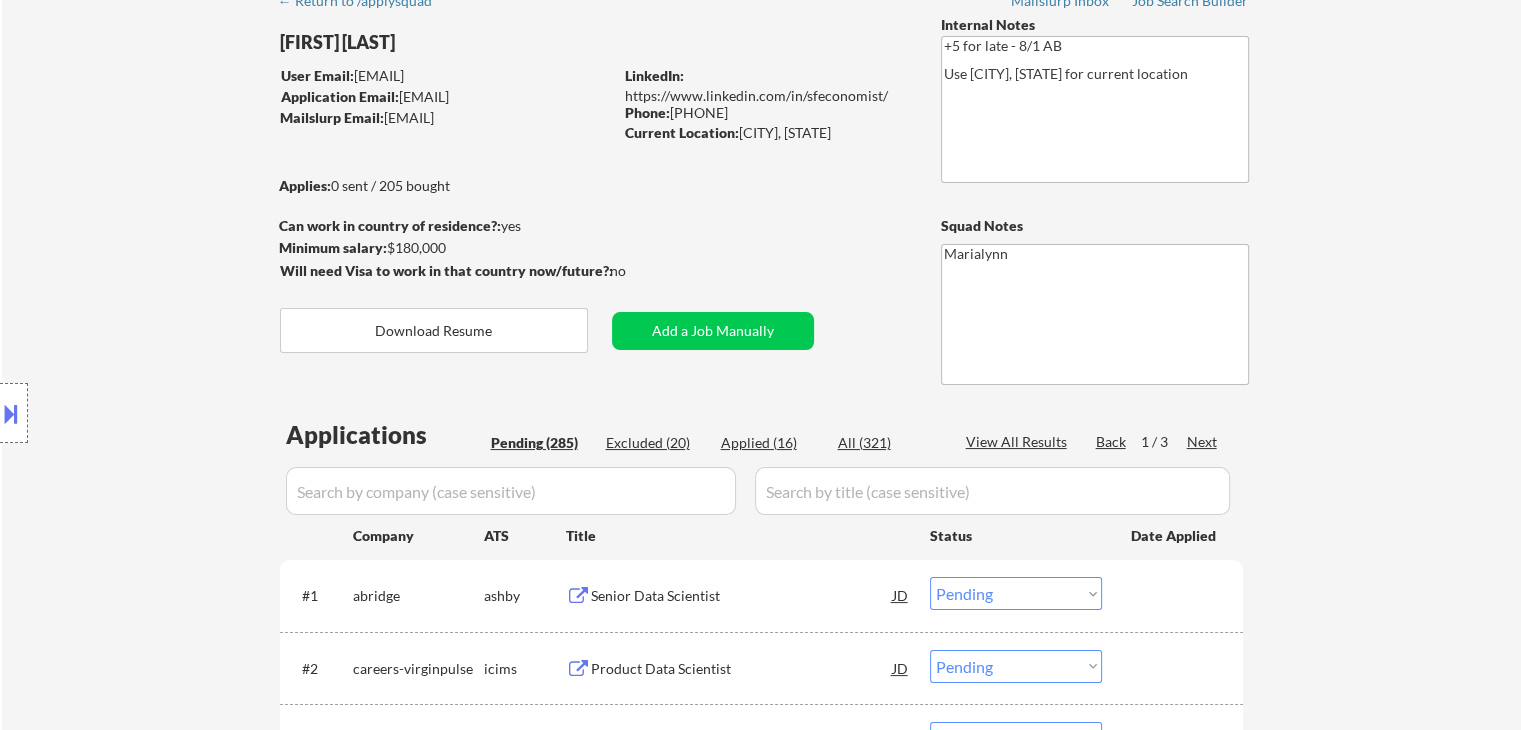 drag, startPoint x: 740, startPoint y: 130, endPoint x: 867, endPoint y: 142, distance: 127.56567 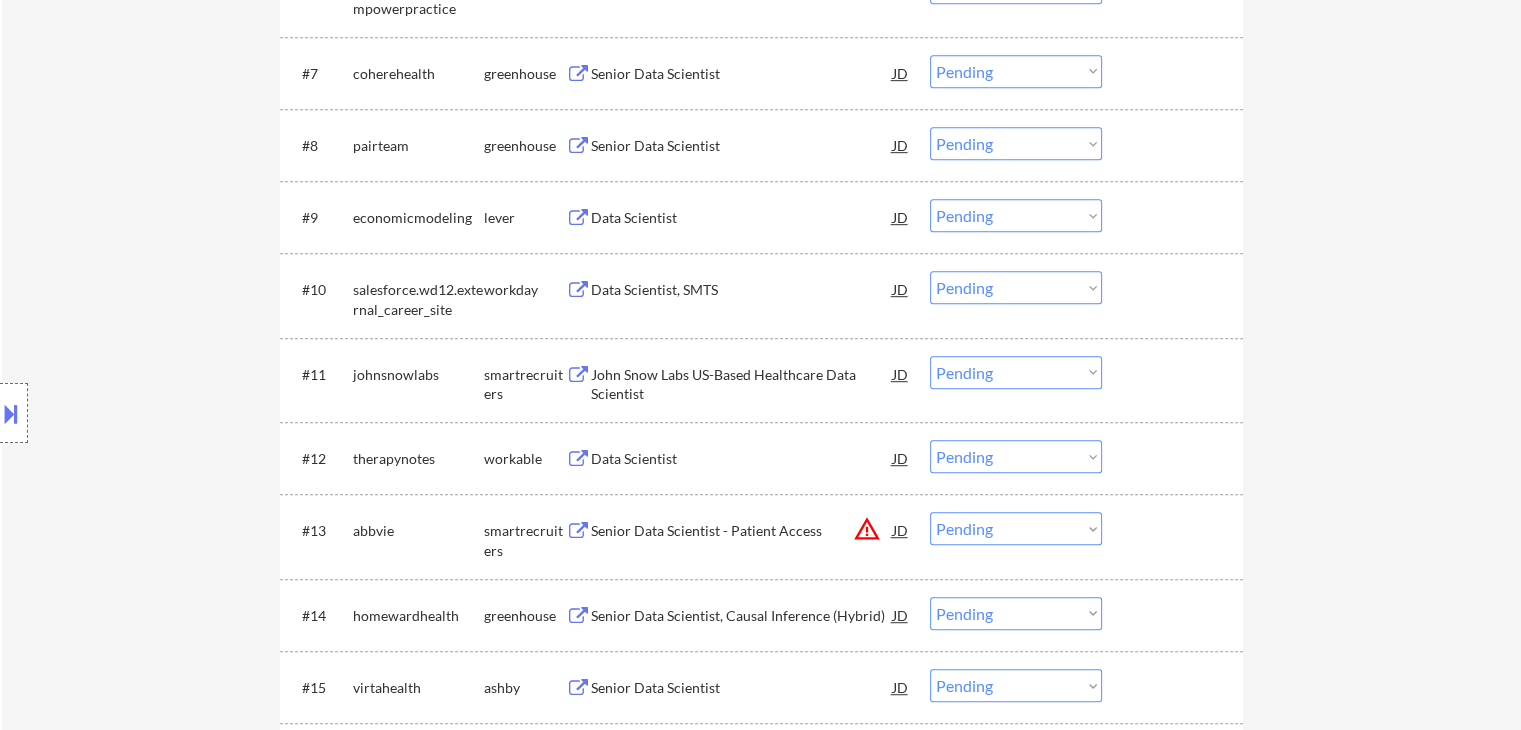 scroll, scrollTop: 380, scrollLeft: 0, axis: vertical 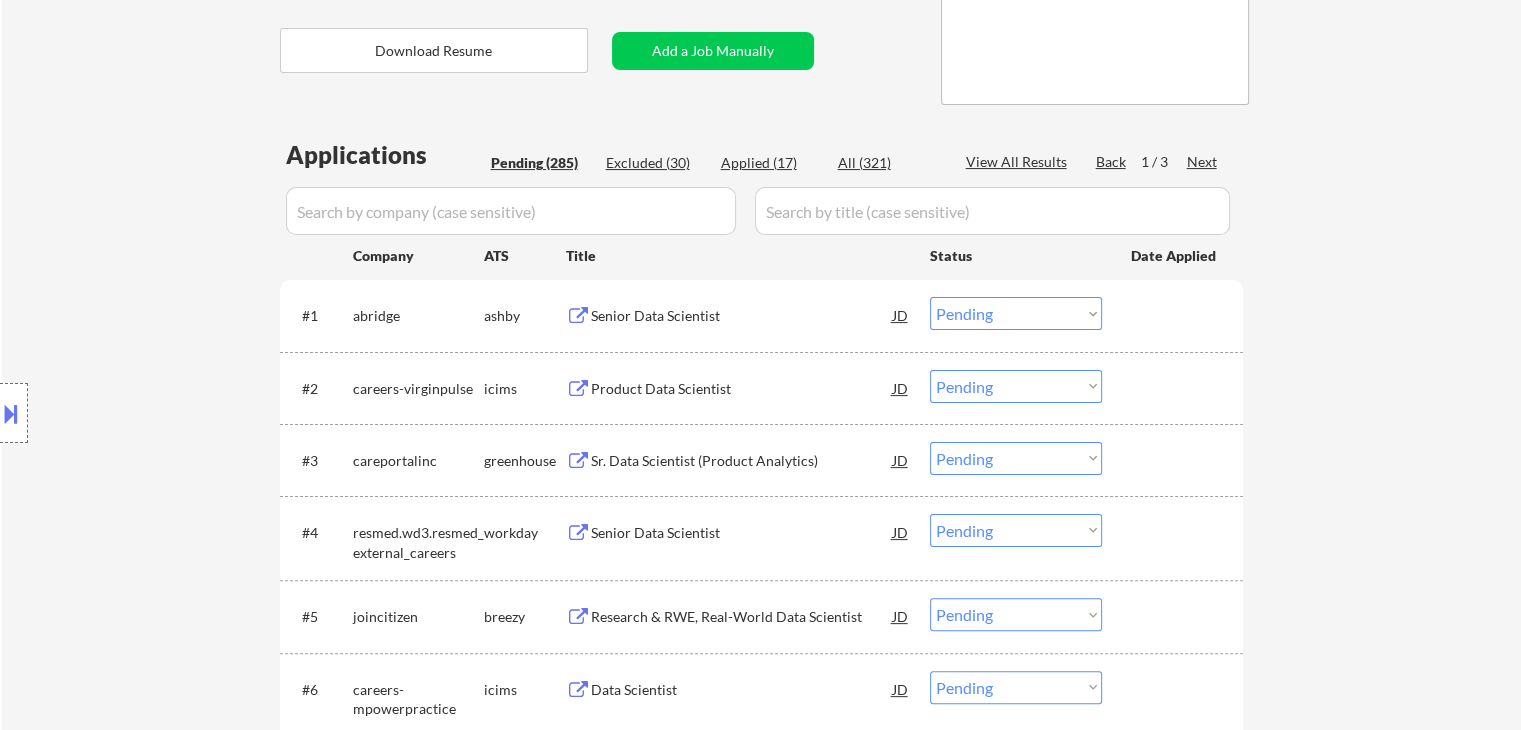 click on "1 / 3" at bounding box center (1164, 162) 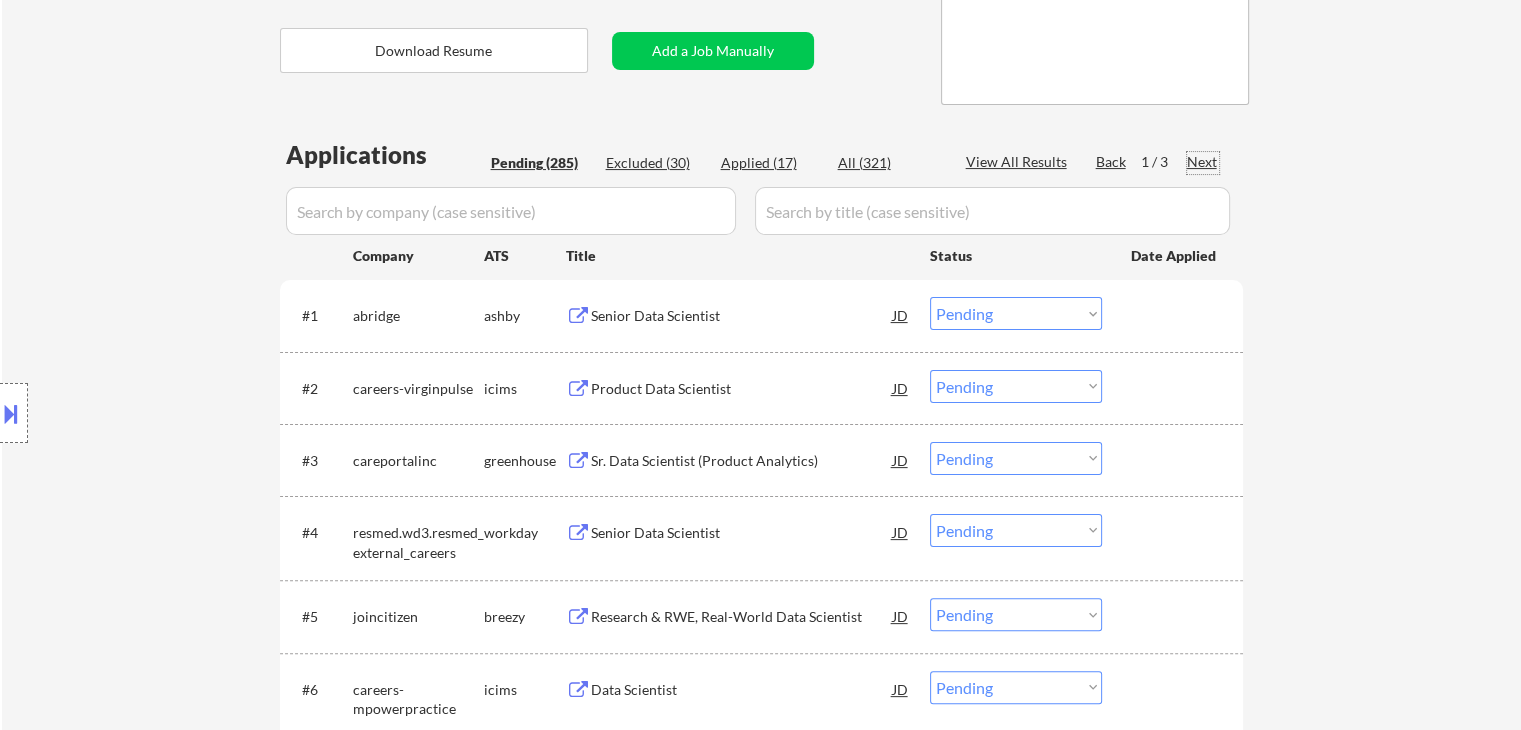 click on "Next" at bounding box center (1203, 162) 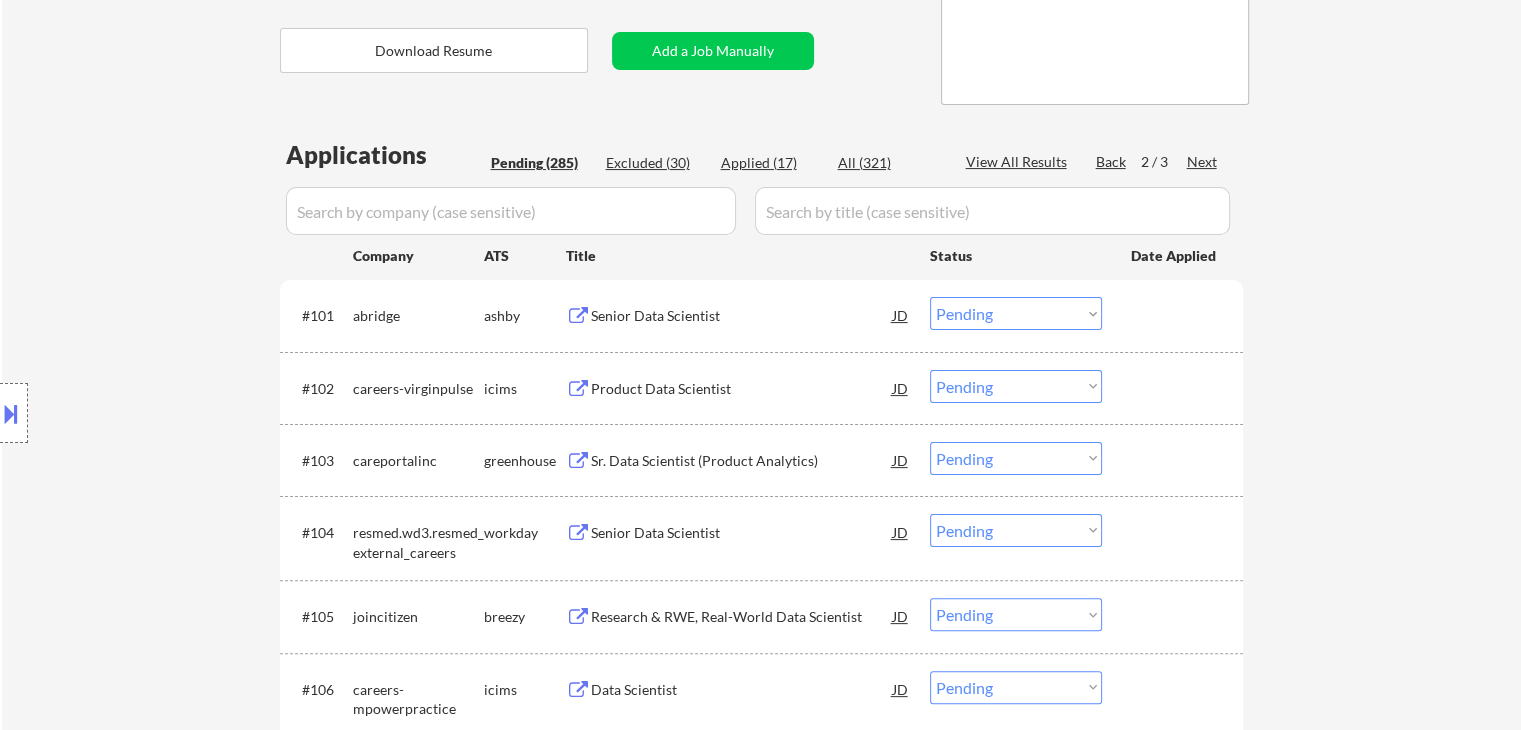 click on "Next" at bounding box center [1203, 162] 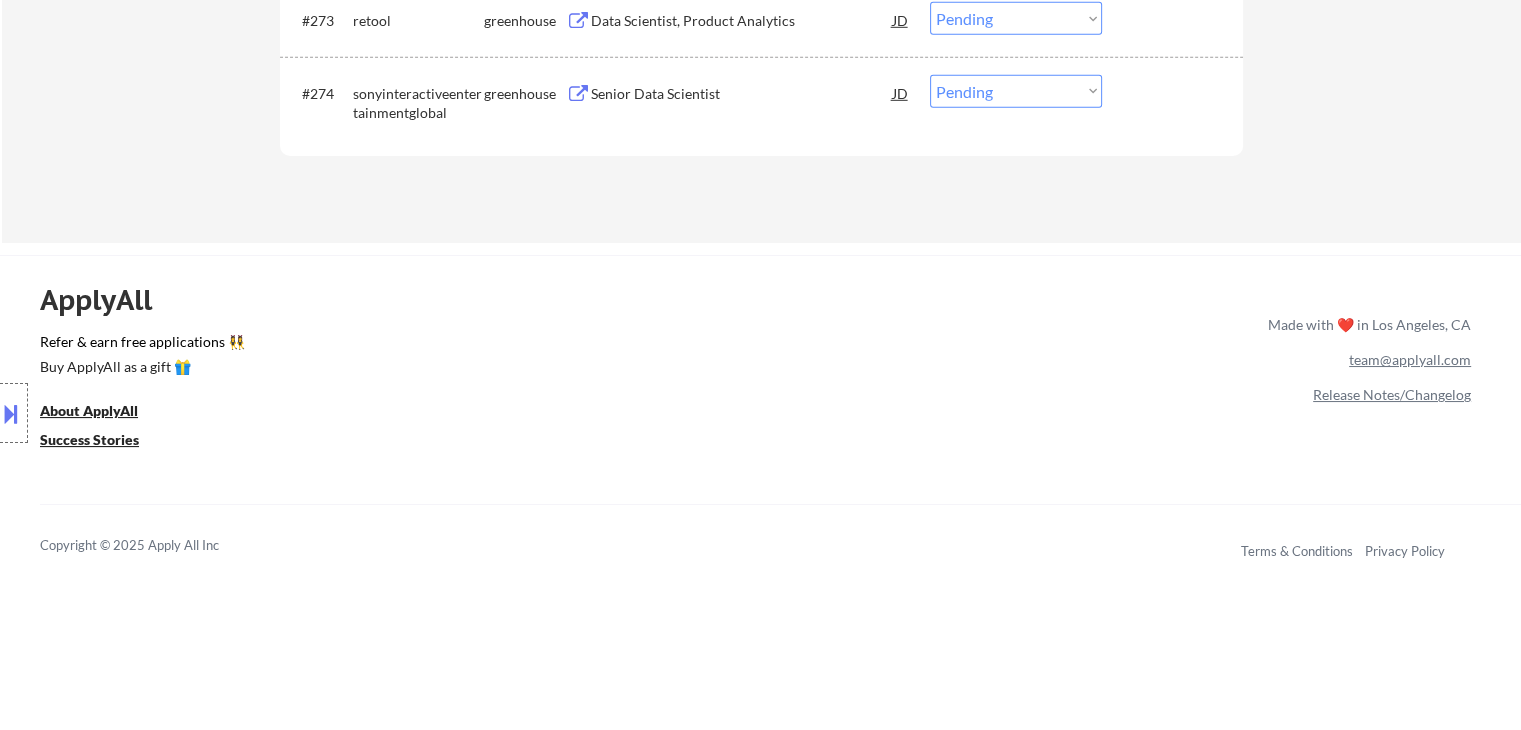 scroll, scrollTop: 5780, scrollLeft: 0, axis: vertical 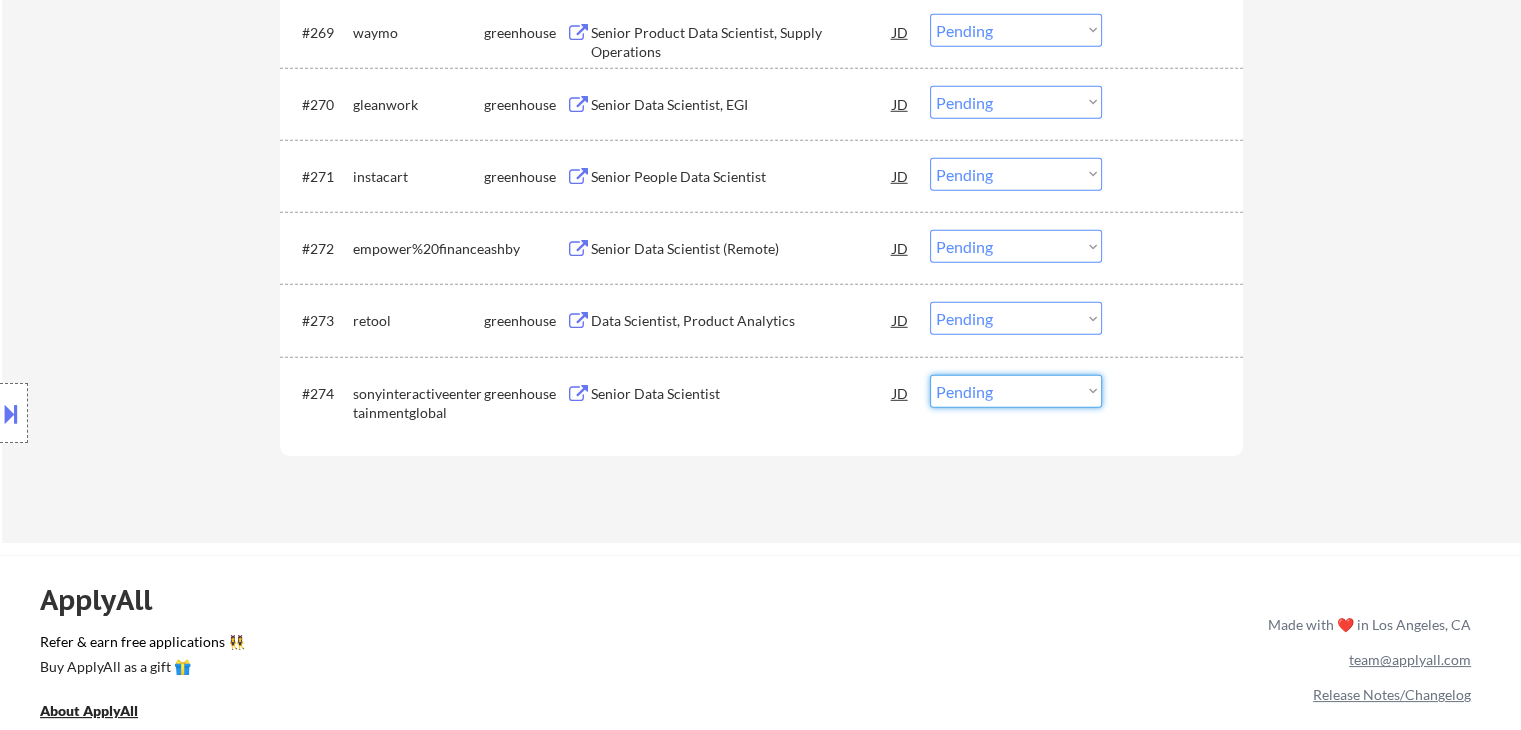 click on "Choose an option... Pending Applied Excluded (Questions) Excluded (Expired) Excluded (Location) Excluded (Bad Match) Excluded (Blocklist) Excluded (Salary) Excluded (Other)" at bounding box center (1016, 391) 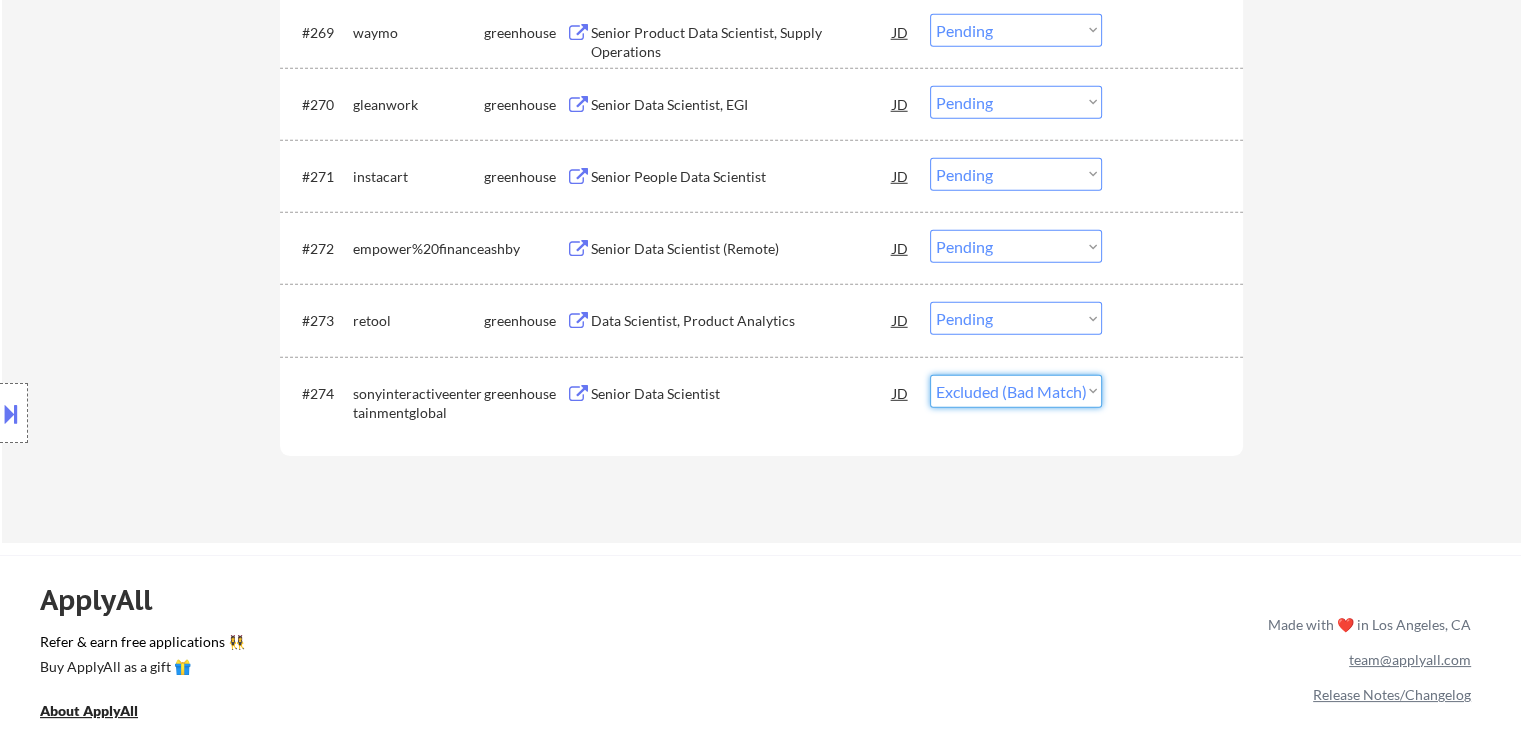click on "Choose an option... Pending Applied Excluded (Questions) Excluded (Expired) Excluded (Location) Excluded (Bad Match) Excluded (Blocklist) Excluded (Salary) Excluded (Other)" at bounding box center [1016, 391] 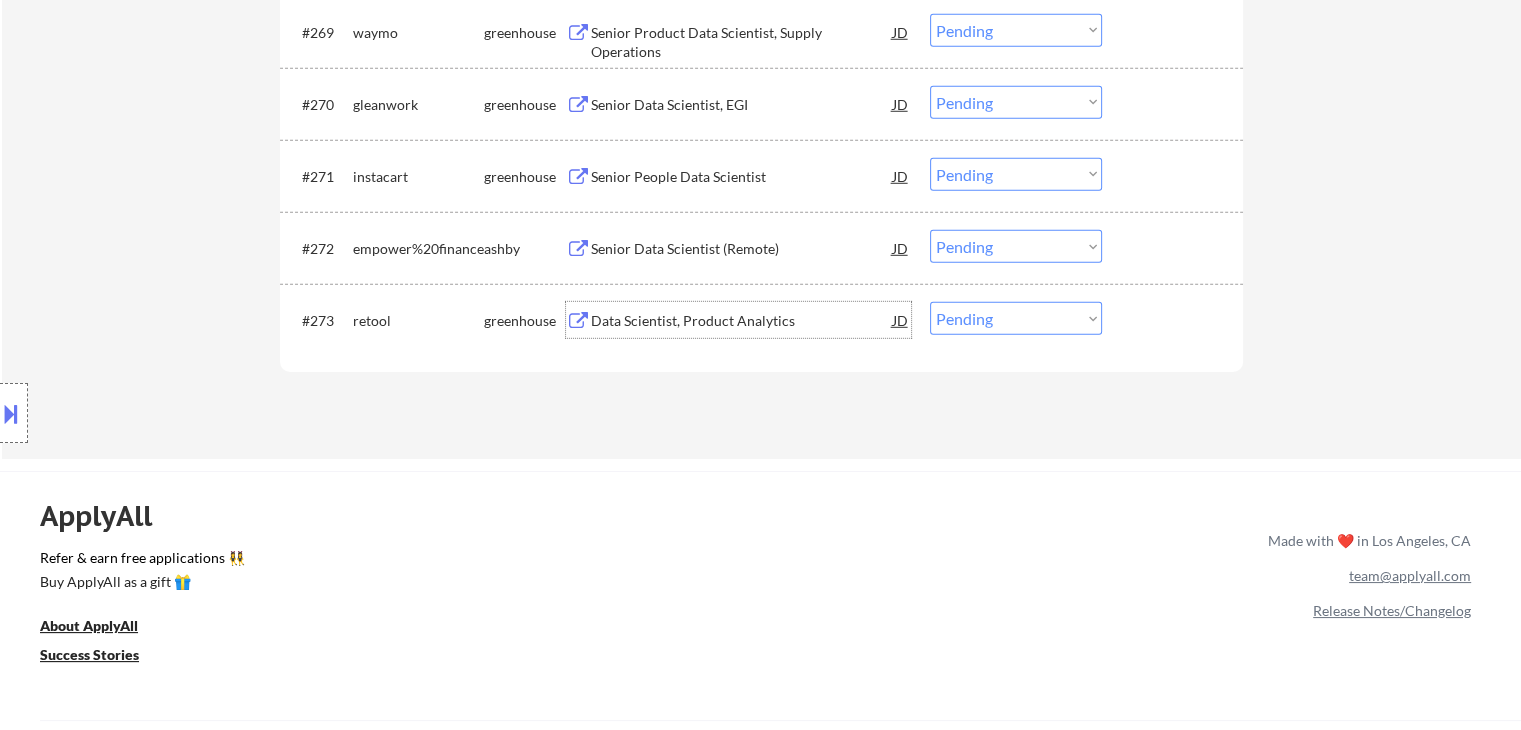 click on "Data Scientist, Product Analytics" at bounding box center [742, 320] 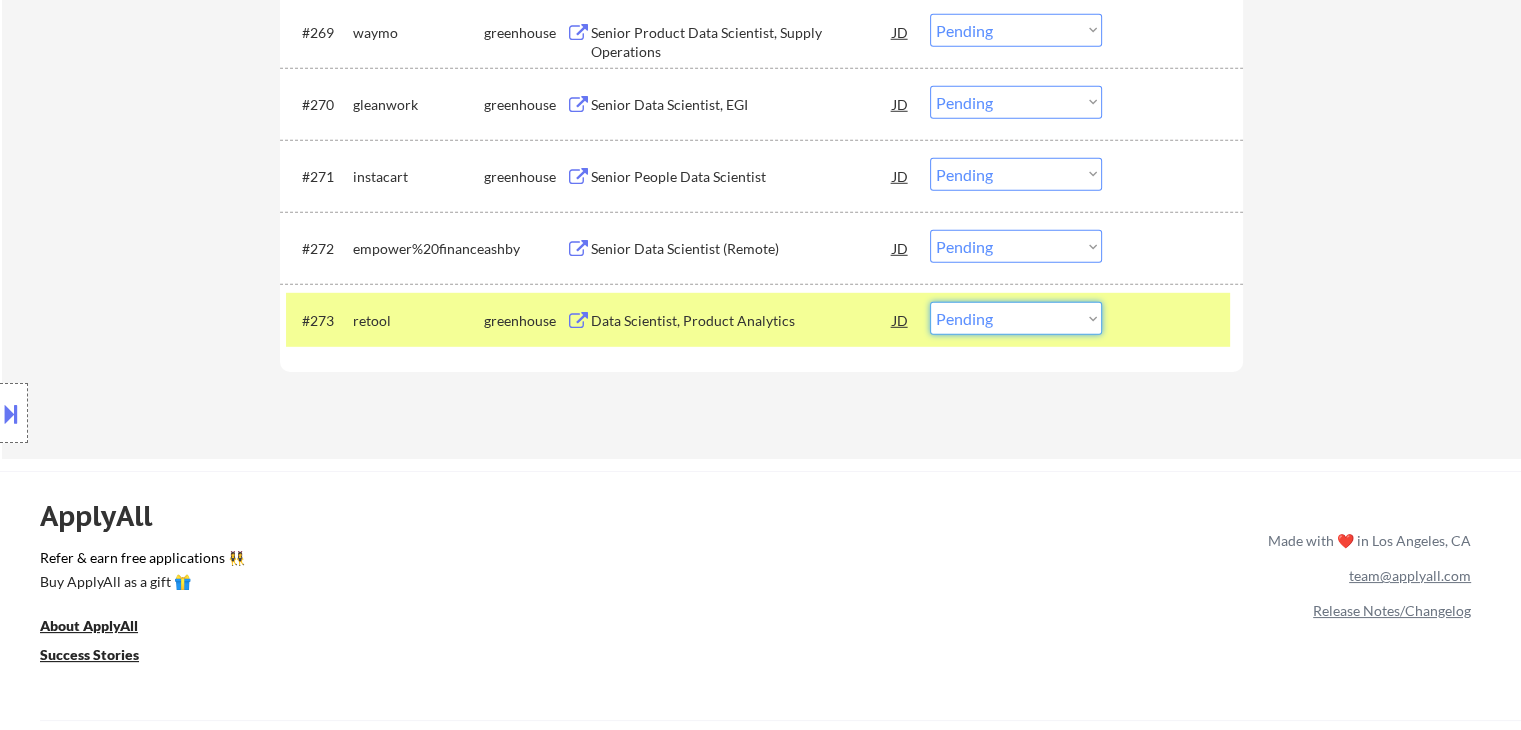 click on "Choose an option... Pending Applied Excluded (Questions) Excluded (Expired) Excluded (Location) Excluded (Bad Match) Excluded (Blocklist) Excluded (Salary) Excluded (Other)" at bounding box center [1016, 318] 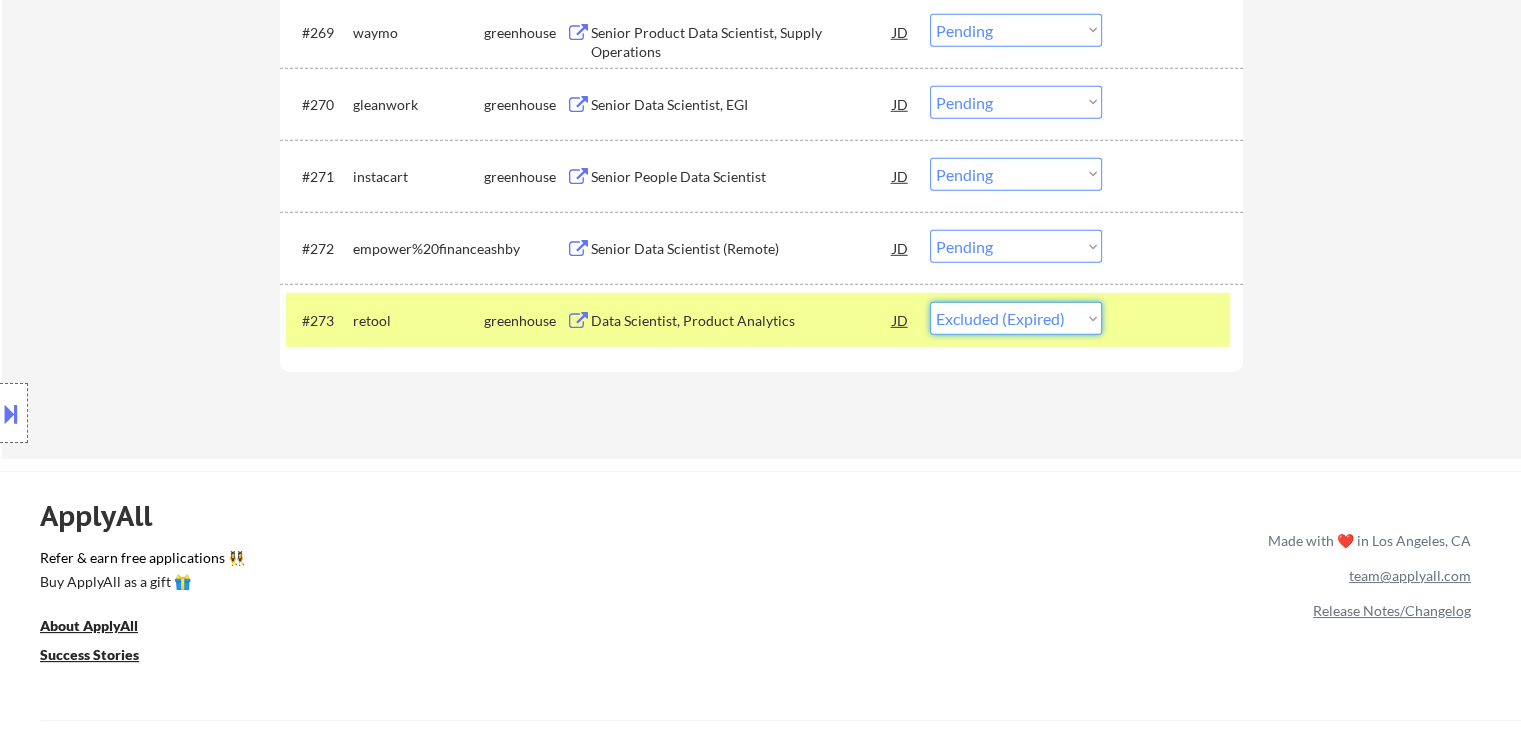 click on "Choose an option... Pending Applied Excluded (Questions) Excluded (Expired) Excluded (Location) Excluded (Bad Match) Excluded (Blocklist) Excluded (Salary) Excluded (Other)" at bounding box center [1016, 318] 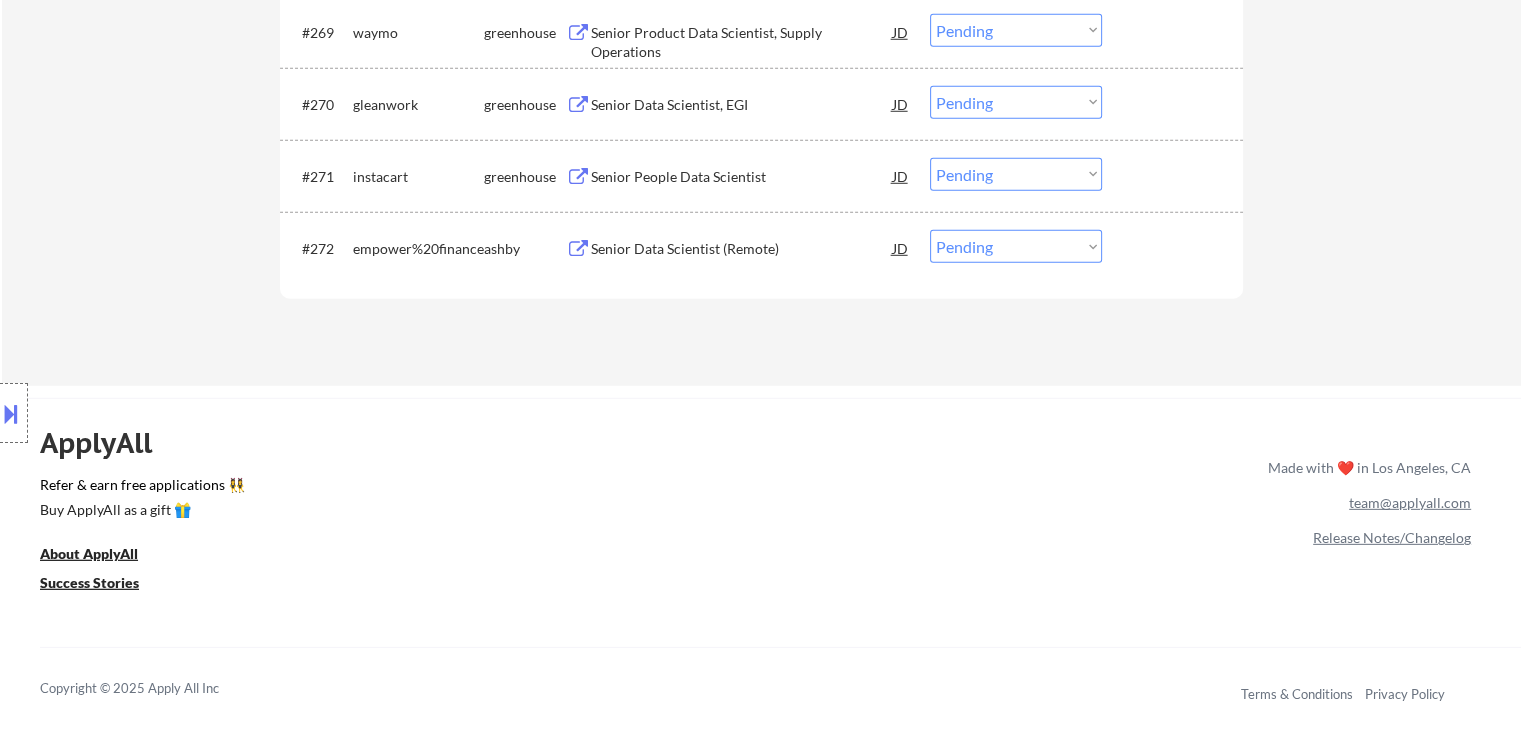 click on "Senior Data Scientist (Remote)" at bounding box center [742, 249] 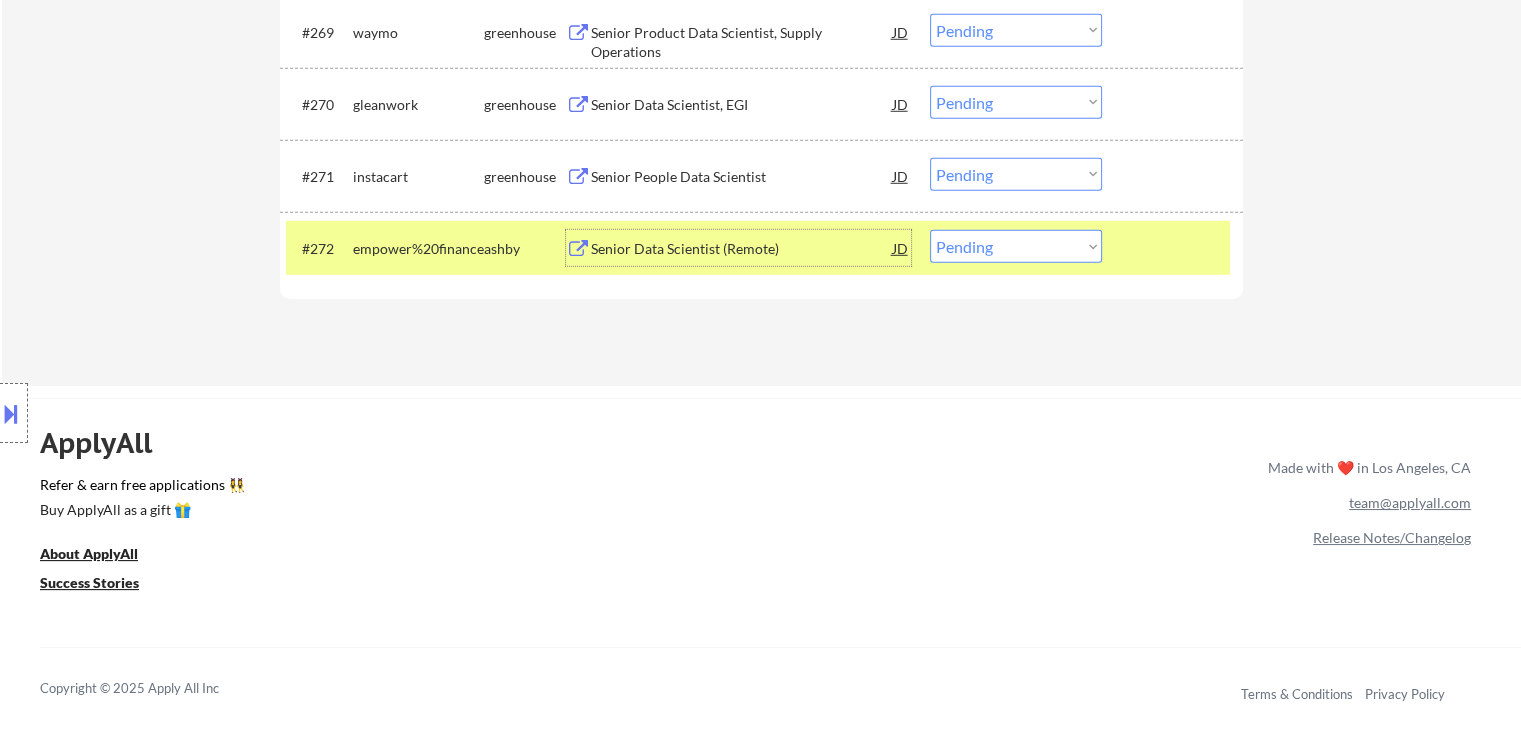 click on "Choose an option... Pending Applied Excluded (Questions) Excluded (Expired) Excluded (Location) Excluded (Bad Match) Excluded (Blocklist) Excluded (Salary) Excluded (Other)" at bounding box center (1016, 246) 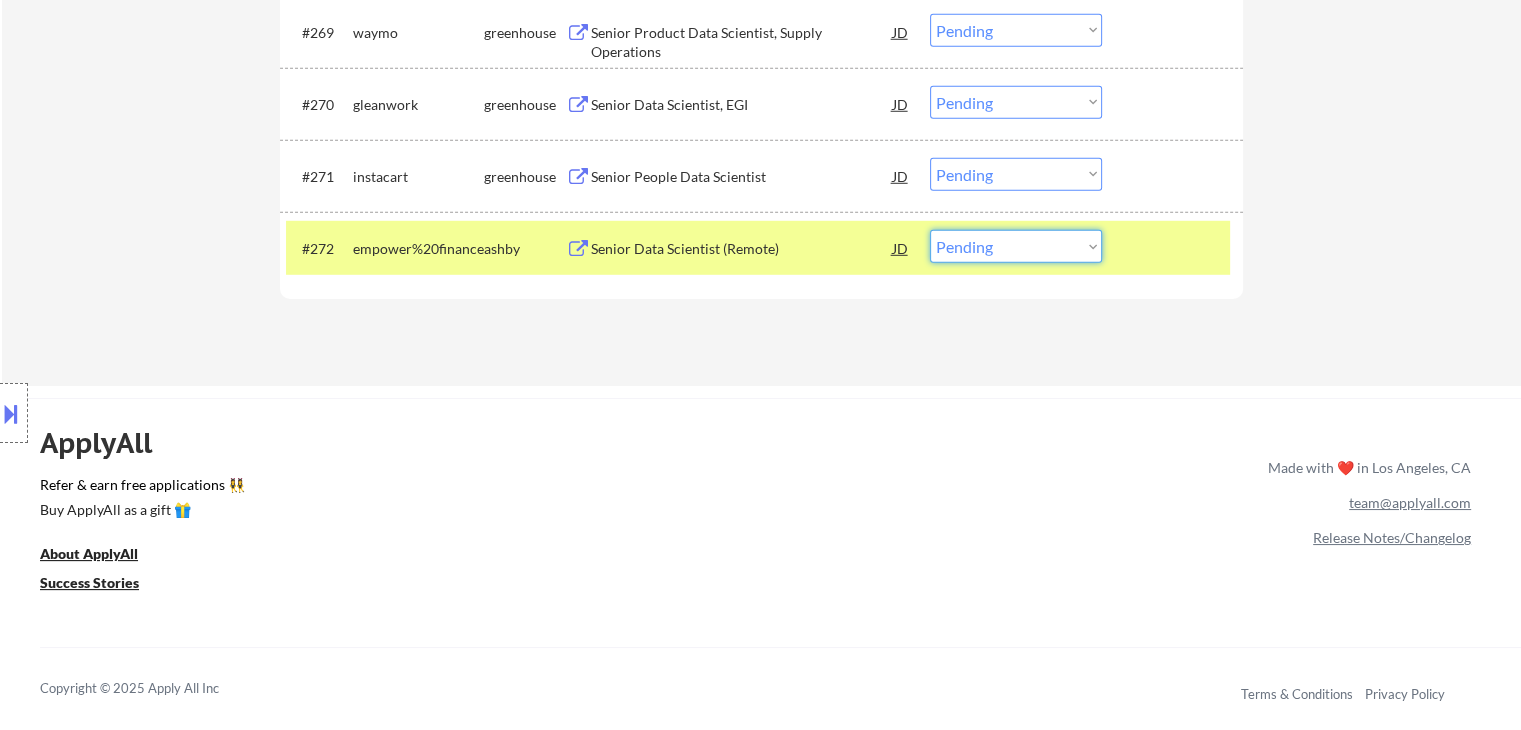 select on ""applied"" 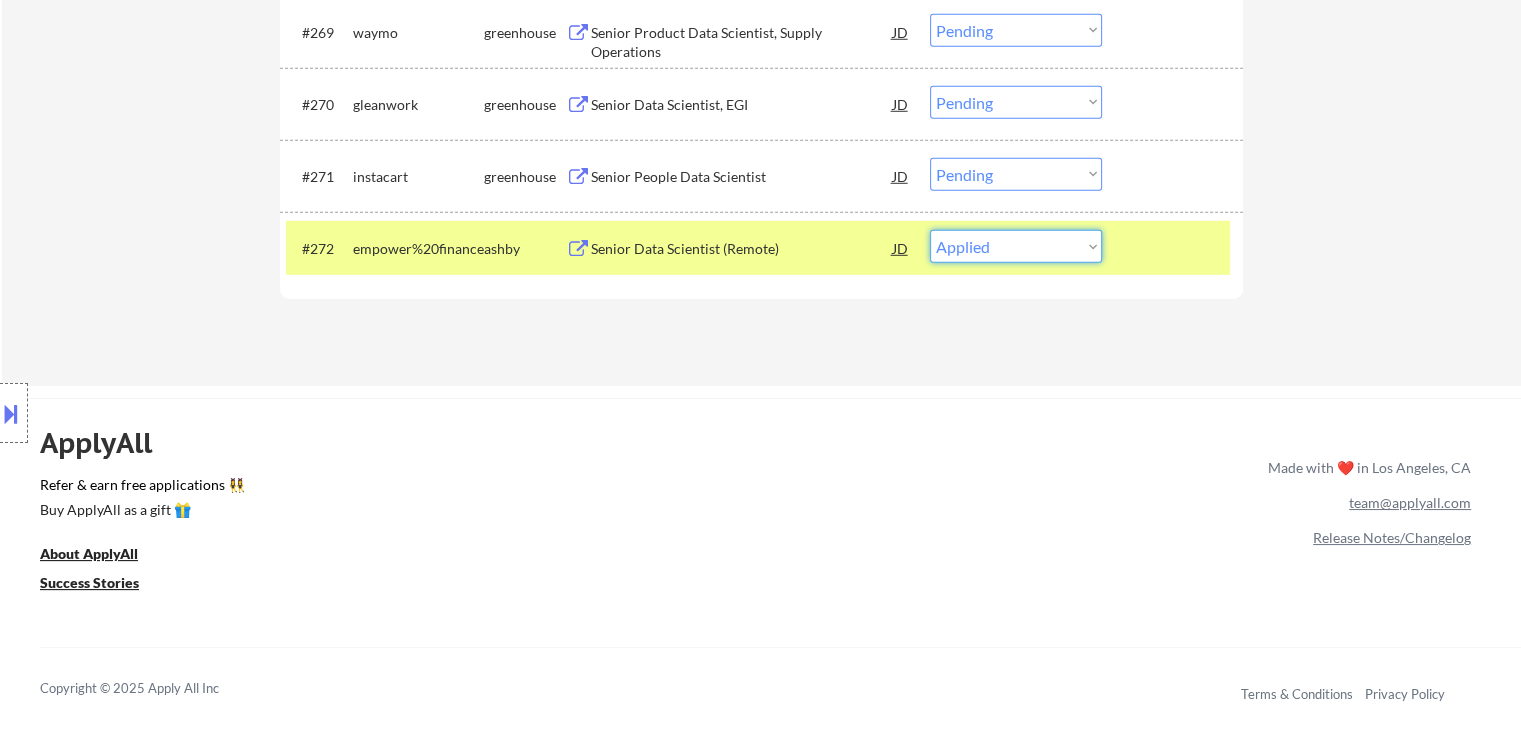click on "Choose an option... Pending Applied Excluded (Questions) Excluded (Expired) Excluded (Location) Excluded (Bad Match) Excluded (Blocklist) Excluded (Salary) Excluded (Other)" at bounding box center (1016, 246) 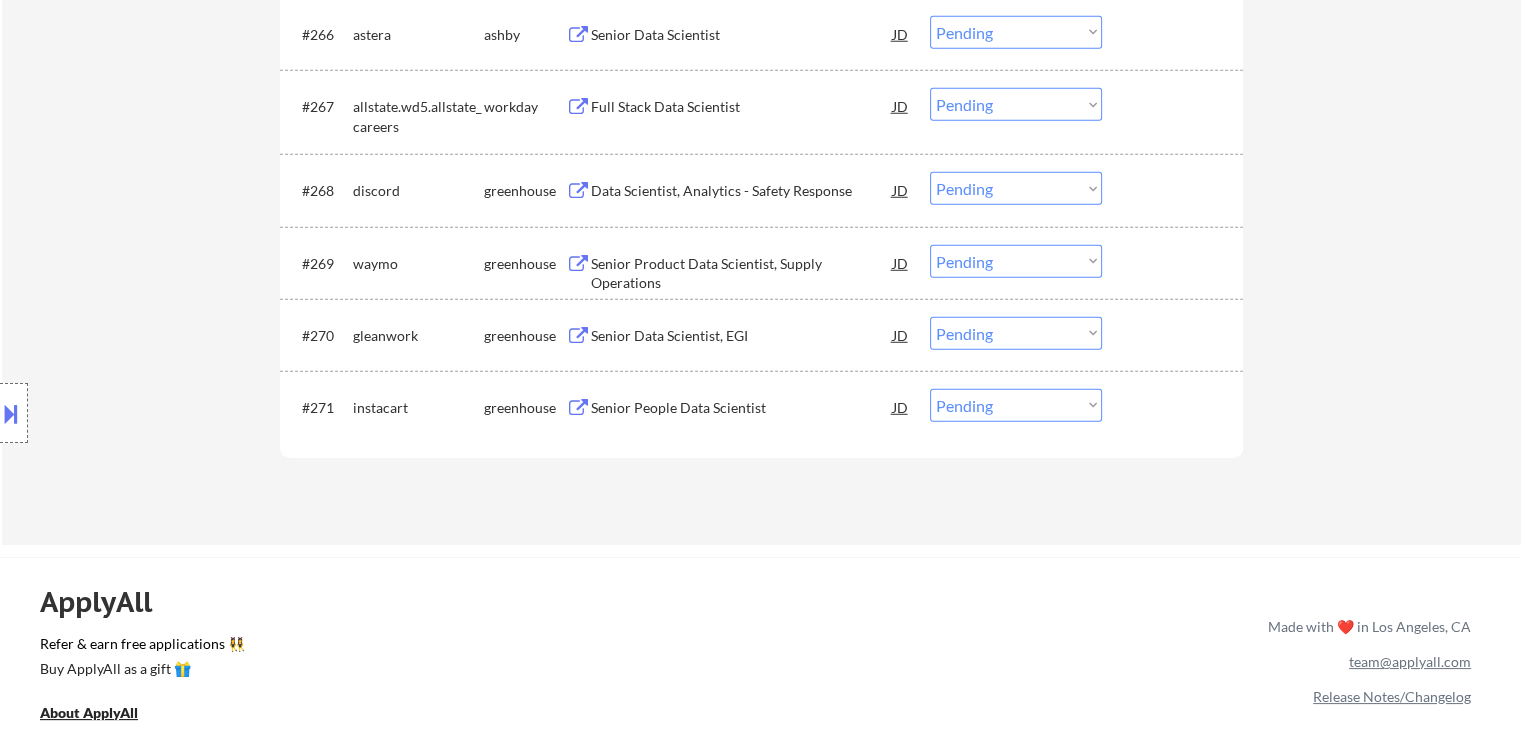 scroll, scrollTop: 5380, scrollLeft: 0, axis: vertical 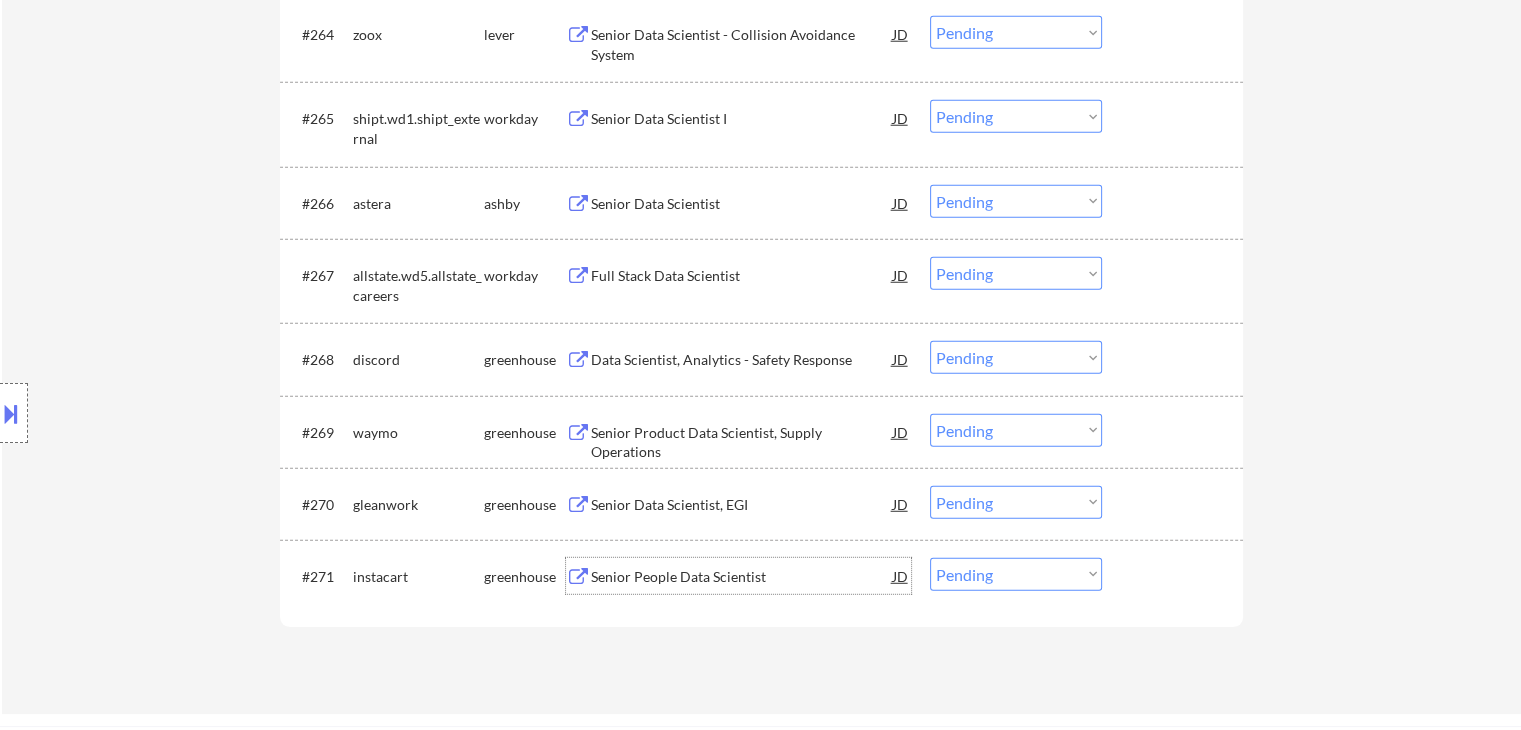 click on "Senior People Data Scientist" at bounding box center (742, 577) 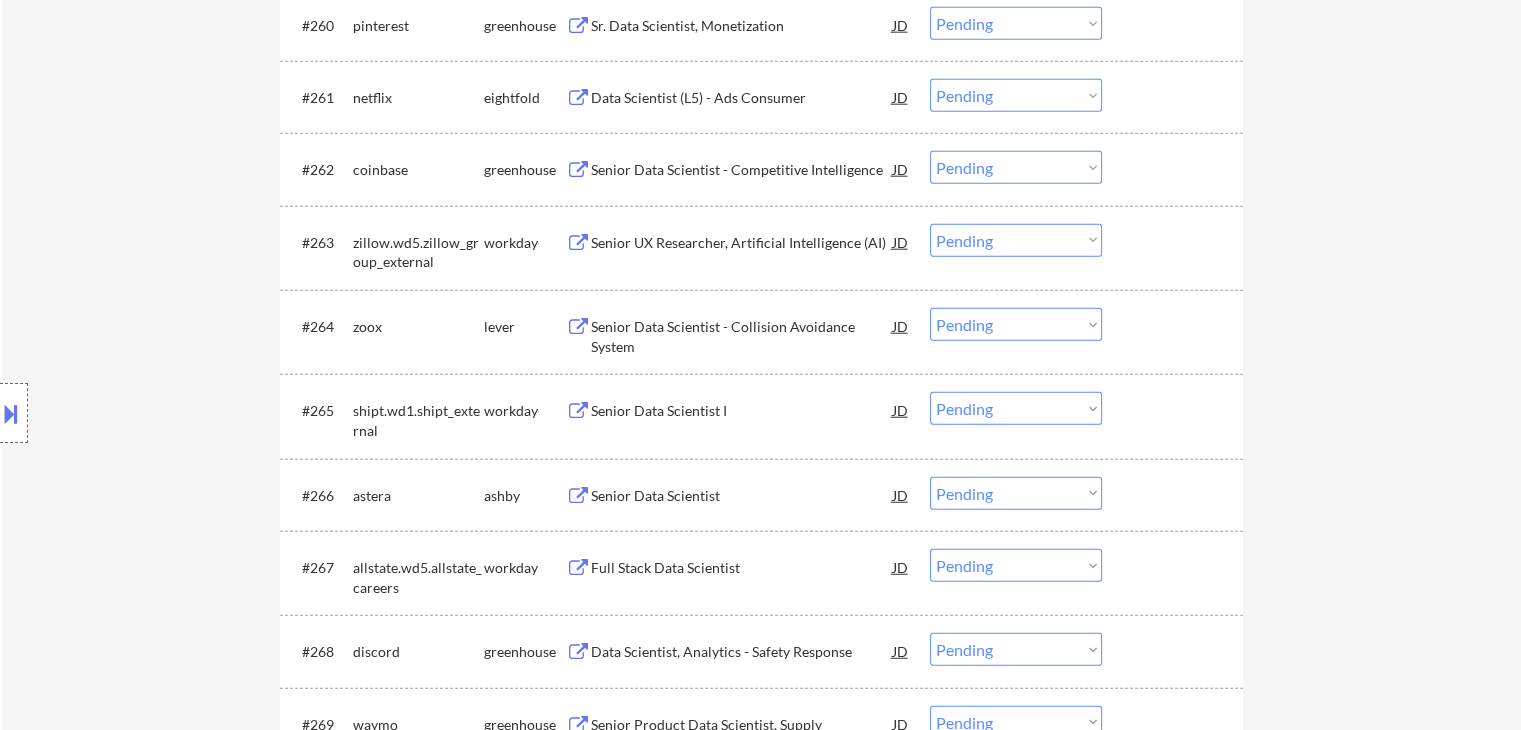 scroll, scrollTop: 4980, scrollLeft: 0, axis: vertical 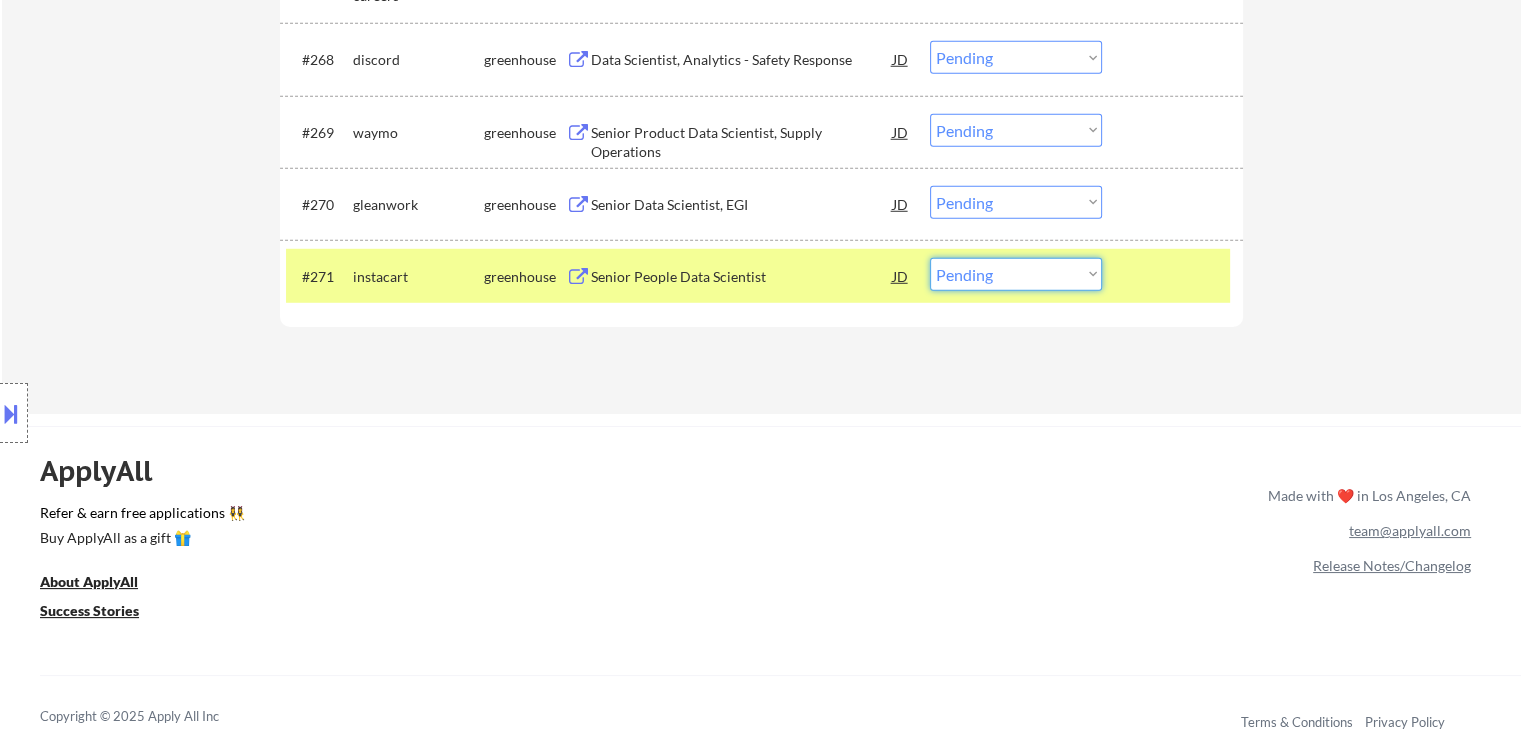 click on "Choose an option... Pending Applied Excluded (Questions) Excluded (Expired) Excluded (Location) Excluded (Bad Match) Excluded (Blocklist) Excluded (Salary) Excluded (Other)" at bounding box center [1016, 274] 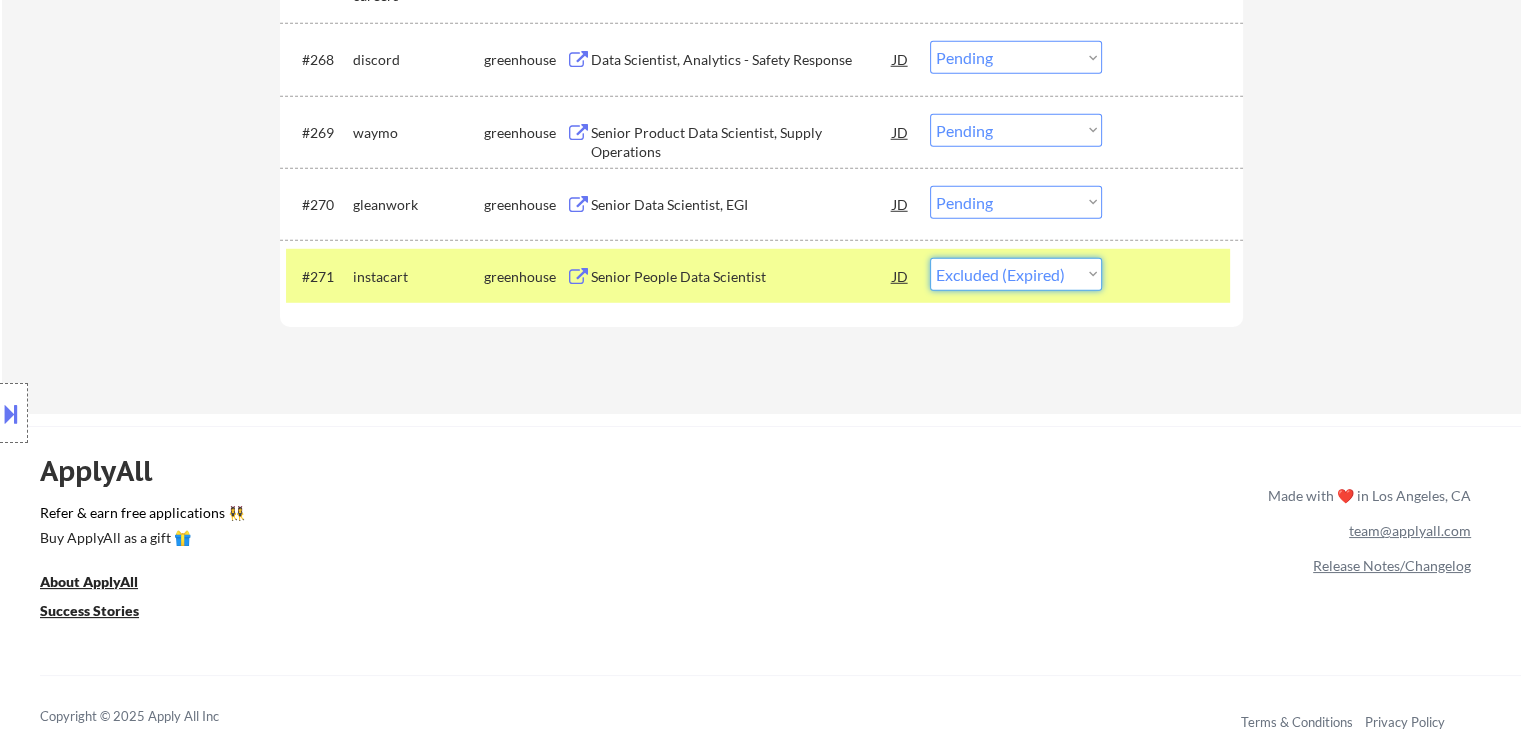 click on "Choose an option... Pending Applied Excluded (Questions) Excluded (Expired) Excluded (Location) Excluded (Bad Match) Excluded (Blocklist) Excluded (Salary) Excluded (Other)" at bounding box center (1016, 274) 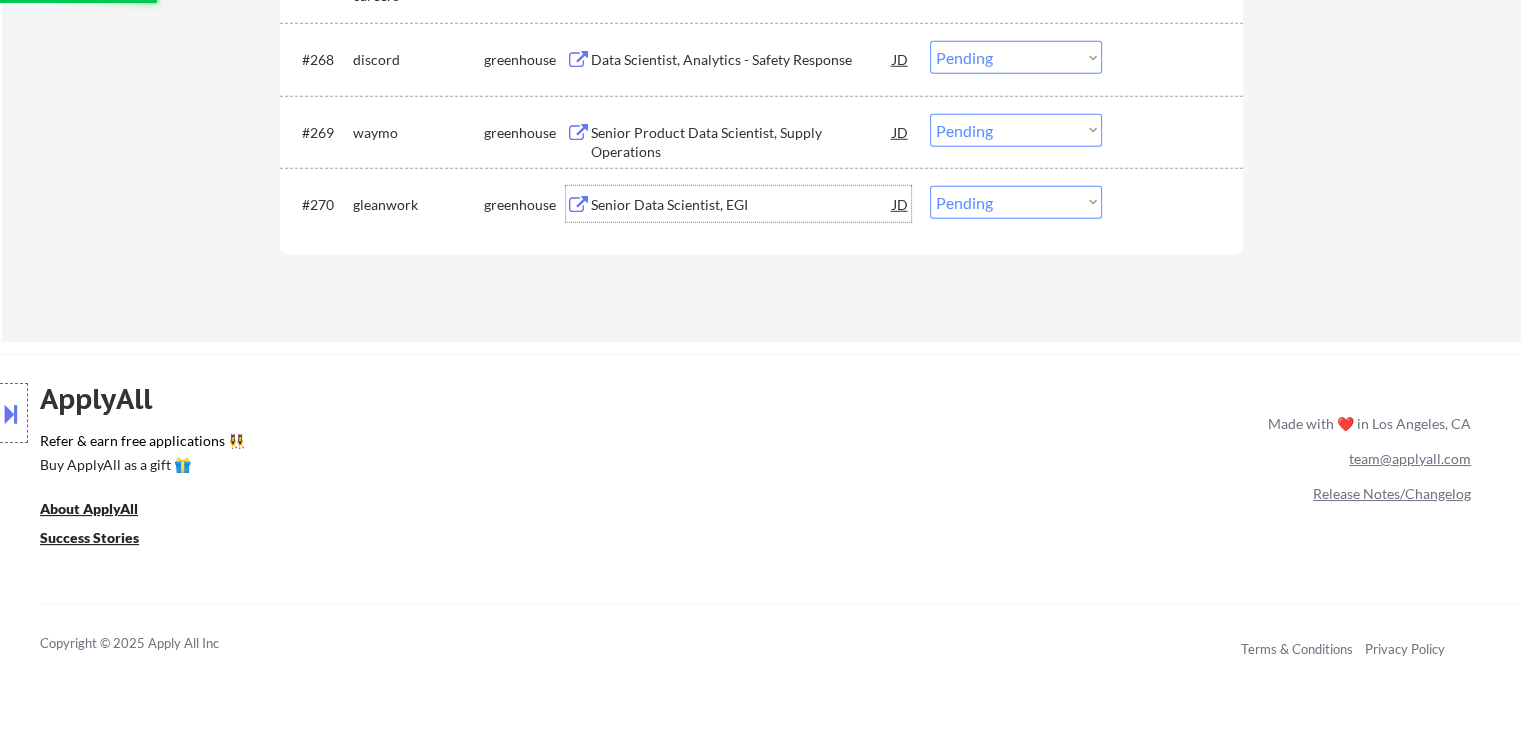 click on "Senior Data Scientist, EGI" at bounding box center [742, 205] 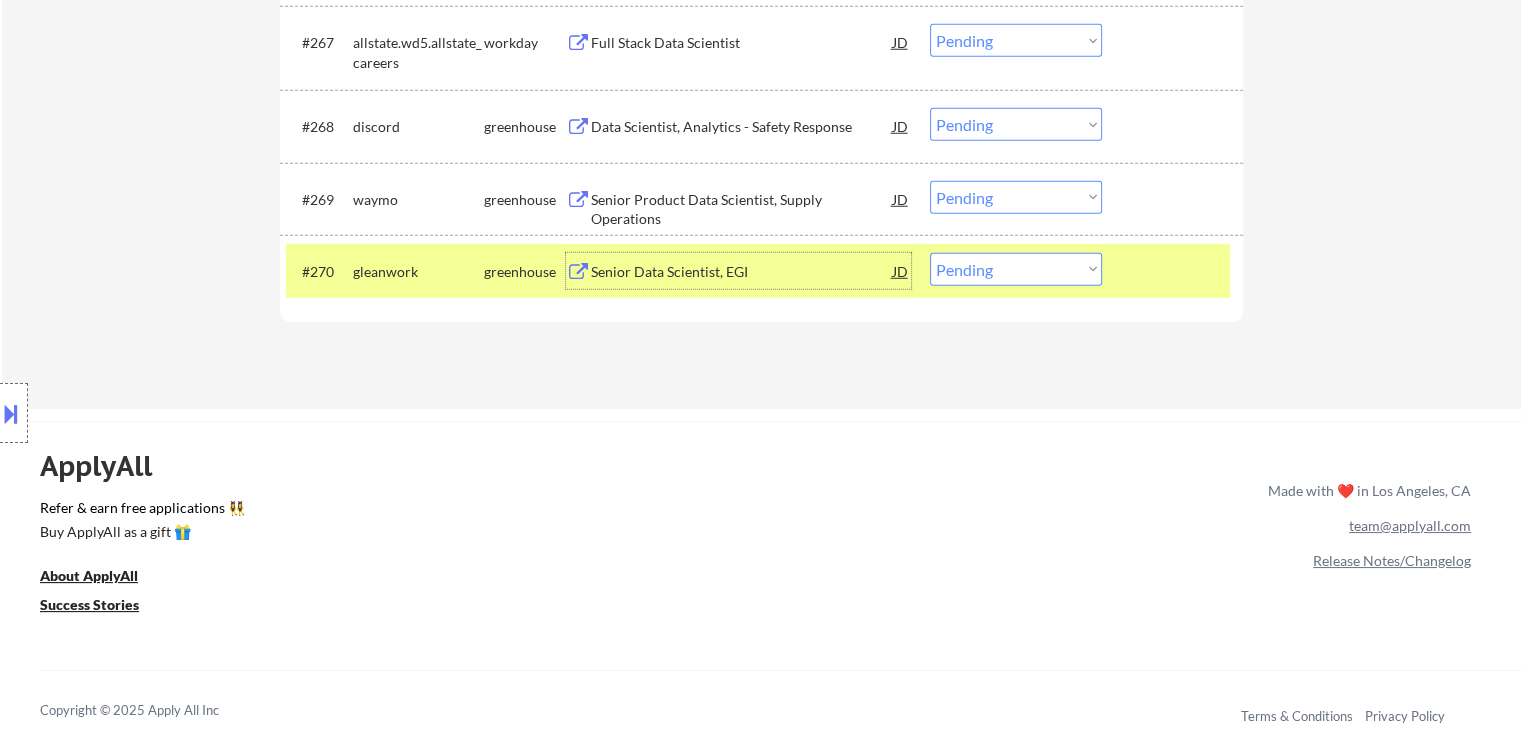 scroll, scrollTop: 5580, scrollLeft: 0, axis: vertical 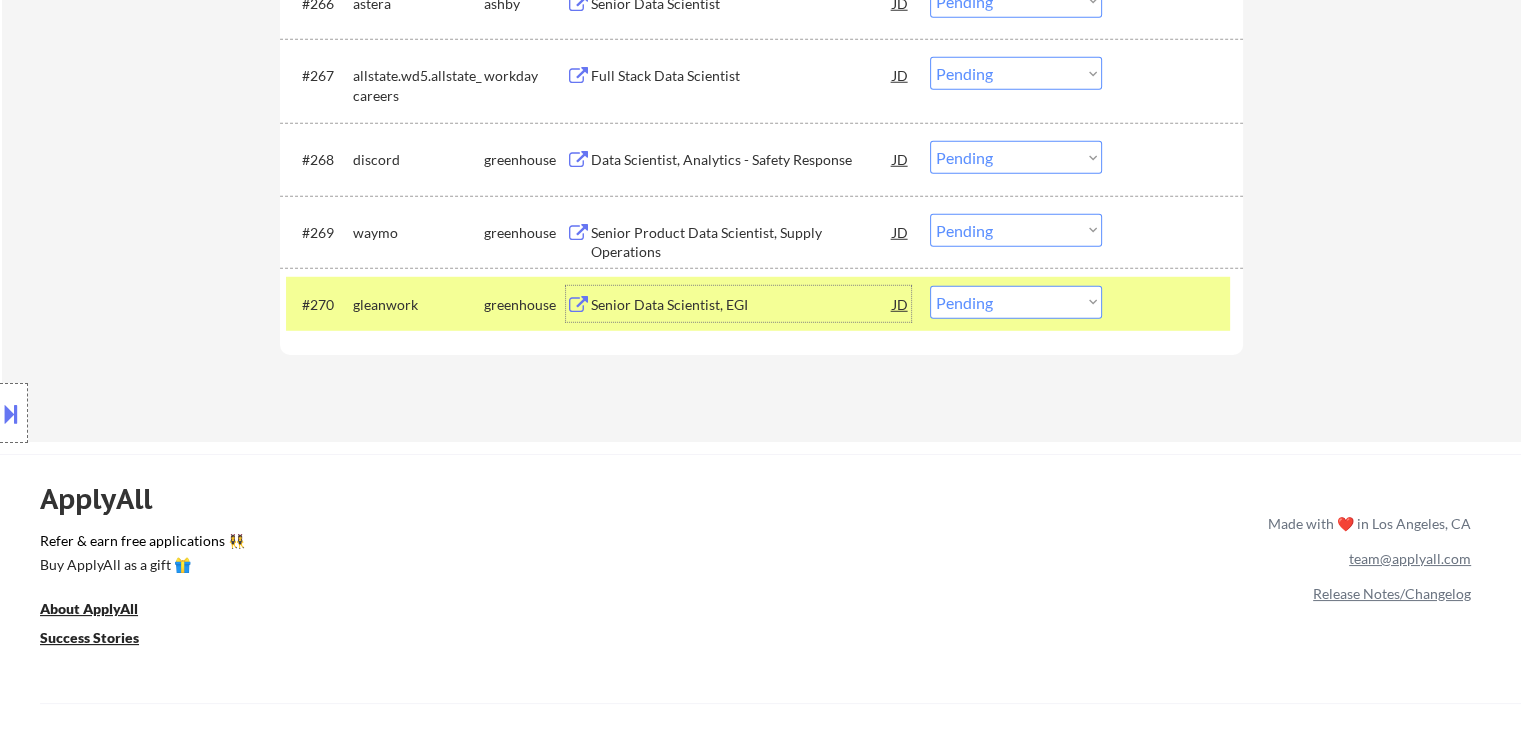 click on "Senior Data Scientist, EGI" at bounding box center [742, 305] 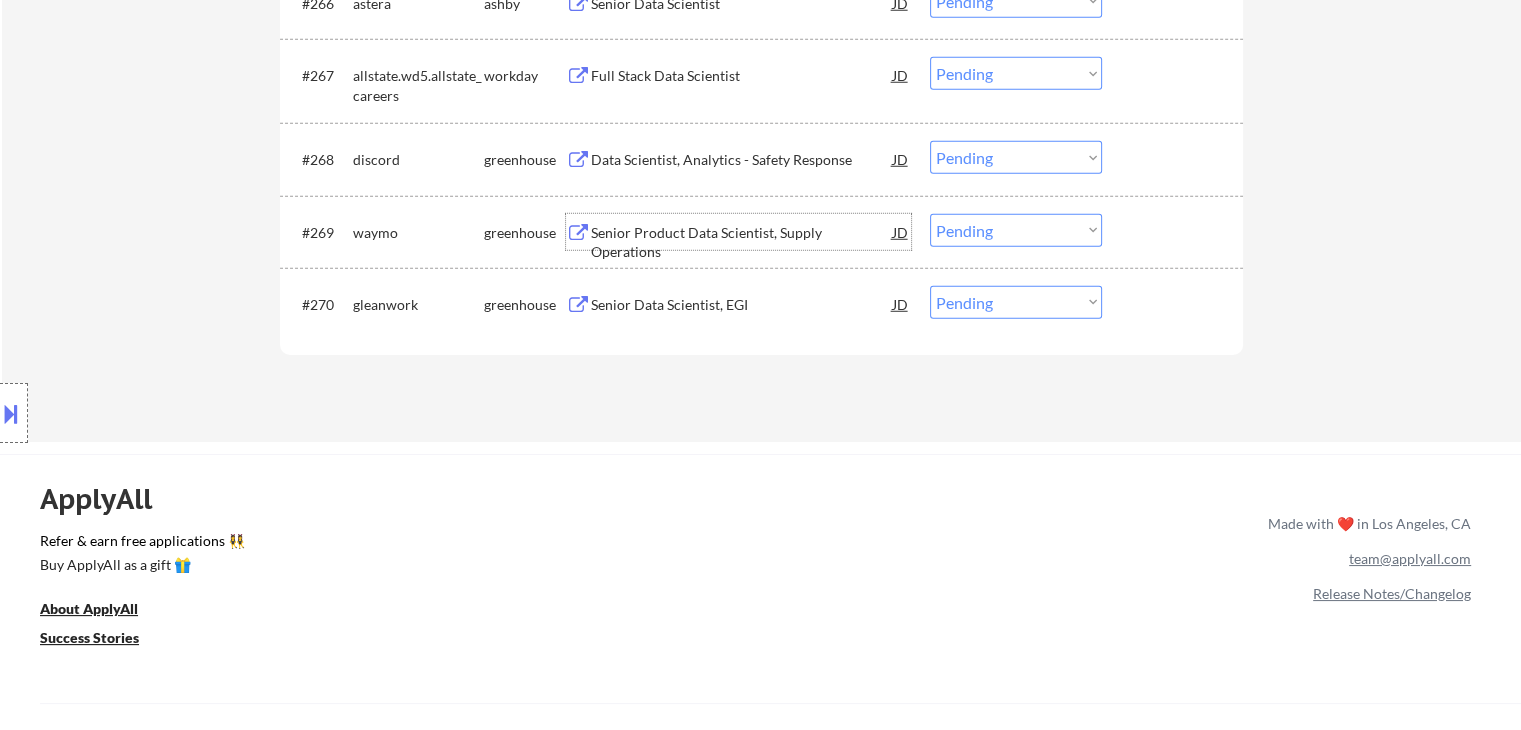 click on "Senior Product Data Scientist, Supply Operations" at bounding box center (742, 242) 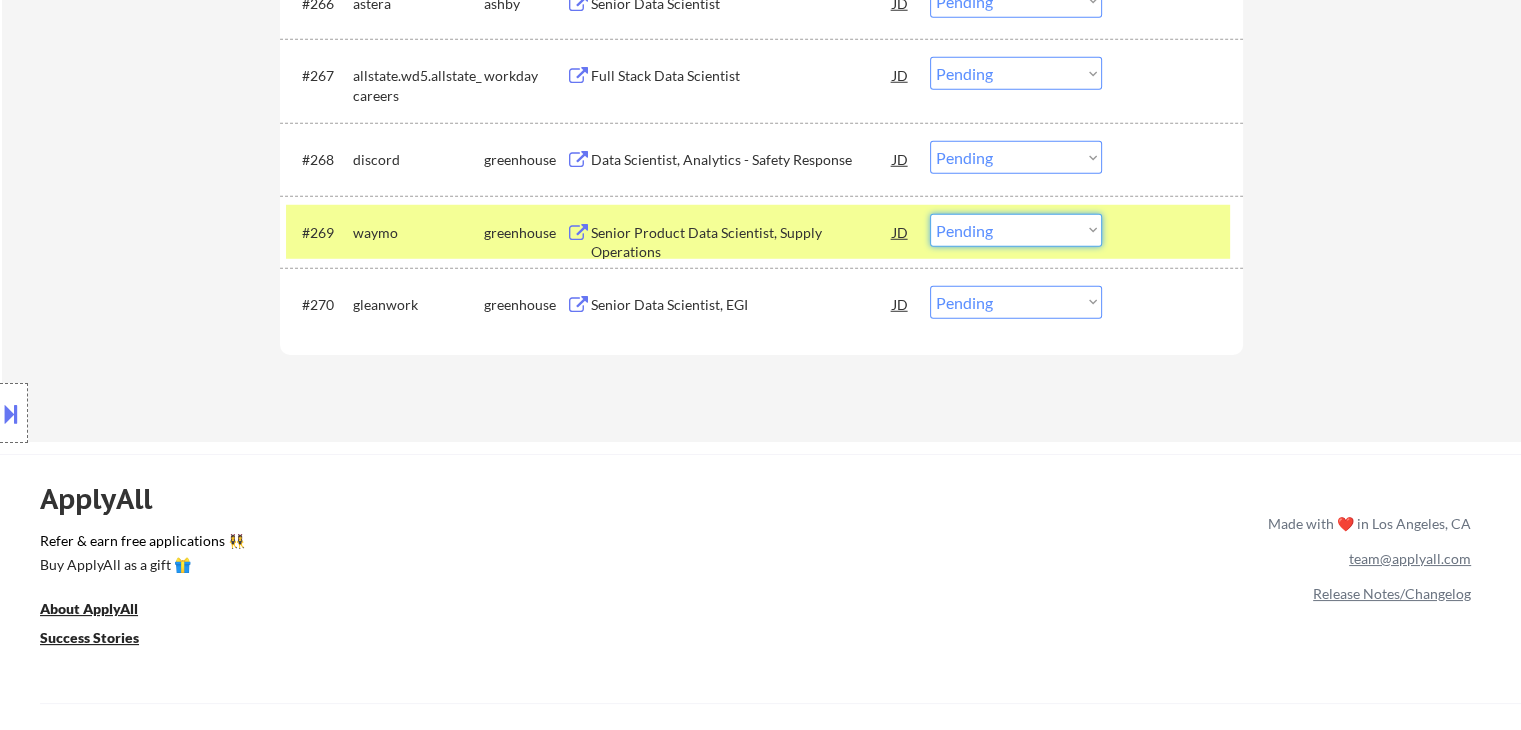 click on "Choose an option... Pending Applied Excluded (Questions) Excluded (Expired) Excluded (Location) Excluded (Bad Match) Excluded (Blocklist) Excluded (Salary) Excluded (Other)" at bounding box center (1016, 230) 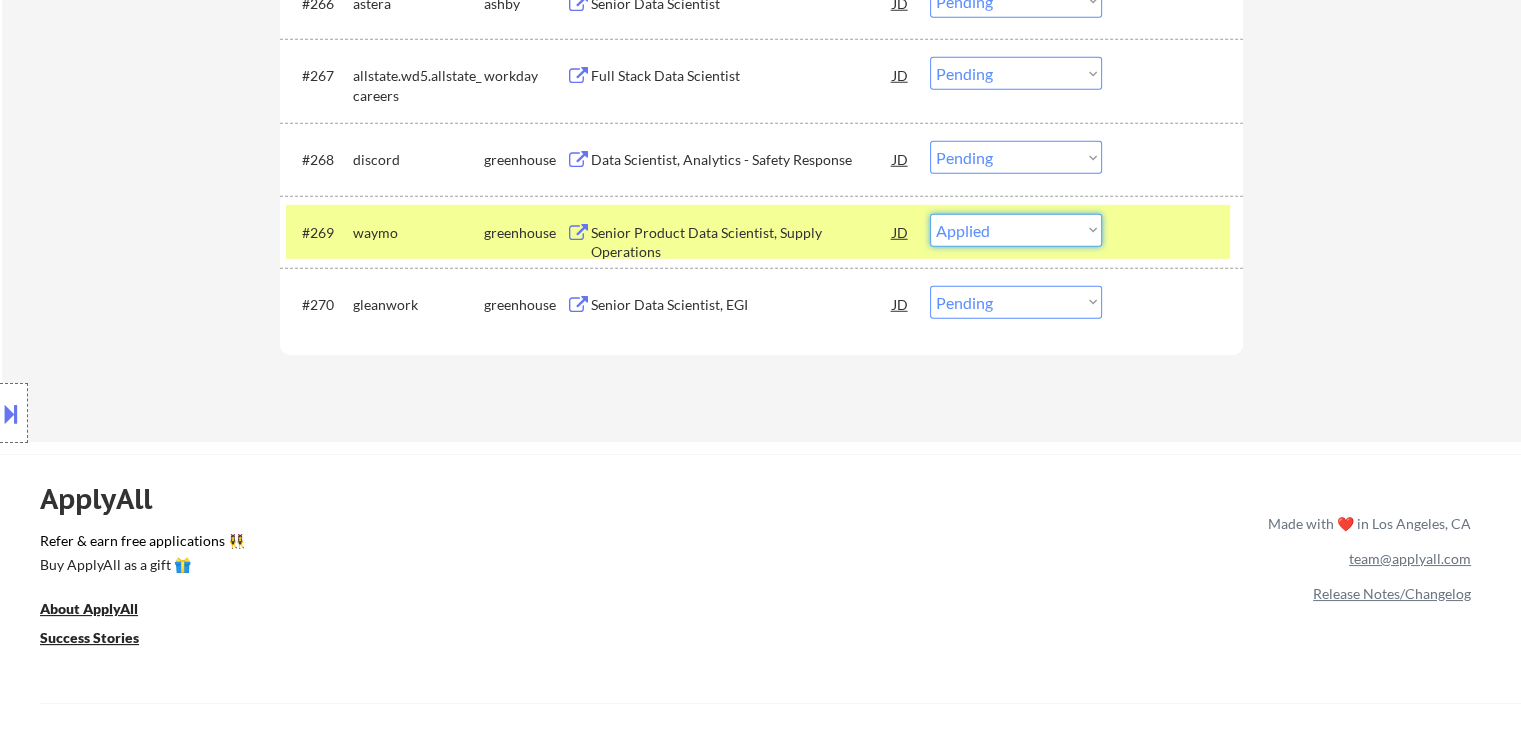 click on "Choose an option... Pending Applied Excluded (Questions) Excluded (Expired) Excluded (Location) Excluded (Bad Match) Excluded (Blocklist) Excluded (Salary) Excluded (Other)" at bounding box center (1016, 230) 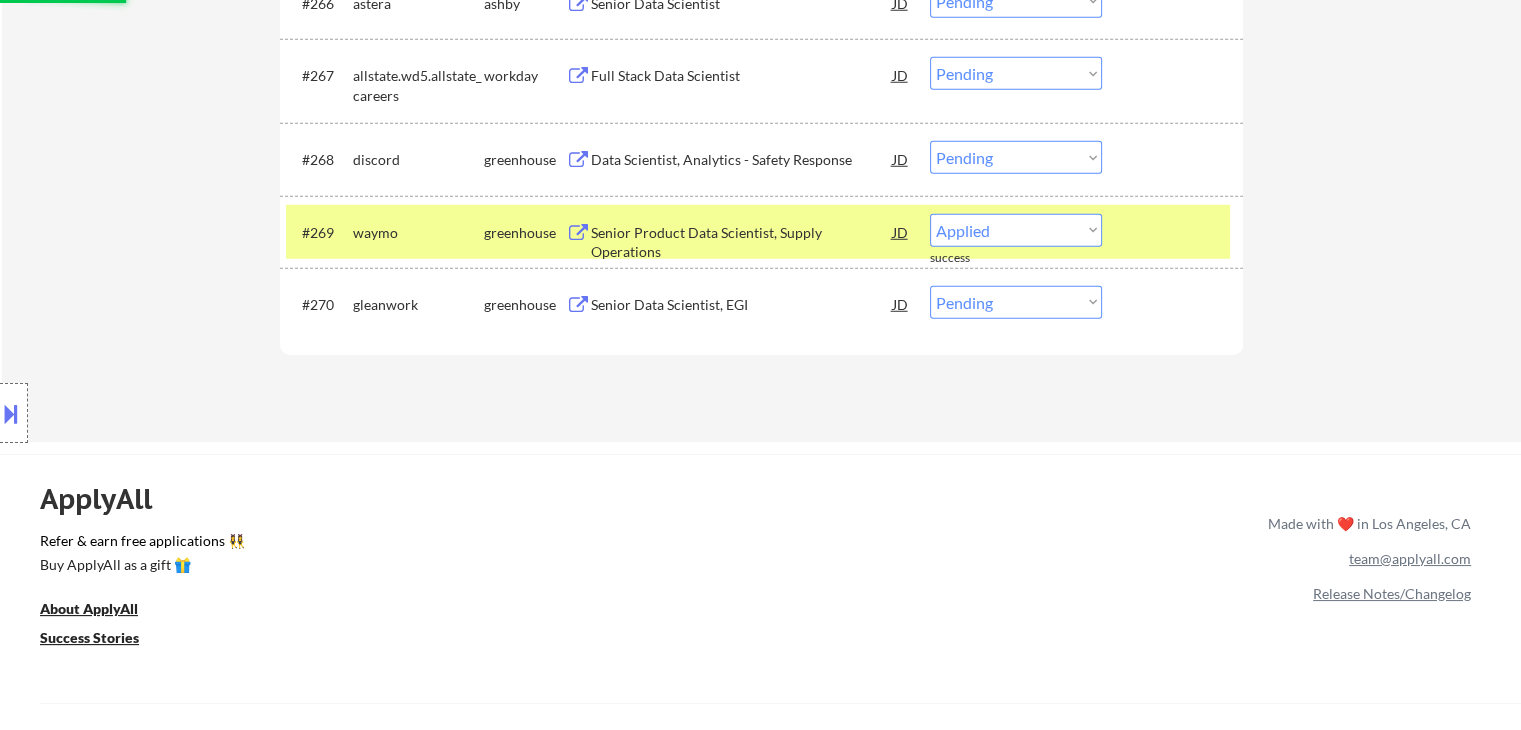 select on ""pending"" 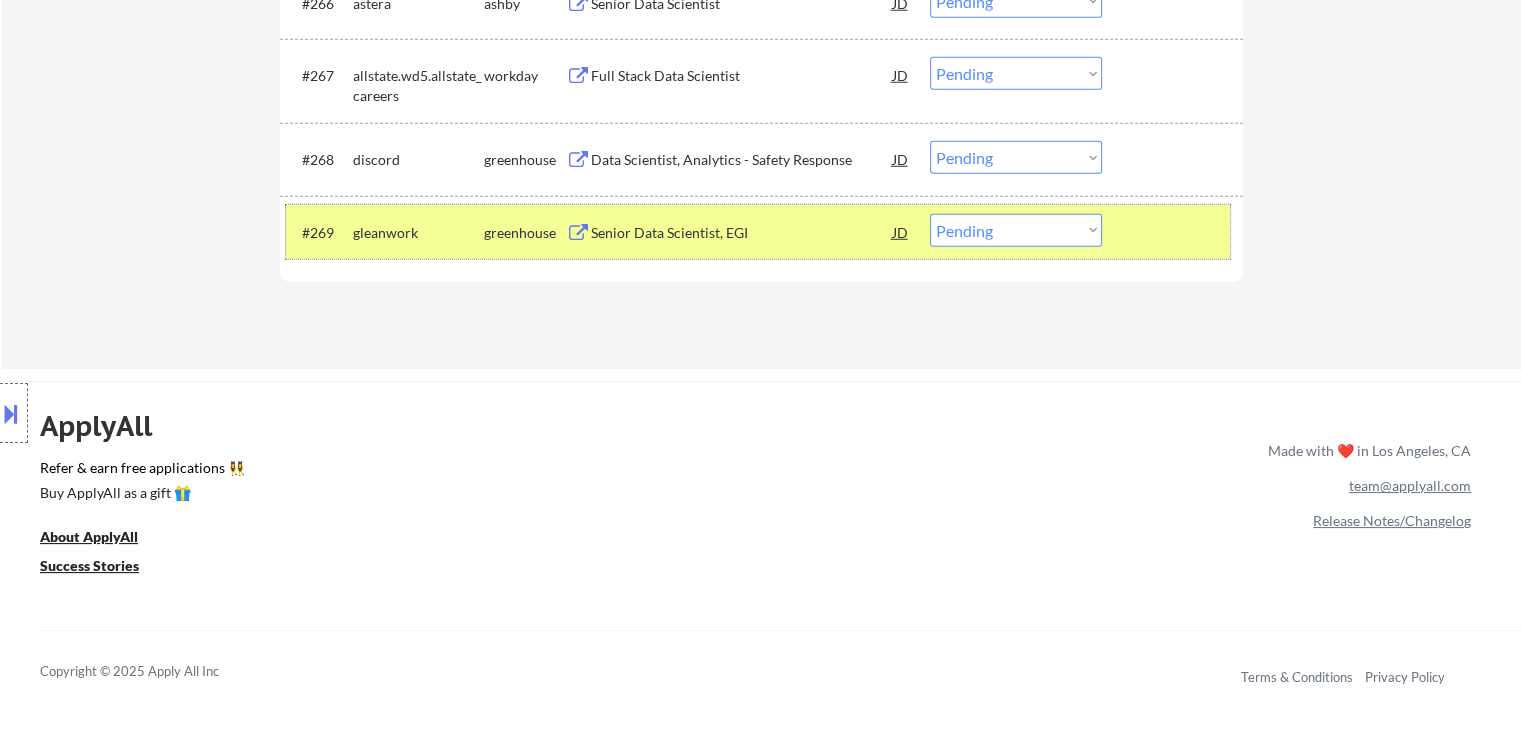 click on "gleanwork" at bounding box center [418, 233] 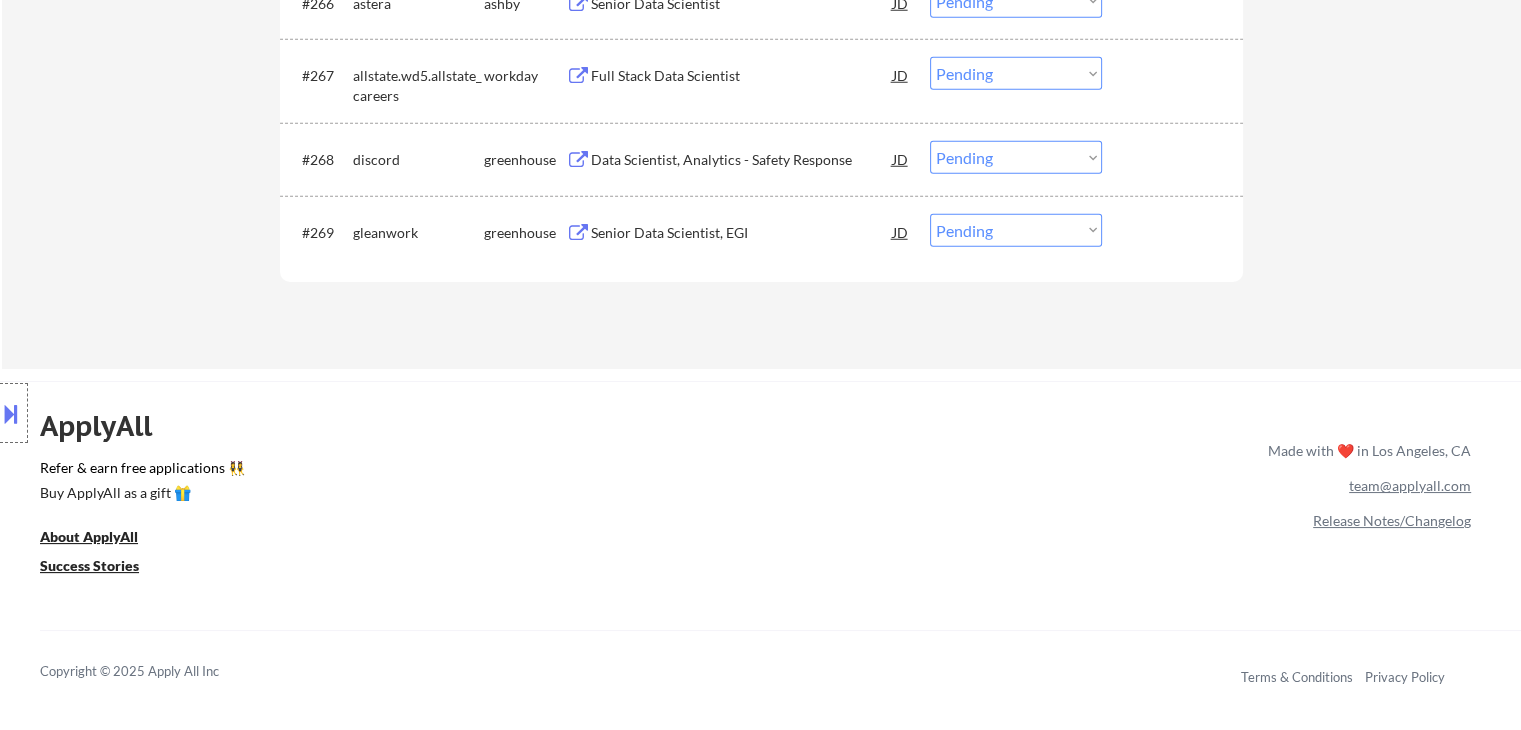 click on "Data Scientist, Analytics - Safety Response" at bounding box center [742, 160] 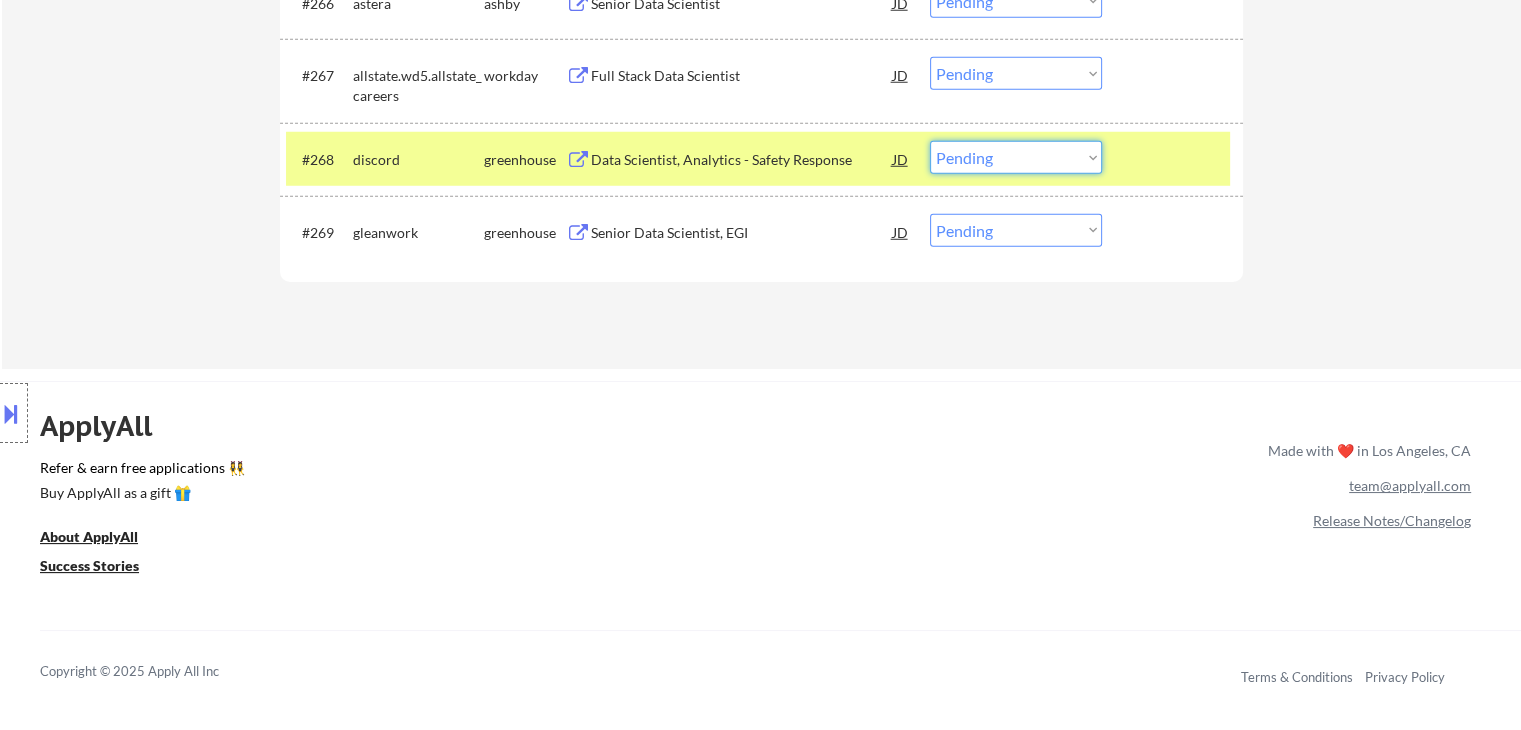 click on "Choose an option... Pending Applied Excluded (Questions) Excluded (Expired) Excluded (Location) Excluded (Bad Match) Excluded (Blocklist) Excluded (Salary) Excluded (Other)" at bounding box center (1016, 157) 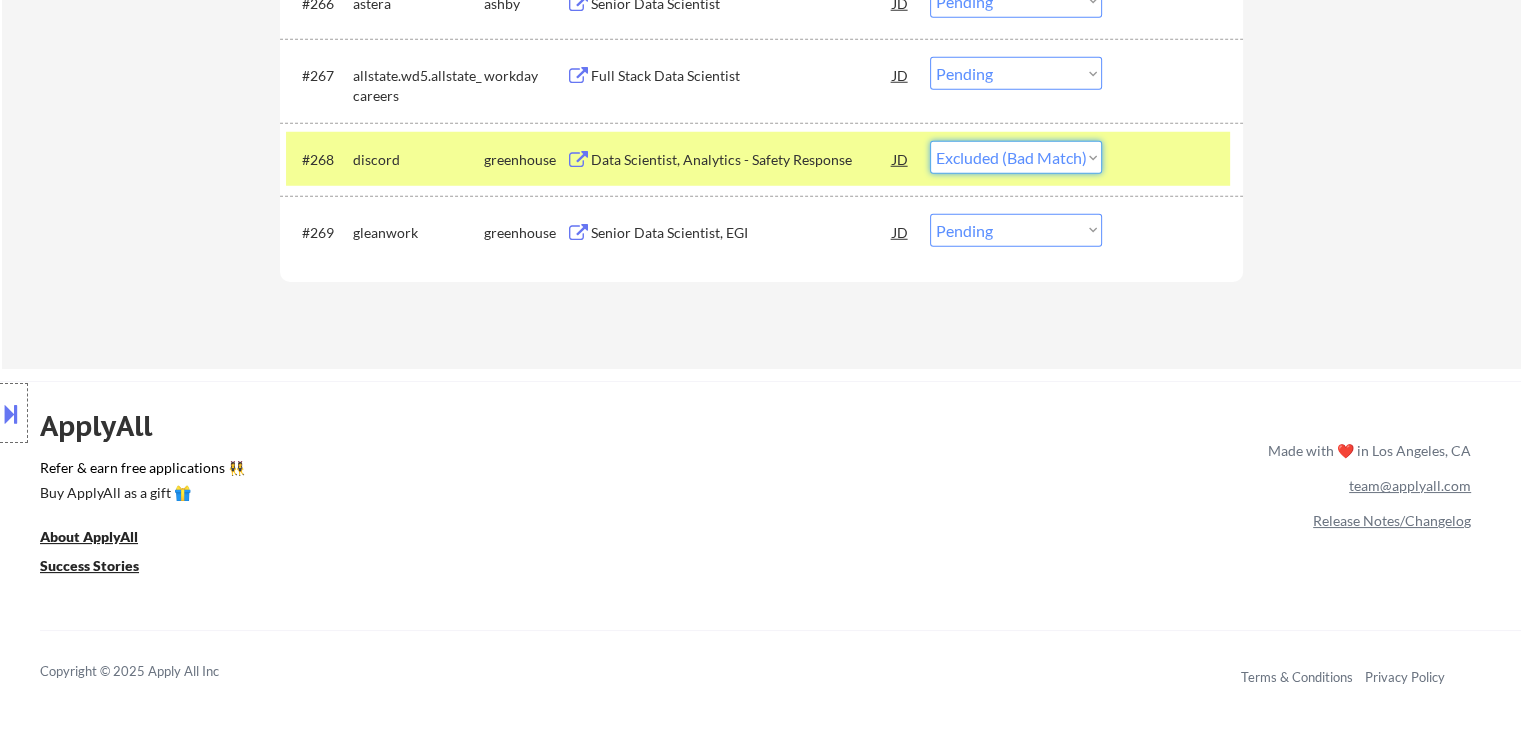 click on "Choose an option... Pending Applied Excluded (Questions) Excluded (Expired) Excluded (Location) Excluded (Bad Match) Excluded (Blocklist) Excluded (Salary) Excluded (Other)" at bounding box center [1016, 157] 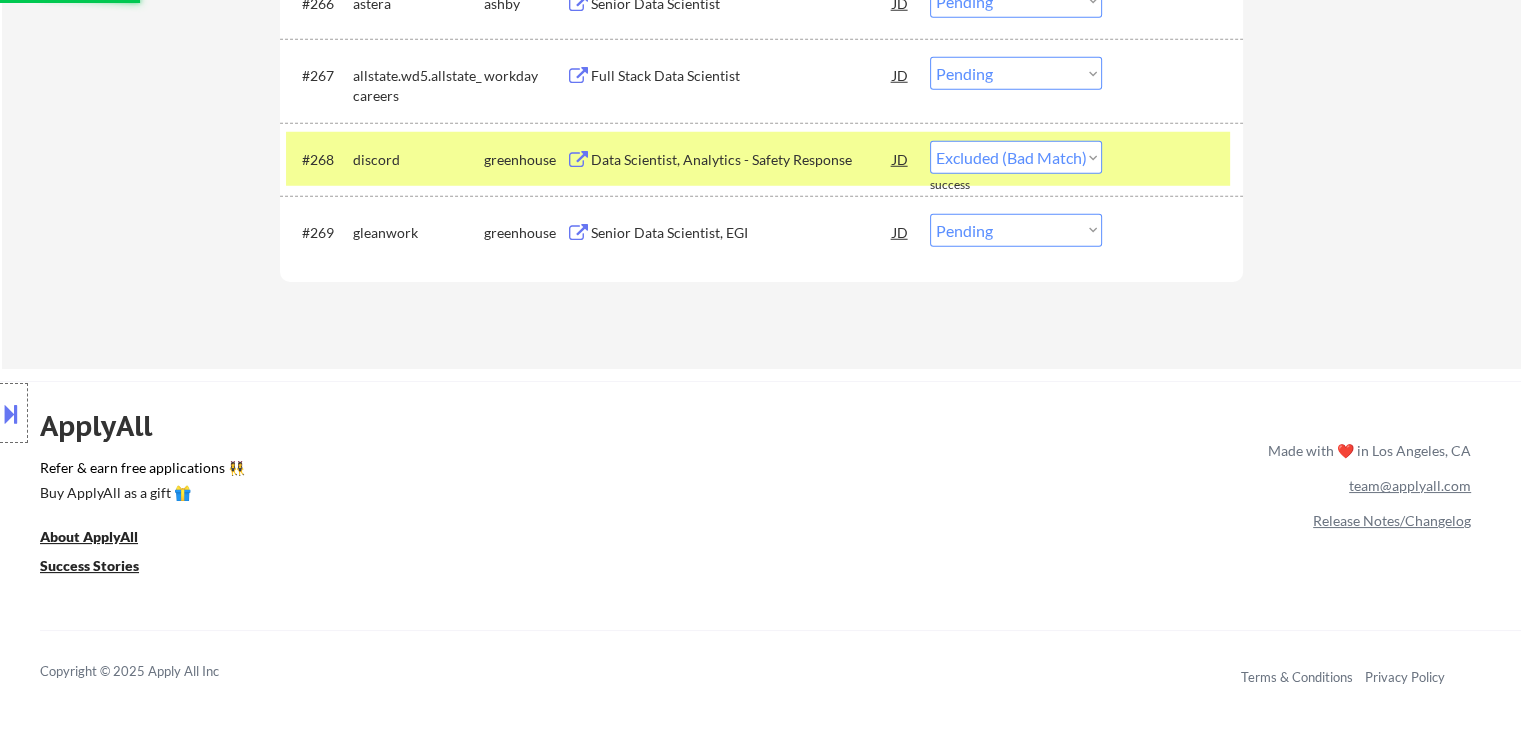 select on ""pending"" 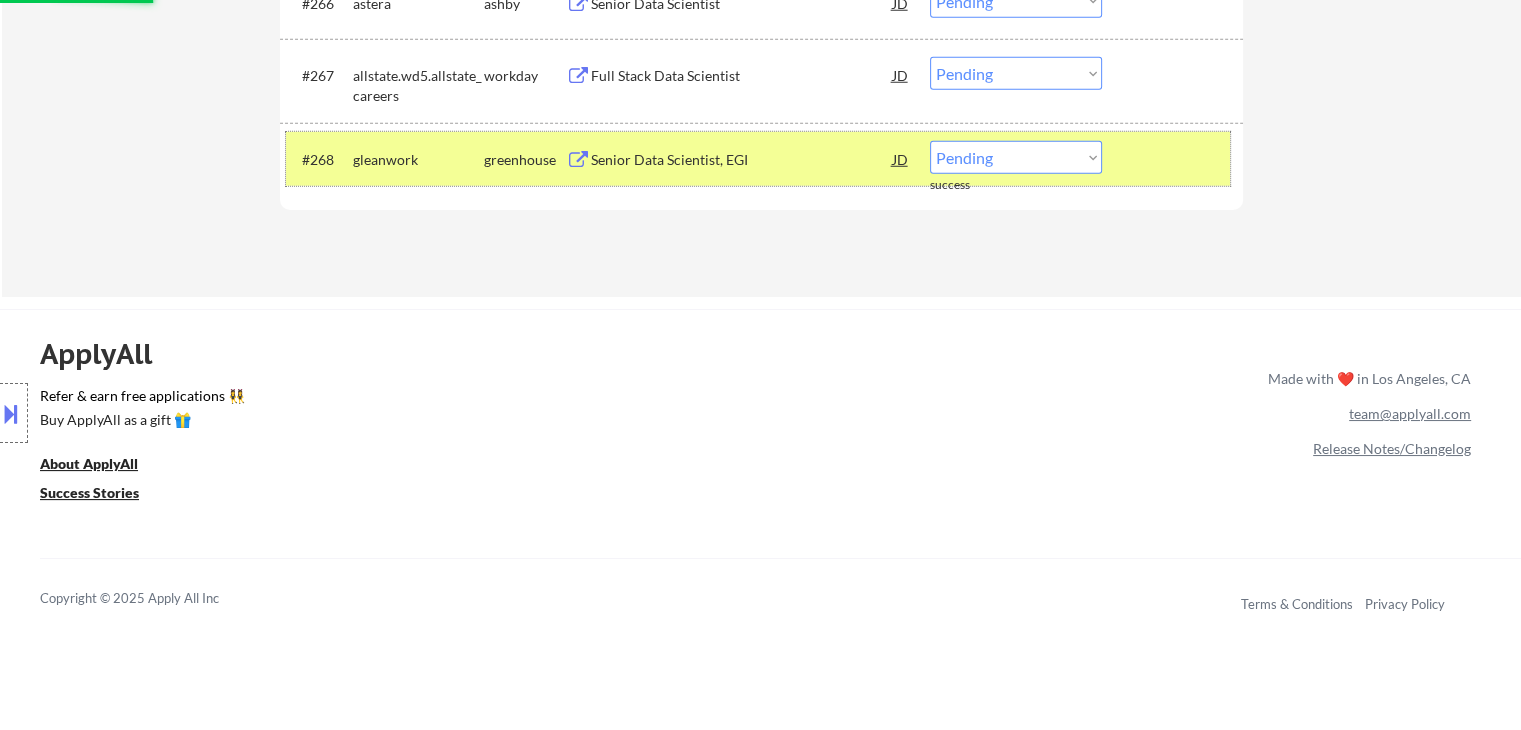 click on "gleanwork" at bounding box center (418, 160) 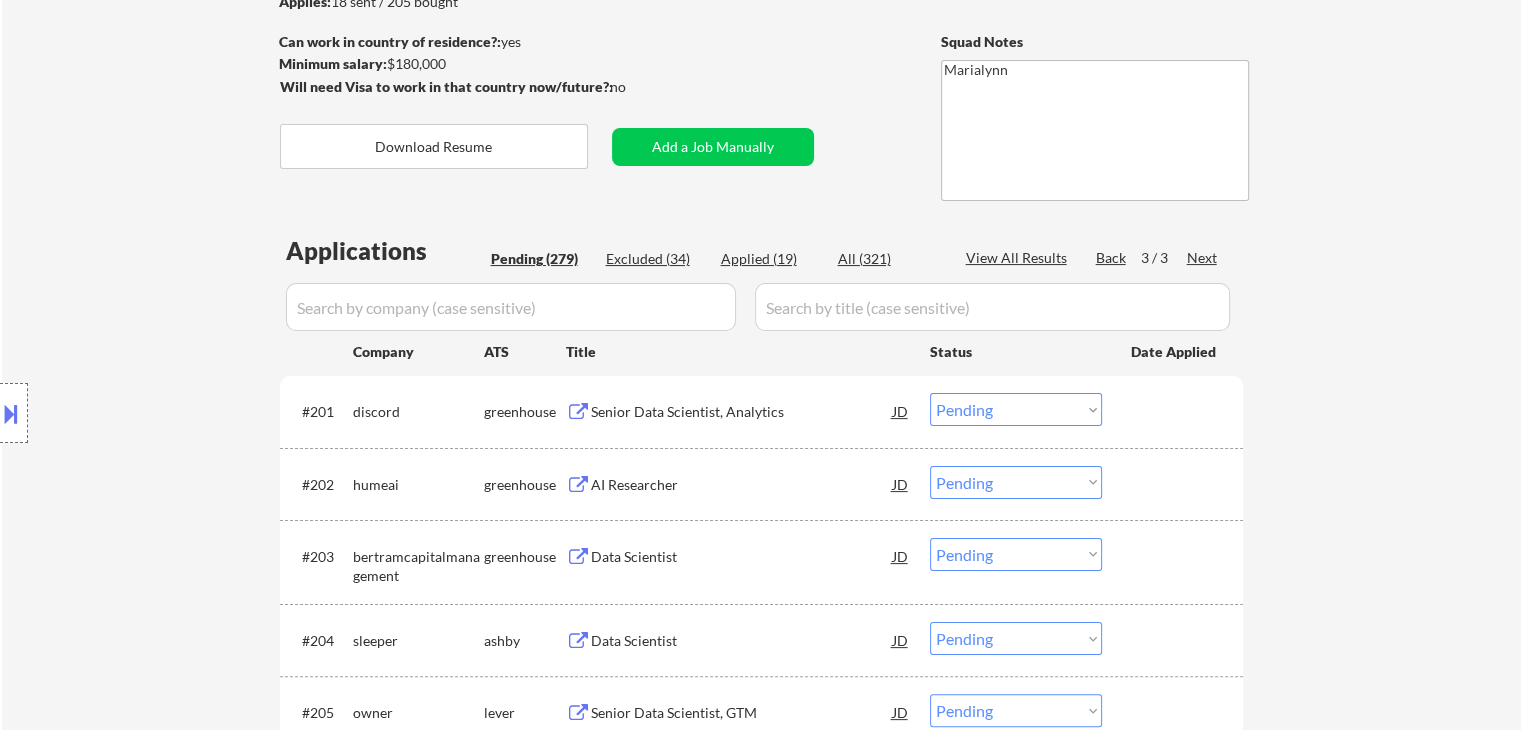 scroll, scrollTop: 280, scrollLeft: 0, axis: vertical 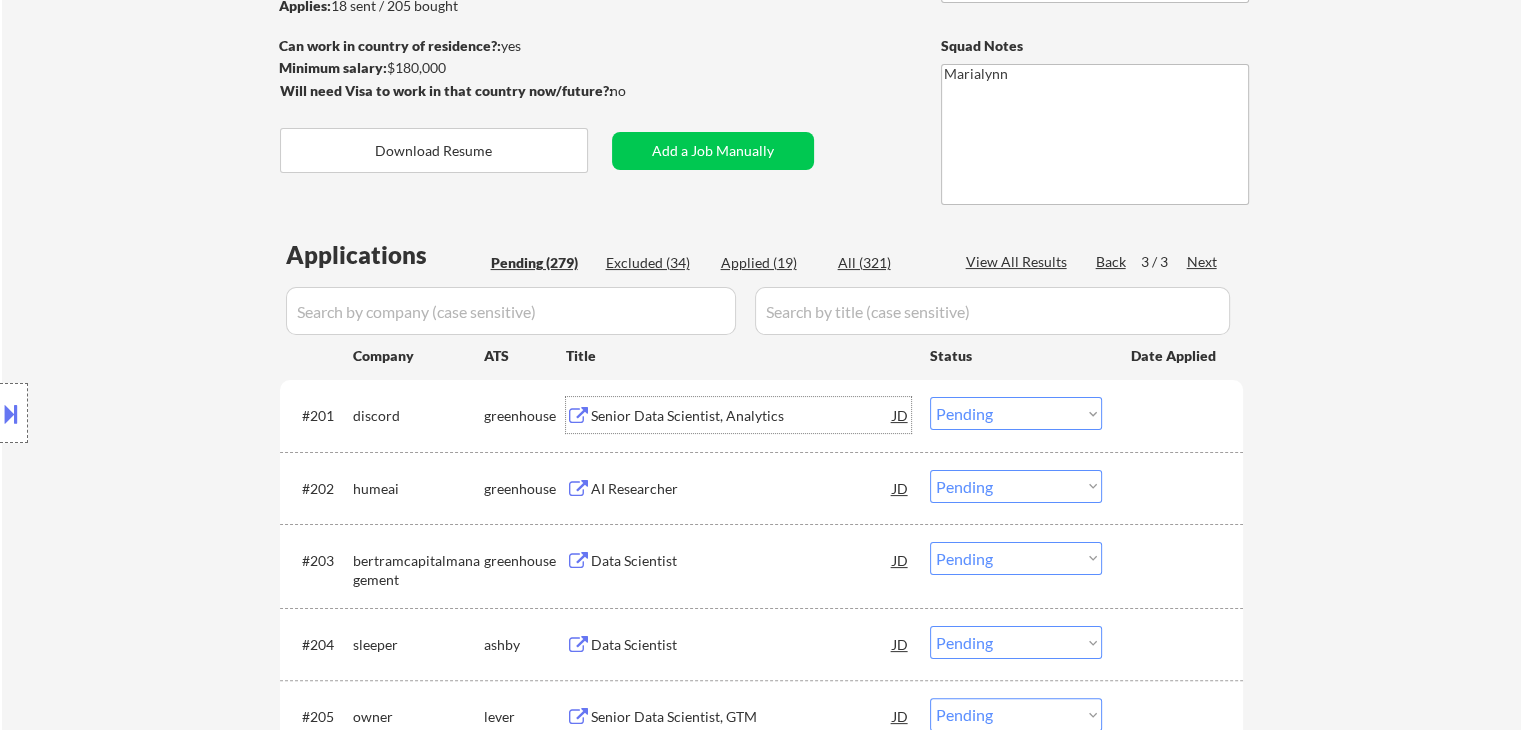 click on "Senior Data Scientist, Analytics" at bounding box center [742, 416] 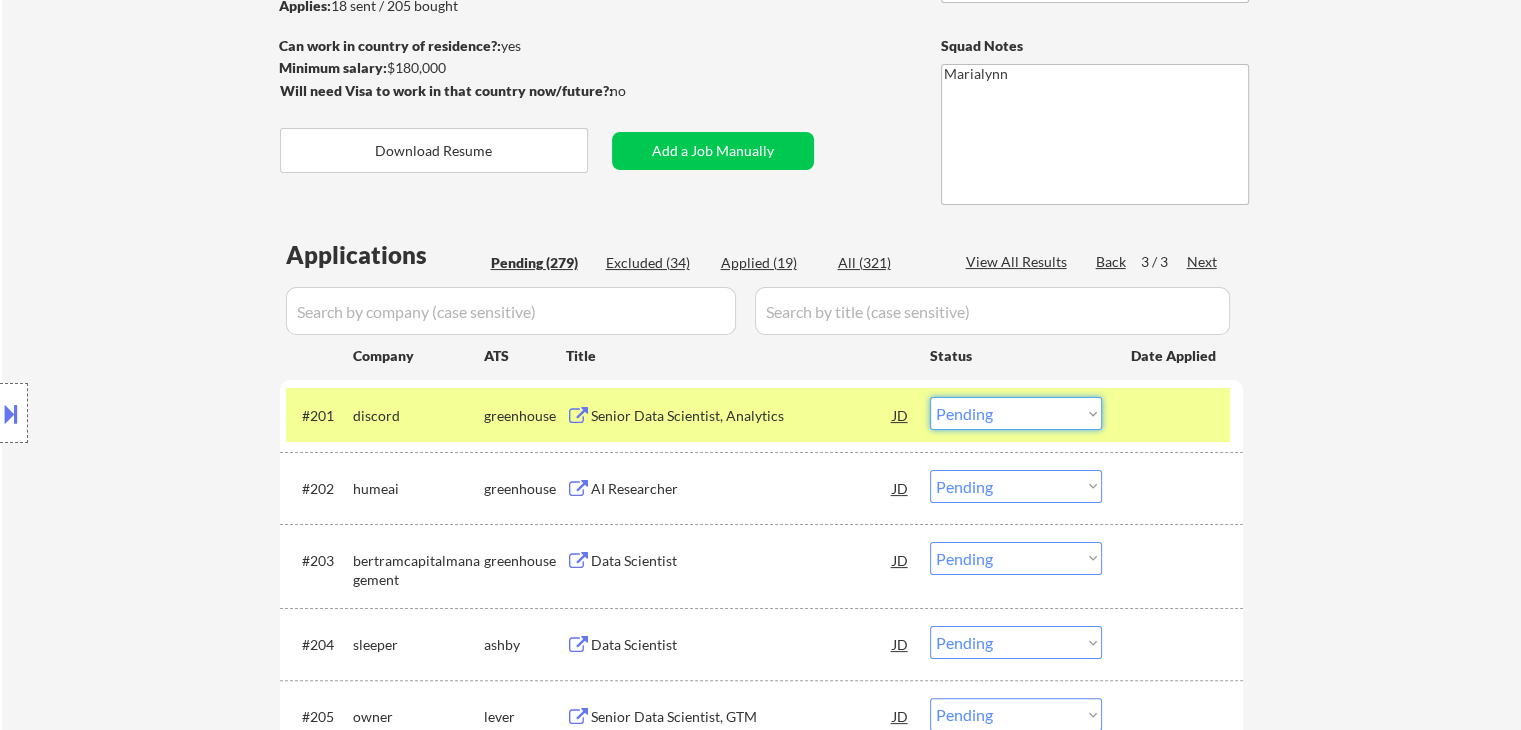 drag, startPoint x: 1023, startPoint y: 421, endPoint x: 1033, endPoint y: 429, distance: 12.806249 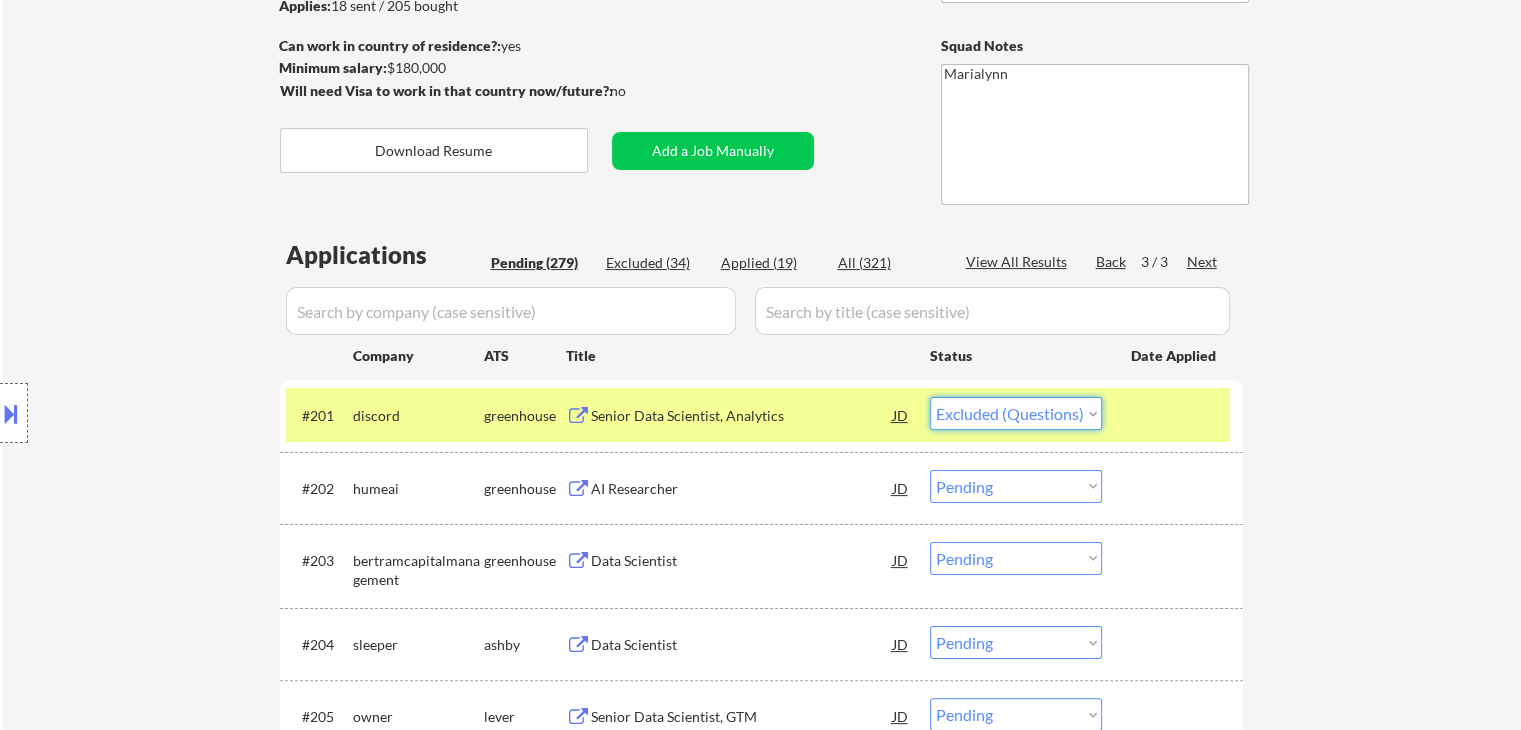 click on "Choose an option... Pending Applied Excluded (Questions) Excluded (Expired) Excluded (Location) Excluded (Bad Match) Excluded (Blocklist) Excluded (Salary) Excluded (Other)" at bounding box center (1016, 413) 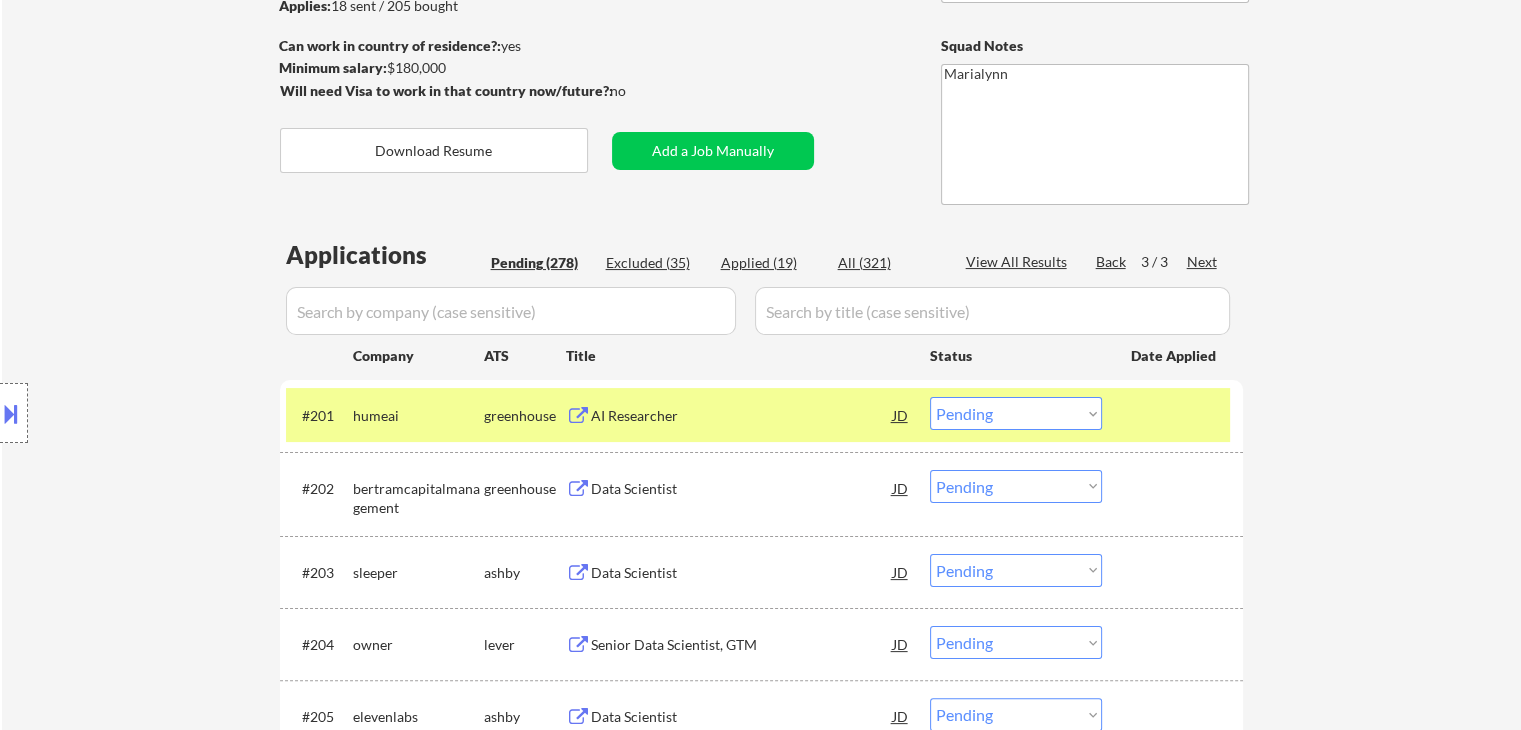 click on "AI Researcher" at bounding box center (742, 416) 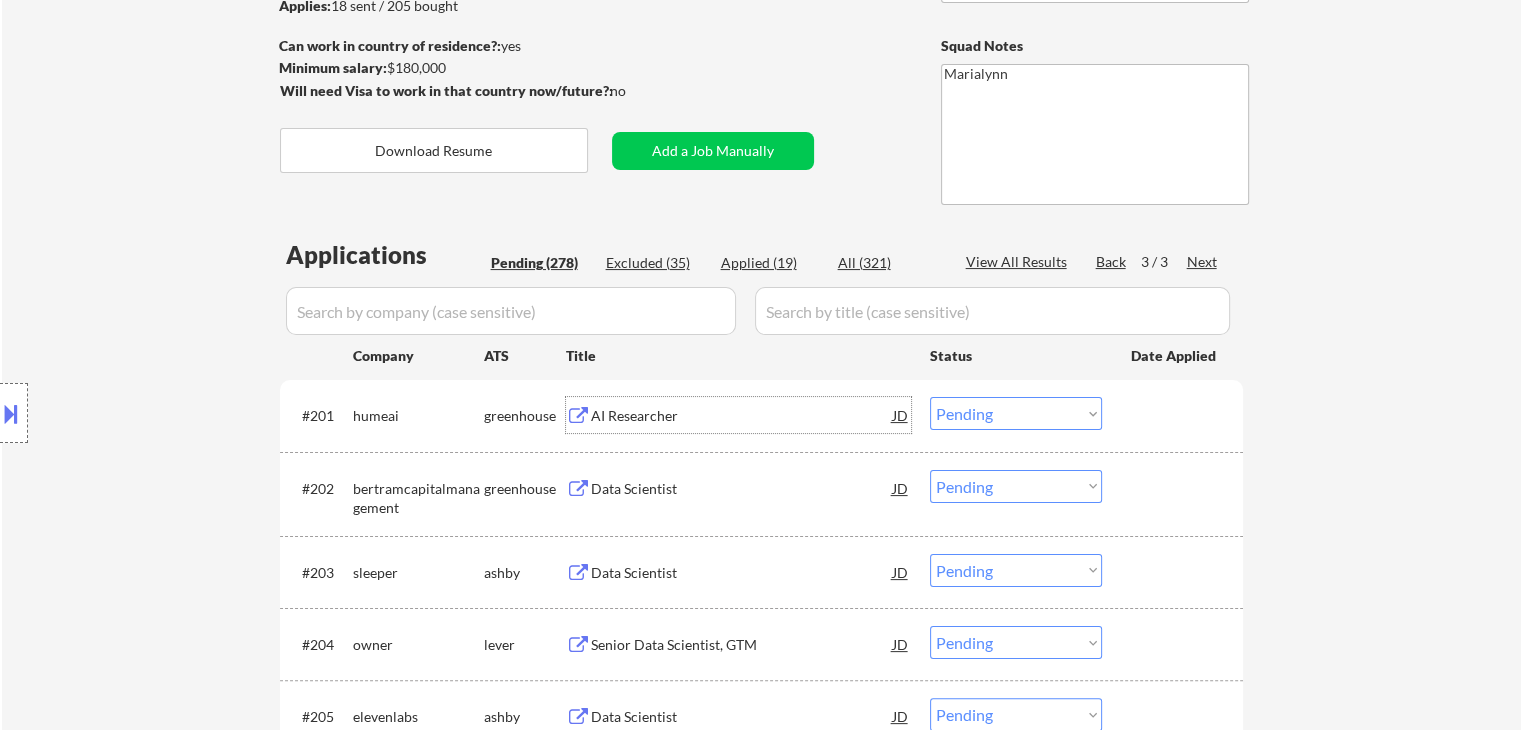 click on "Choose an option... Pending Applied Excluded (Questions) Excluded (Expired) Excluded (Location) Excluded (Bad Match) Excluded (Blocklist) Excluded (Salary) Excluded (Other)" at bounding box center [1016, 413] 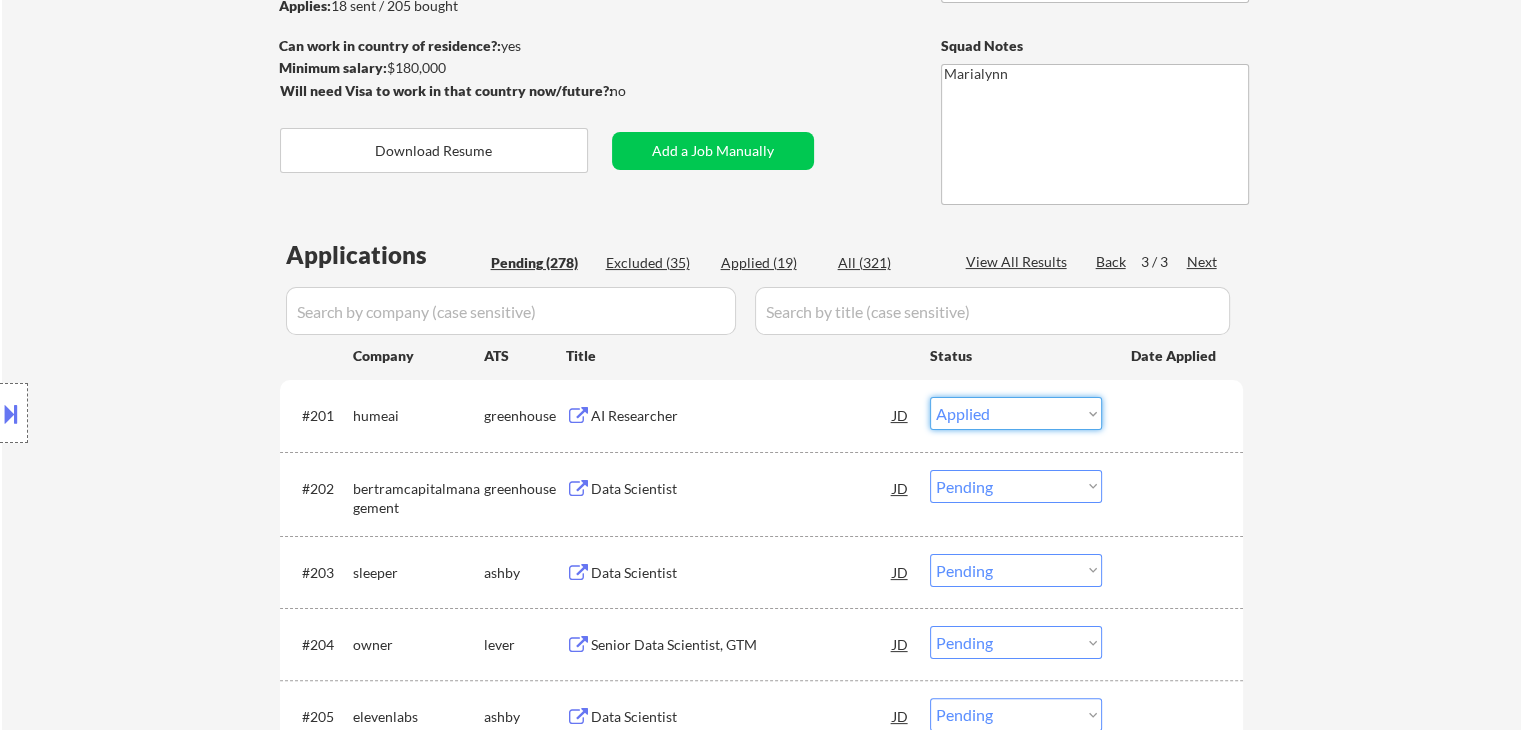 click on "Choose an option... Pending Applied Excluded (Questions) Excluded (Expired) Excluded (Location) Excluded (Bad Match) Excluded (Blocklist) Excluded (Salary) Excluded (Other)" at bounding box center [1016, 413] 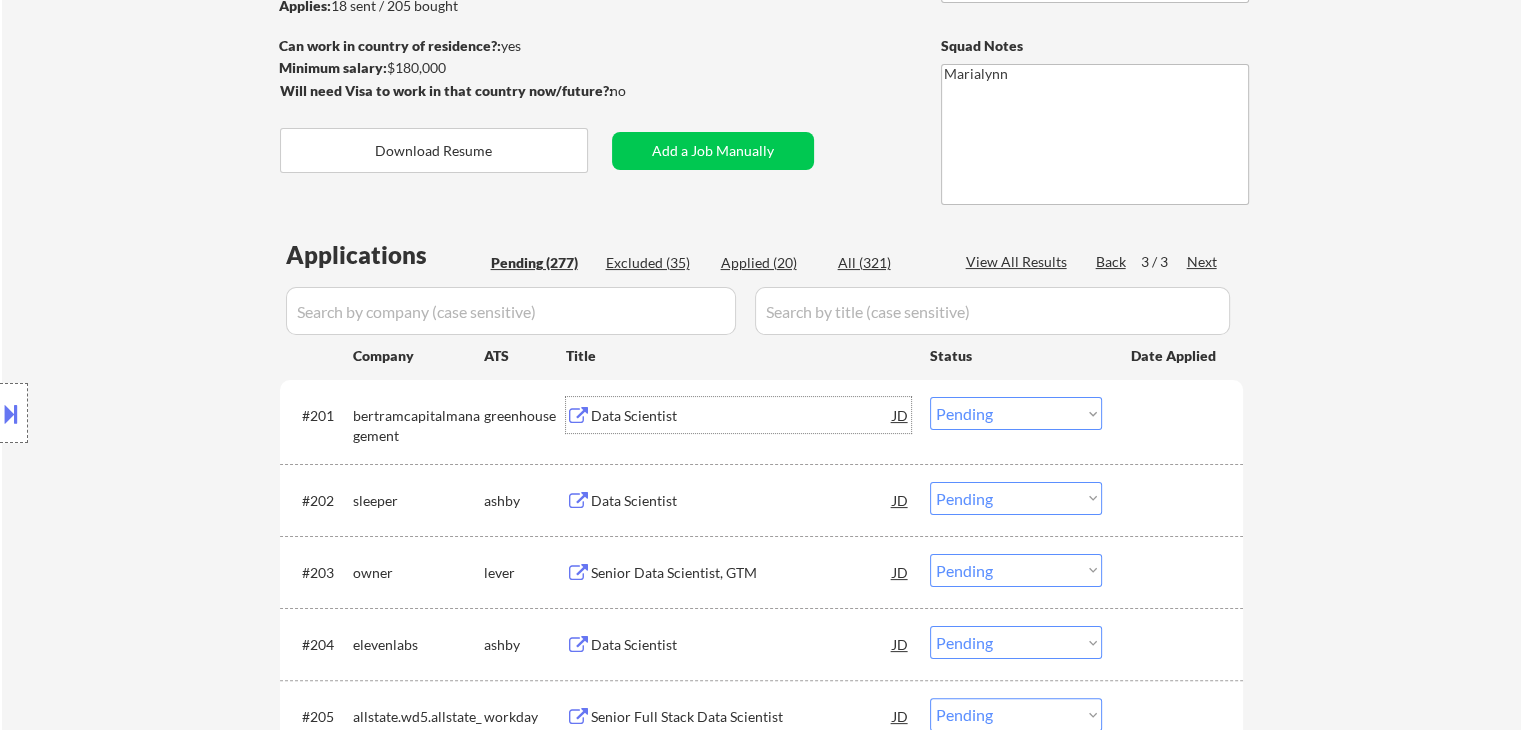 click on "Data Scientist" at bounding box center (742, 416) 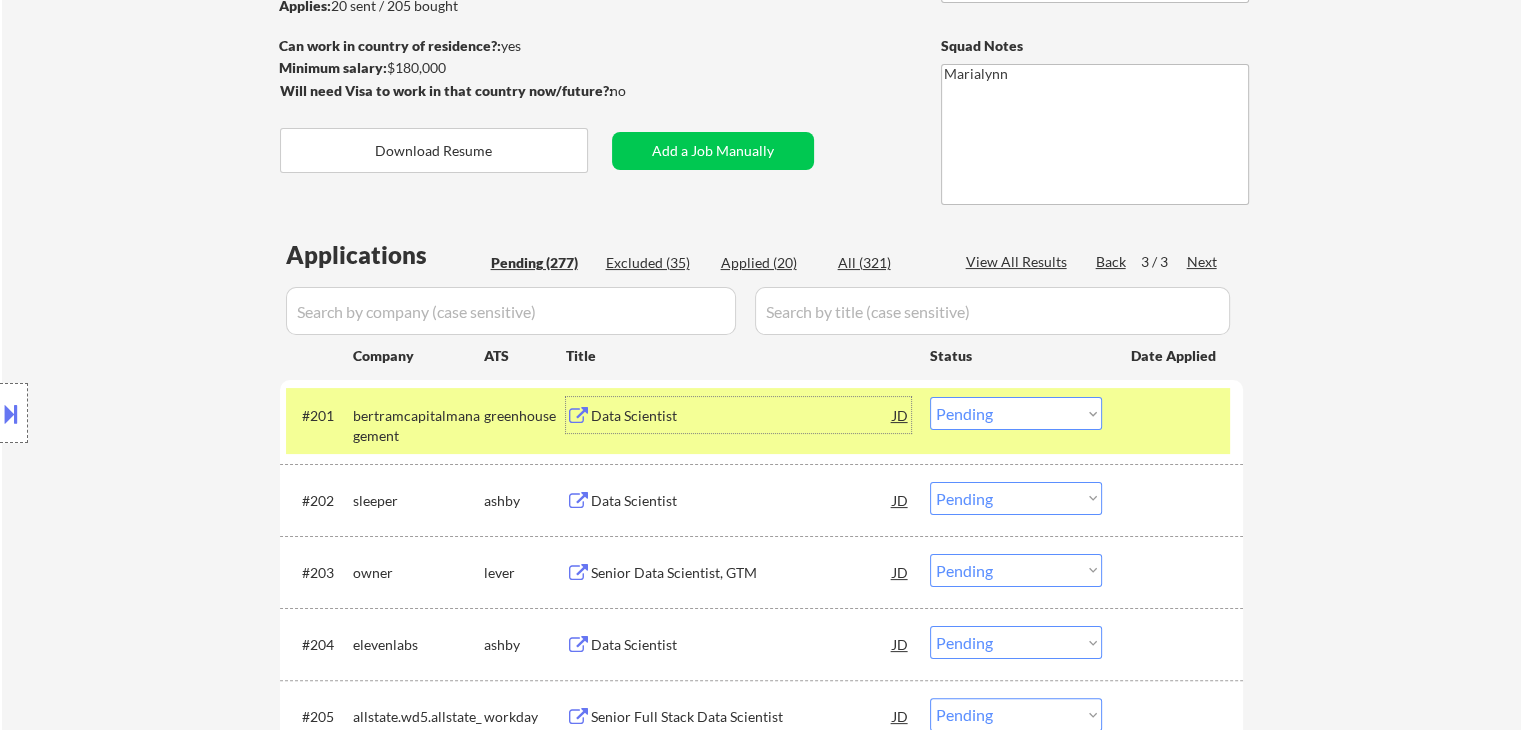 click on "Choose an option... Pending Applied Excluded (Questions) Excluded (Expired) Excluded (Location) Excluded (Bad Match) Excluded (Blocklist) Excluded (Salary) Excluded (Other)" at bounding box center (1016, 413) 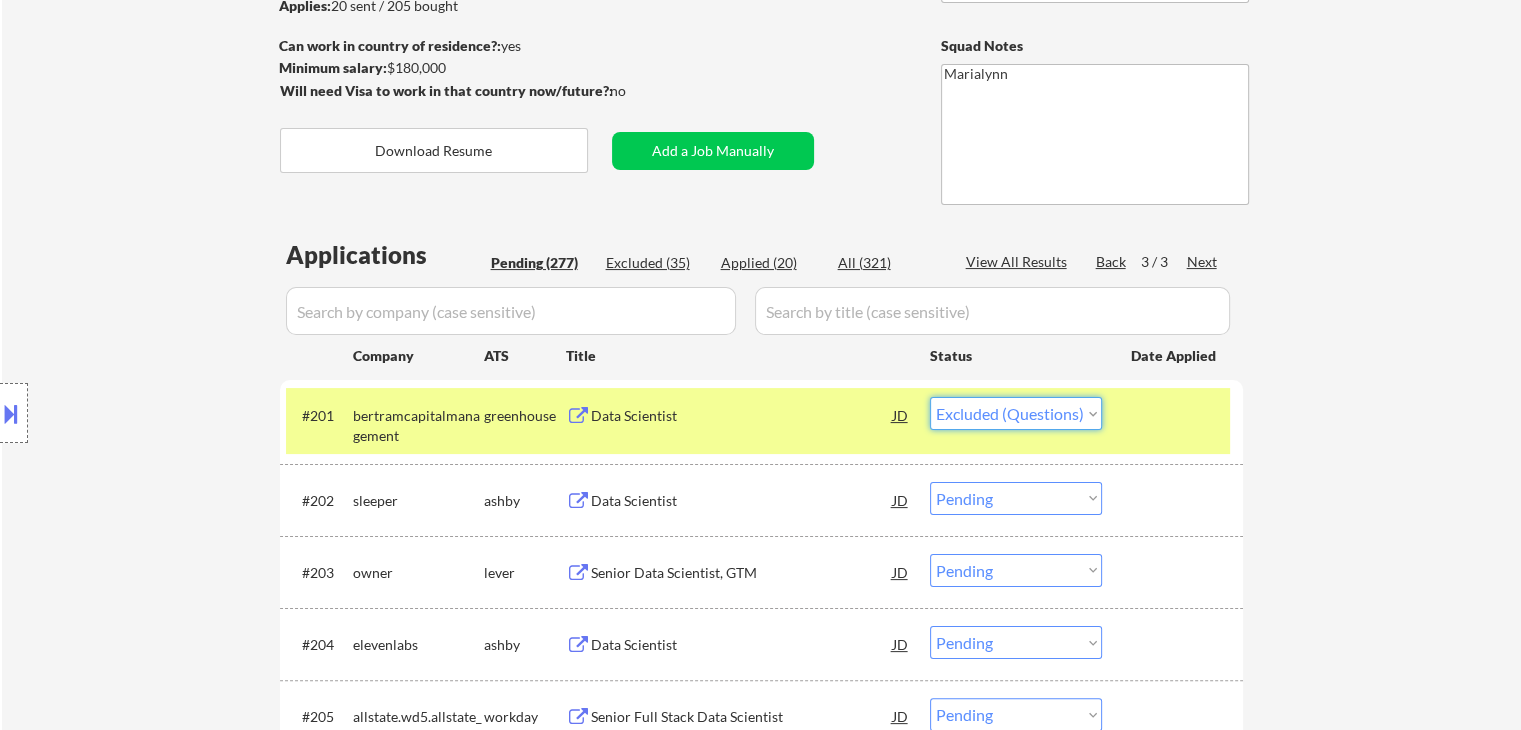 click on "Choose an option... Pending Applied Excluded (Questions) Excluded (Expired) Excluded (Location) Excluded (Bad Match) Excluded (Blocklist) Excluded (Salary) Excluded (Other)" at bounding box center [1016, 413] 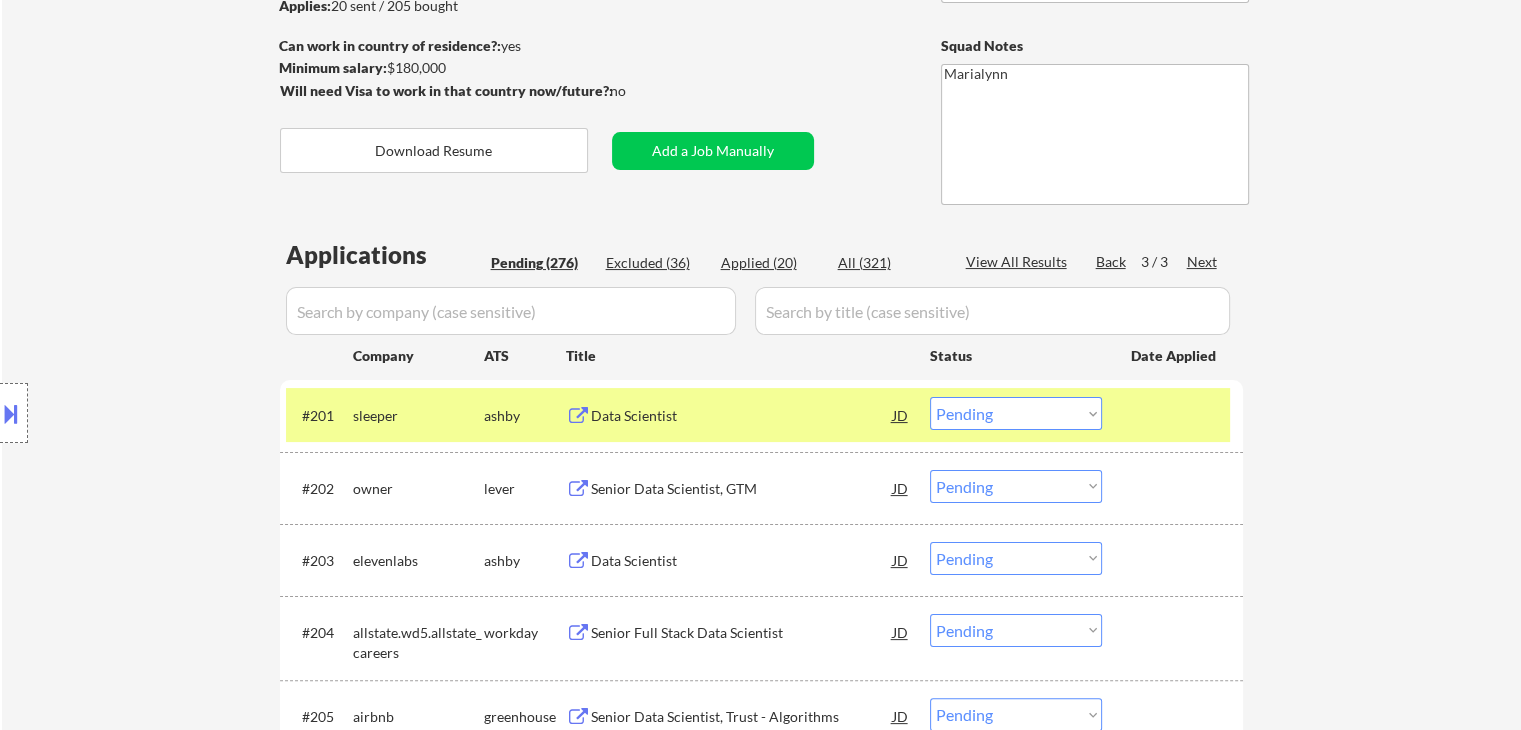 click on "Data Scientist" at bounding box center [742, 416] 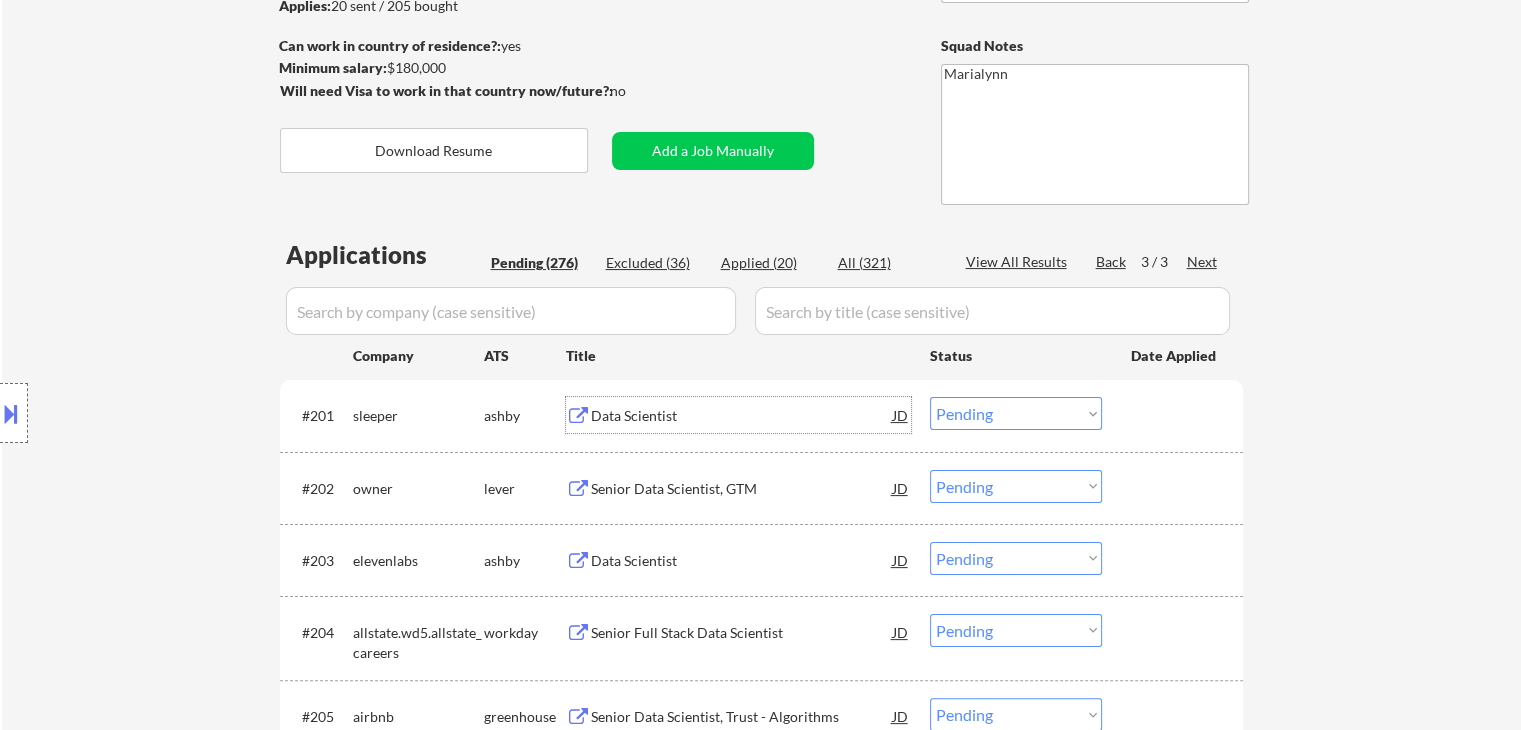drag, startPoint x: 1016, startPoint y: 412, endPoint x: 1024, endPoint y: 425, distance: 15.264338 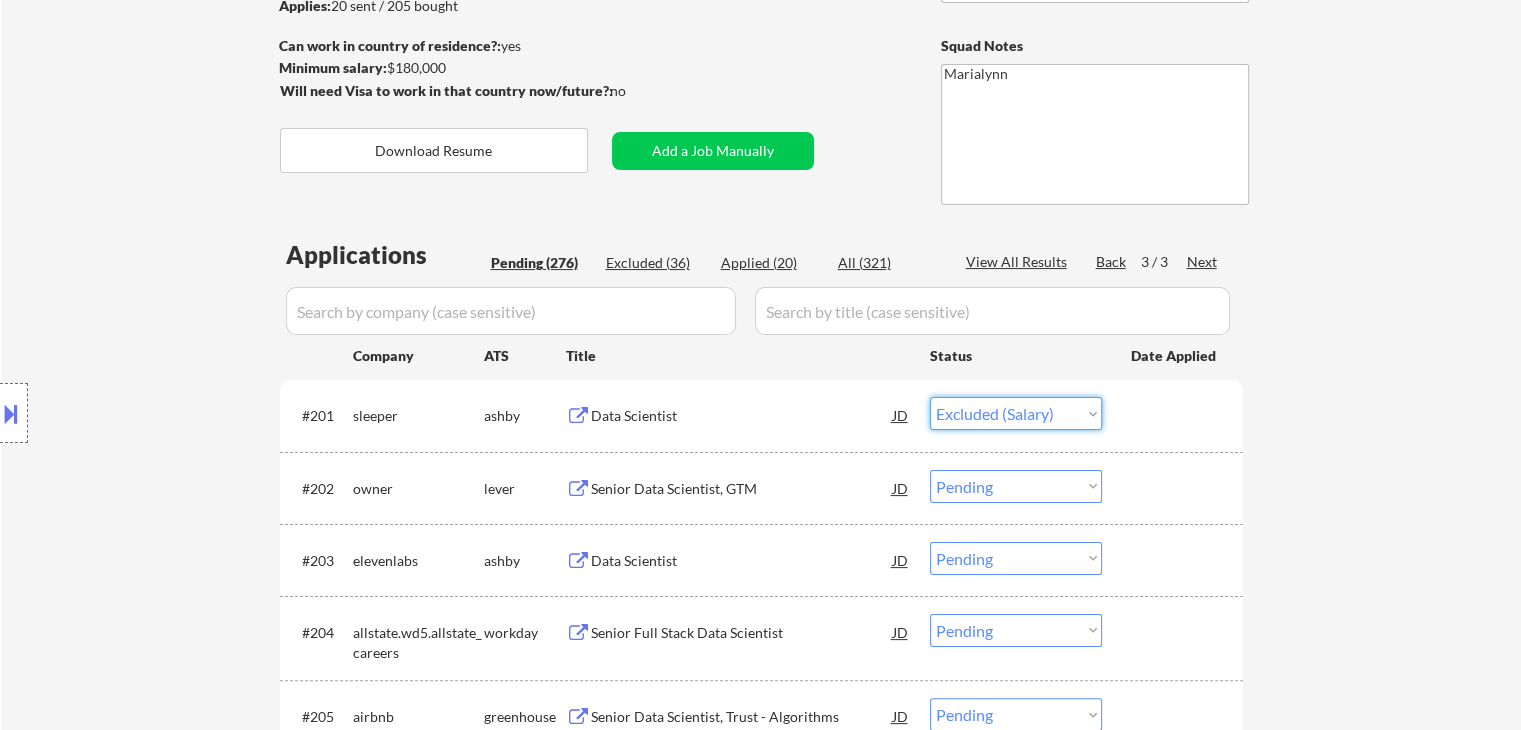 click on "Choose an option... Pending Applied Excluded (Questions) Excluded (Expired) Excluded (Location) Excluded (Bad Match) Excluded (Blocklist) Excluded (Salary) Excluded (Other)" at bounding box center (1016, 413) 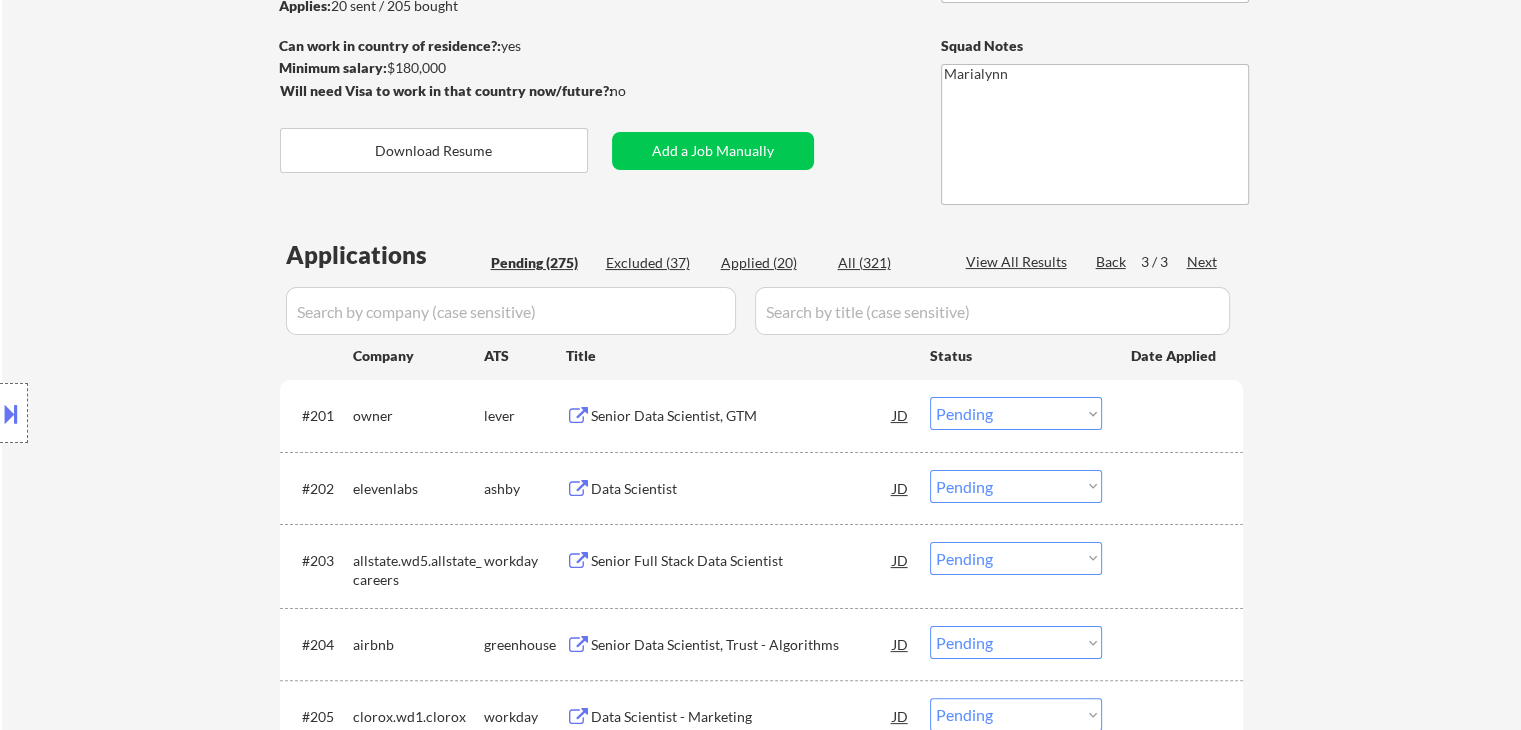 click on "Senior Data Scientist, GTM" at bounding box center [742, 416] 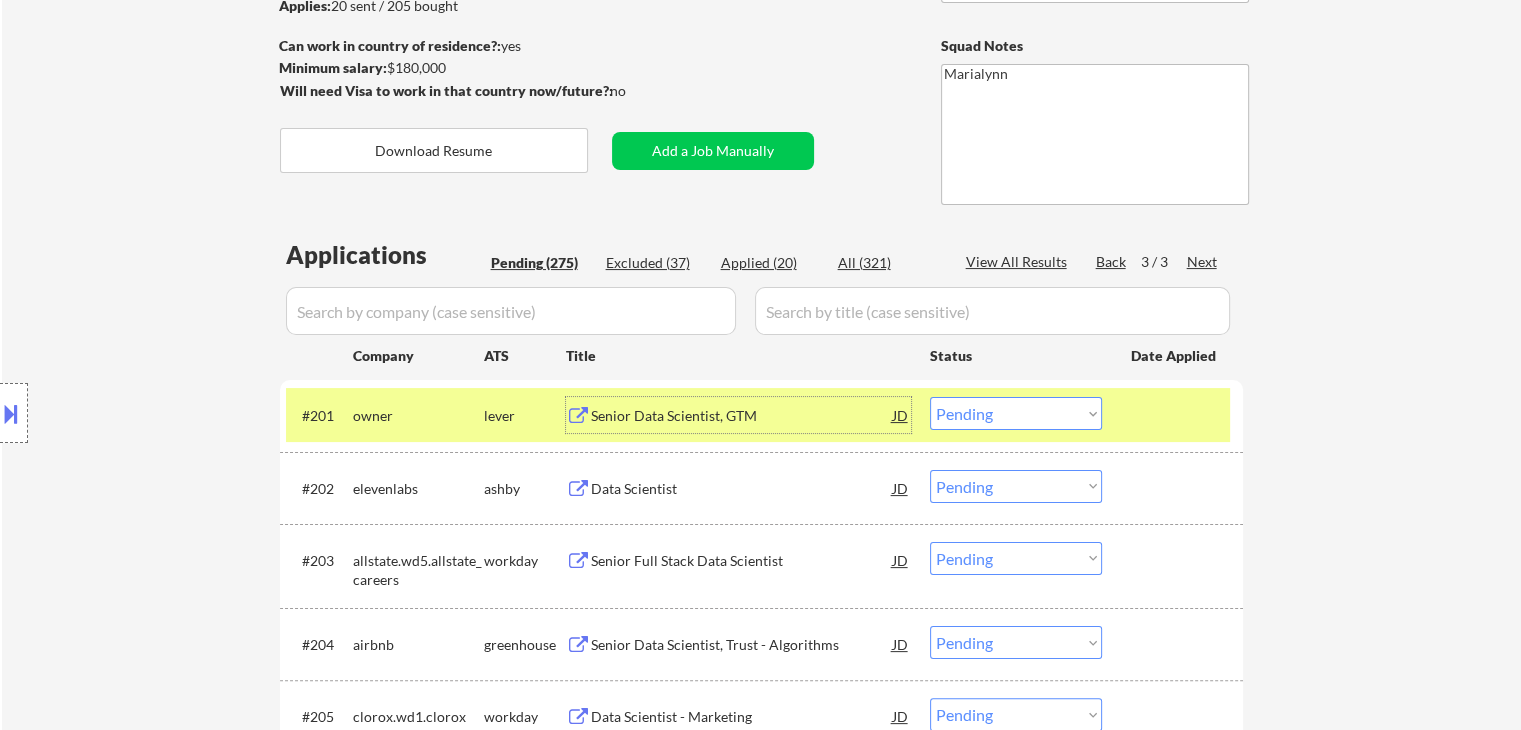 click on "Choose an option... Pending Applied Excluded (Questions) Excluded (Expired) Excluded (Location) Excluded (Bad Match) Excluded (Blocklist) Excluded (Salary) Excluded (Other)" at bounding box center (1016, 413) 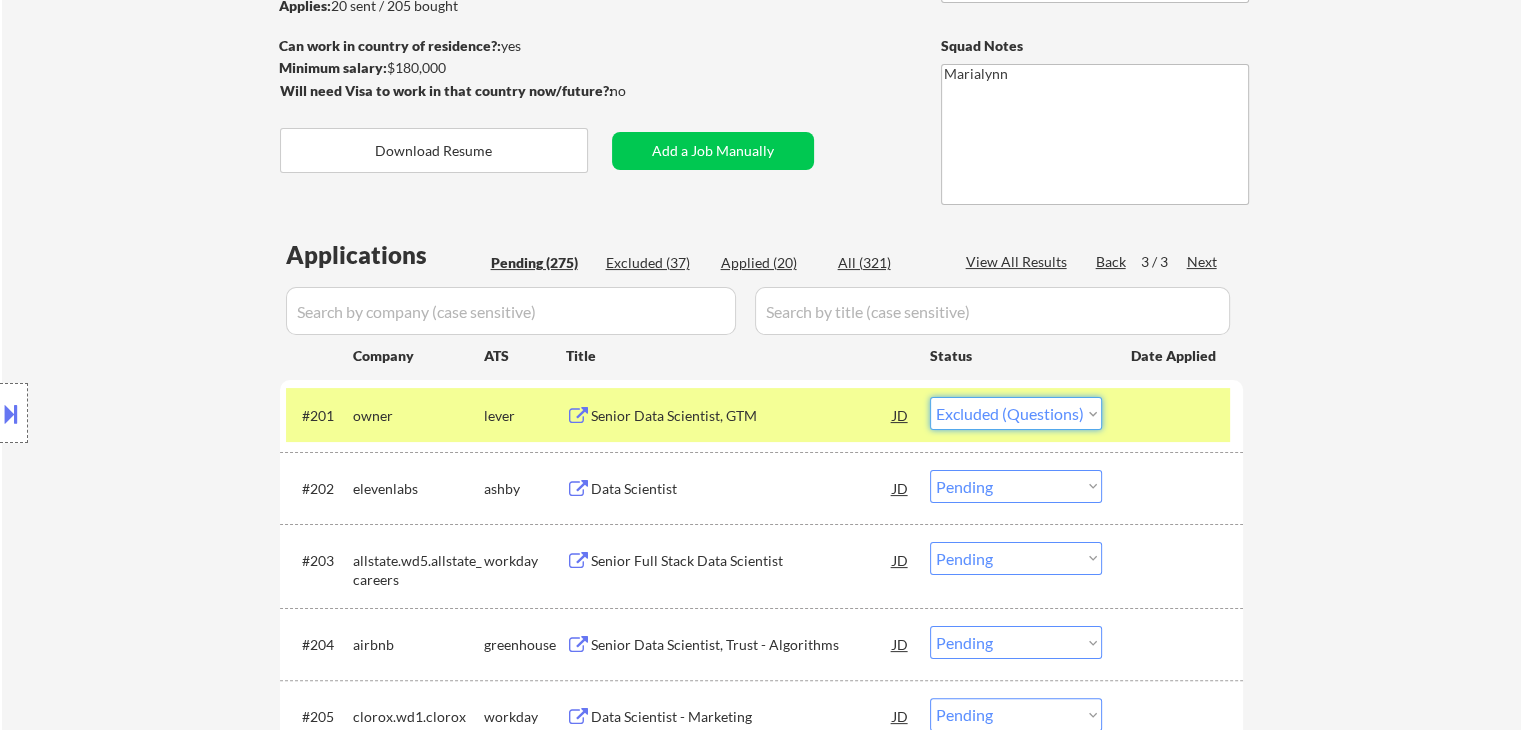 click on "Choose an option... Pending Applied Excluded (Questions) Excluded (Expired) Excluded (Location) Excluded (Bad Match) Excluded (Blocklist) Excluded (Salary) Excluded (Other)" at bounding box center [1016, 413] 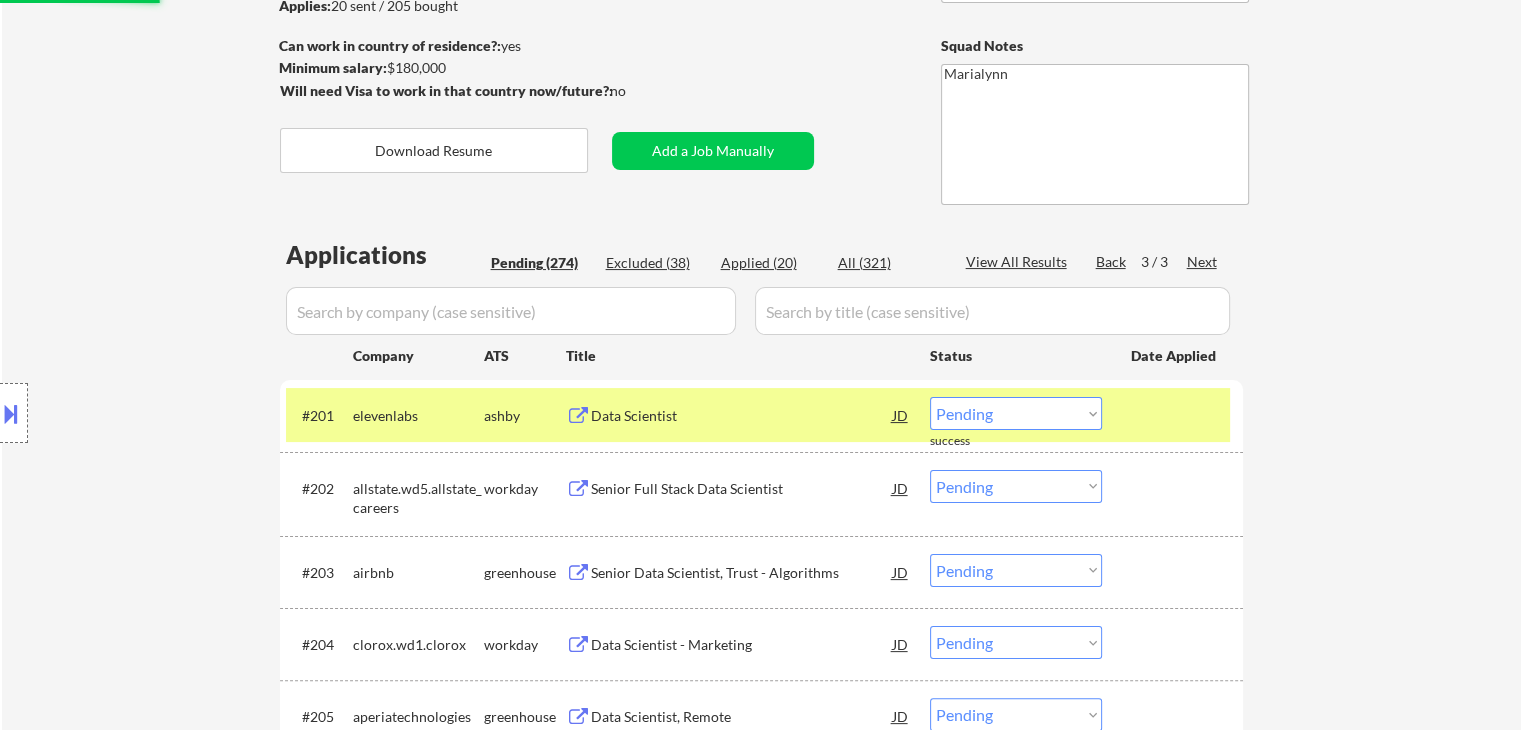 click on "elevenlabs" at bounding box center (418, 416) 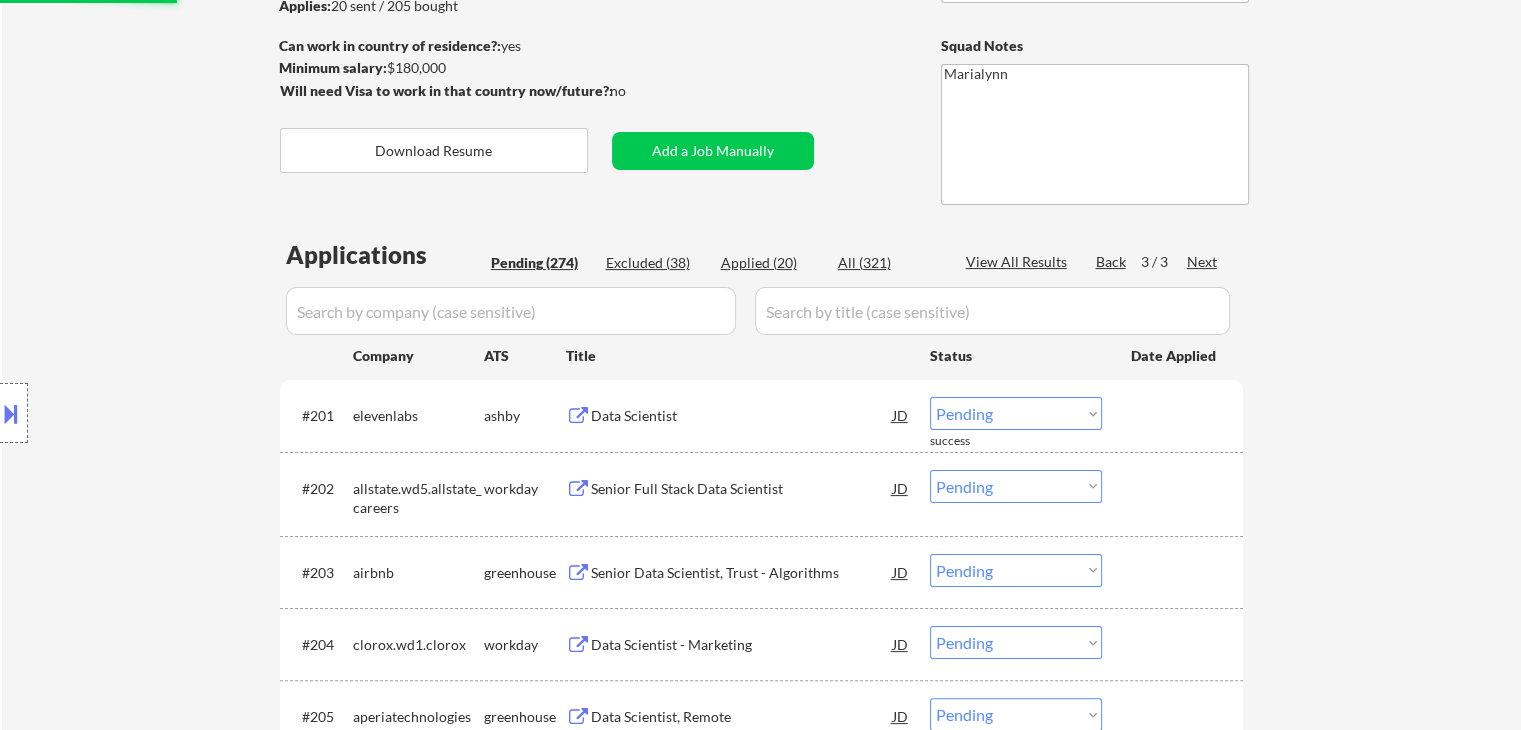 click on "Data Scientist" at bounding box center [742, 416] 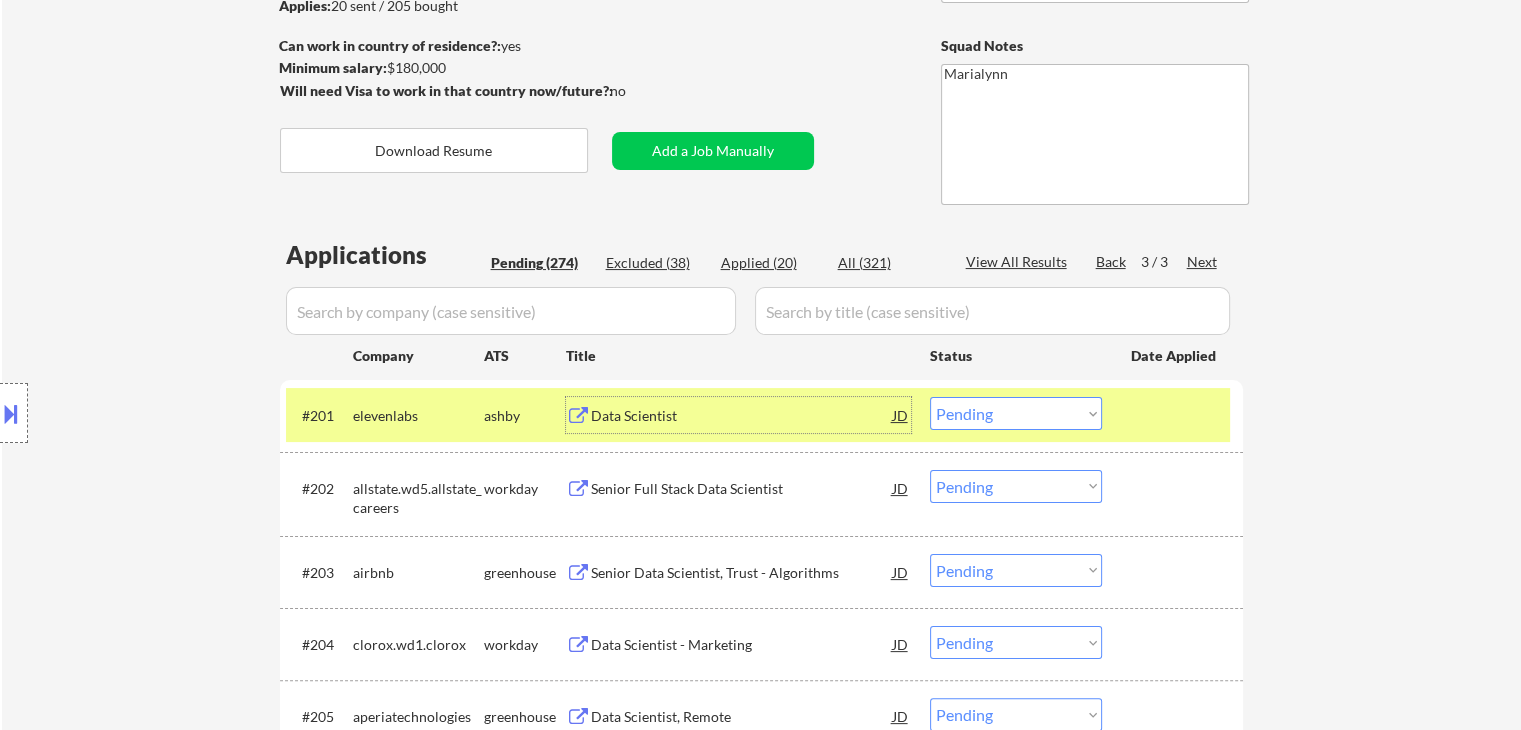 click on "Choose an option... Pending Applied Excluded (Questions) Excluded (Expired) Excluded (Location) Excluded (Bad Match) Excluded (Blocklist) Excluded (Salary) Excluded (Other)" at bounding box center (1016, 413) 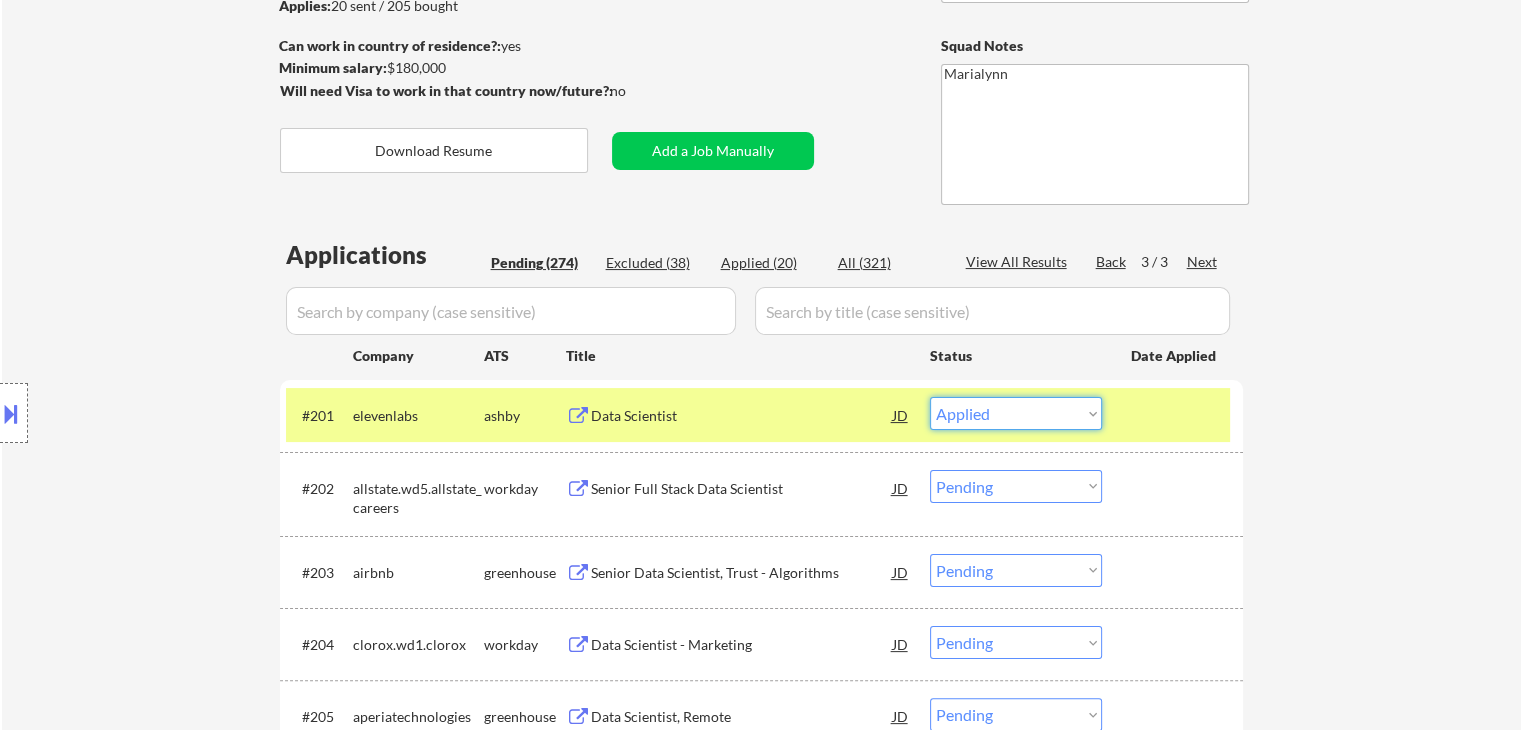click on "Choose an option... Pending Applied Excluded (Questions) Excluded (Expired) Excluded (Location) Excluded (Bad Match) Excluded (Blocklist) Excluded (Salary) Excluded (Other)" at bounding box center (1016, 413) 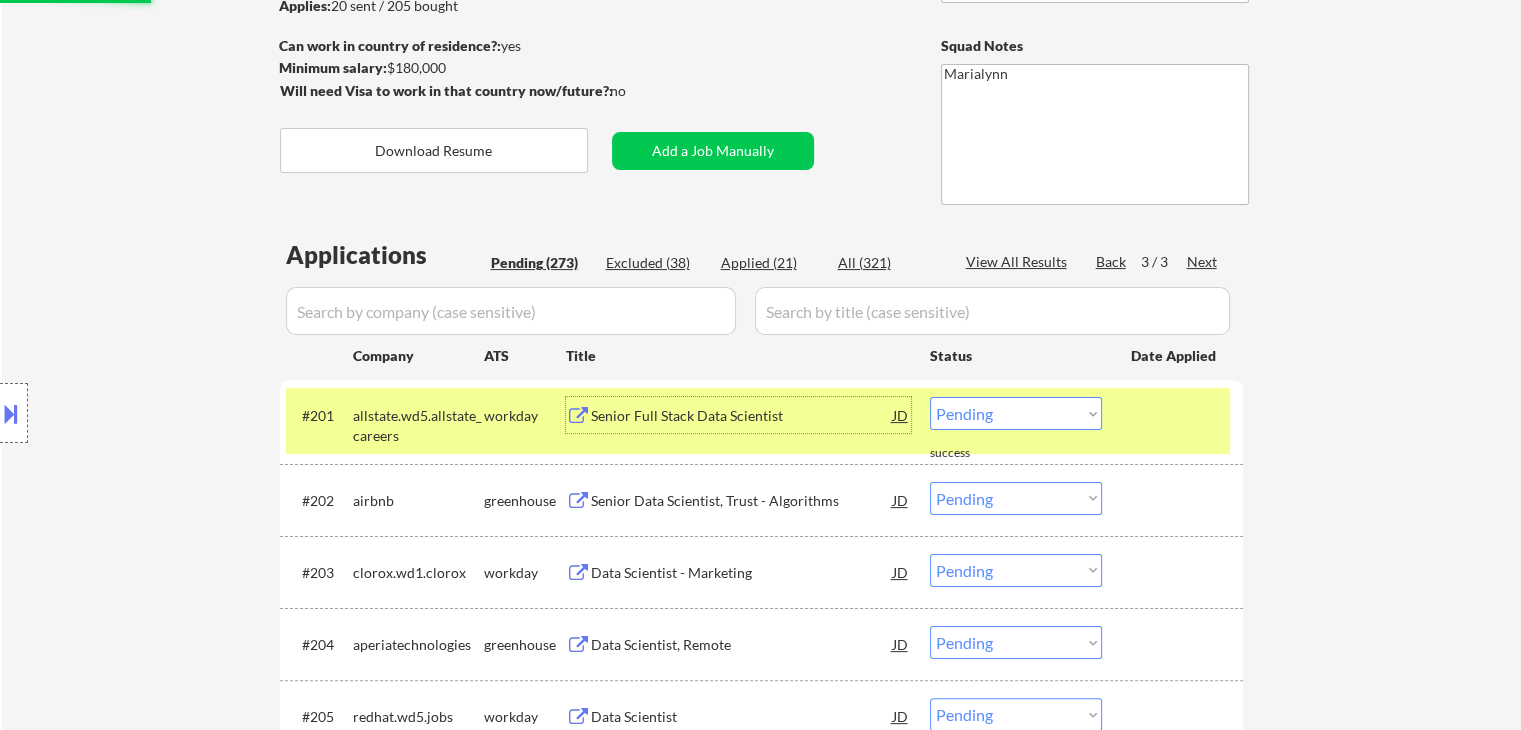 click on "Senior Full Stack Data Scientist" at bounding box center [742, 416] 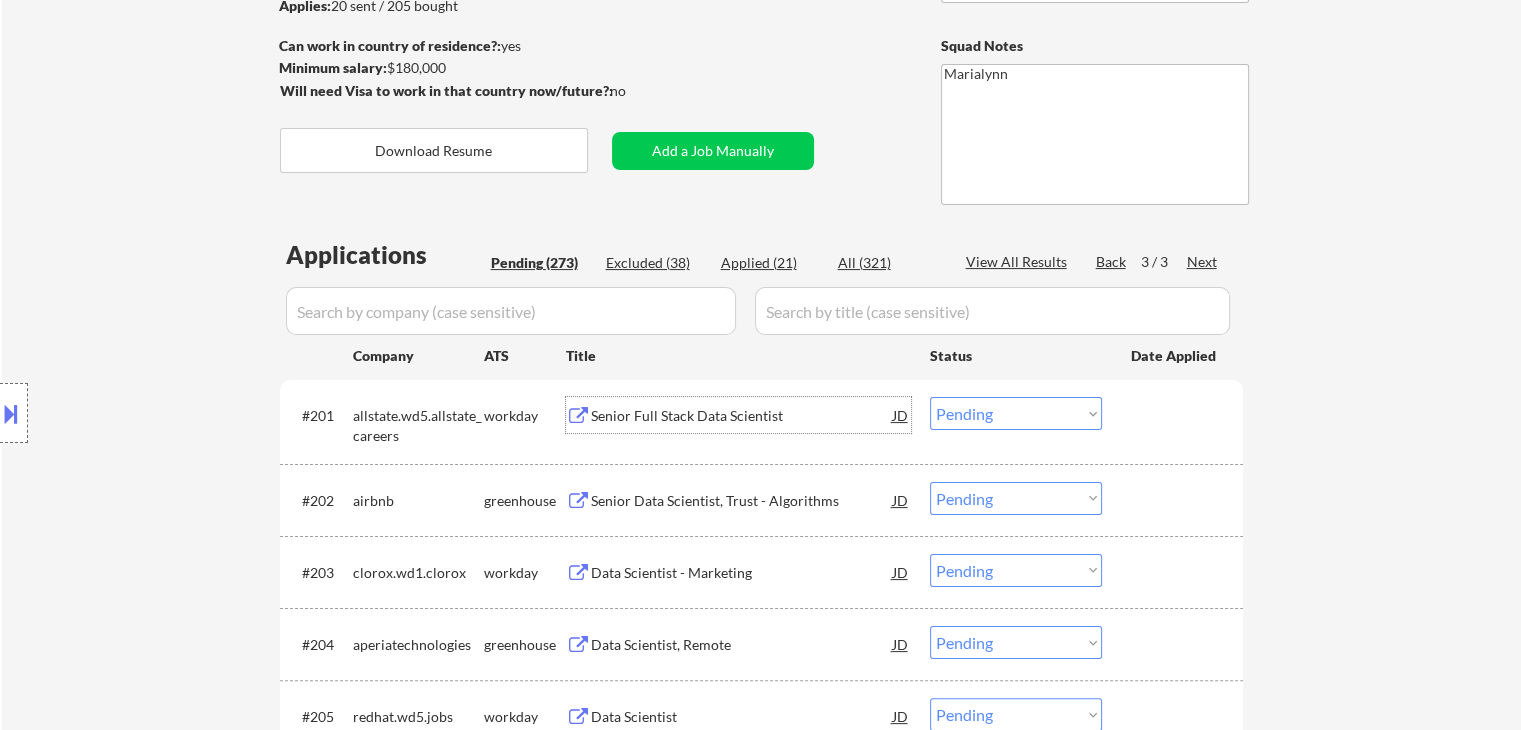 drag, startPoint x: 1008, startPoint y: 421, endPoint x: 1019, endPoint y: 428, distance: 13.038404 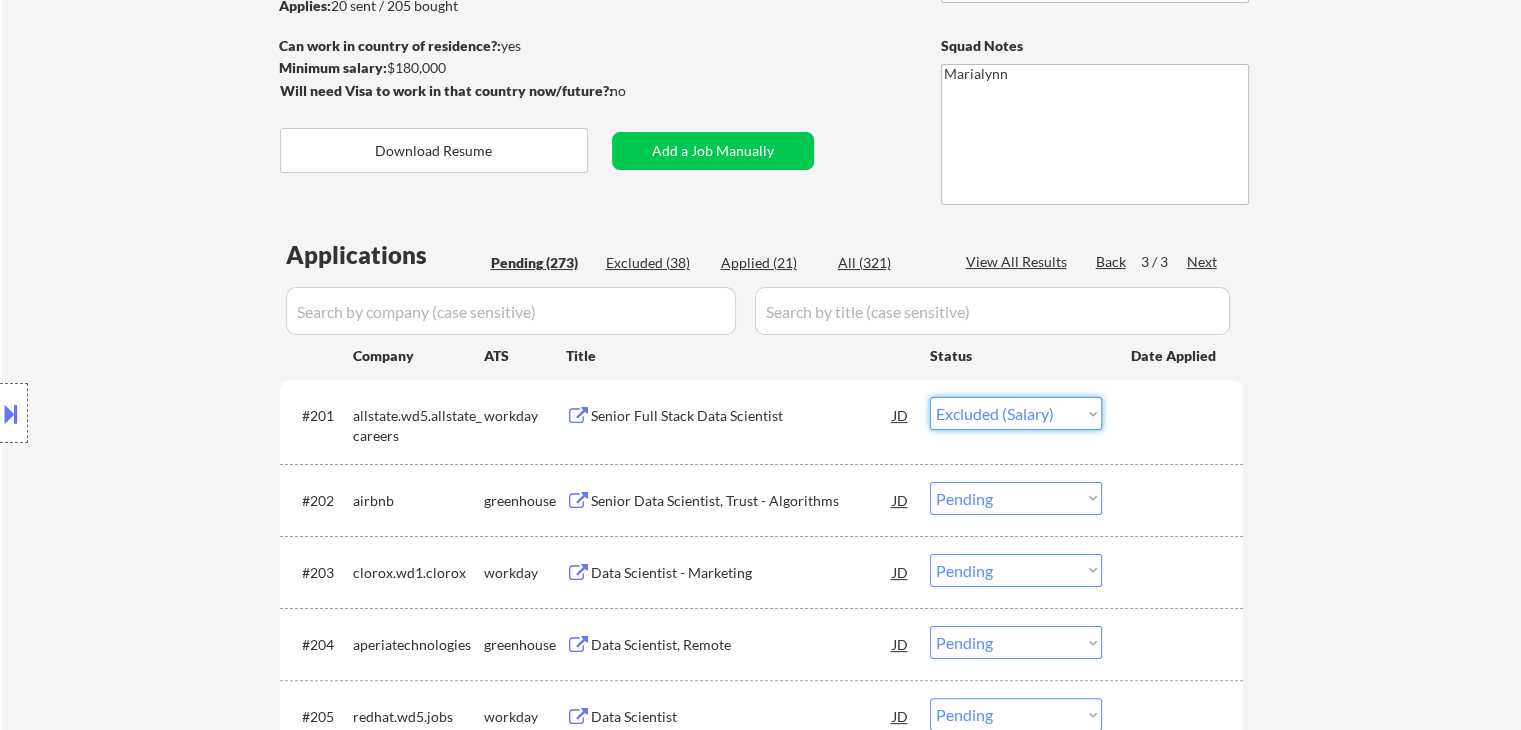 click on "Choose an option... Pending Applied Excluded (Questions) Excluded (Expired) Excluded (Location) Excluded (Bad Match) Excluded (Blocklist) Excluded (Salary) Excluded (Other)" at bounding box center [1016, 413] 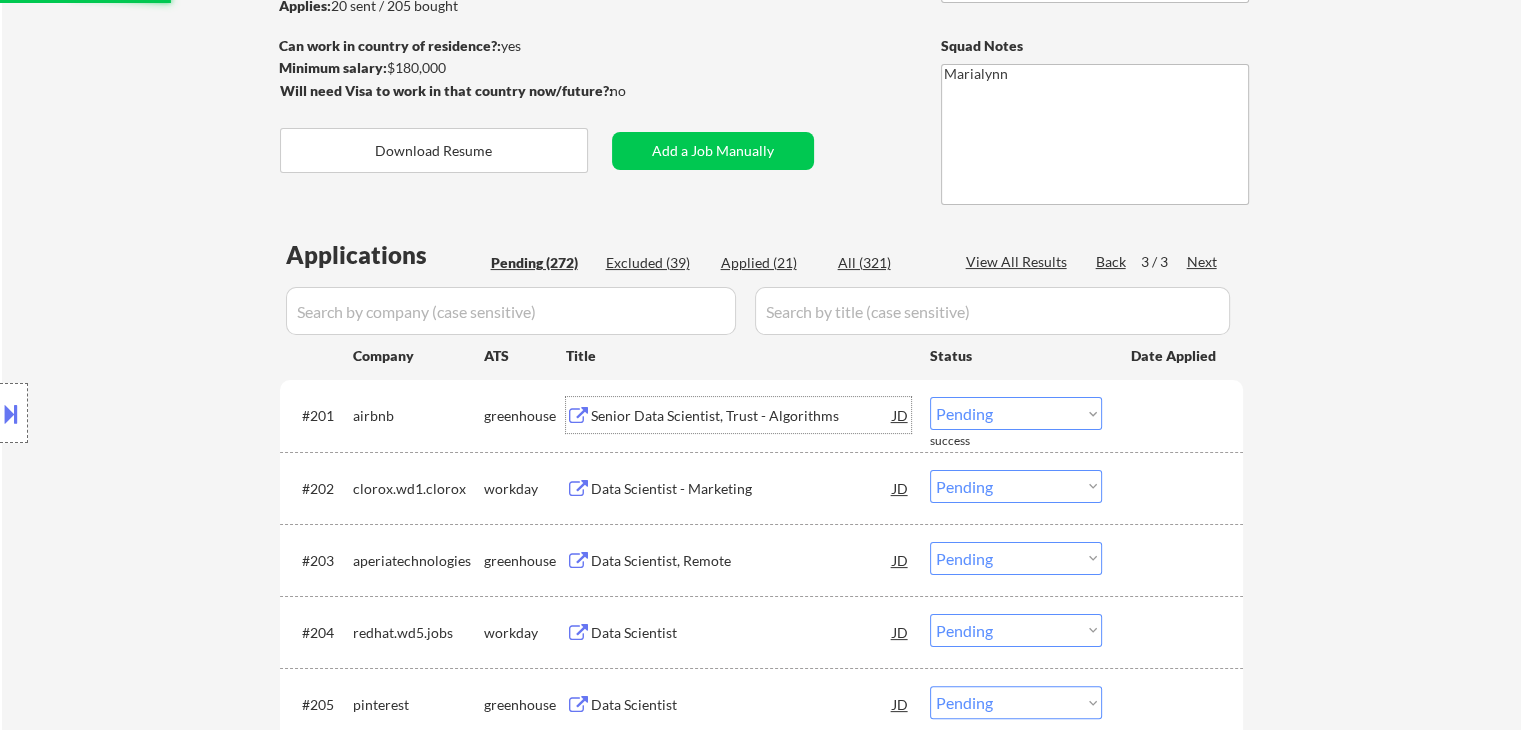 click on "Senior Data Scientist, Trust - Algorithms" at bounding box center (742, 416) 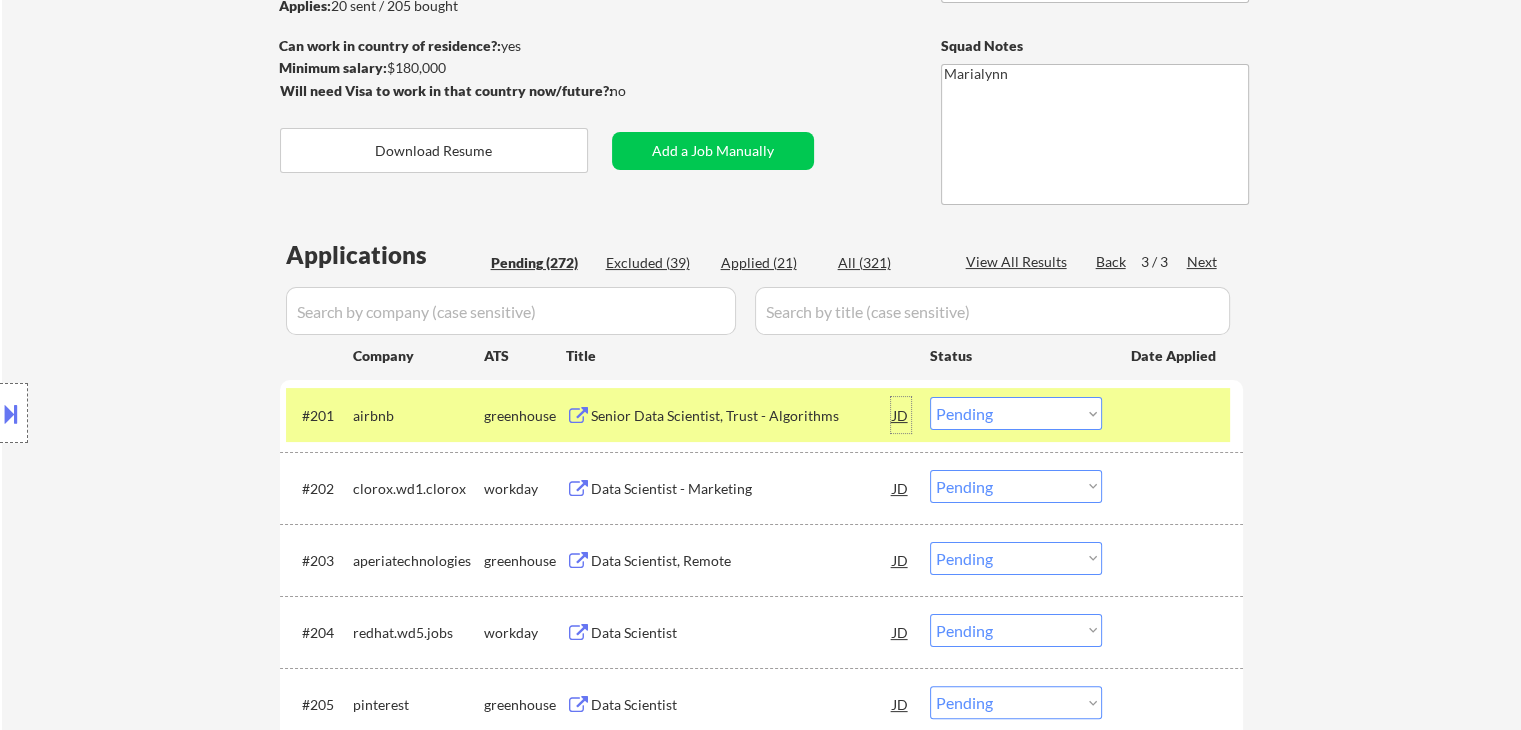 click on "JD" at bounding box center (901, 415) 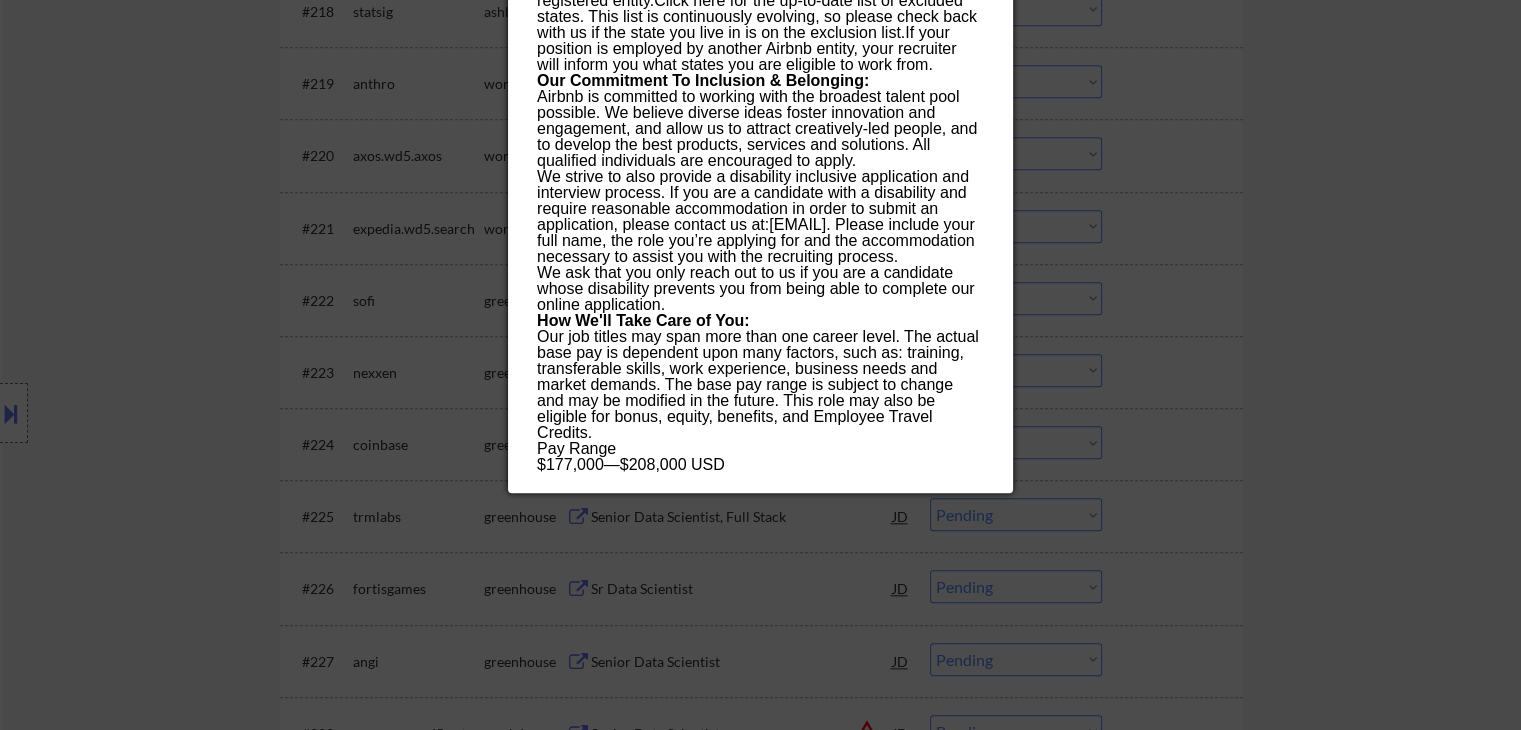 scroll, scrollTop: 1960, scrollLeft: 0, axis: vertical 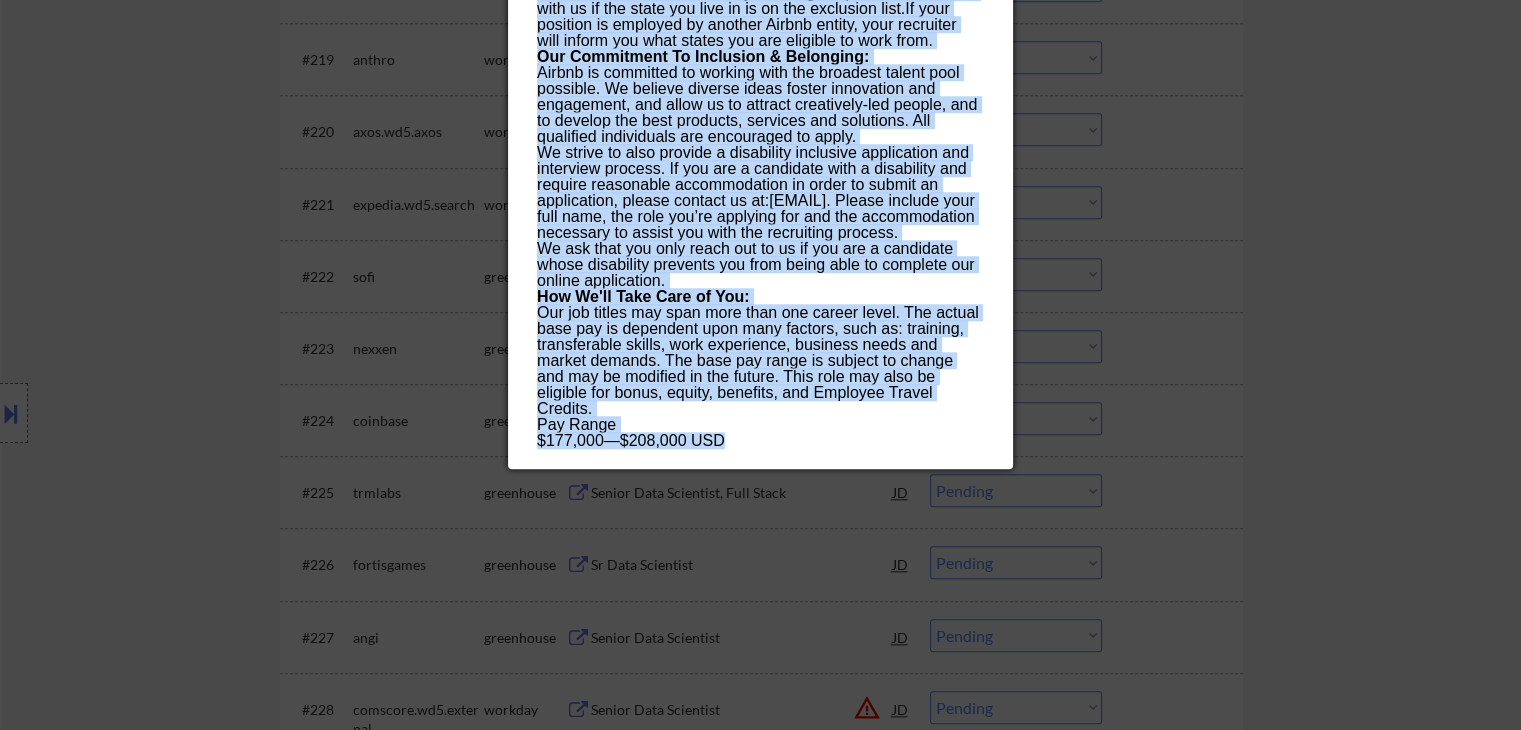 drag, startPoint x: 532, startPoint y: 85, endPoint x: 888, endPoint y: 456, distance: 514.176 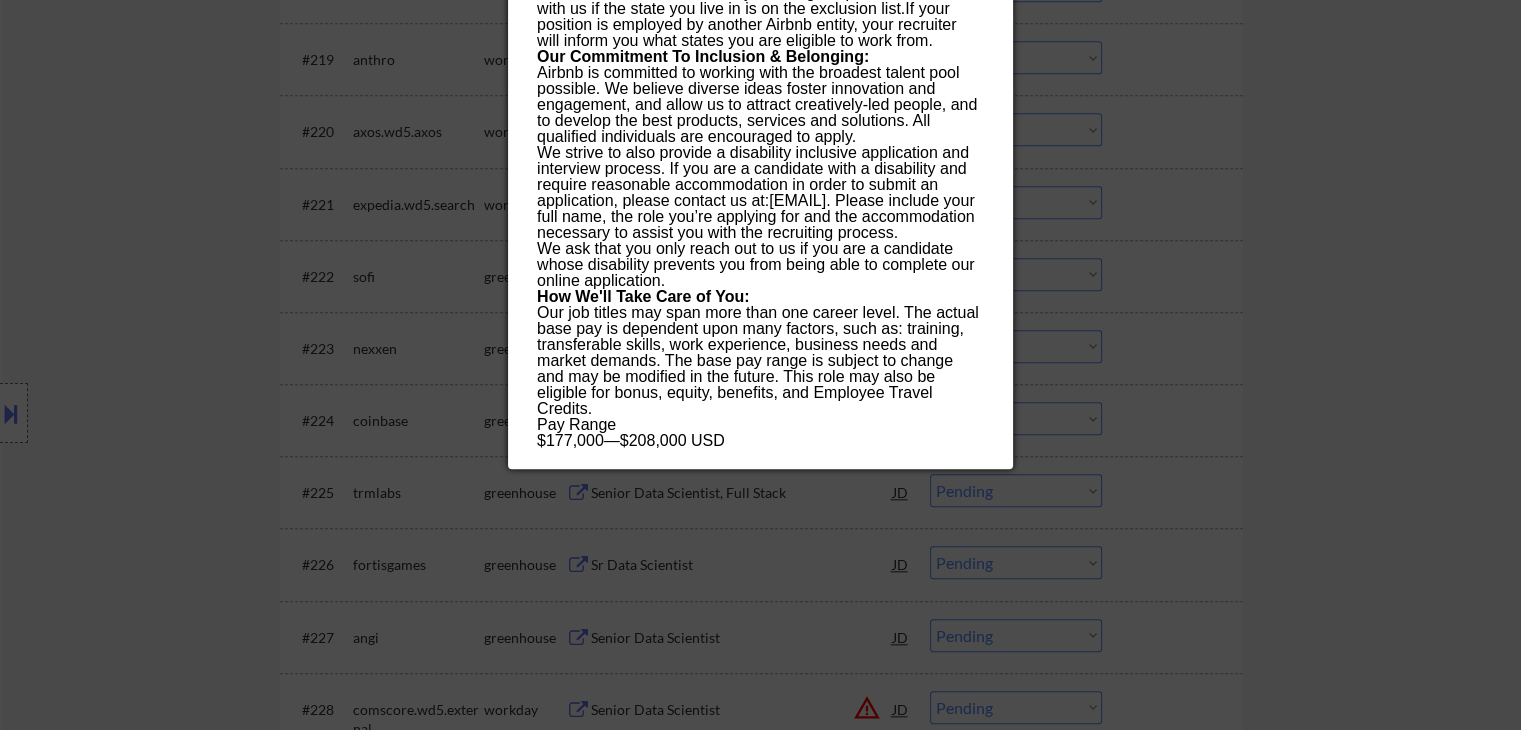 click at bounding box center [760, 365] 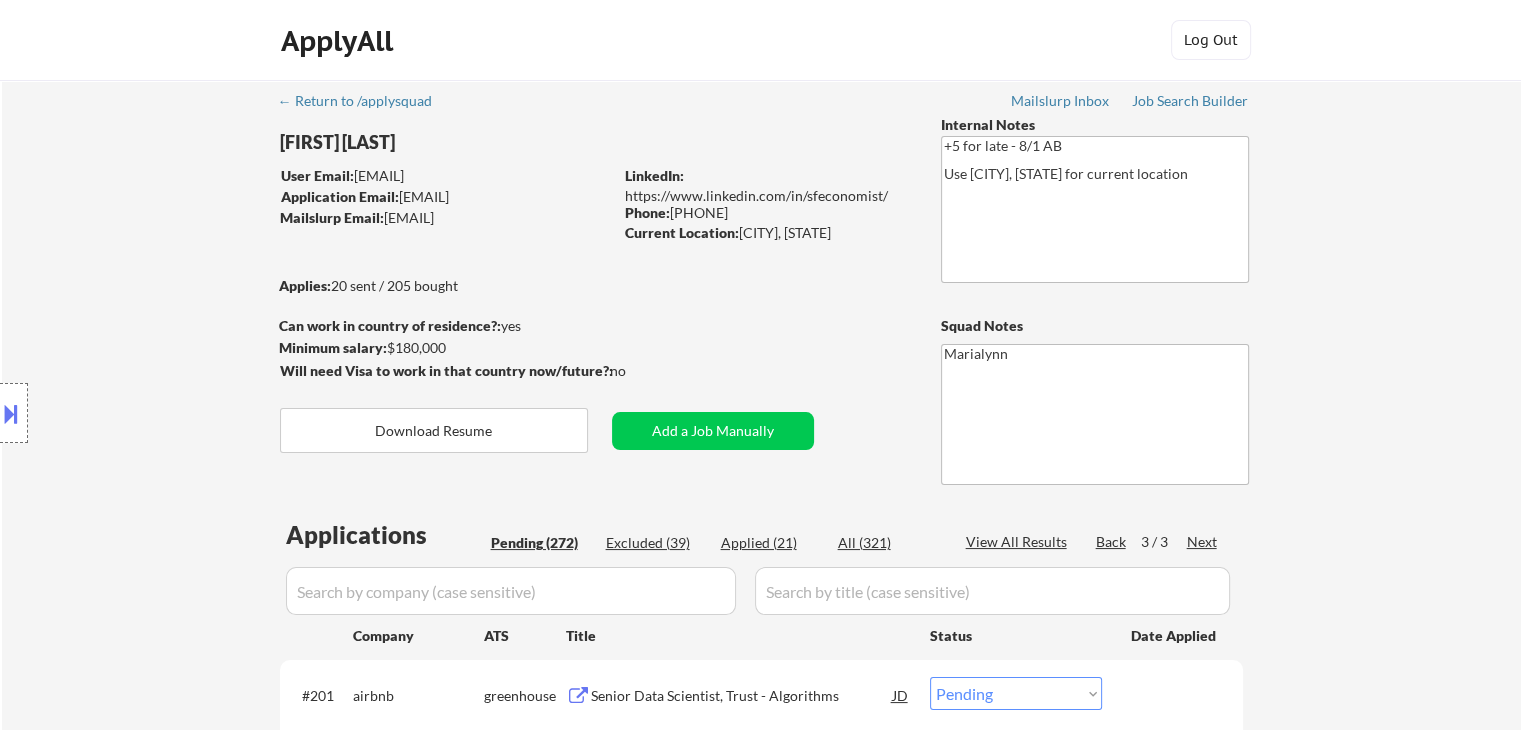 scroll, scrollTop: 300, scrollLeft: 0, axis: vertical 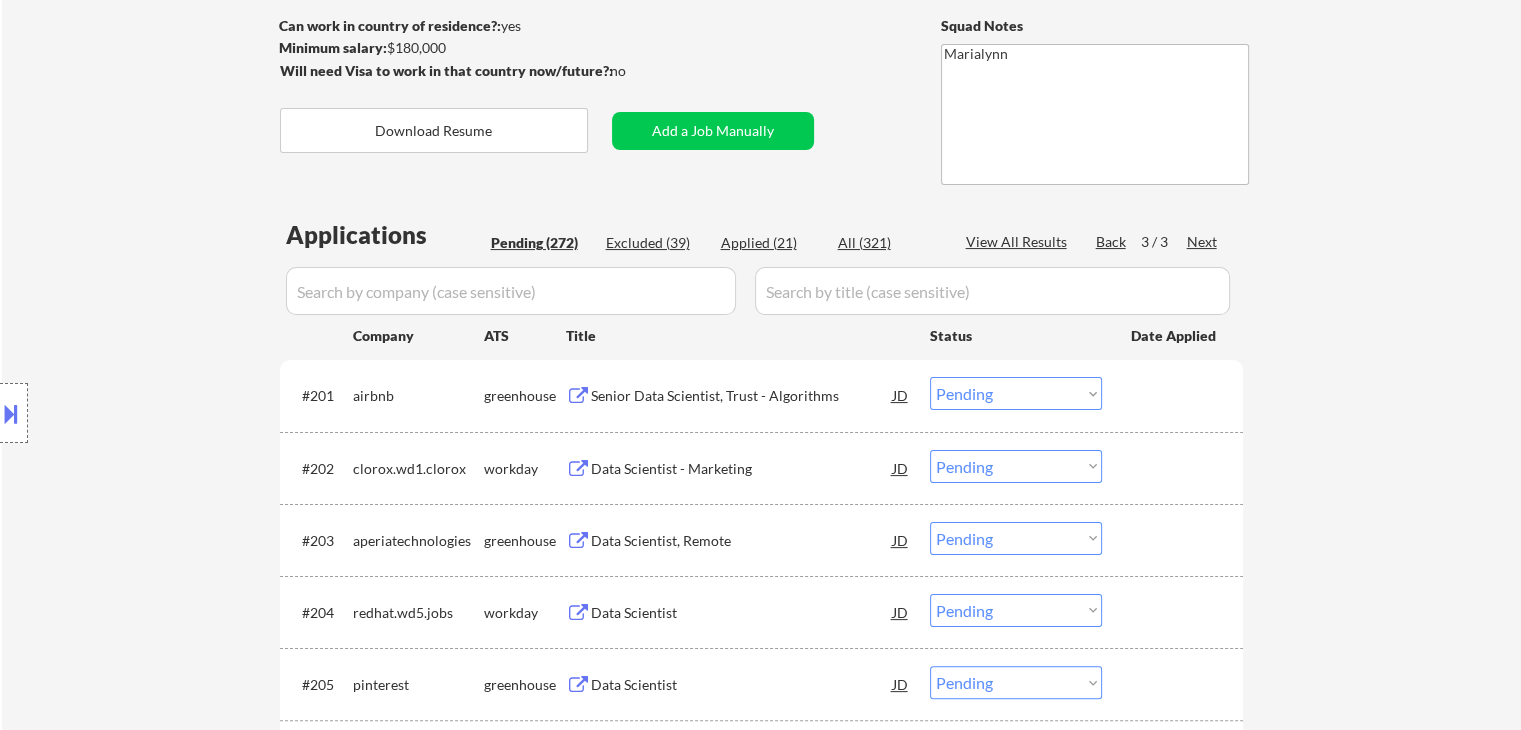click on "Choose an option... Pending Applied Excluded (Questions) Excluded (Expired) Excluded (Location) Excluded (Bad Match) Excluded (Blocklist) Excluded (Salary) Excluded (Other)" at bounding box center (1016, 393) 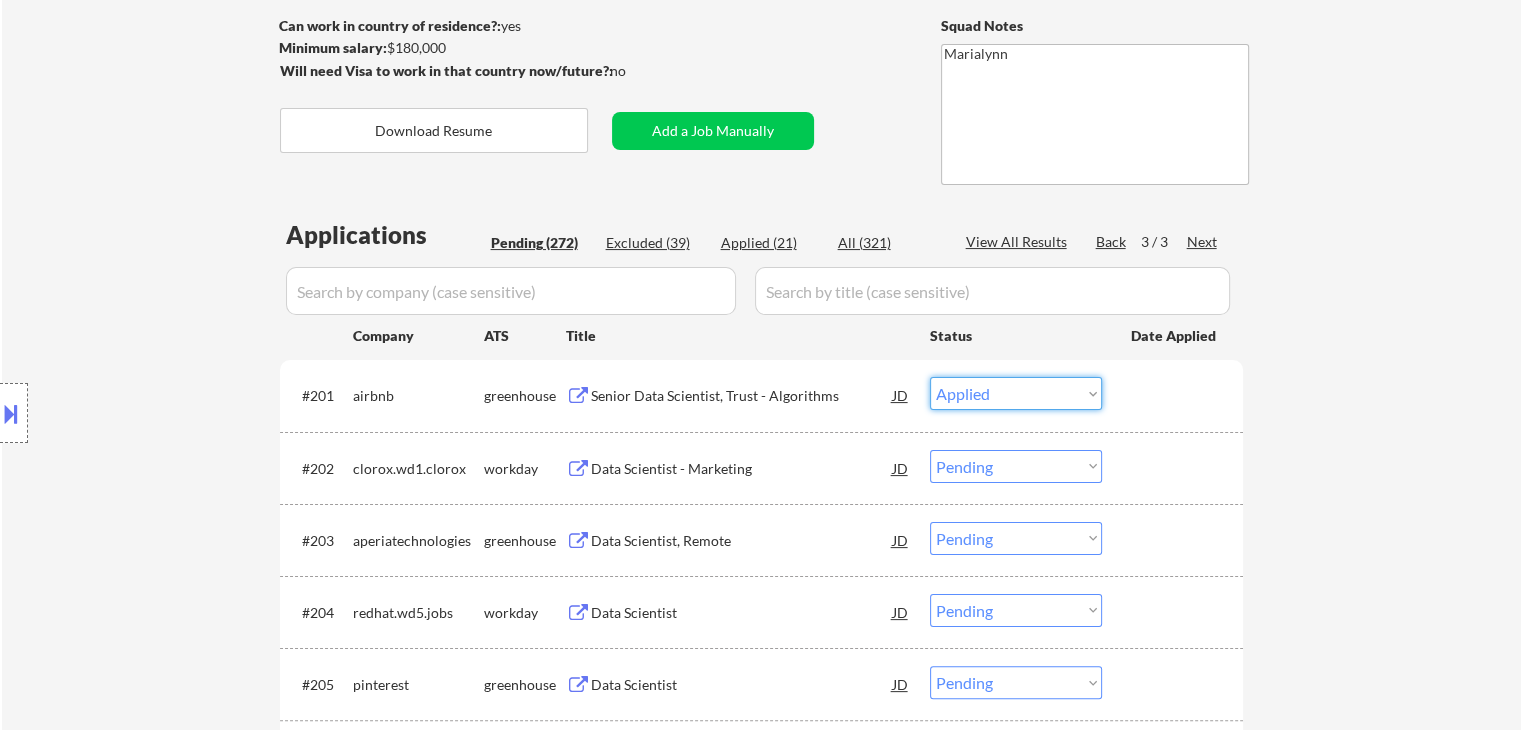 click on "Choose an option... Pending Applied Excluded (Questions) Excluded (Expired) Excluded (Location) Excluded (Bad Match) Excluded (Blocklist) Excluded (Salary) Excluded (Other)" at bounding box center [1016, 393] 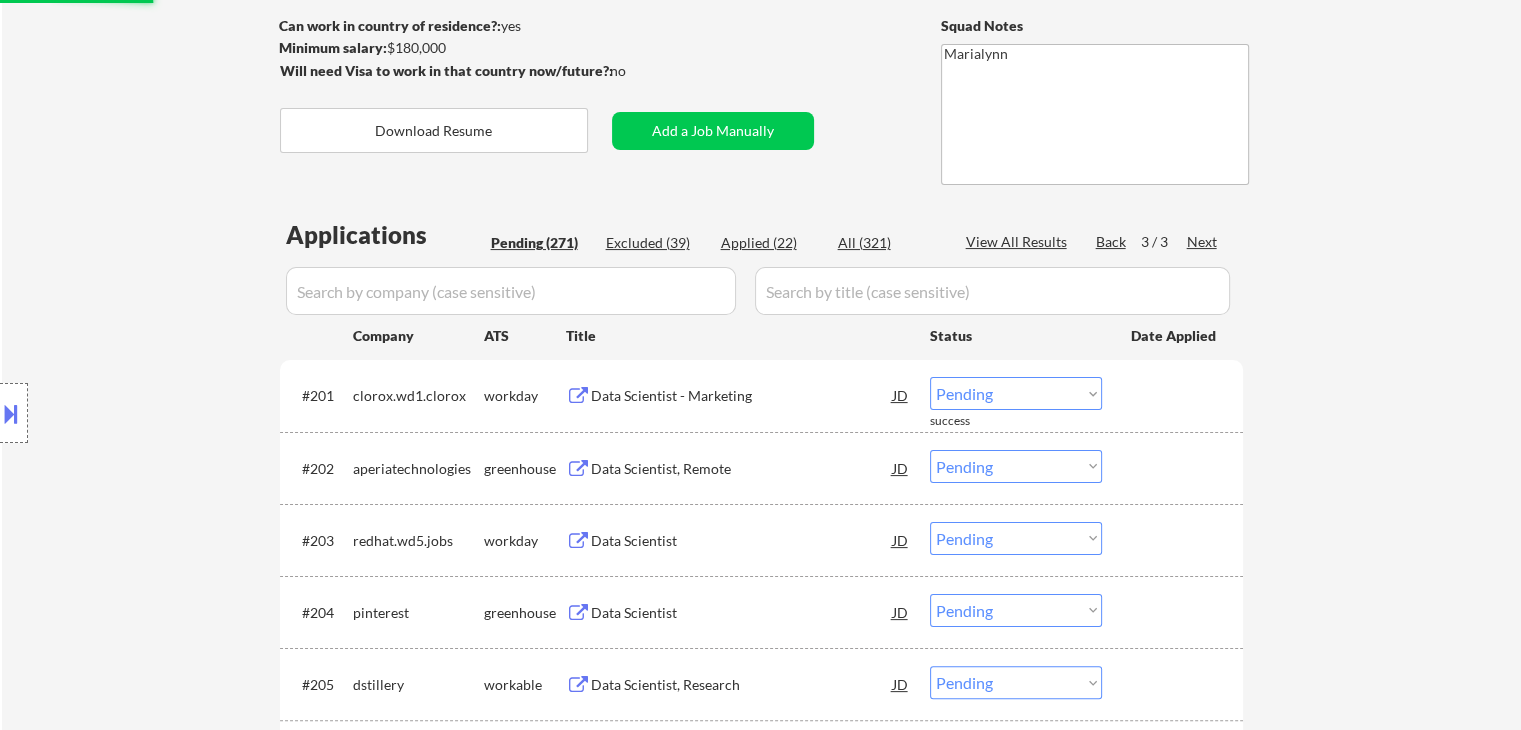 click on "Data Scientist - Marketing" at bounding box center [742, 396] 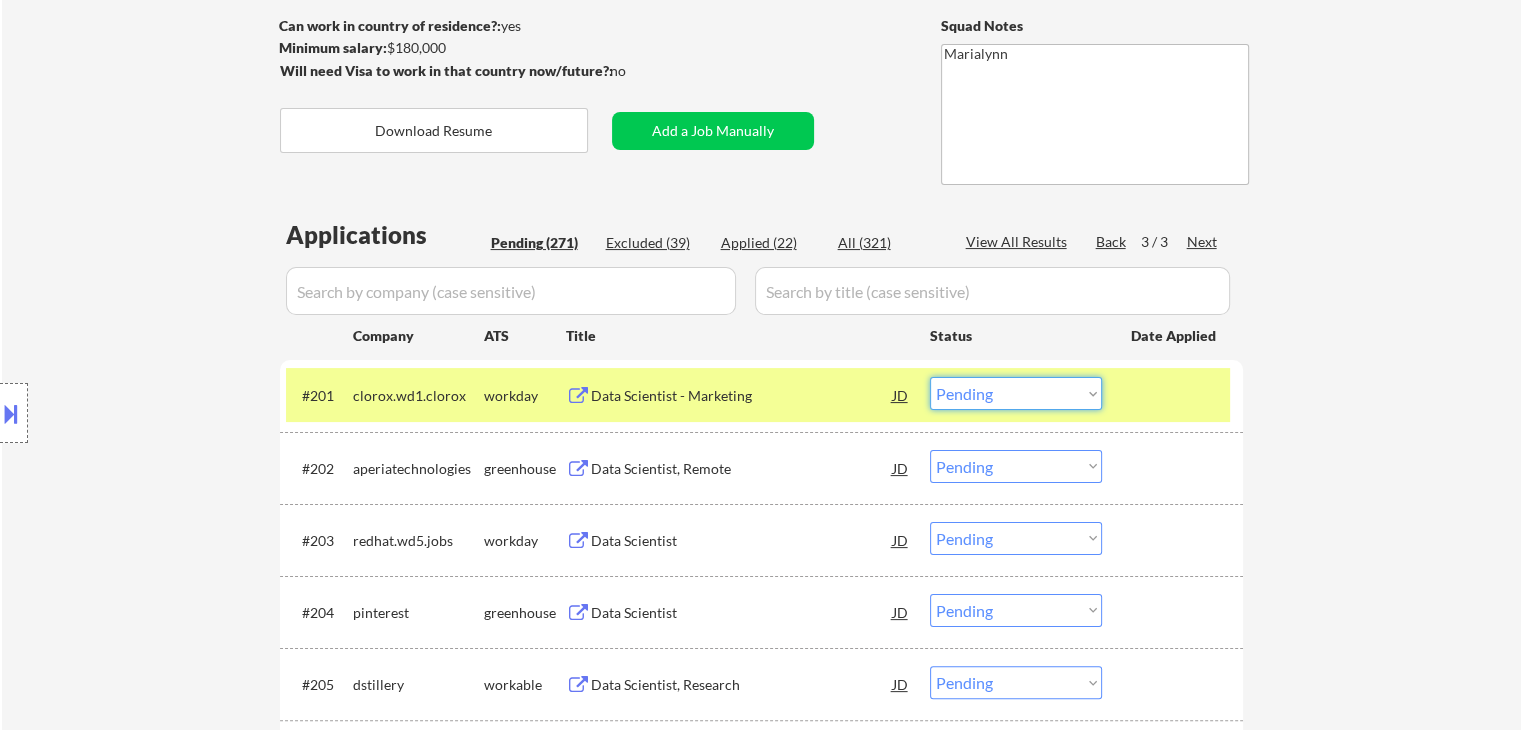 click on "Choose an option... Pending Applied Excluded (Questions) Excluded (Expired) Excluded (Location) Excluded (Bad Match) Excluded (Blocklist) Excluded (Salary) Excluded (Other)" at bounding box center [1016, 393] 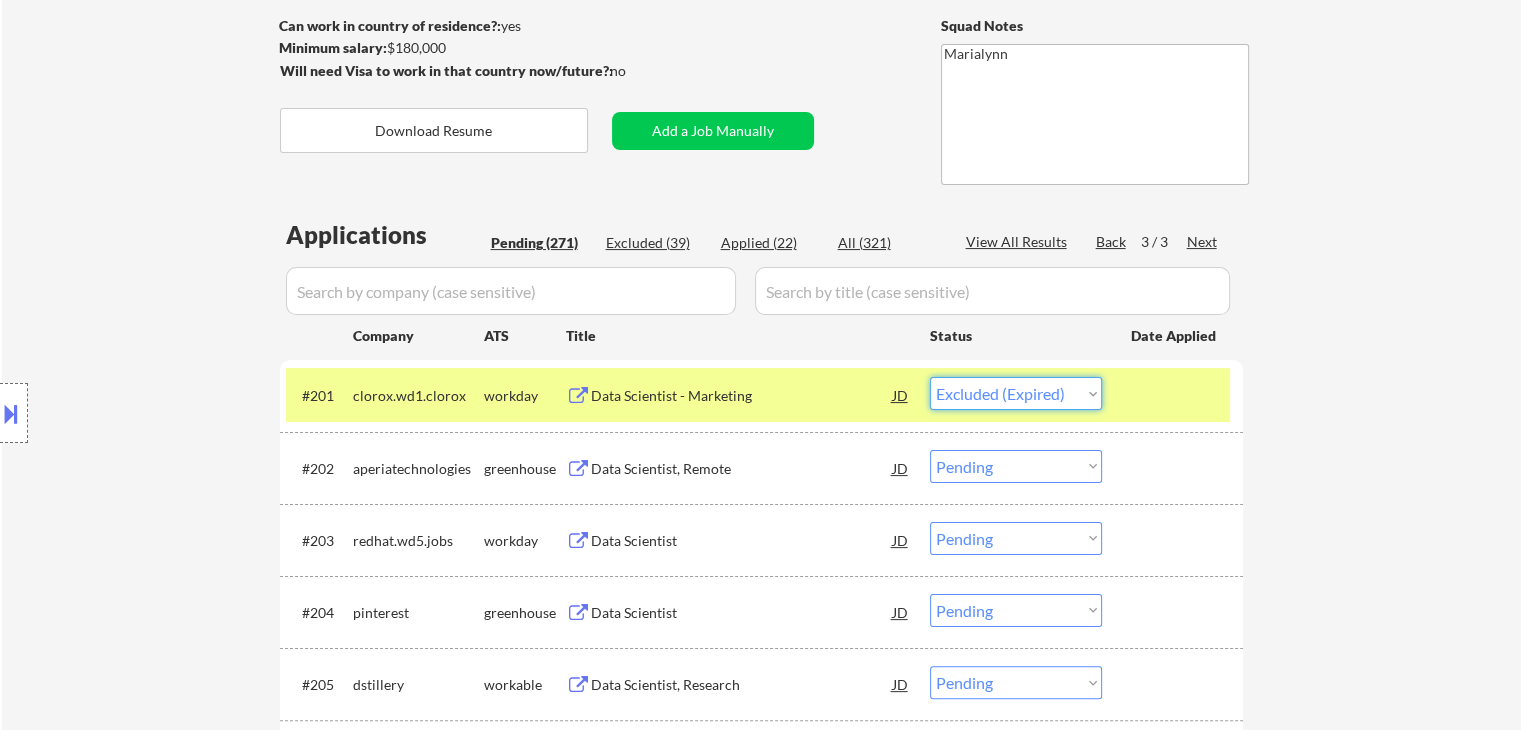 click on "Choose an option... Pending Applied Excluded (Questions) Excluded (Expired) Excluded (Location) Excluded (Bad Match) Excluded (Blocklist) Excluded (Salary) Excluded (Other)" at bounding box center (1016, 393) 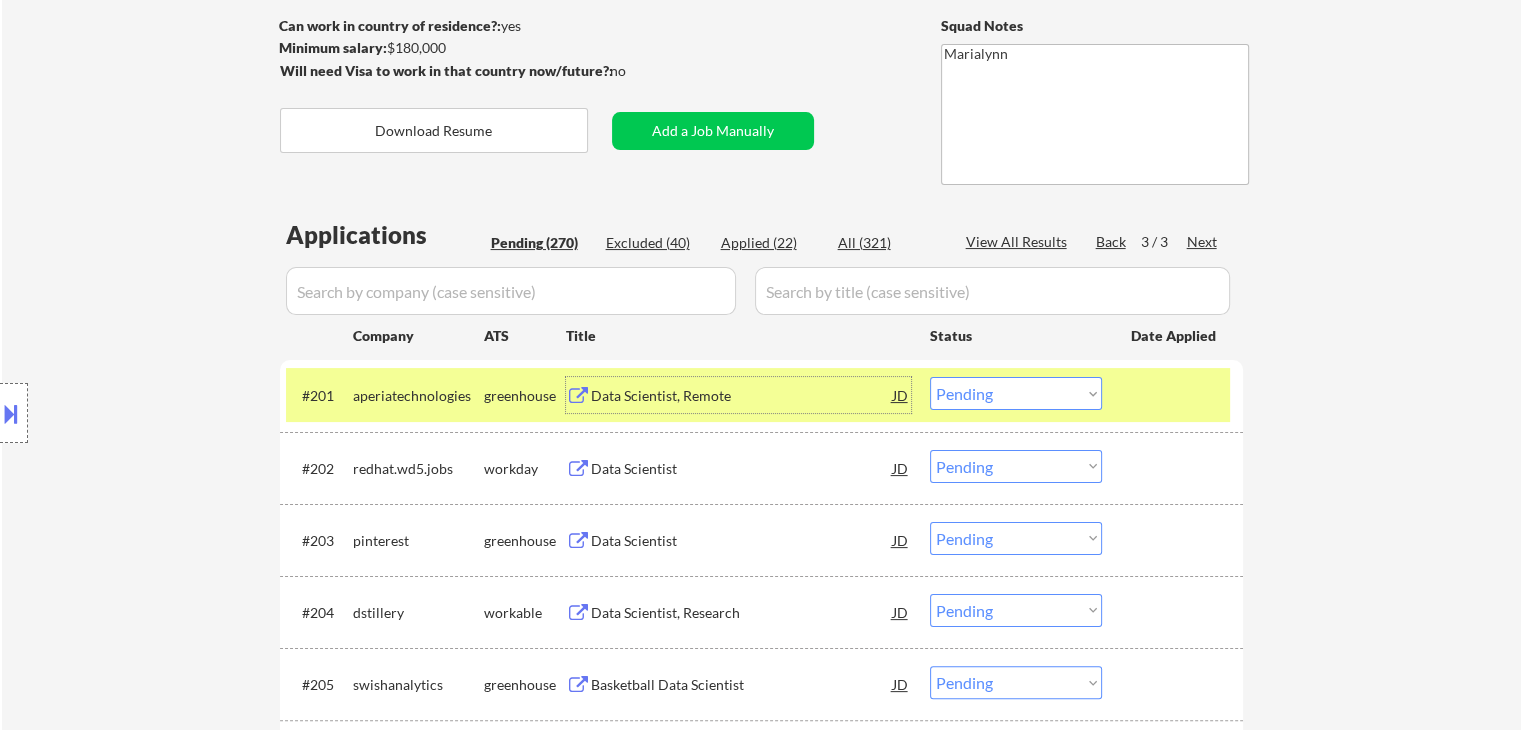 click on "Data Scientist, Remote" at bounding box center (742, 396) 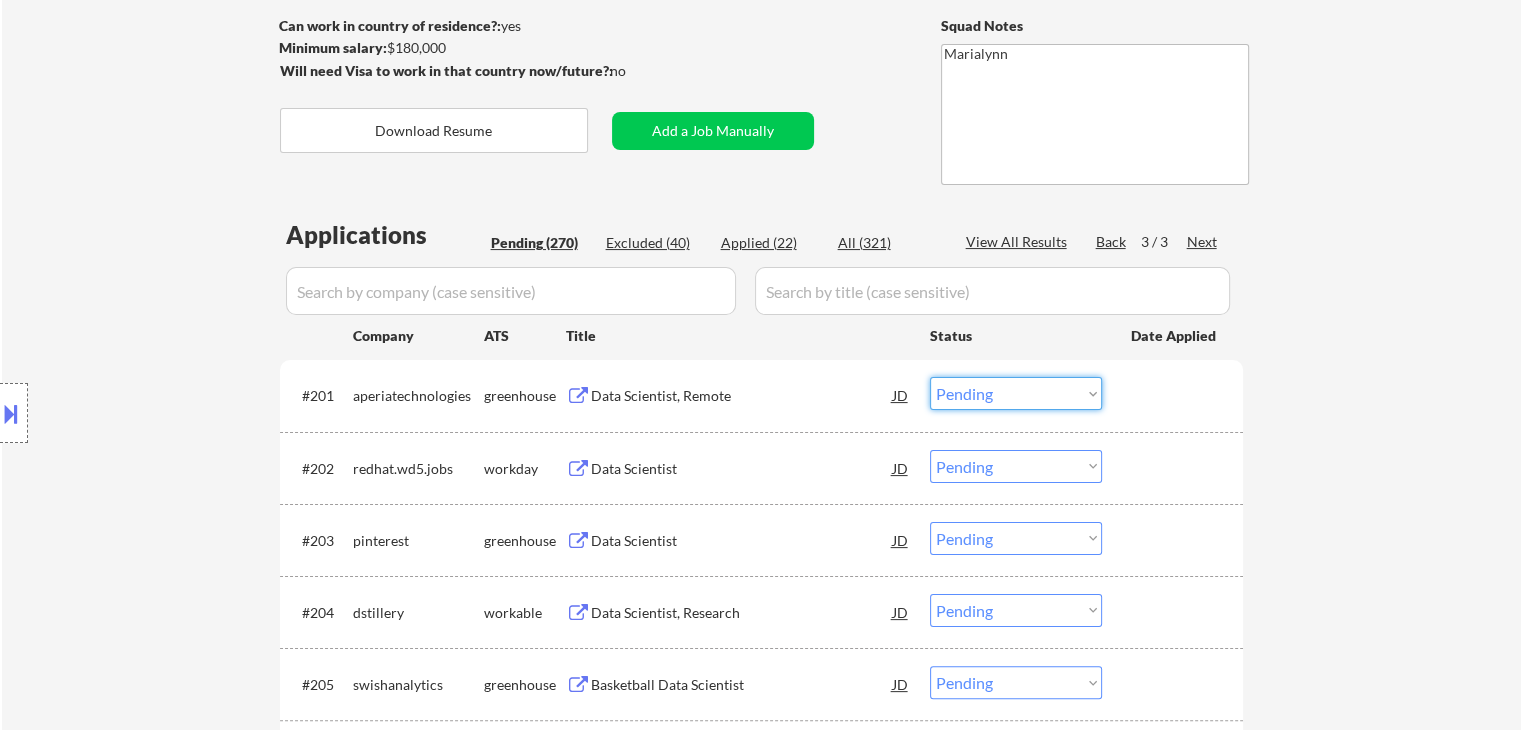 click on "Choose an option... Pending Applied Excluded (Questions) Excluded (Expired) Excluded (Location) Excluded (Bad Match) Excluded (Blocklist) Excluded (Salary) Excluded (Other)" at bounding box center (1016, 393) 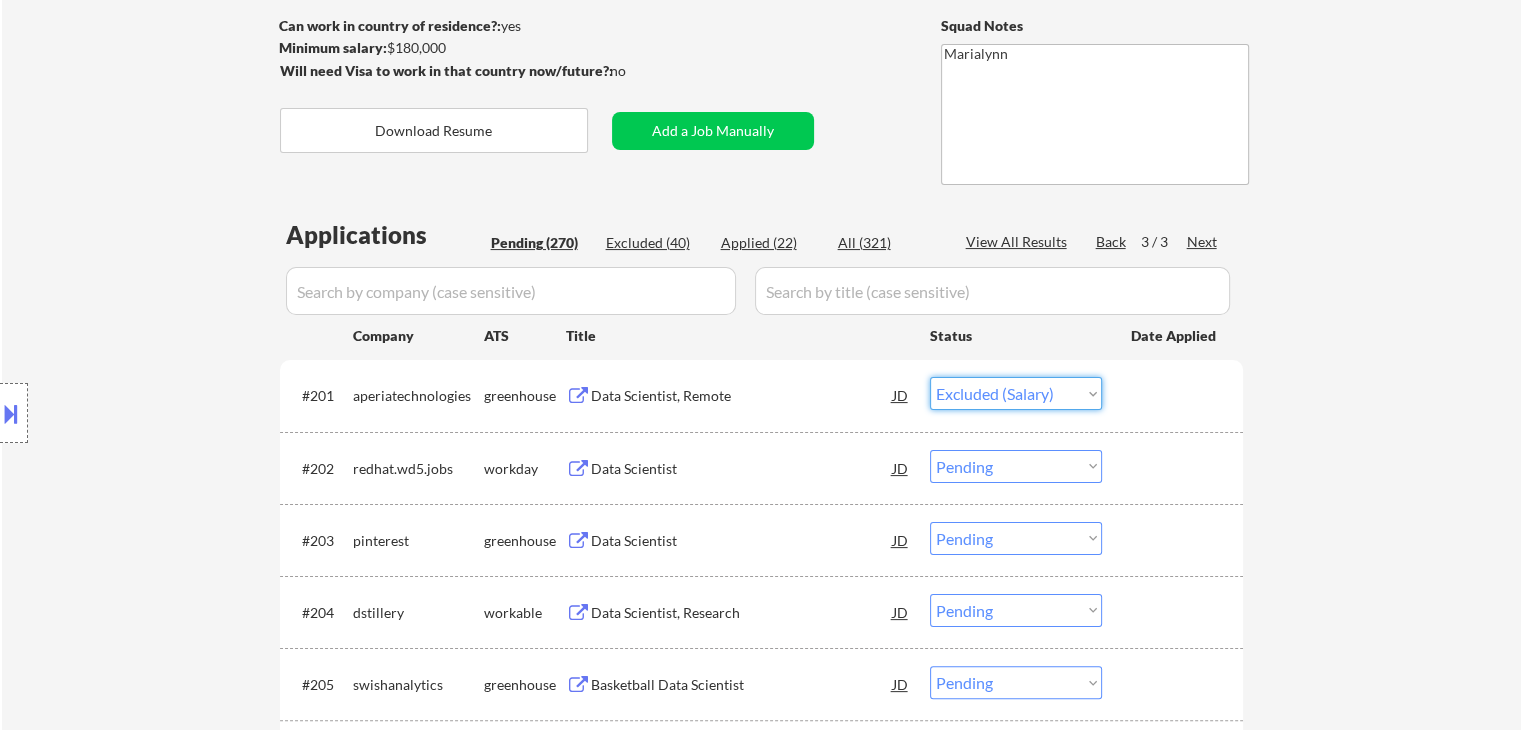 click on "Choose an option... Pending Applied Excluded (Questions) Excluded (Expired) Excluded (Location) Excluded (Bad Match) Excluded (Blocklist) Excluded (Salary) Excluded (Other)" at bounding box center [1016, 393] 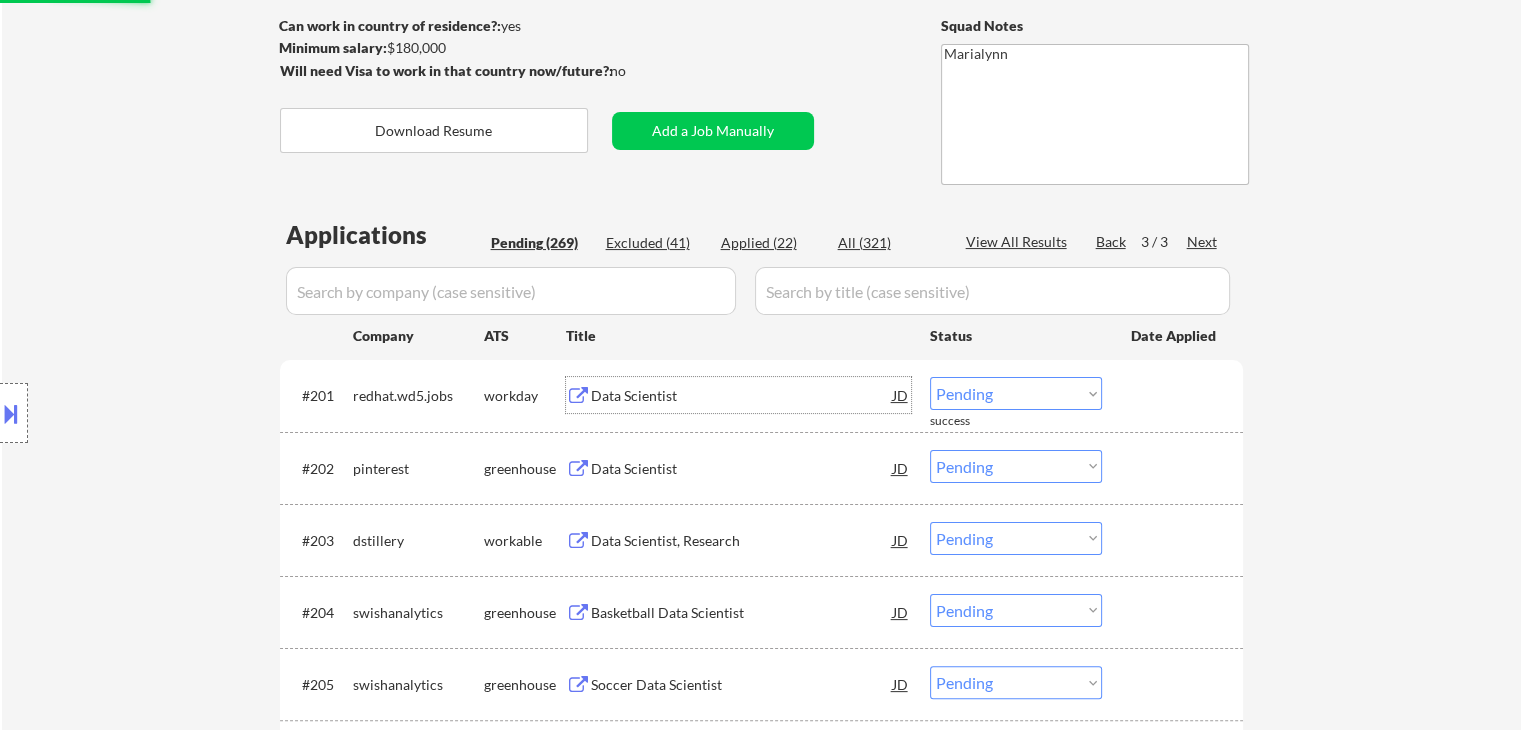 click on "Data Scientist" at bounding box center [742, 396] 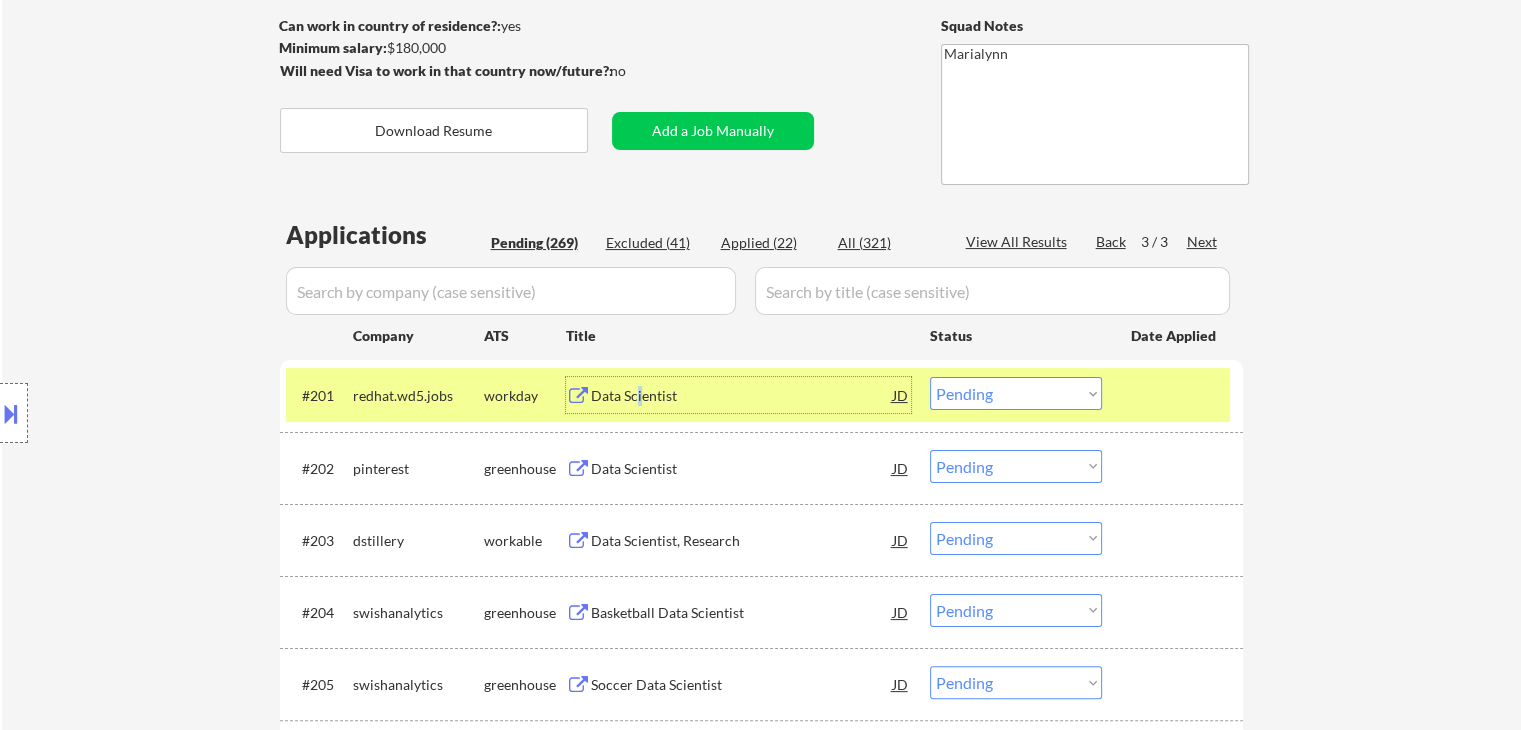 drag, startPoint x: 990, startPoint y: 395, endPoint x: 1001, endPoint y: 407, distance: 16.27882 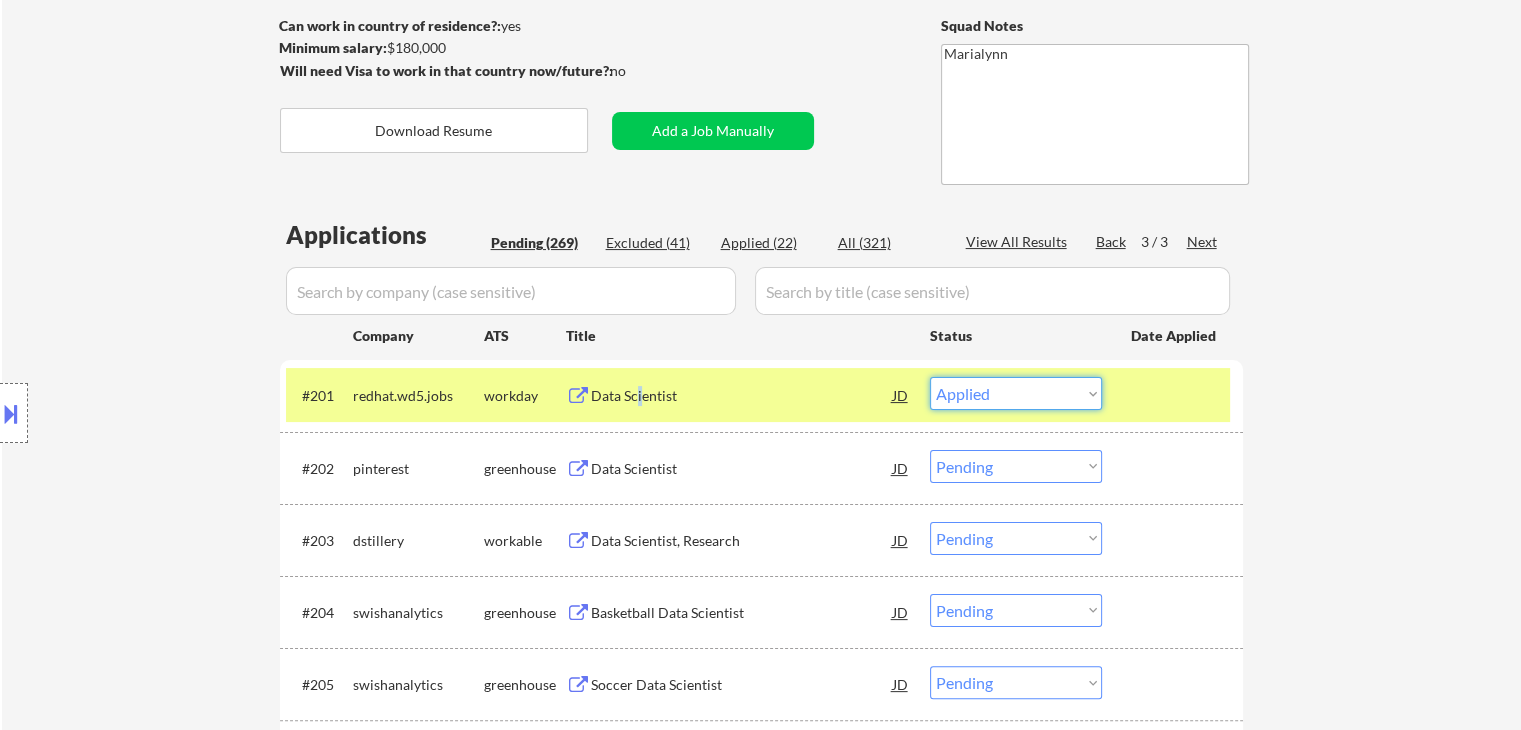 click on "Choose an option... Pending Applied Excluded (Questions) Excluded (Expired) Excluded (Location) Excluded (Bad Match) Excluded (Blocklist) Excluded (Salary) Excluded (Other)" at bounding box center (1016, 393) 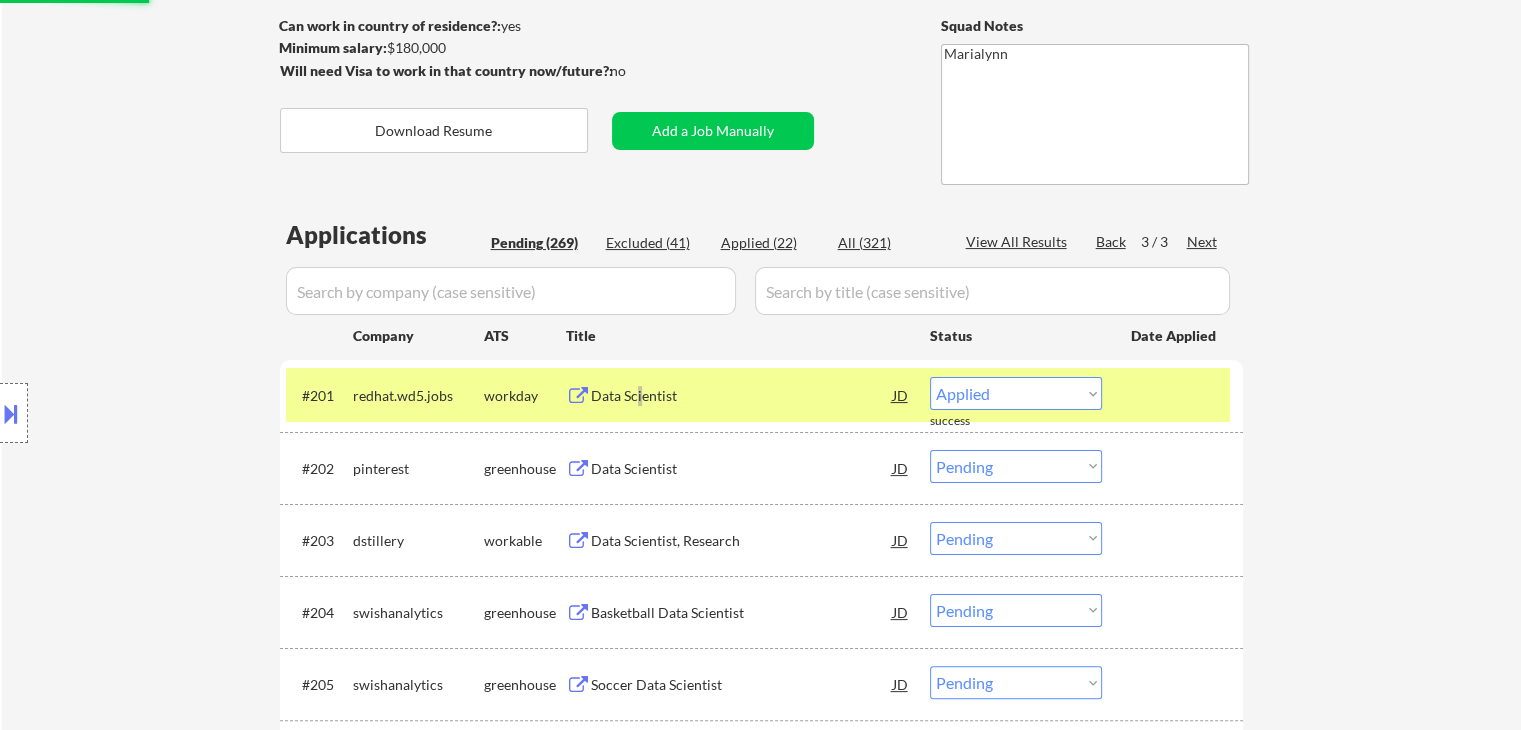 select on ""pending"" 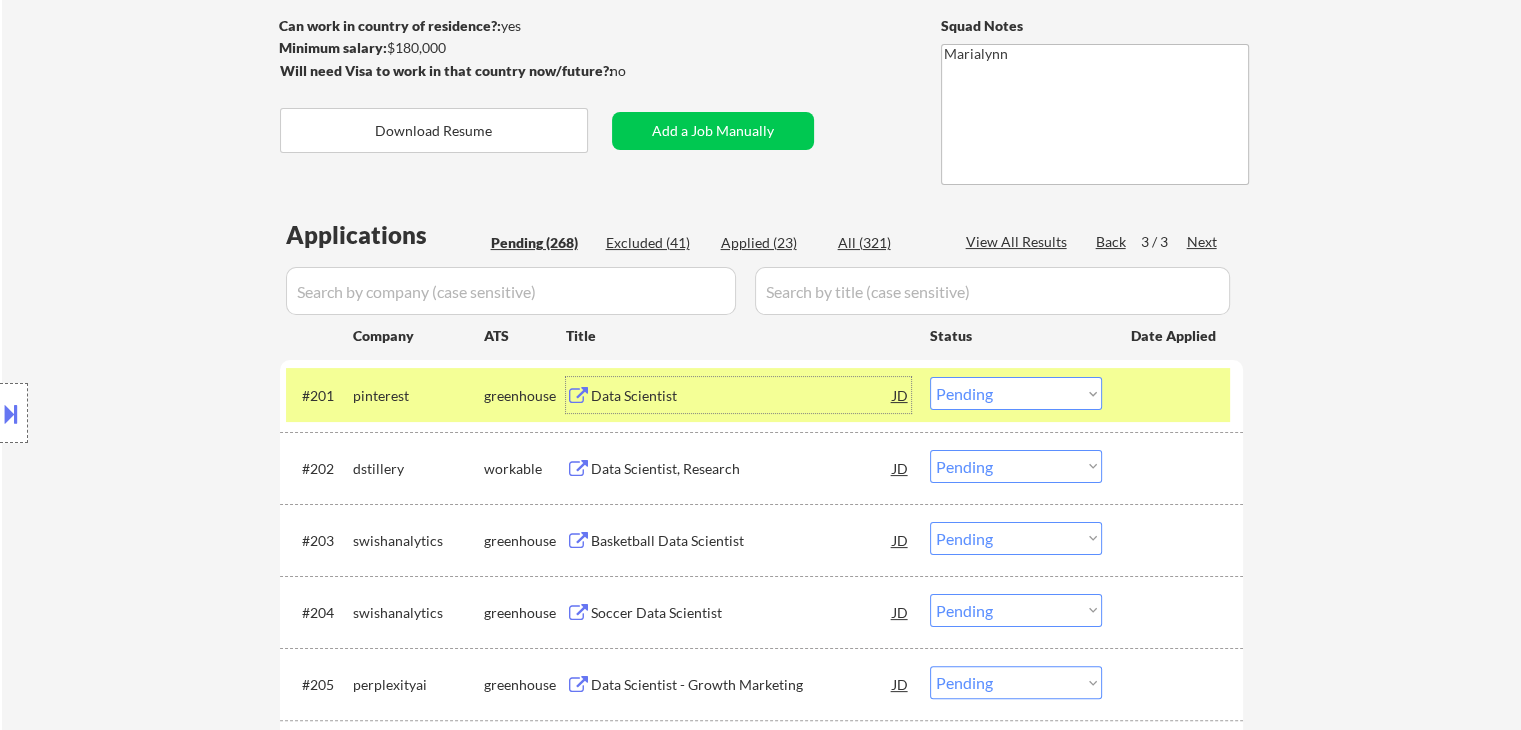click on "Data Scientist" at bounding box center (742, 396) 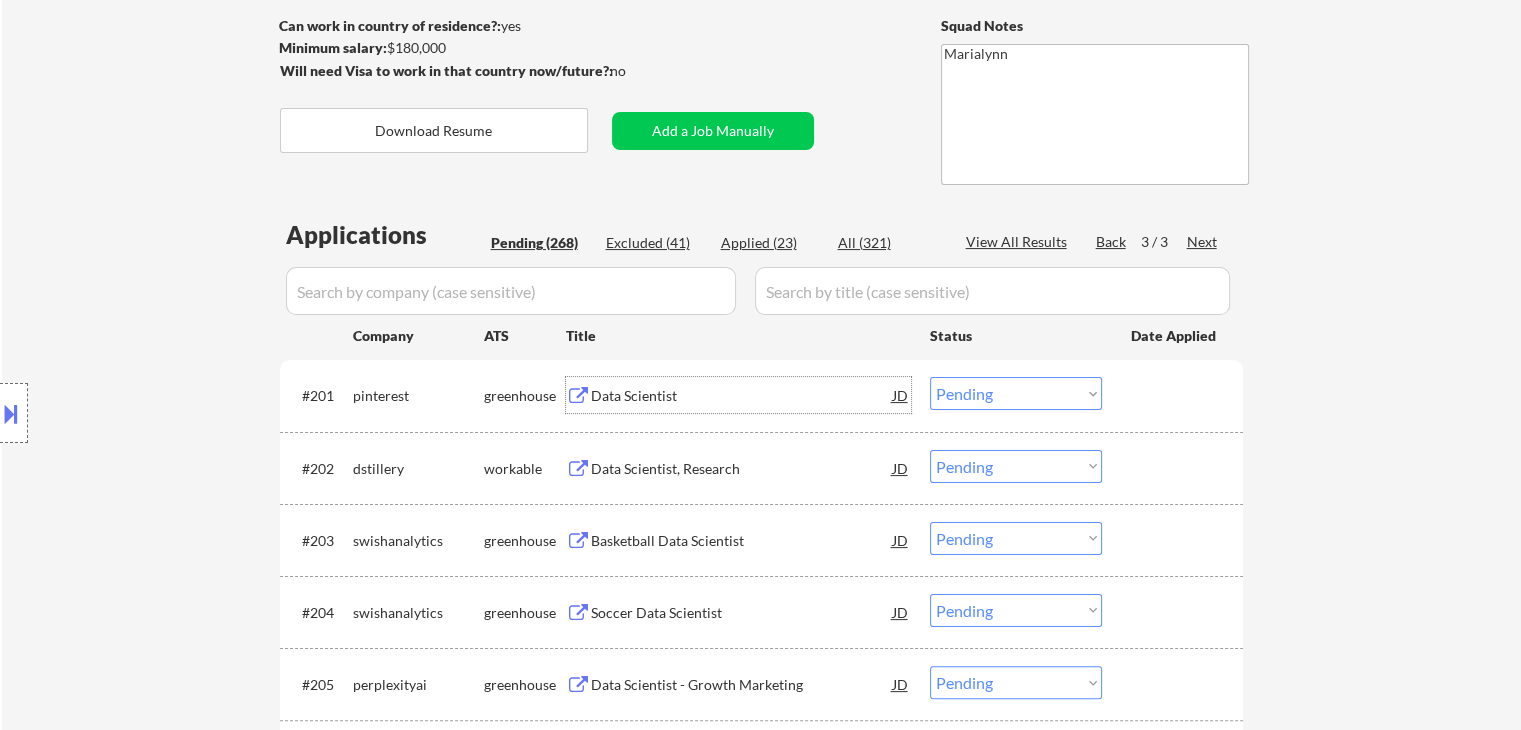 click on "Data Scientist, Research" at bounding box center [742, 469] 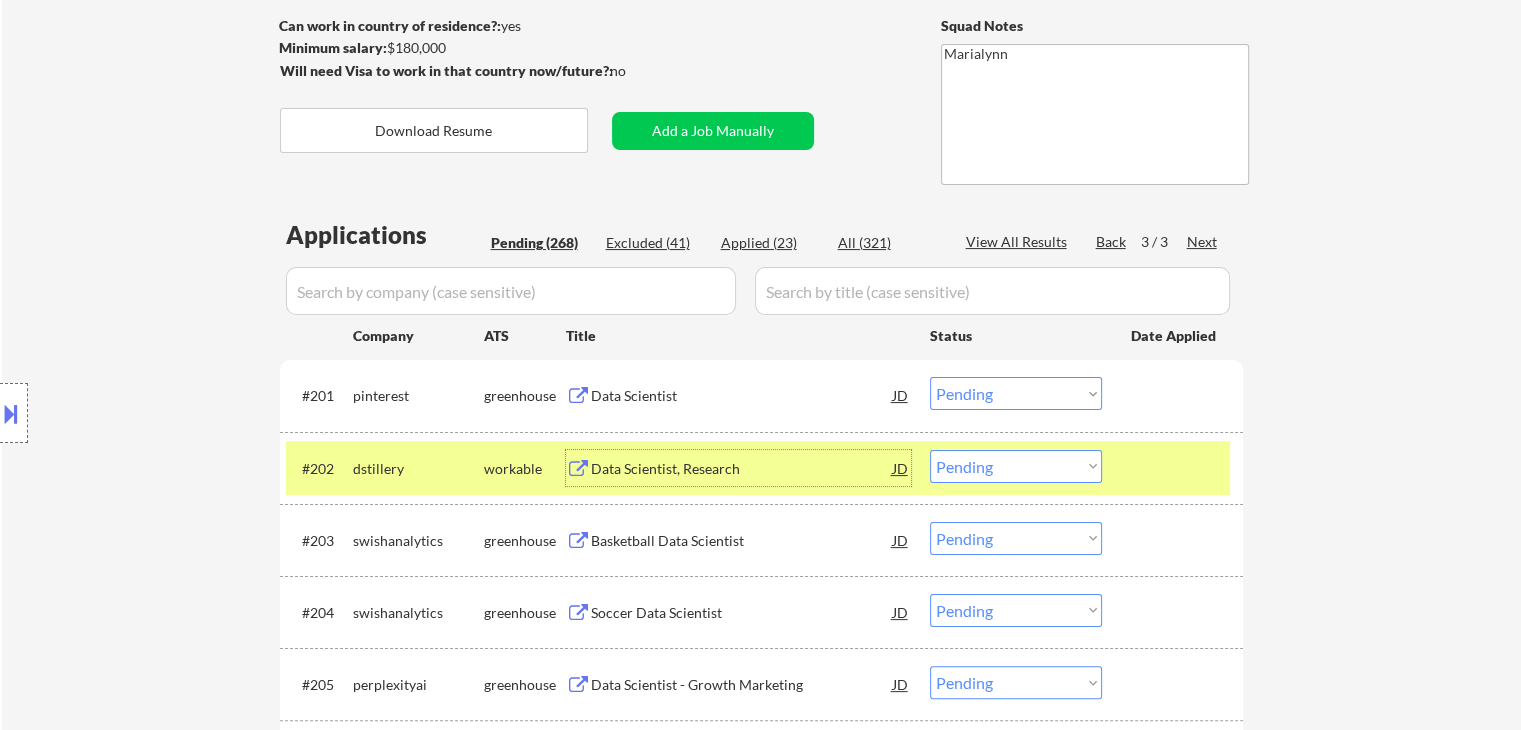 click on "Choose an option... Pending Applied Excluded (Questions) Excluded (Expired) Excluded (Location) Excluded (Bad Match) Excluded (Blocklist) Excluded (Salary) Excluded (Other)" at bounding box center (1016, 466) 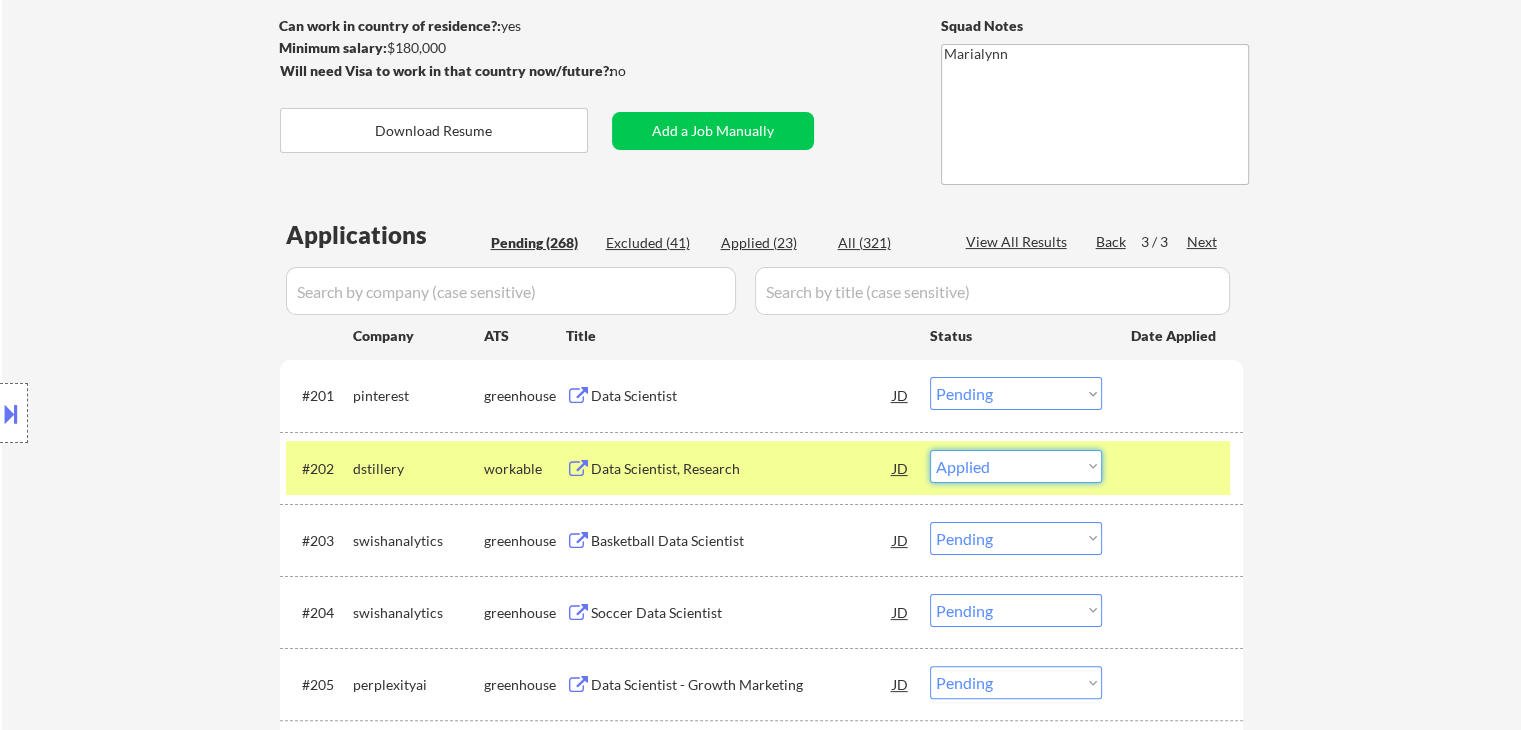 click on "Choose an option... Pending Applied Excluded (Questions) Excluded (Expired) Excluded (Location) Excluded (Bad Match) Excluded (Blocklist) Excluded (Salary) Excluded (Other)" at bounding box center (1016, 466) 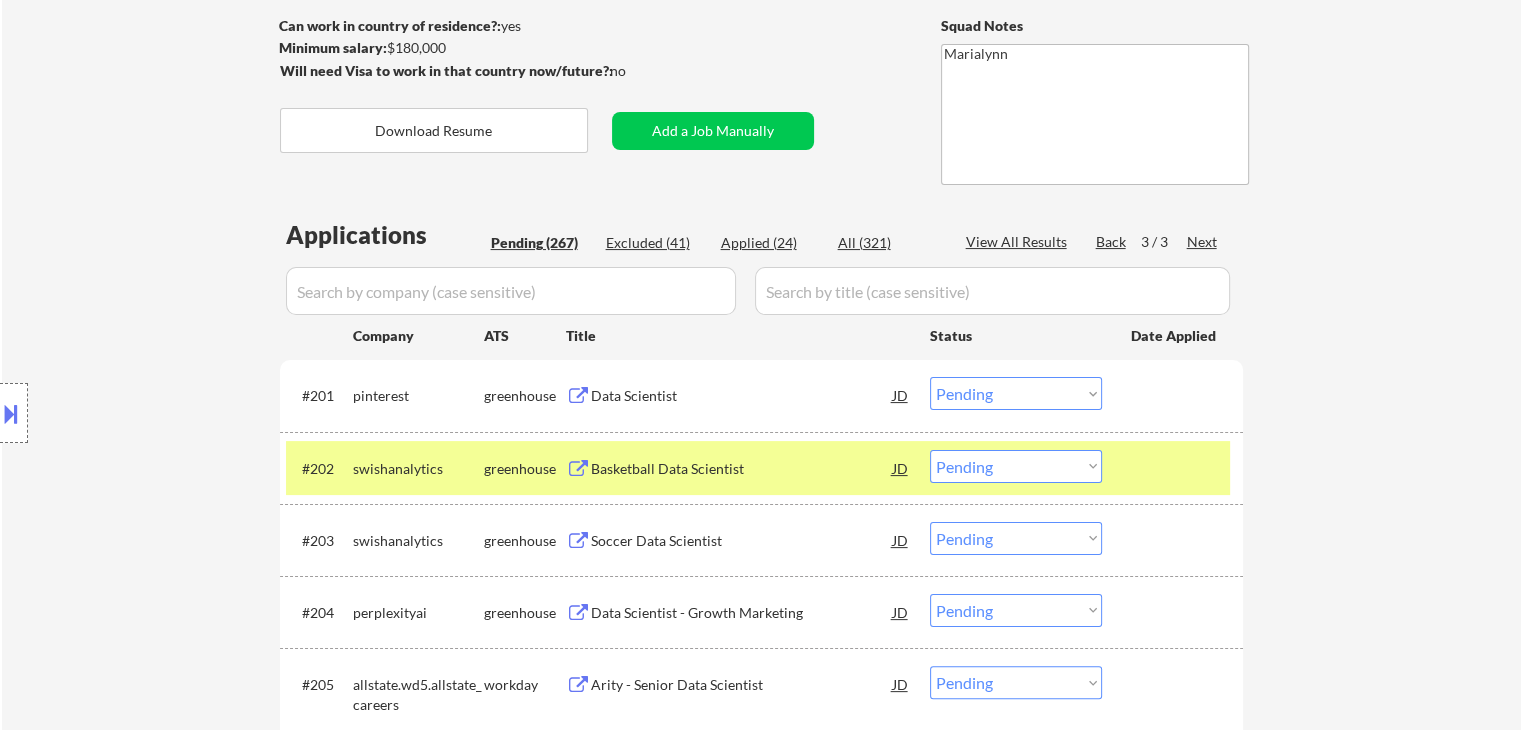 click on "Basketball Data Scientist" at bounding box center (742, 468) 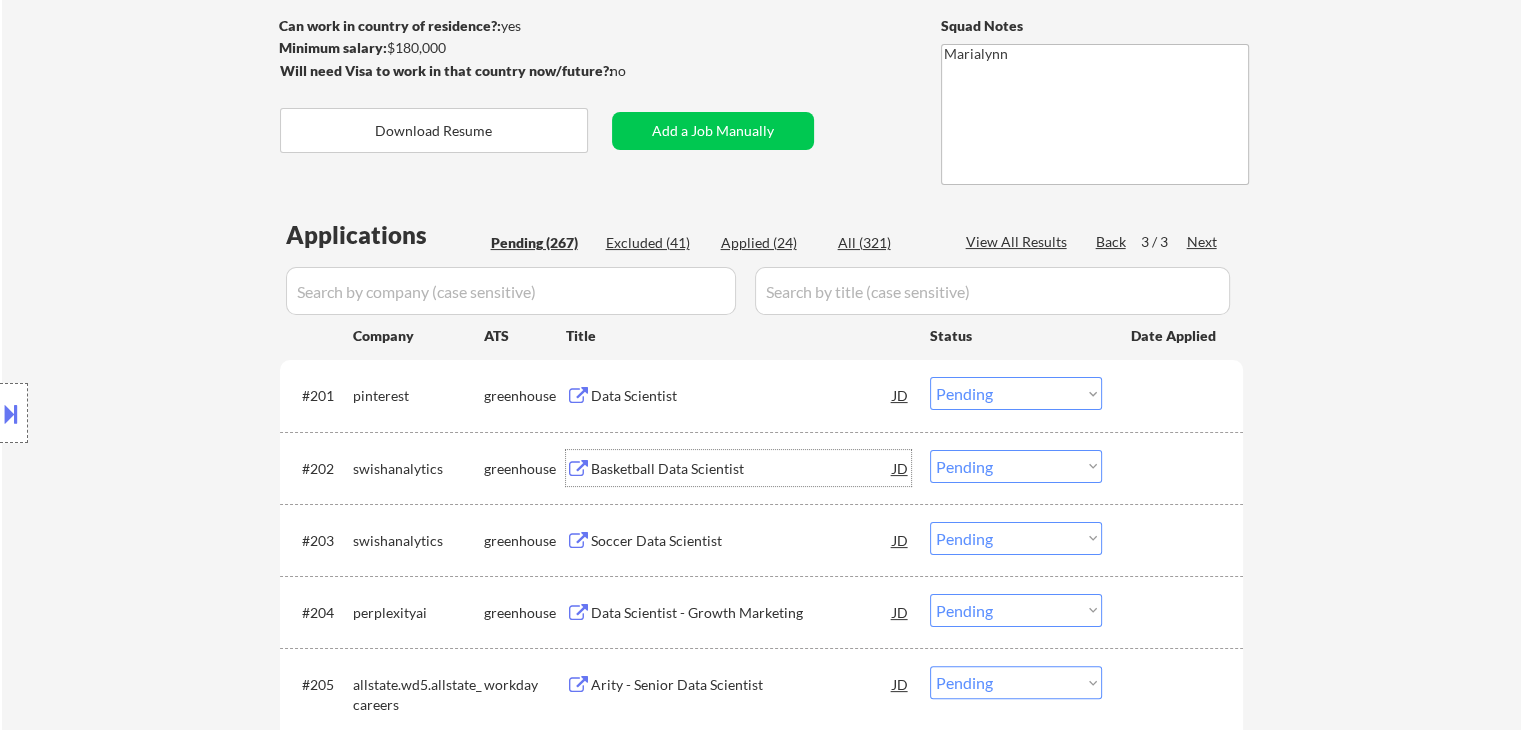 click on "Choose an option... Pending Applied Excluded (Questions) Excluded (Expired) Excluded (Location) Excluded (Bad Match) Excluded (Blocklist) Excluded (Salary) Excluded (Other)" at bounding box center [1016, 466] 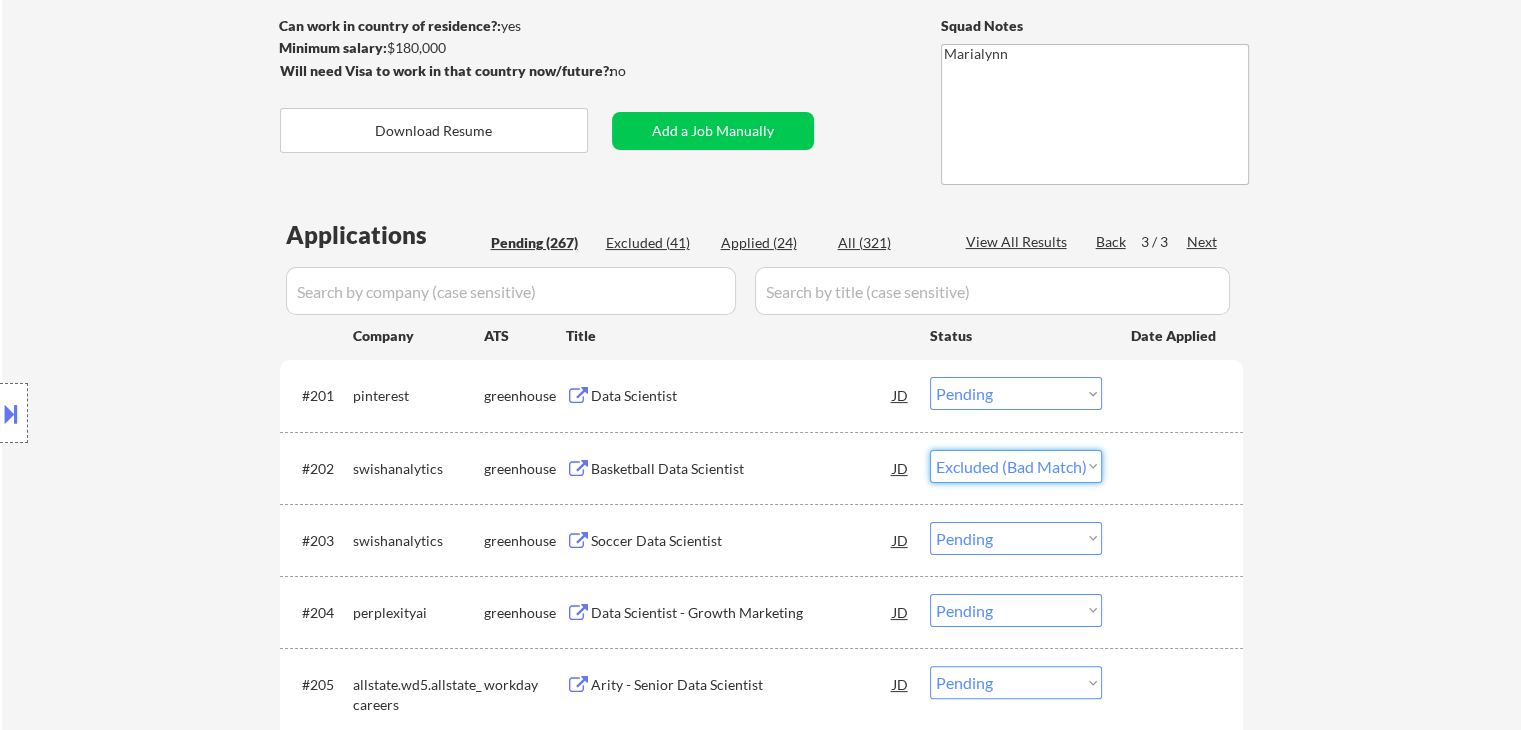 click on "Choose an option... Pending Applied Excluded (Questions) Excluded (Expired) Excluded (Location) Excluded (Bad Match) Excluded (Blocklist) Excluded (Salary) Excluded (Other)" at bounding box center [1016, 466] 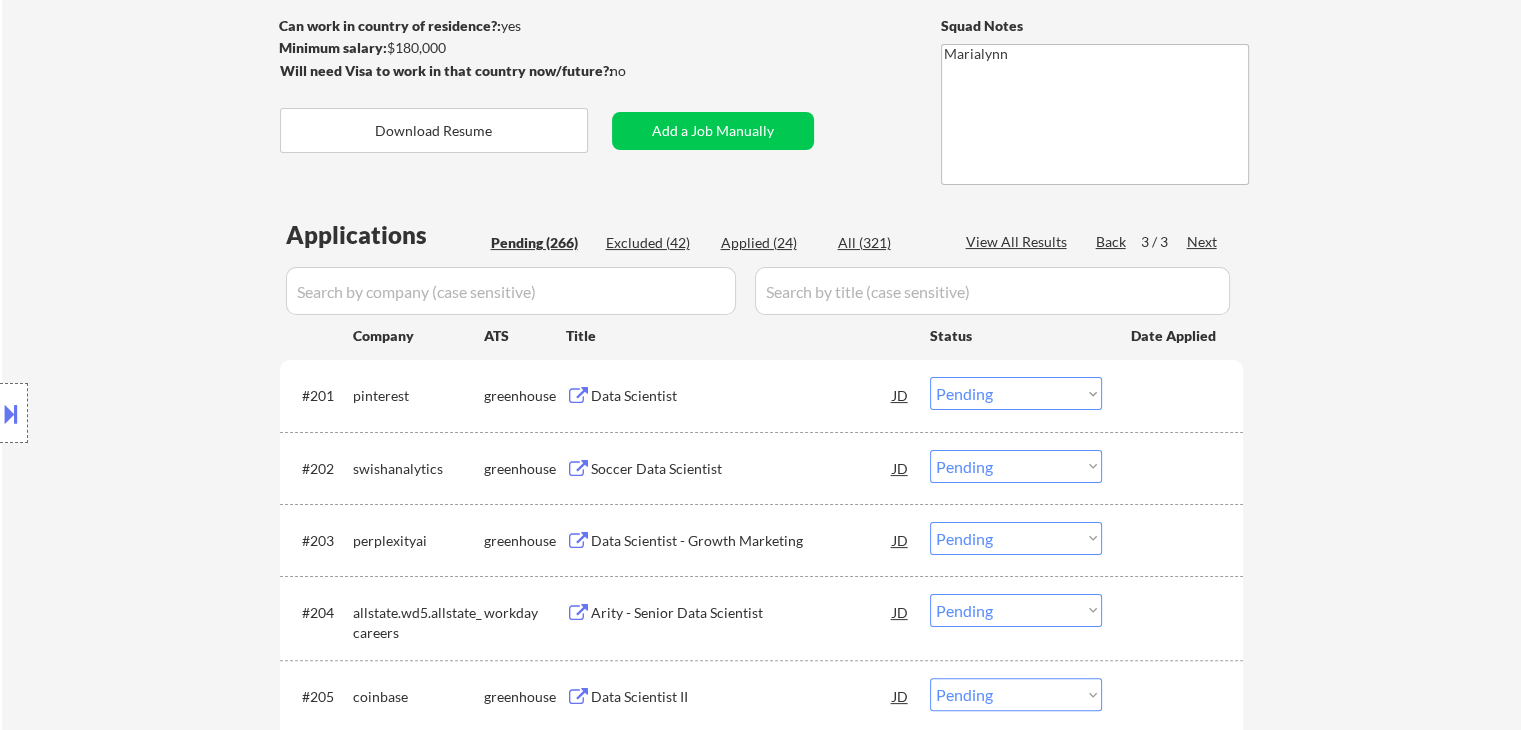 click on "Soccer Data Scientist" at bounding box center [742, 469] 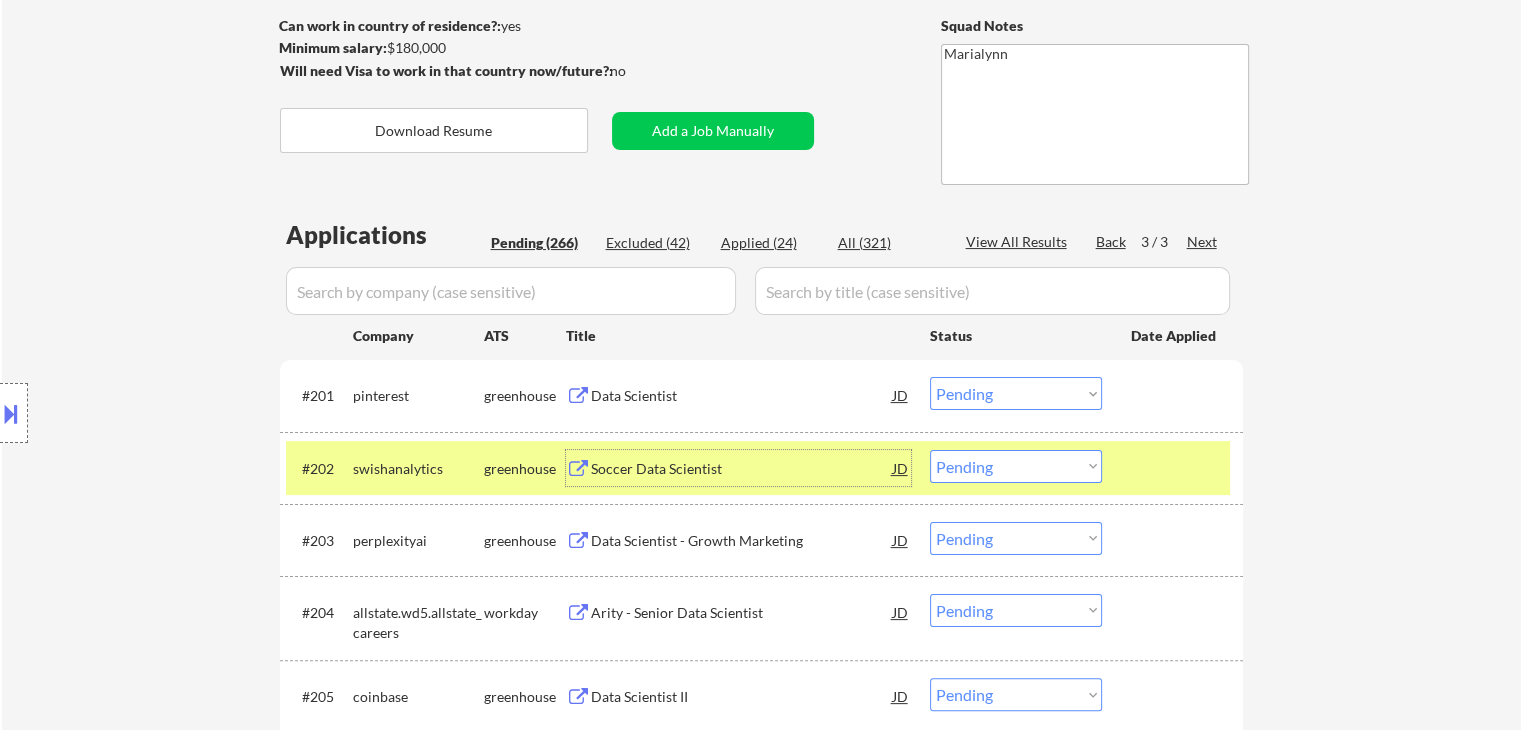 click on "Choose an option... Pending Applied Excluded (Questions) Excluded (Expired) Excluded (Location) Excluded (Bad Match) Excluded (Blocklist) Excluded (Salary) Excluded (Other)" at bounding box center (1016, 466) 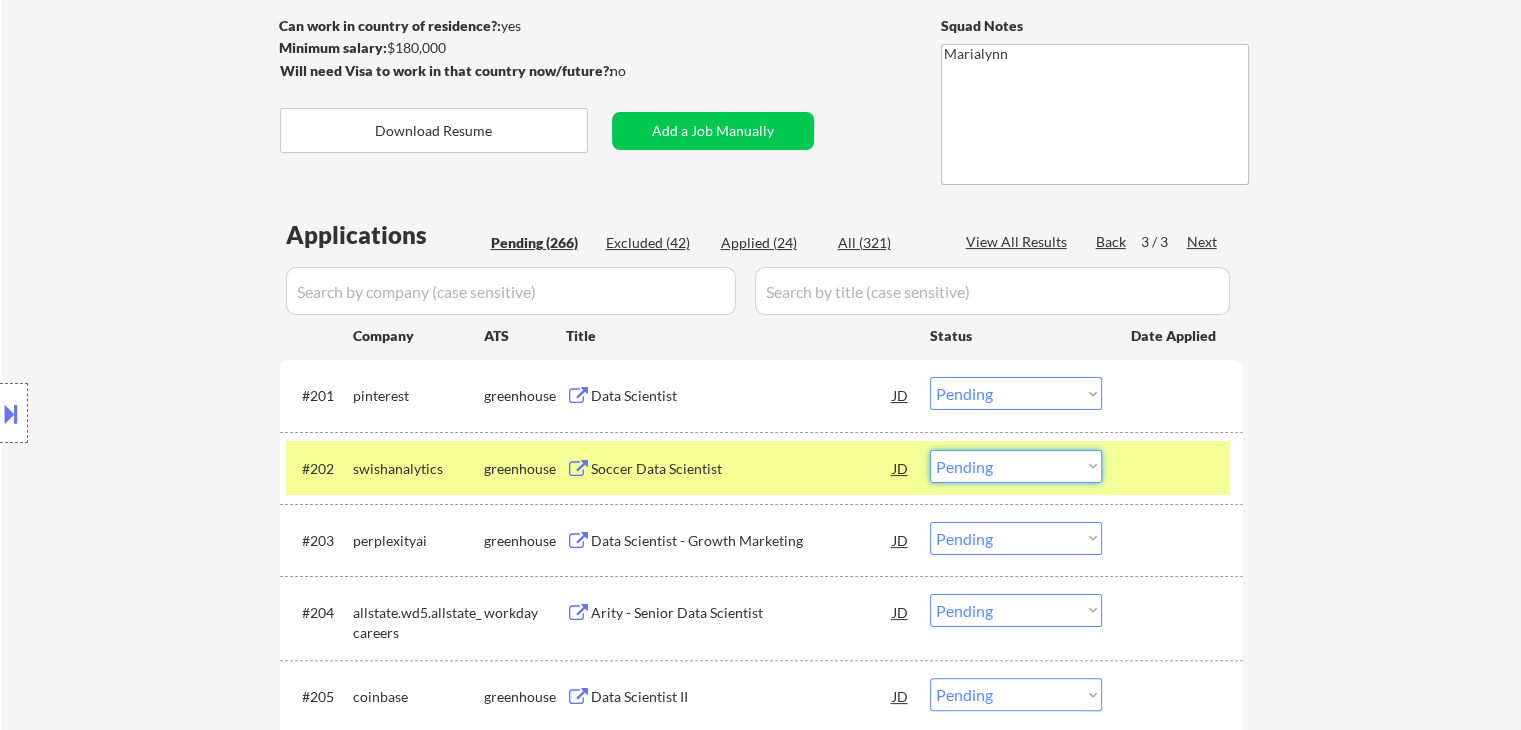 click on "Choose an option... Pending Applied Excluded (Questions) Excluded (Expired) Excluded (Location) Excluded (Bad Match) Excluded (Blocklist) Excluded (Salary) Excluded (Other)" at bounding box center [1016, 466] 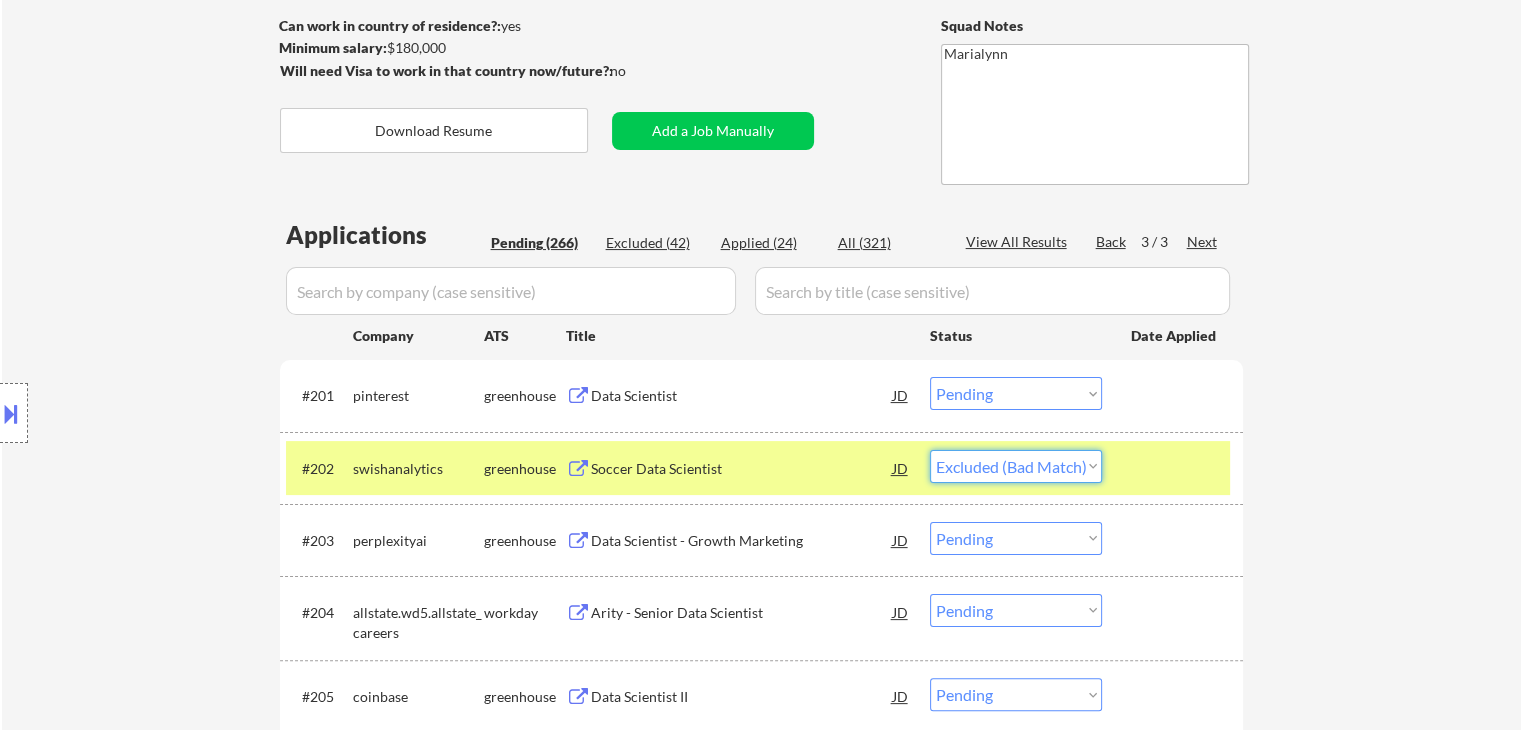 click on "Choose an option... Pending Applied Excluded (Questions) Excluded (Expired) Excluded (Location) Excluded (Bad Match) Excluded (Blocklist) Excluded (Salary) Excluded (Other)" at bounding box center [1016, 466] 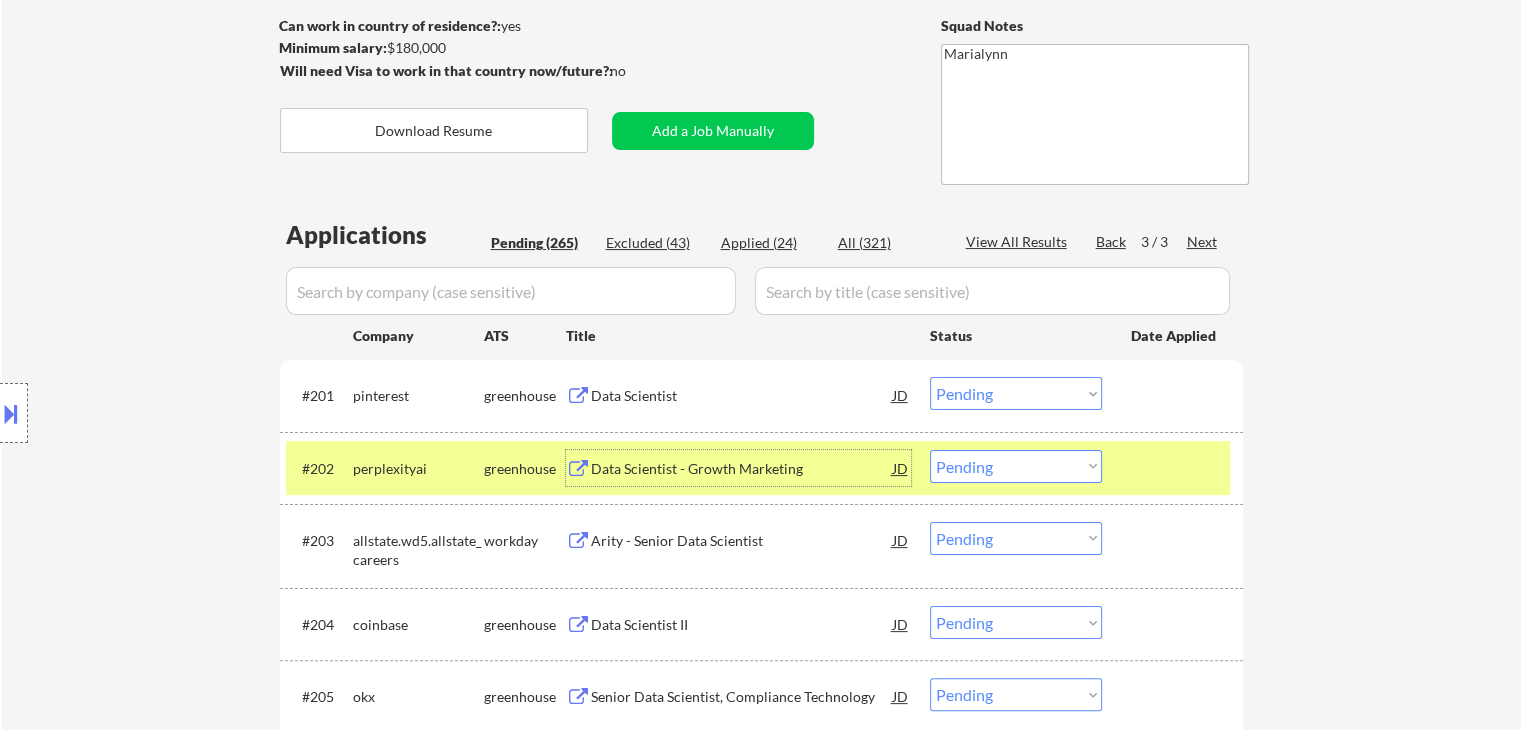 click on "Data Scientist - Growth Marketing" at bounding box center (742, 469) 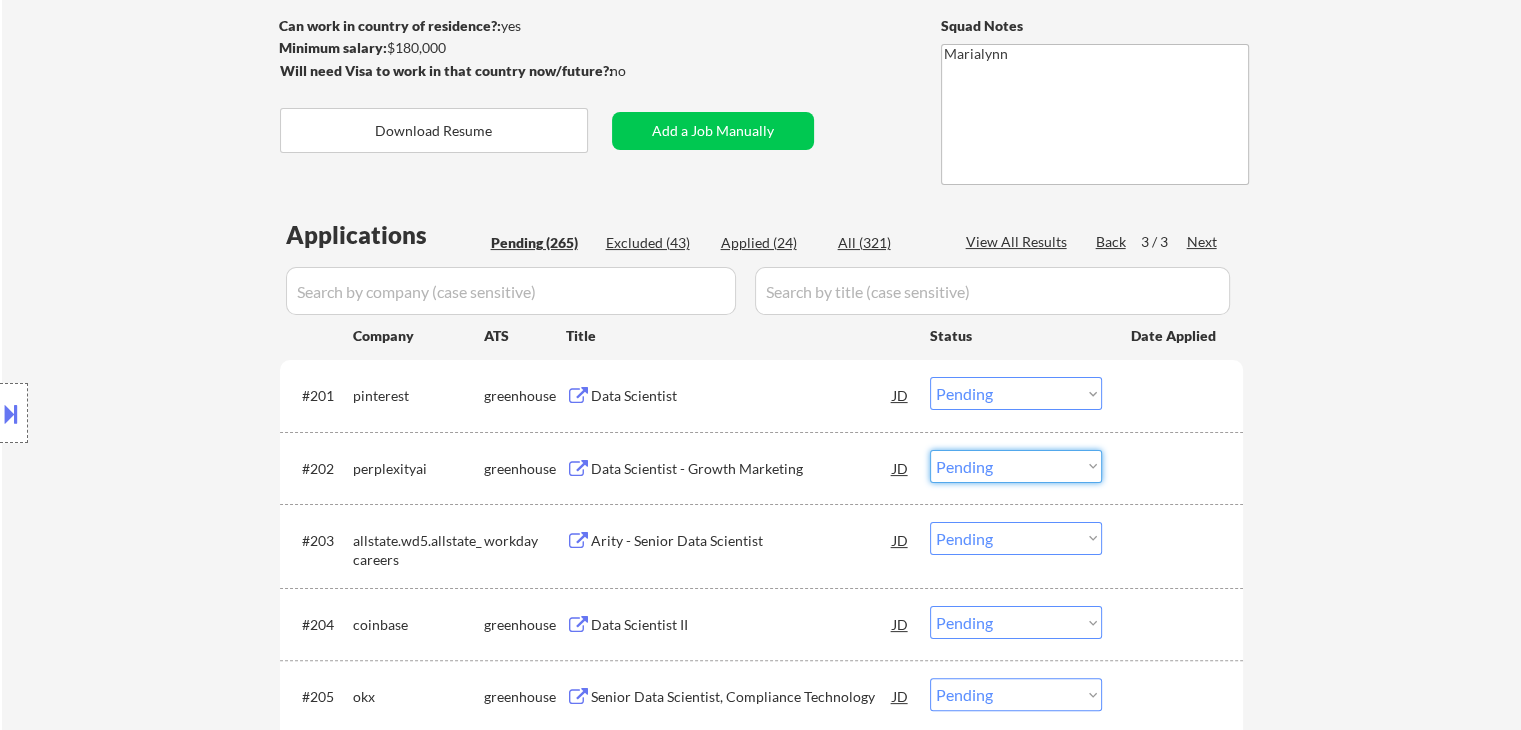 click on "Choose an option... Pending Applied Excluded (Questions) Excluded (Expired) Excluded (Location) Excluded (Bad Match) Excluded (Blocklist) Excluded (Salary) Excluded (Other)" at bounding box center (1016, 466) 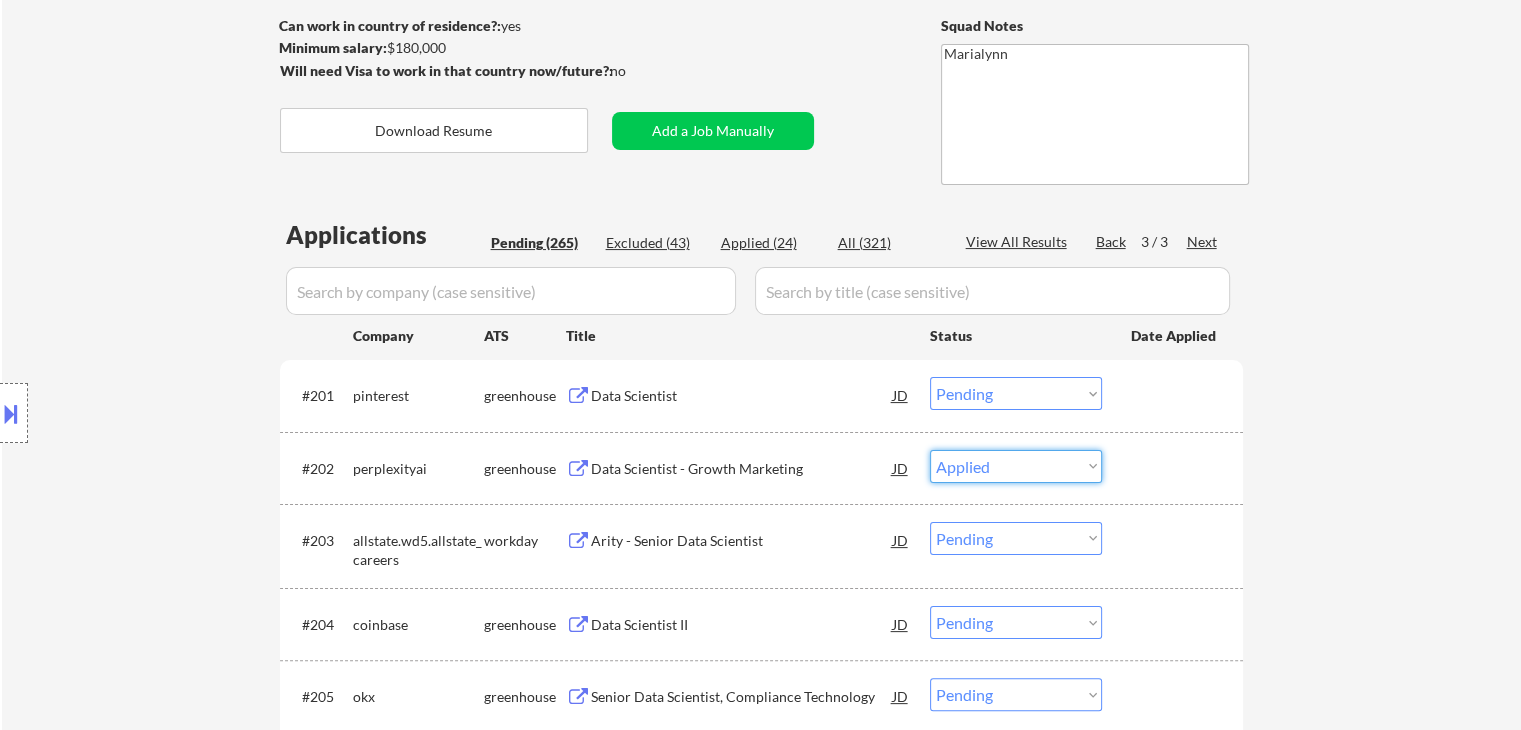 click on "Choose an option... Pending Applied Excluded (Questions) Excluded (Expired) Excluded (Location) Excluded (Bad Match) Excluded (Blocklist) Excluded (Salary) Excluded (Other)" at bounding box center (1016, 466) 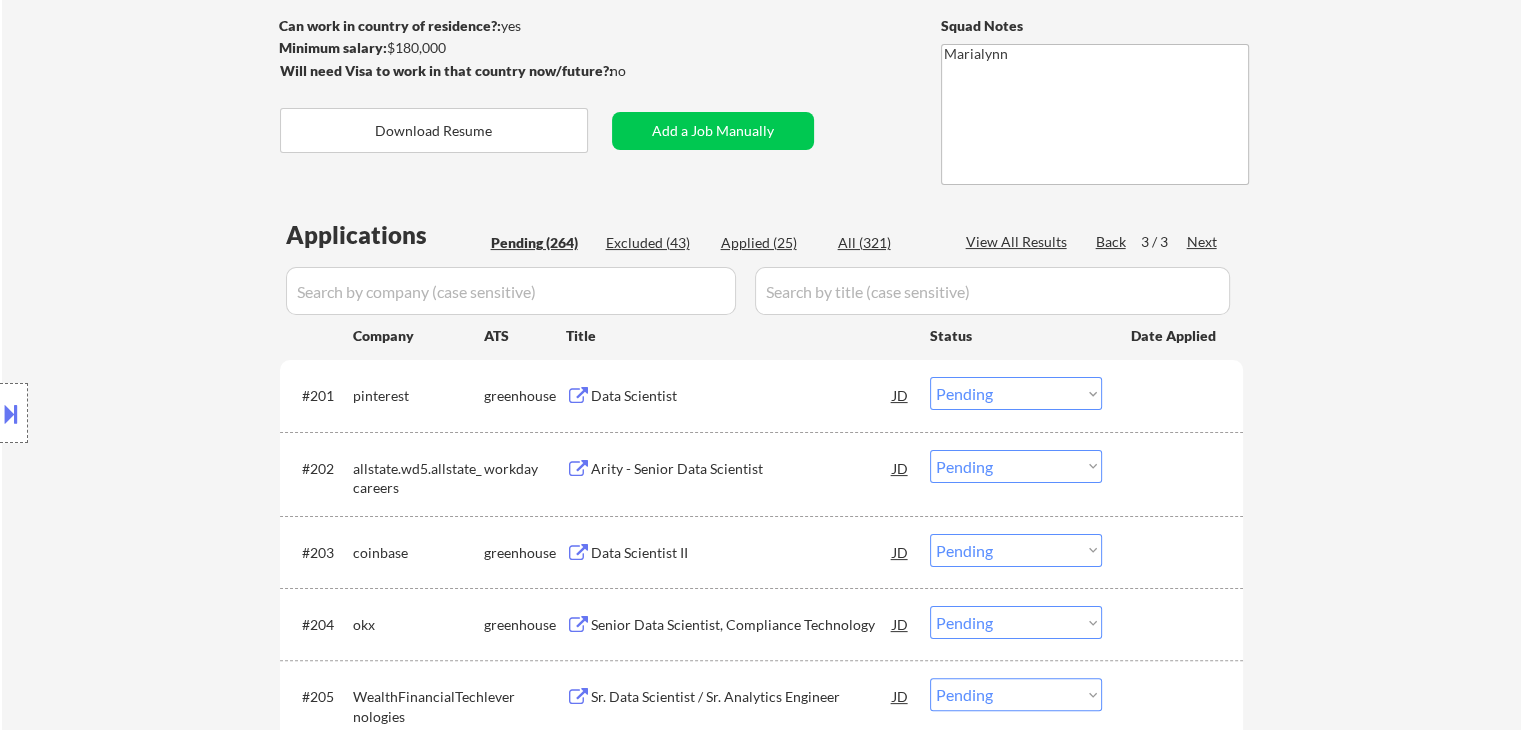 click on "Arity - Senior Data Scientist" at bounding box center [742, 469] 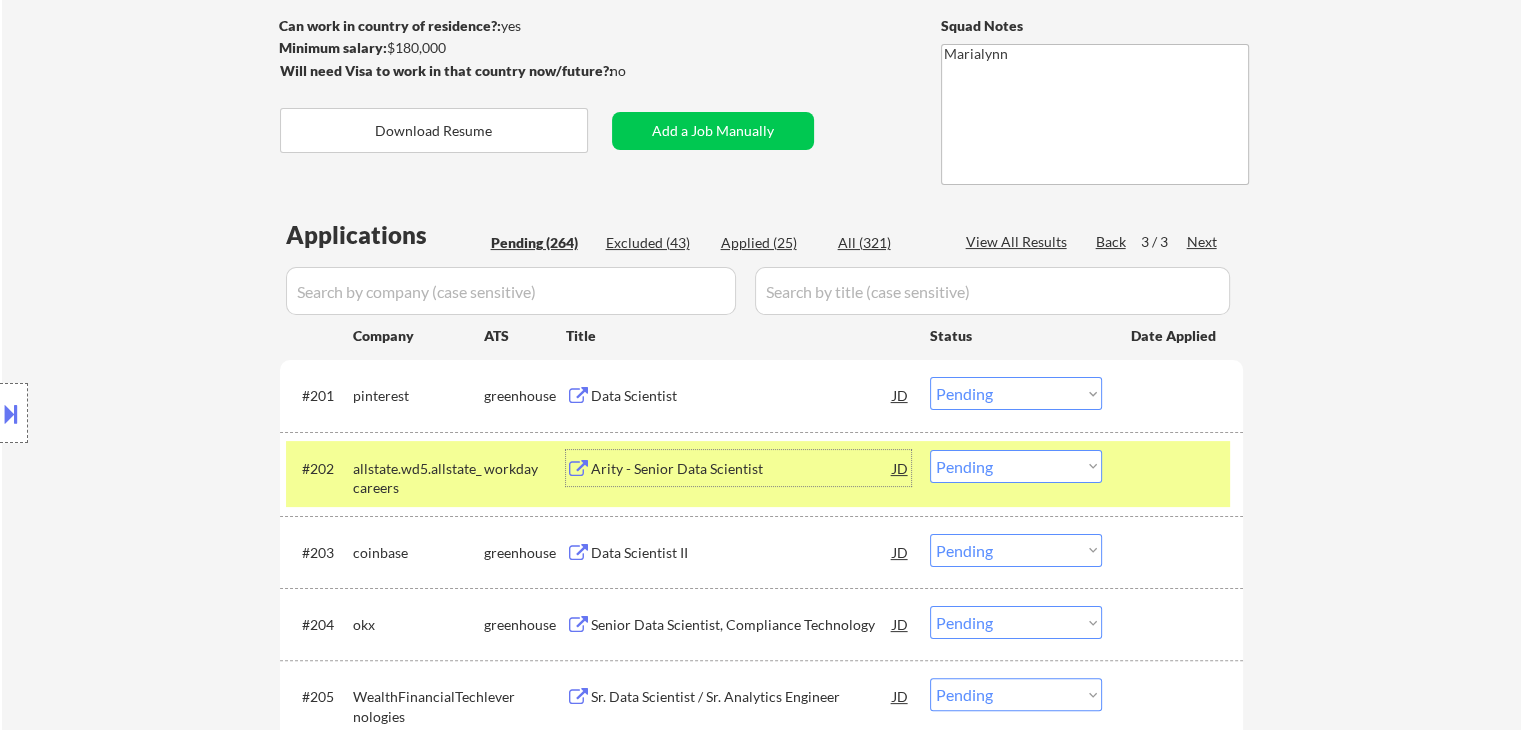 click on "Choose an option... Pending Applied Excluded (Questions) Excluded (Expired) Excluded (Location) Excluded (Bad Match) Excluded (Blocklist) Excluded (Salary) Excluded (Other)" at bounding box center (1016, 466) 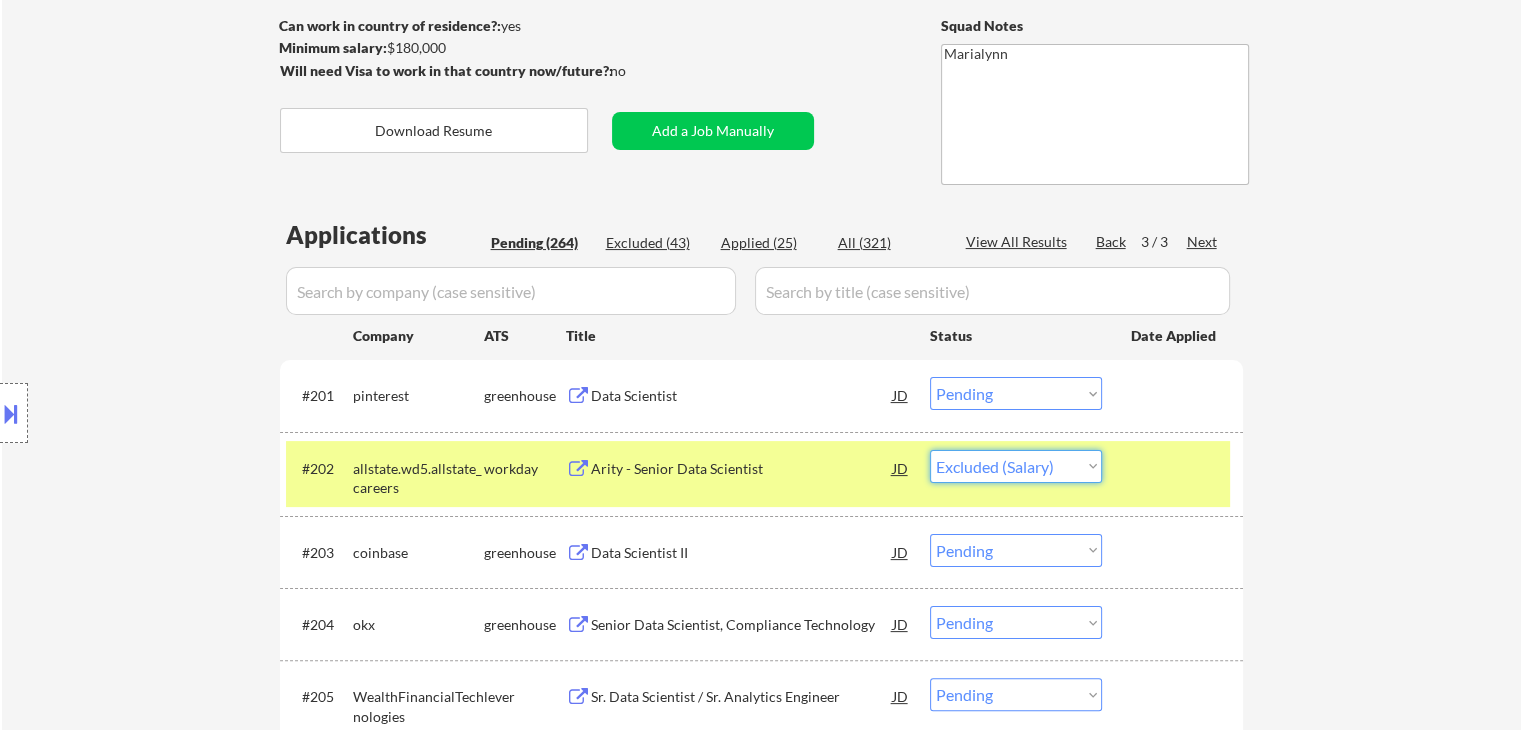 click on "Choose an option... Pending Applied Excluded (Questions) Excluded (Expired) Excluded (Location) Excluded (Bad Match) Excluded (Blocklist) Excluded (Salary) Excluded (Other)" at bounding box center [1016, 466] 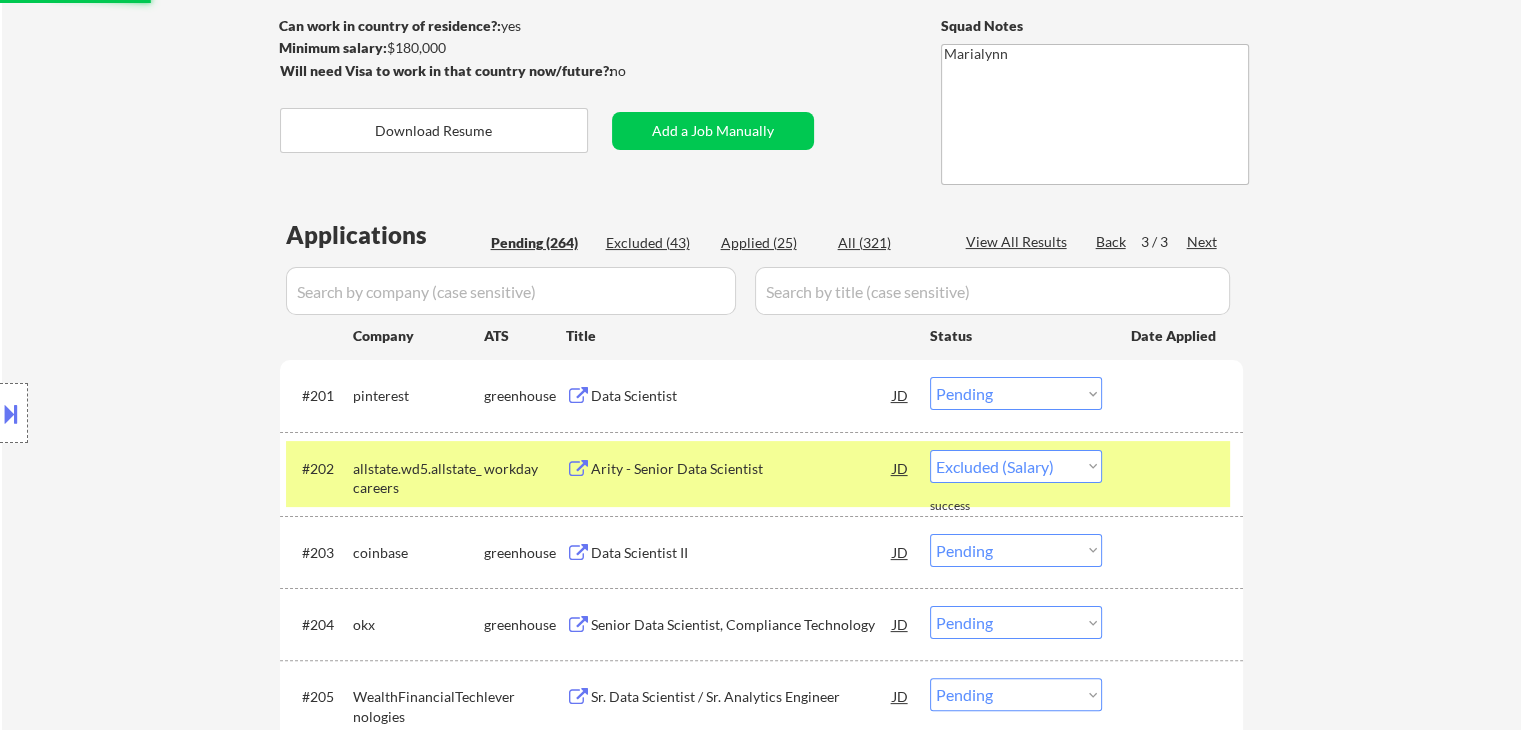 select on ""pending"" 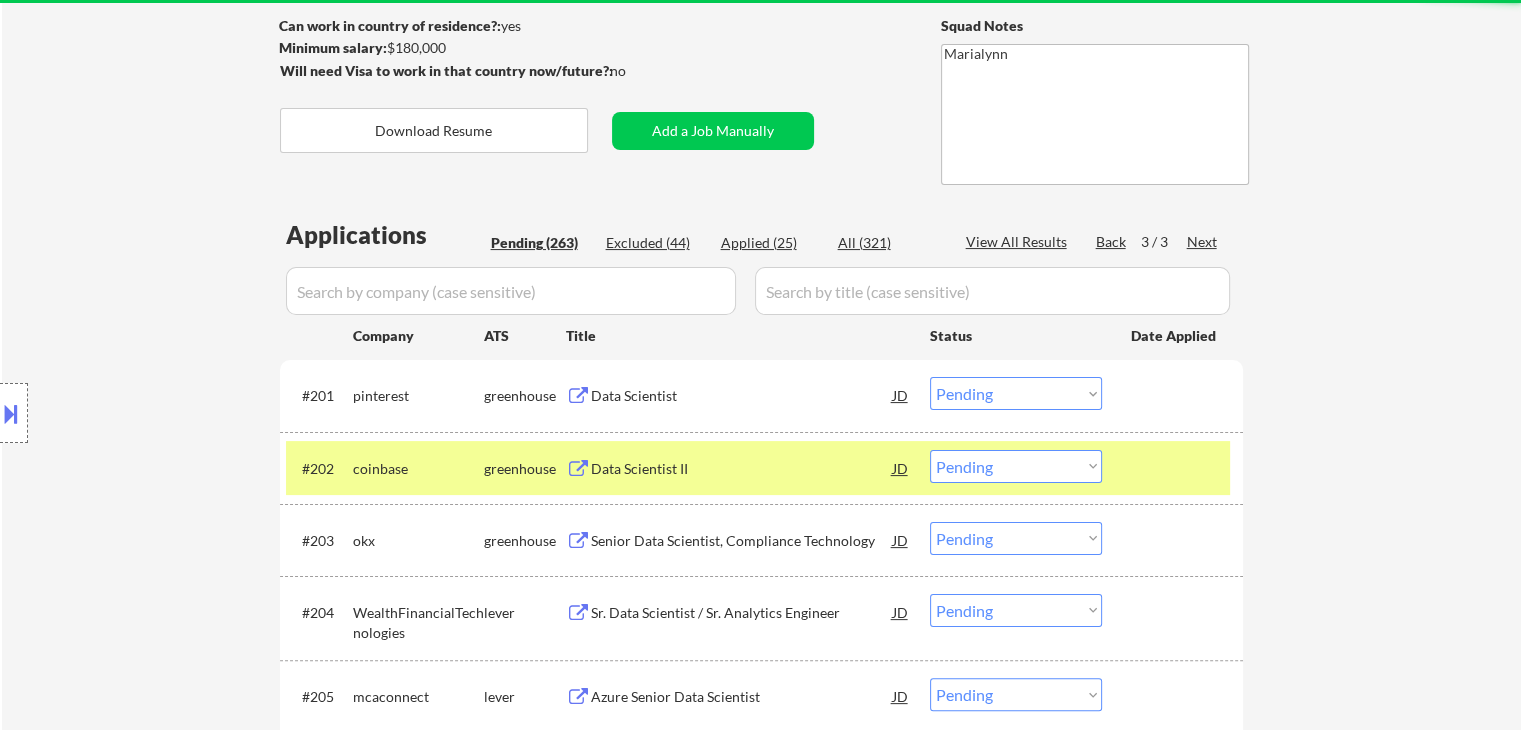 click on "Data Scientist II" at bounding box center (742, 469) 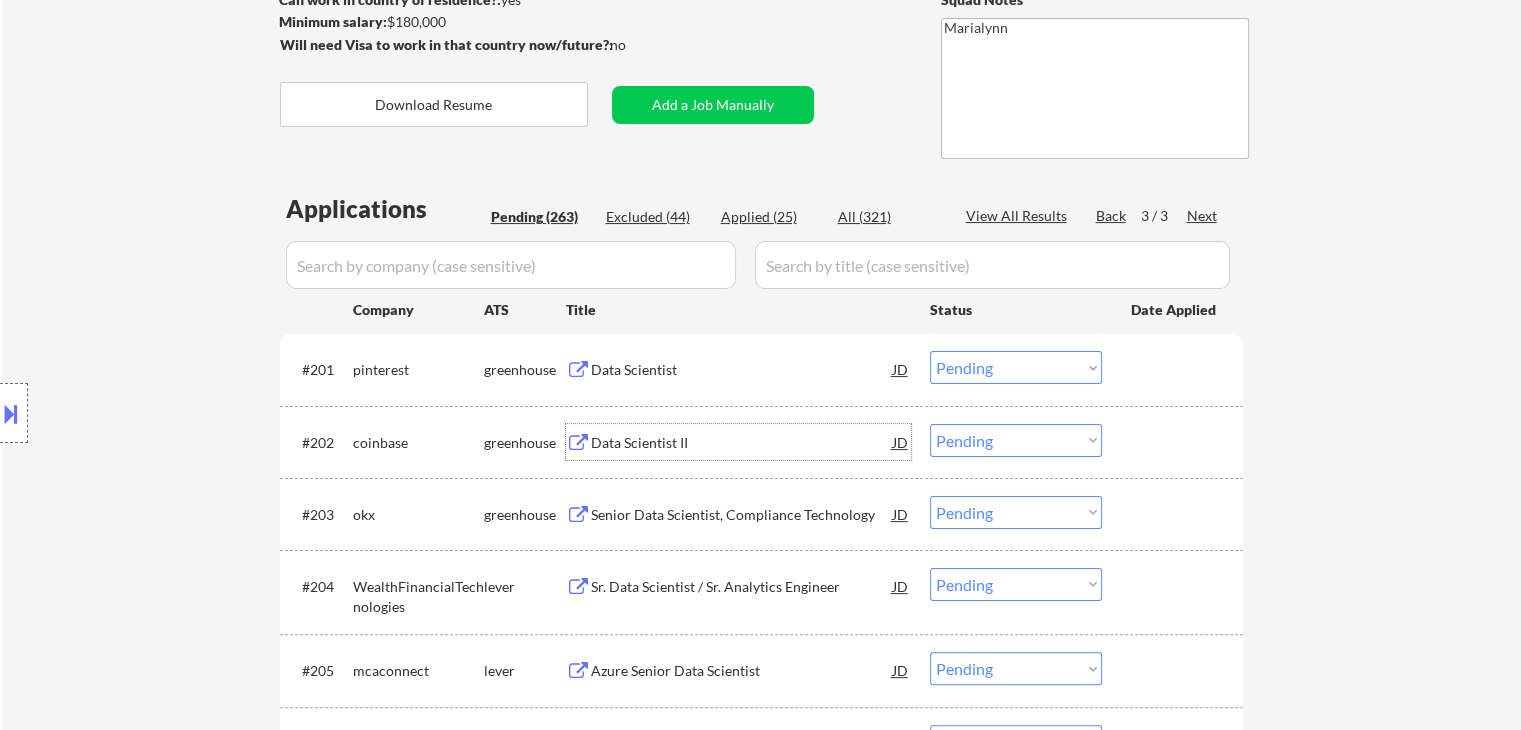 scroll, scrollTop: 400, scrollLeft: 0, axis: vertical 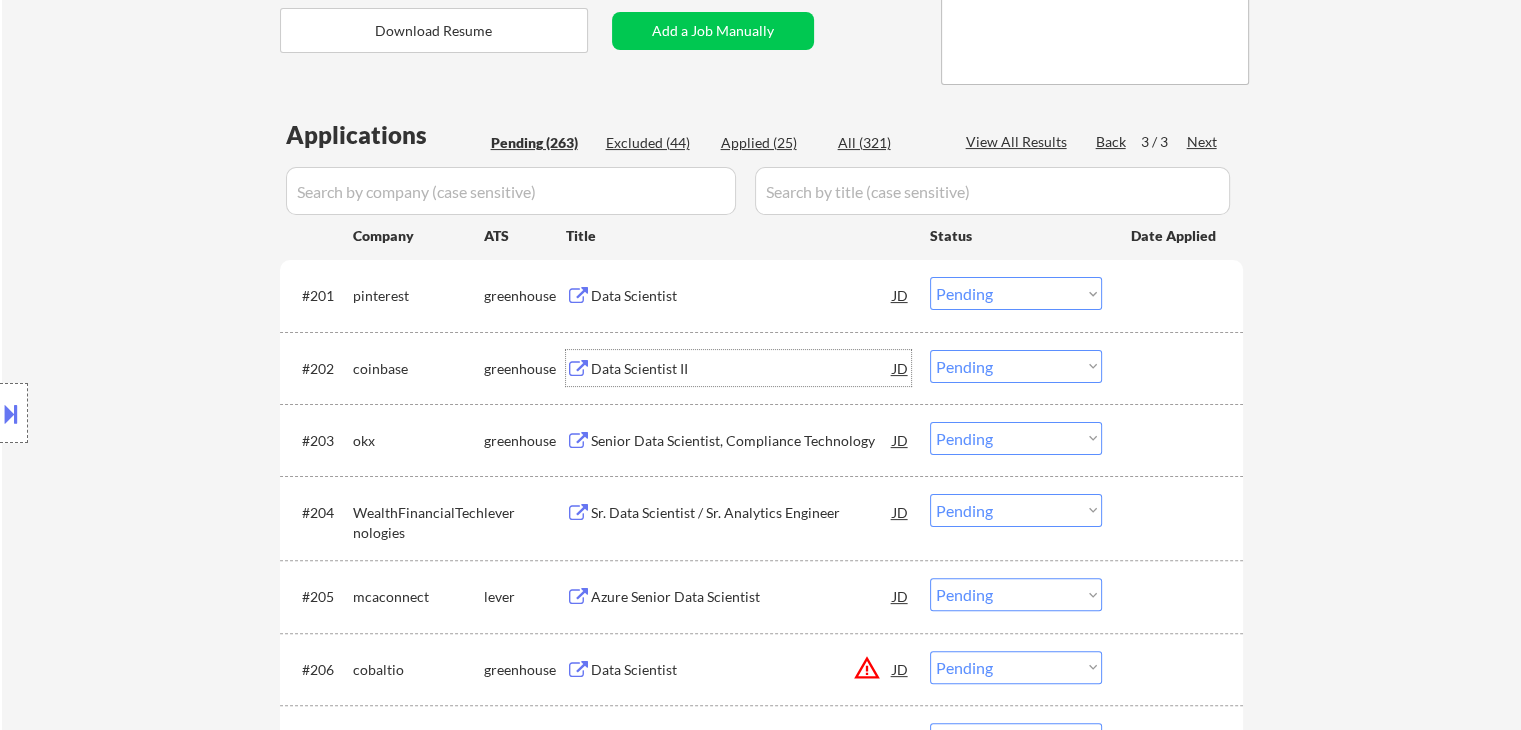 click on "Senior Data Scientist, Compliance Technology" at bounding box center (742, 441) 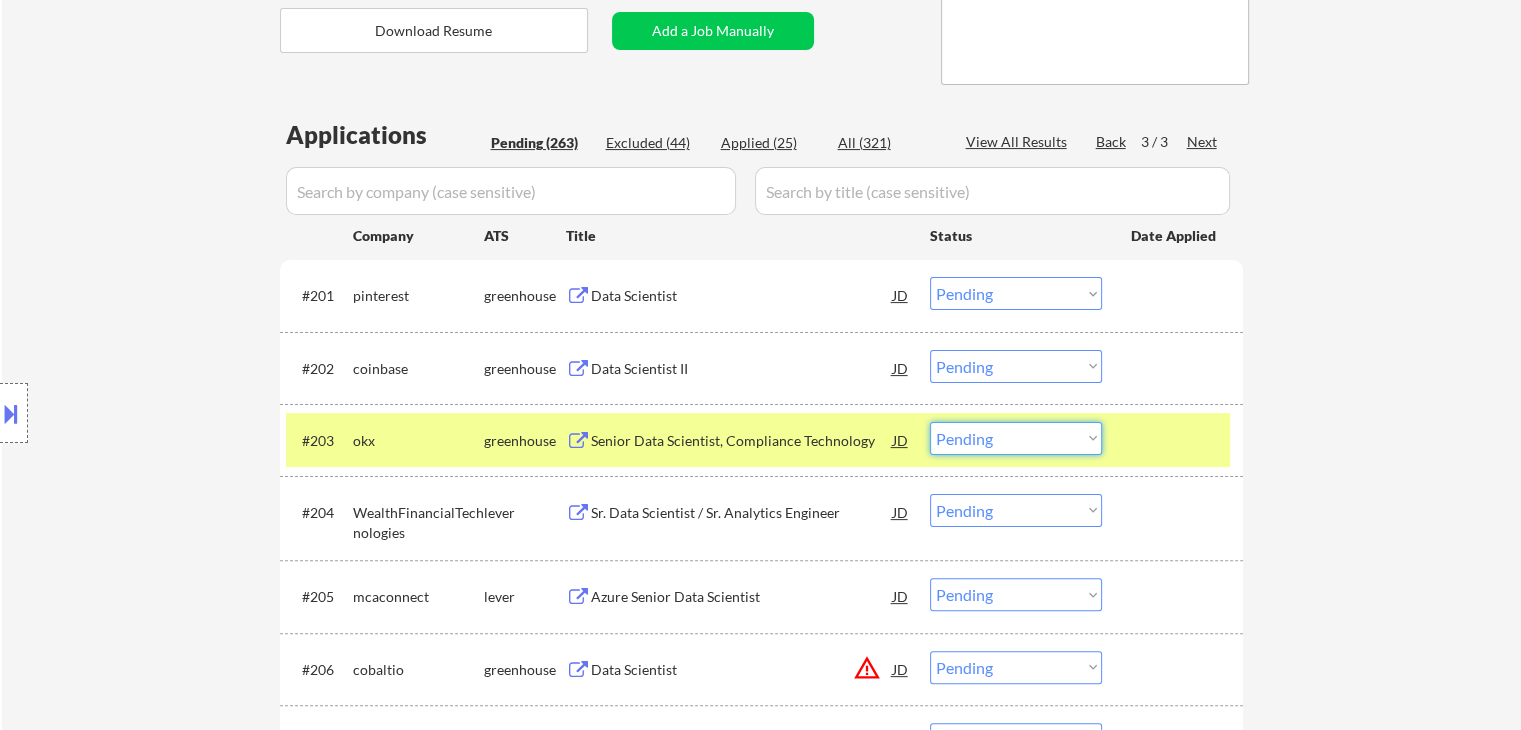click on "Choose an option... Pending Applied Excluded (Questions) Excluded (Expired) Excluded (Location) Excluded (Bad Match) Excluded (Blocklist) Excluded (Salary) Excluded (Other)" at bounding box center [1016, 438] 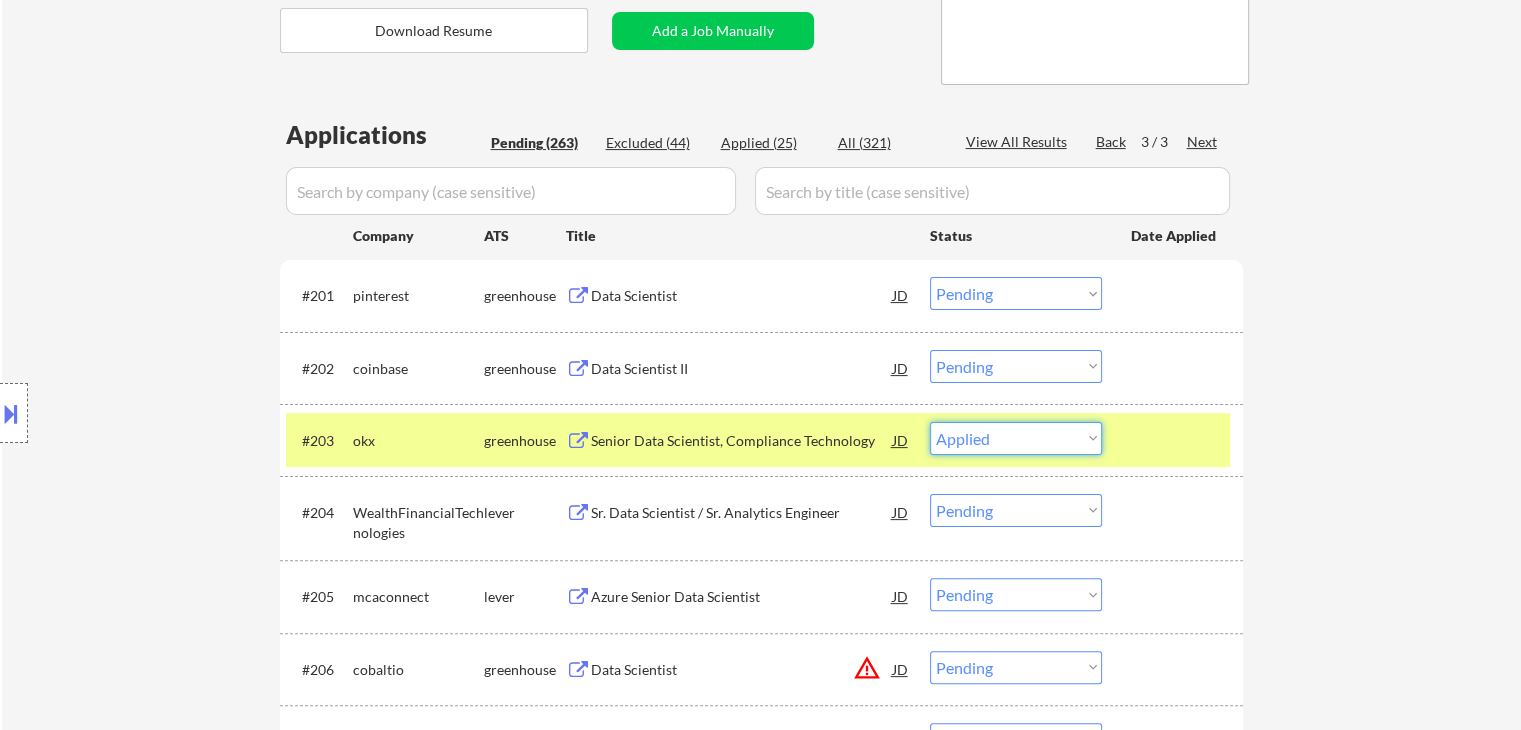 click on "Choose an option... Pending Applied Excluded (Questions) Excluded (Expired) Excluded (Location) Excluded (Bad Match) Excluded (Blocklist) Excluded (Salary) Excluded (Other)" at bounding box center (1016, 438) 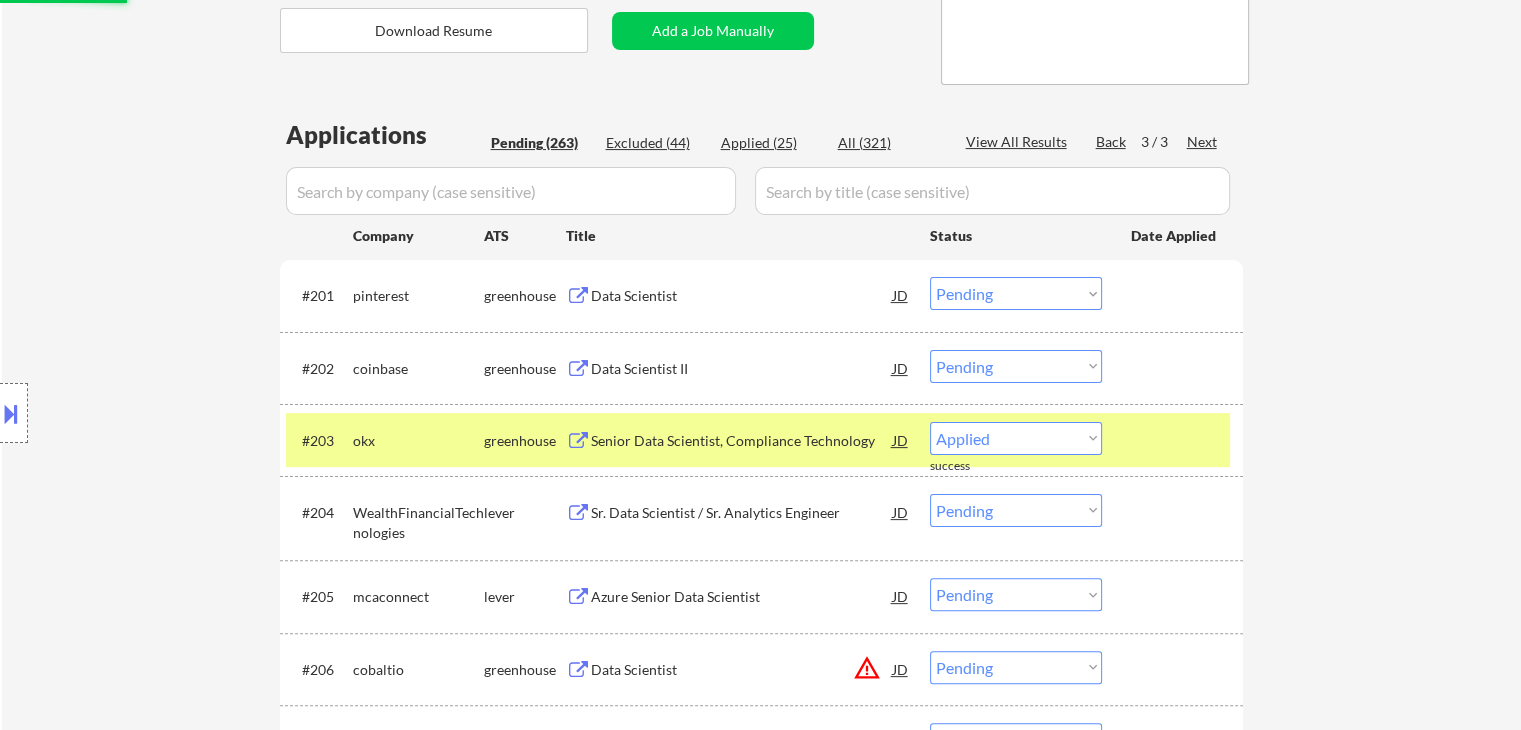 select on ""pending"" 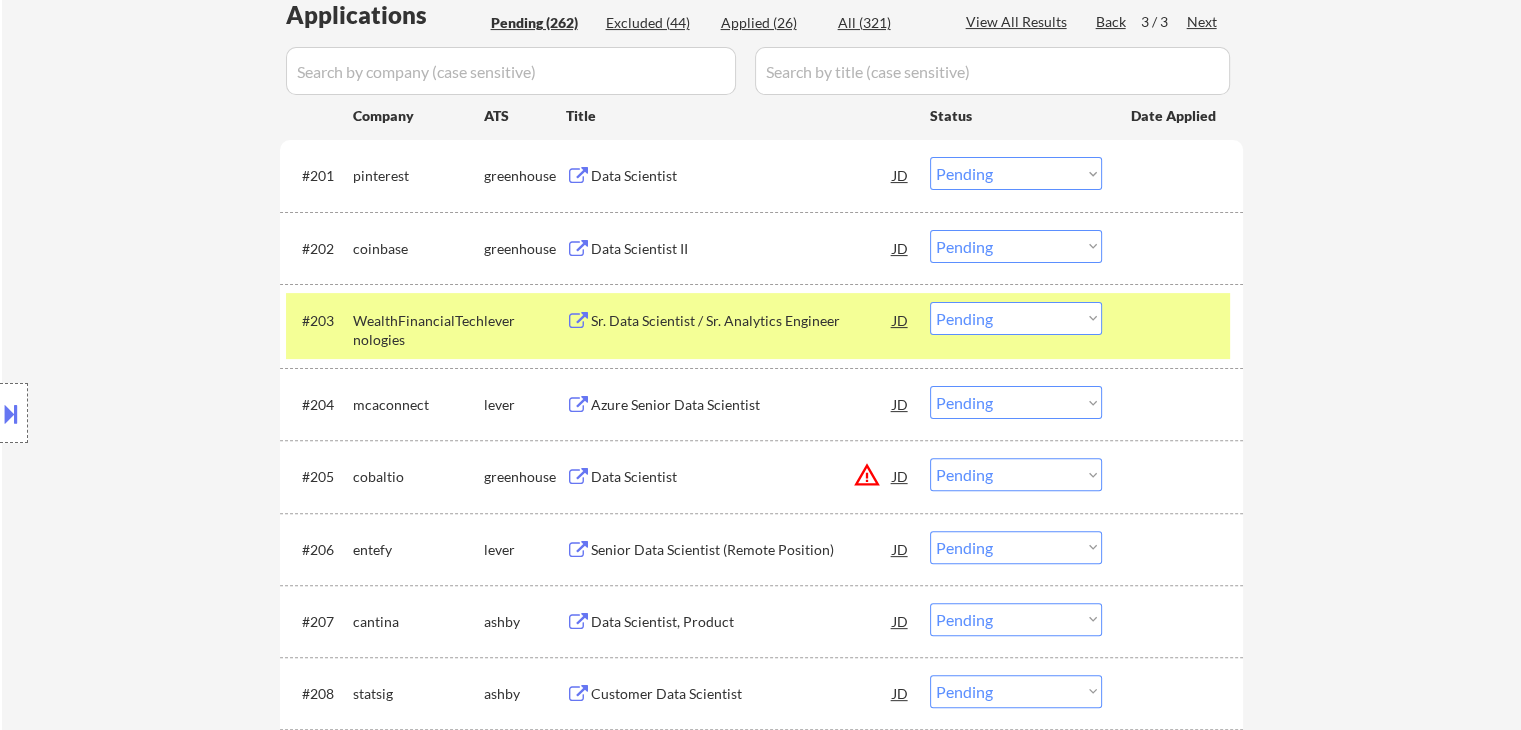 scroll, scrollTop: 524, scrollLeft: 0, axis: vertical 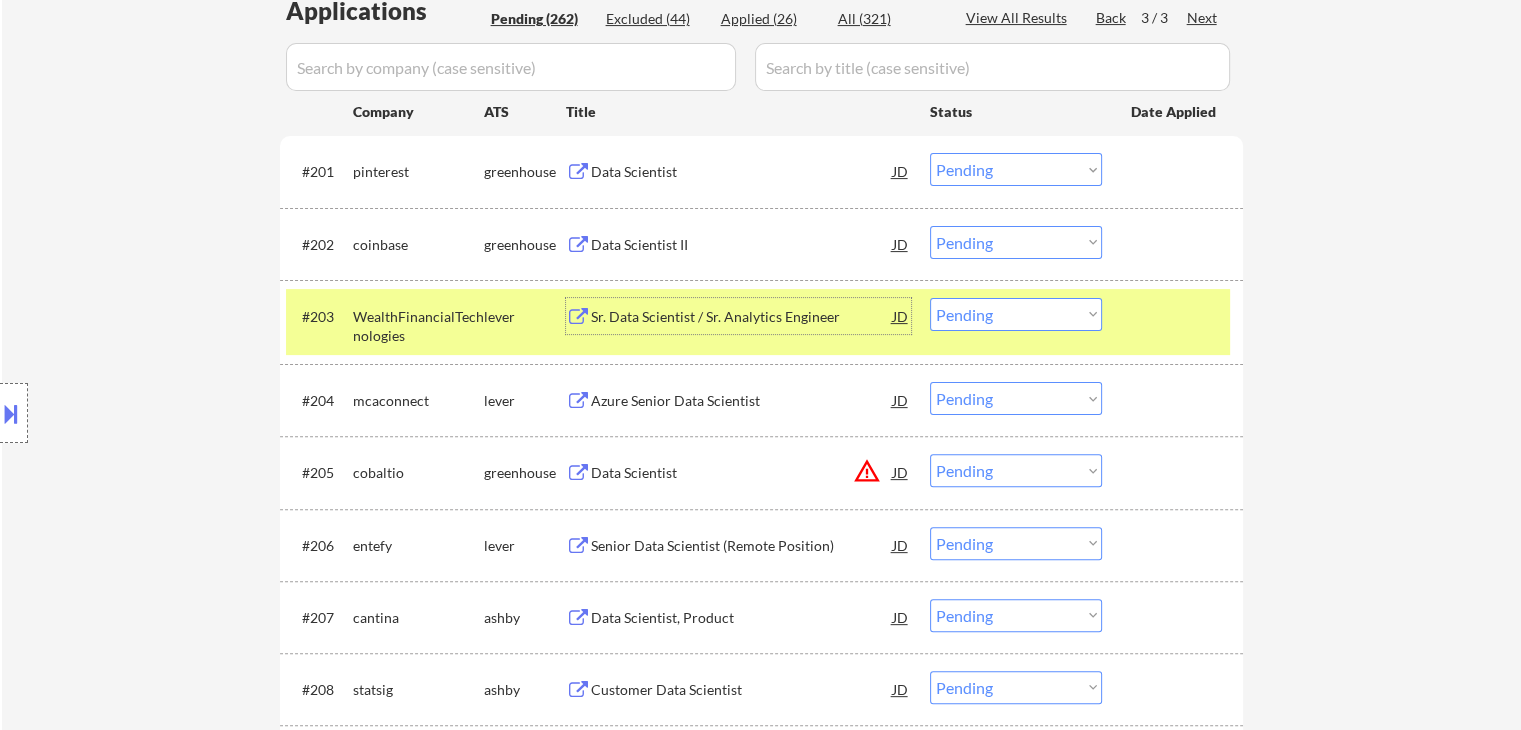 click on "Sr. Data Scientist / Sr. Analytics Engineer" at bounding box center (742, 316) 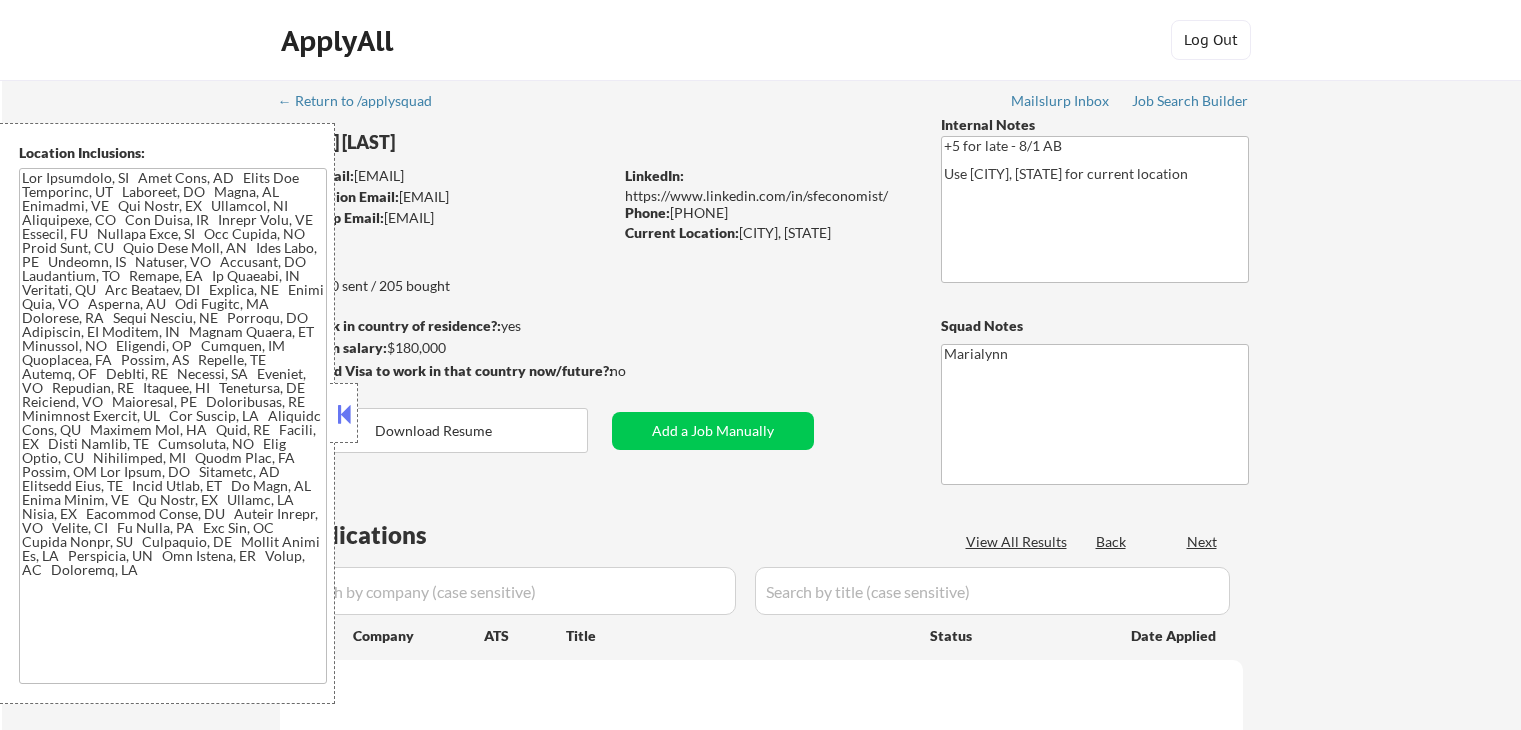 scroll, scrollTop: 0, scrollLeft: 0, axis: both 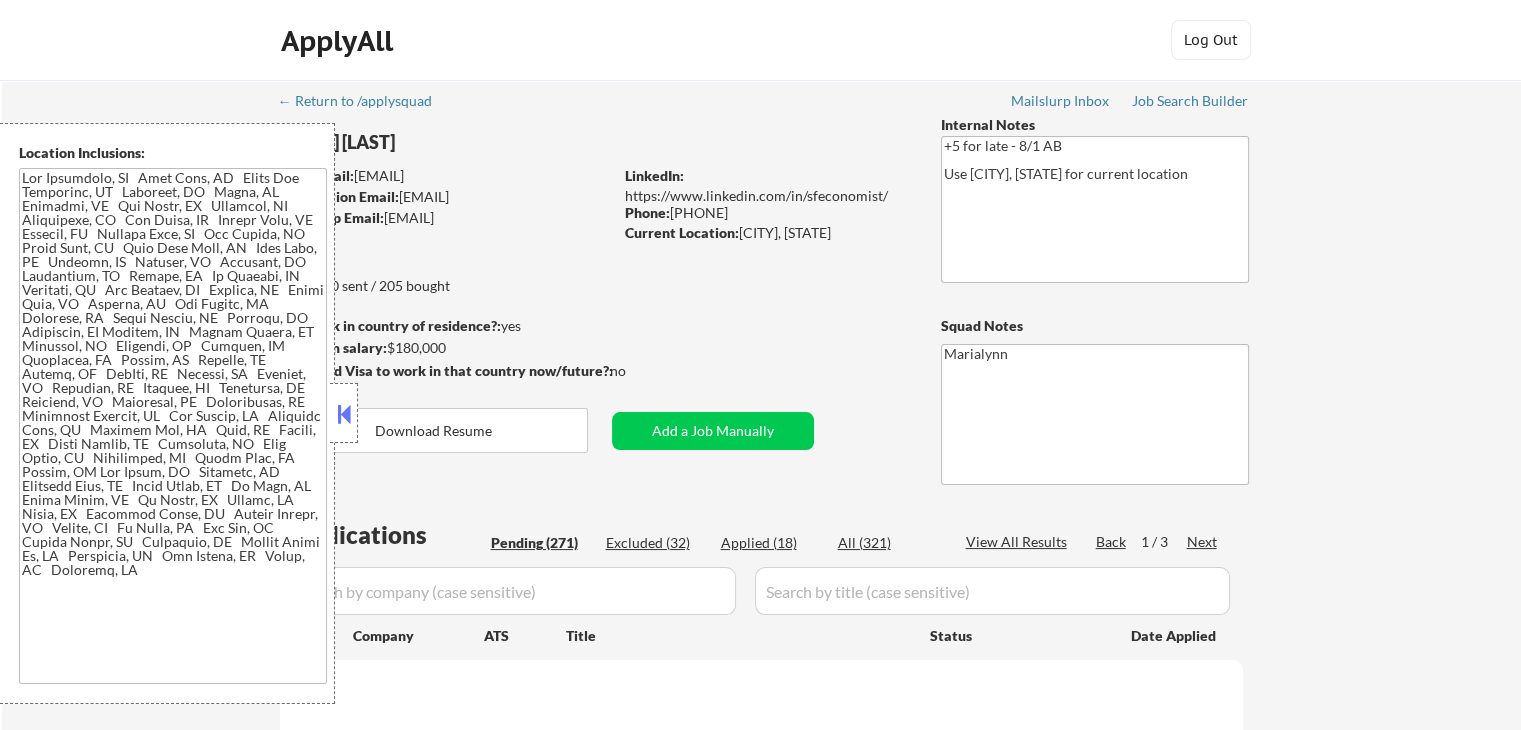 select on ""pending"" 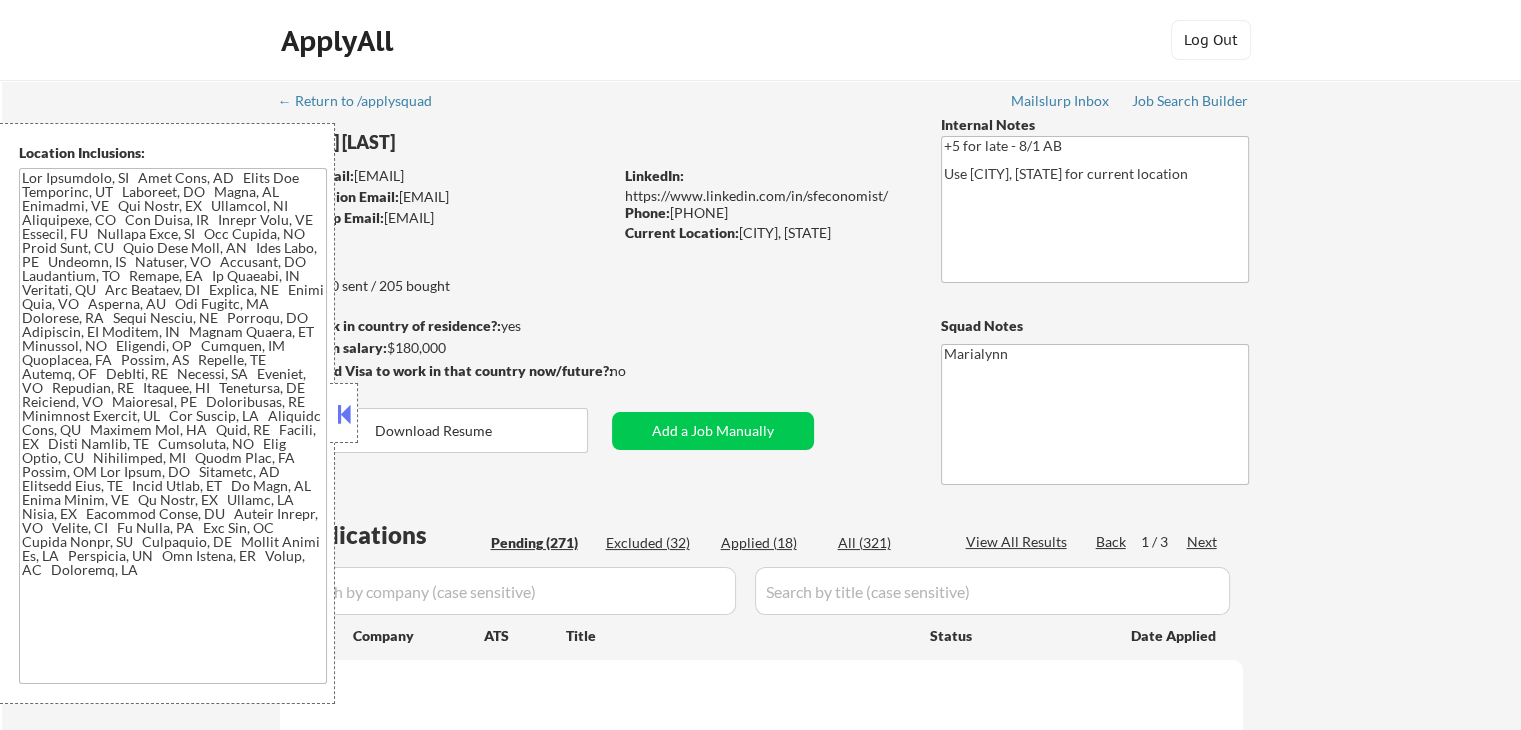 select on ""pending"" 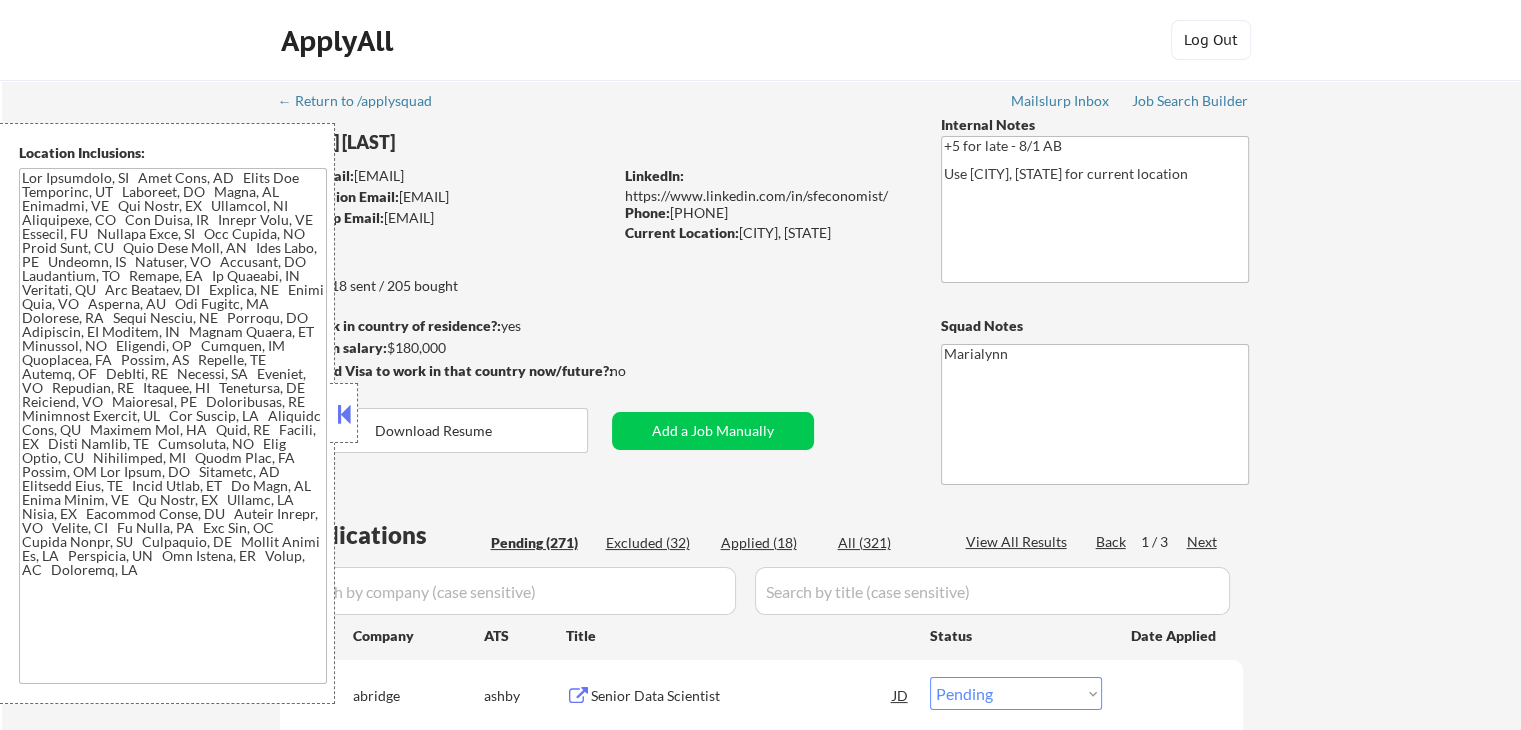 click on "Applied (18)" at bounding box center [771, 543] 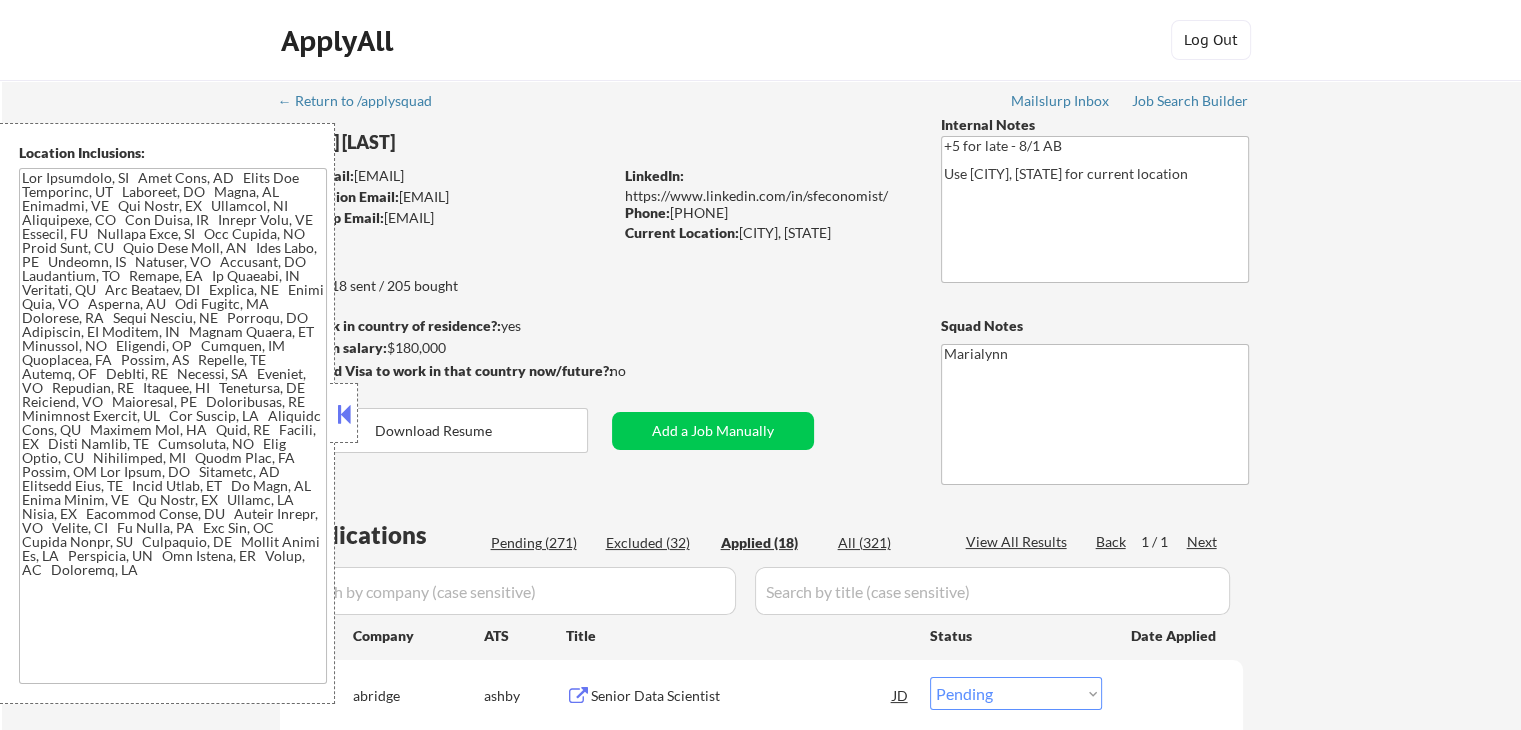 select on ""applied"" 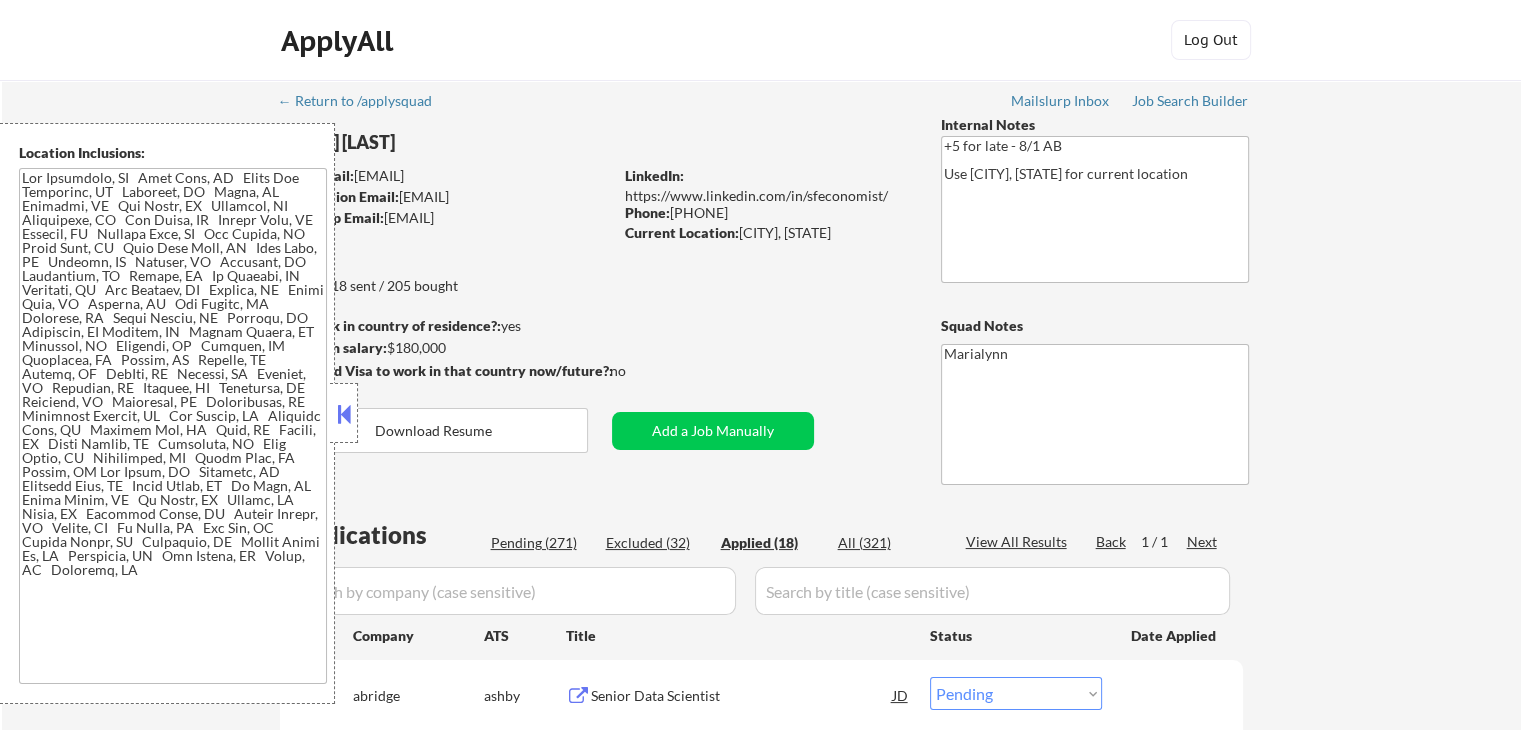 select on ""applied"" 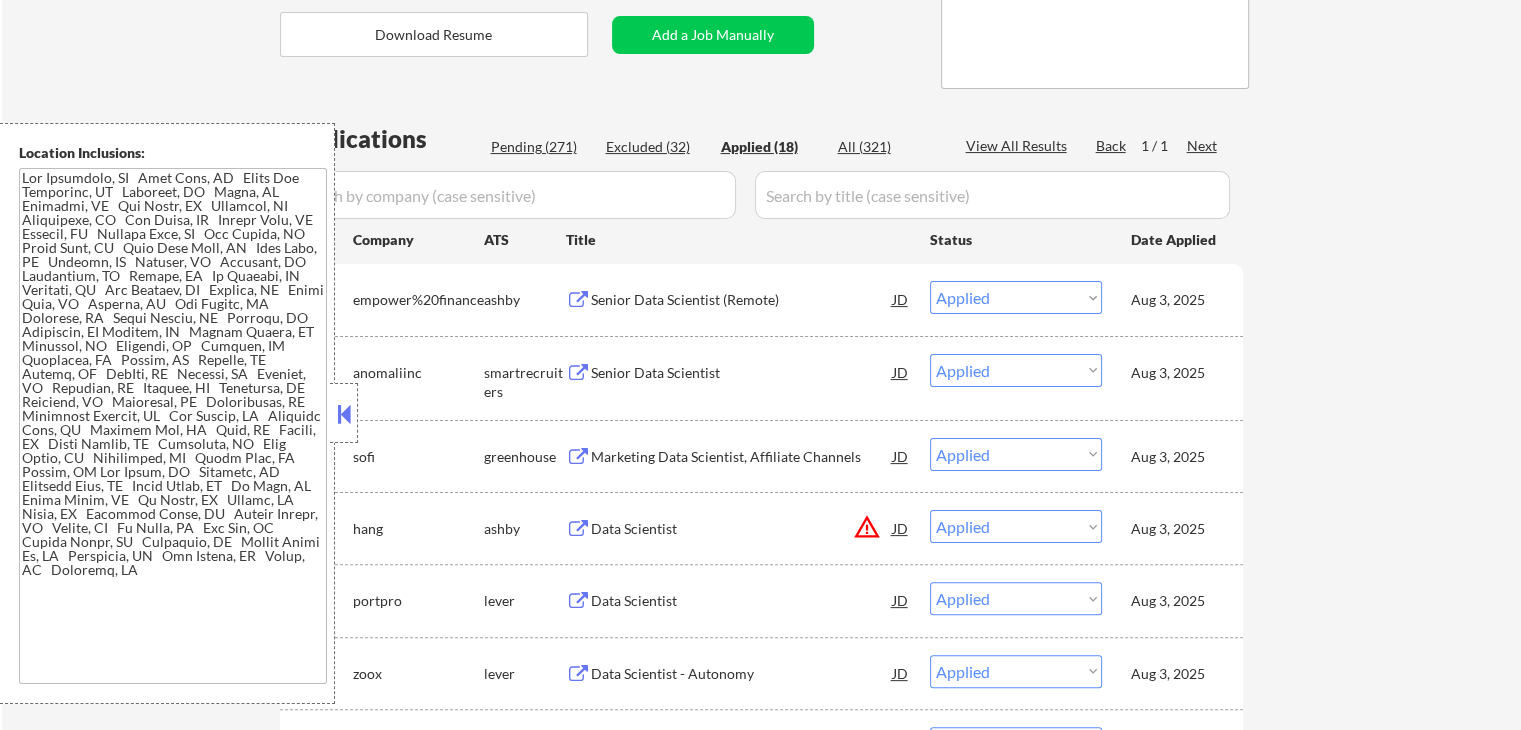 scroll, scrollTop: 500, scrollLeft: 0, axis: vertical 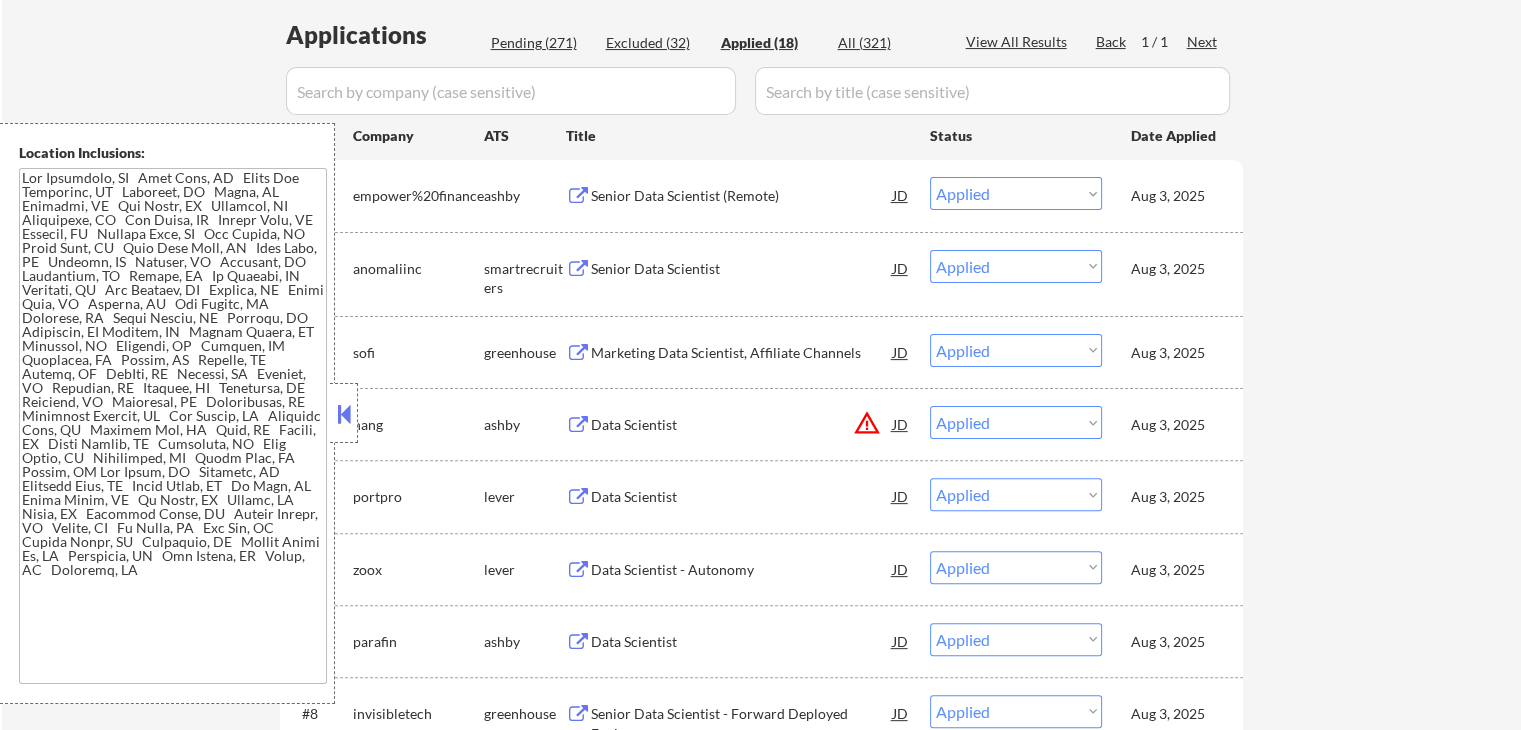 click at bounding box center (344, 414) 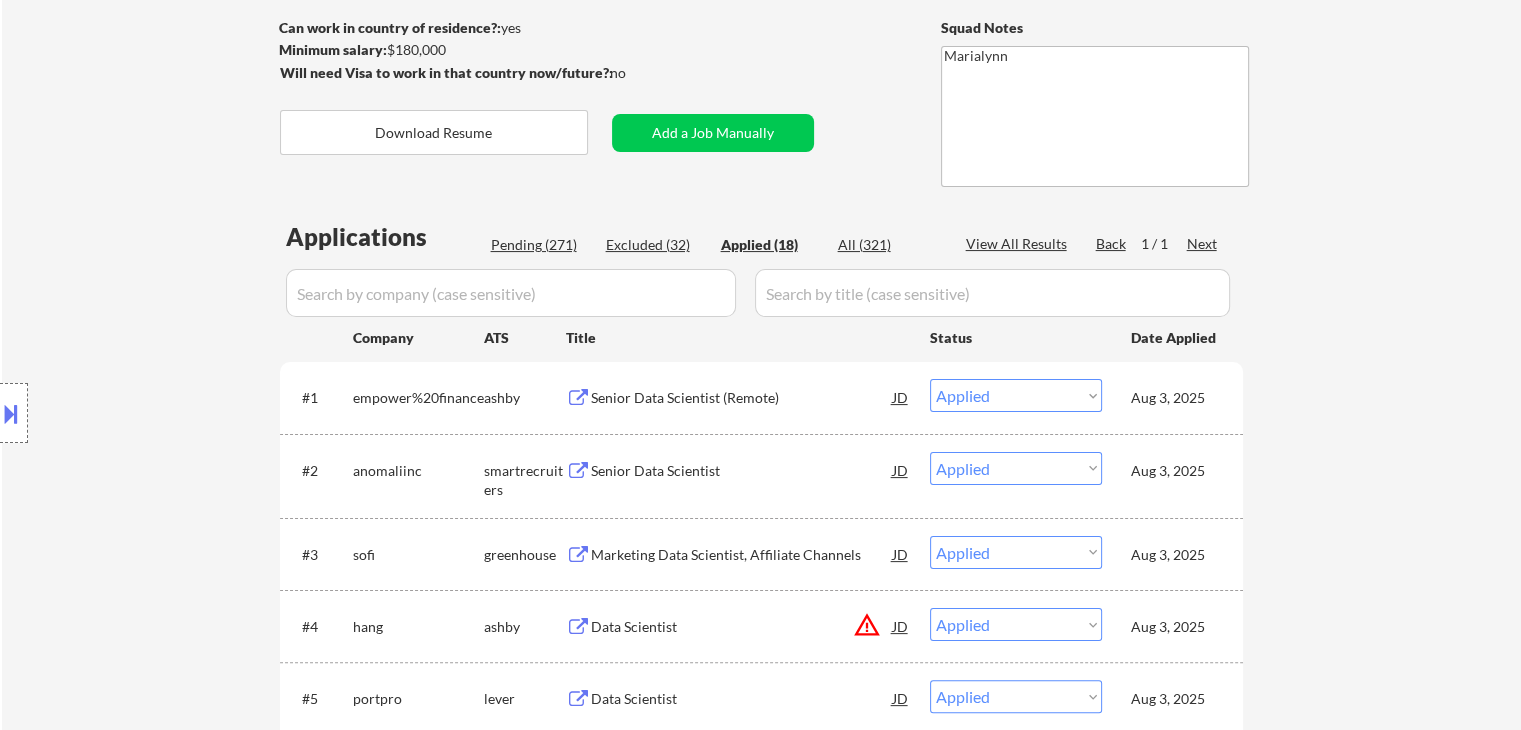 scroll, scrollTop: 400, scrollLeft: 0, axis: vertical 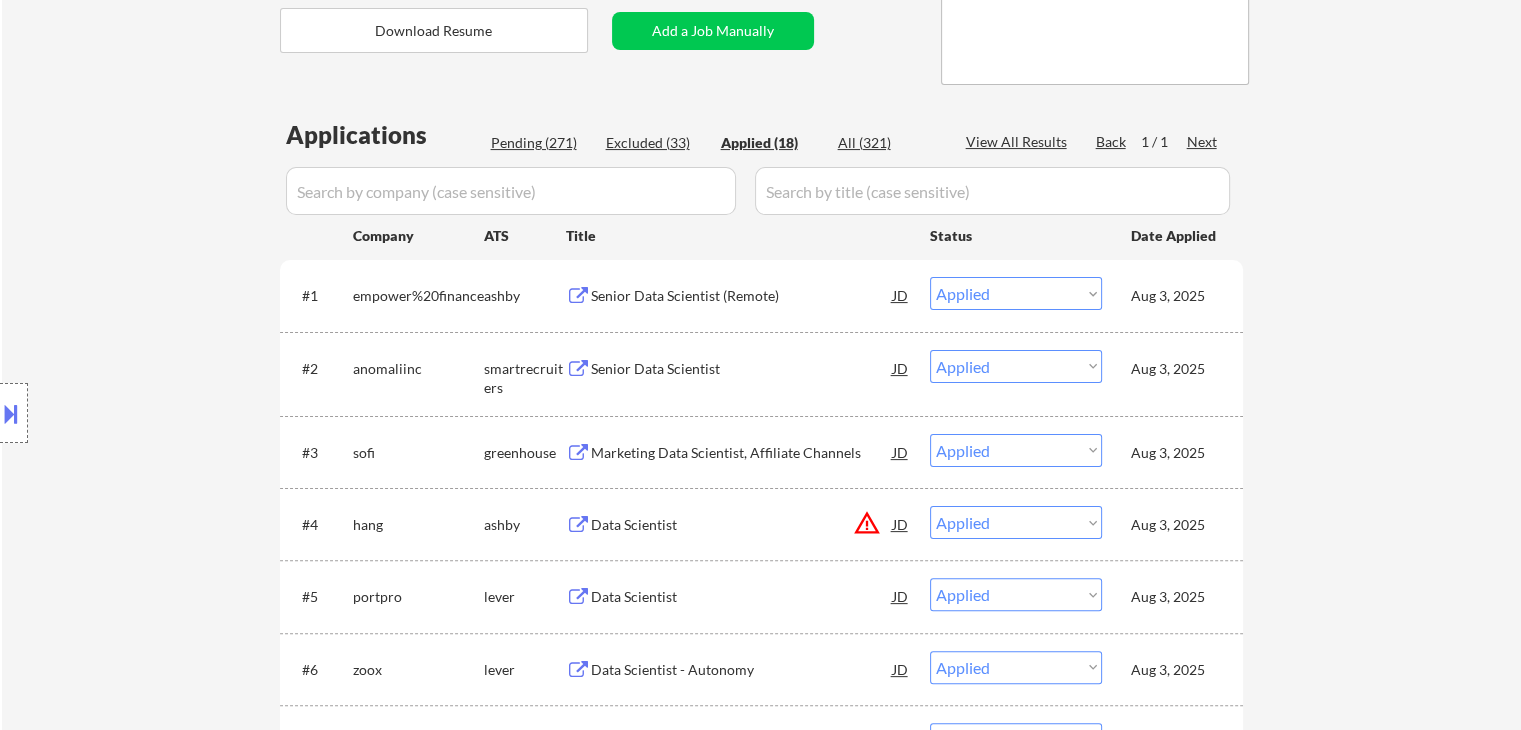 select on ""applied"" 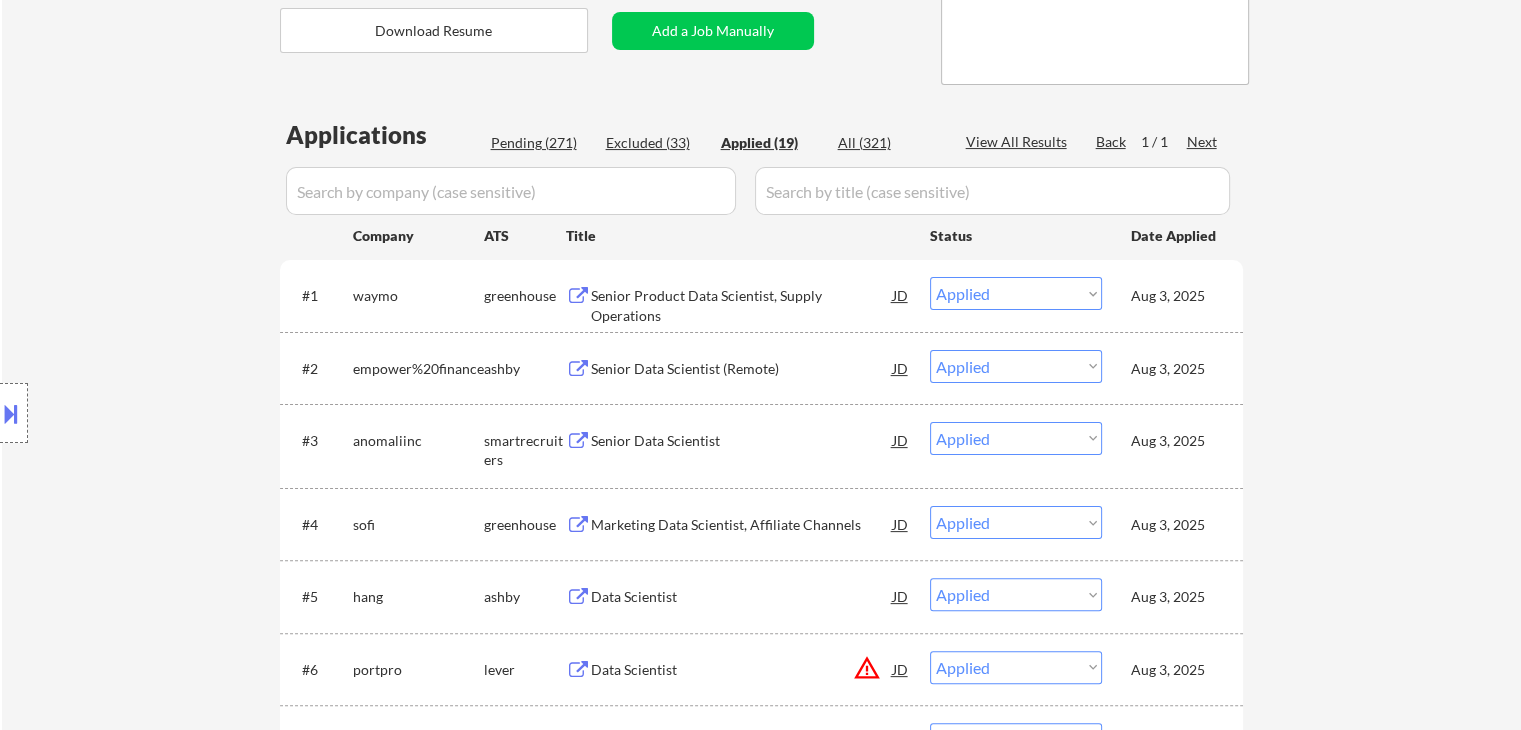 select on ""applied"" 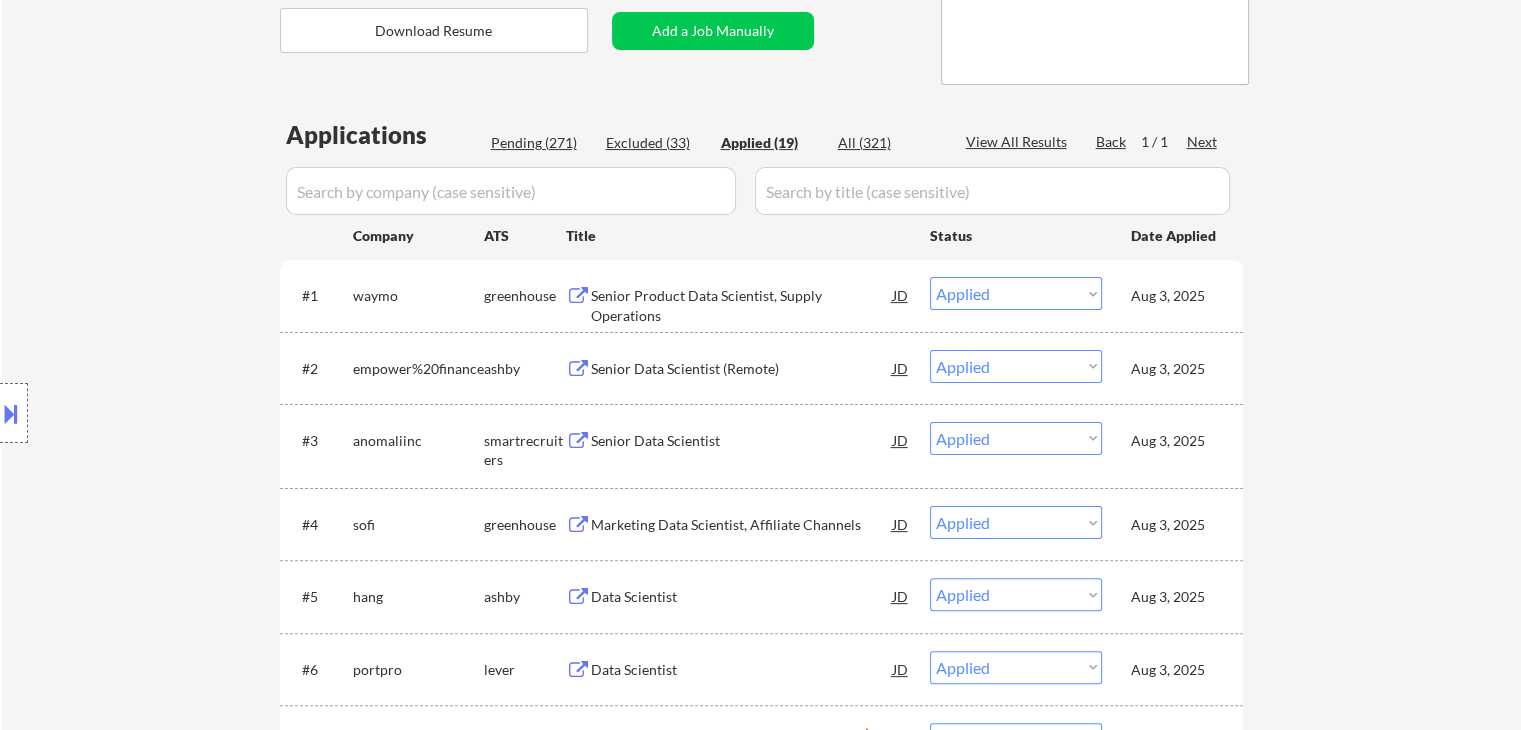 select on ""applied"" 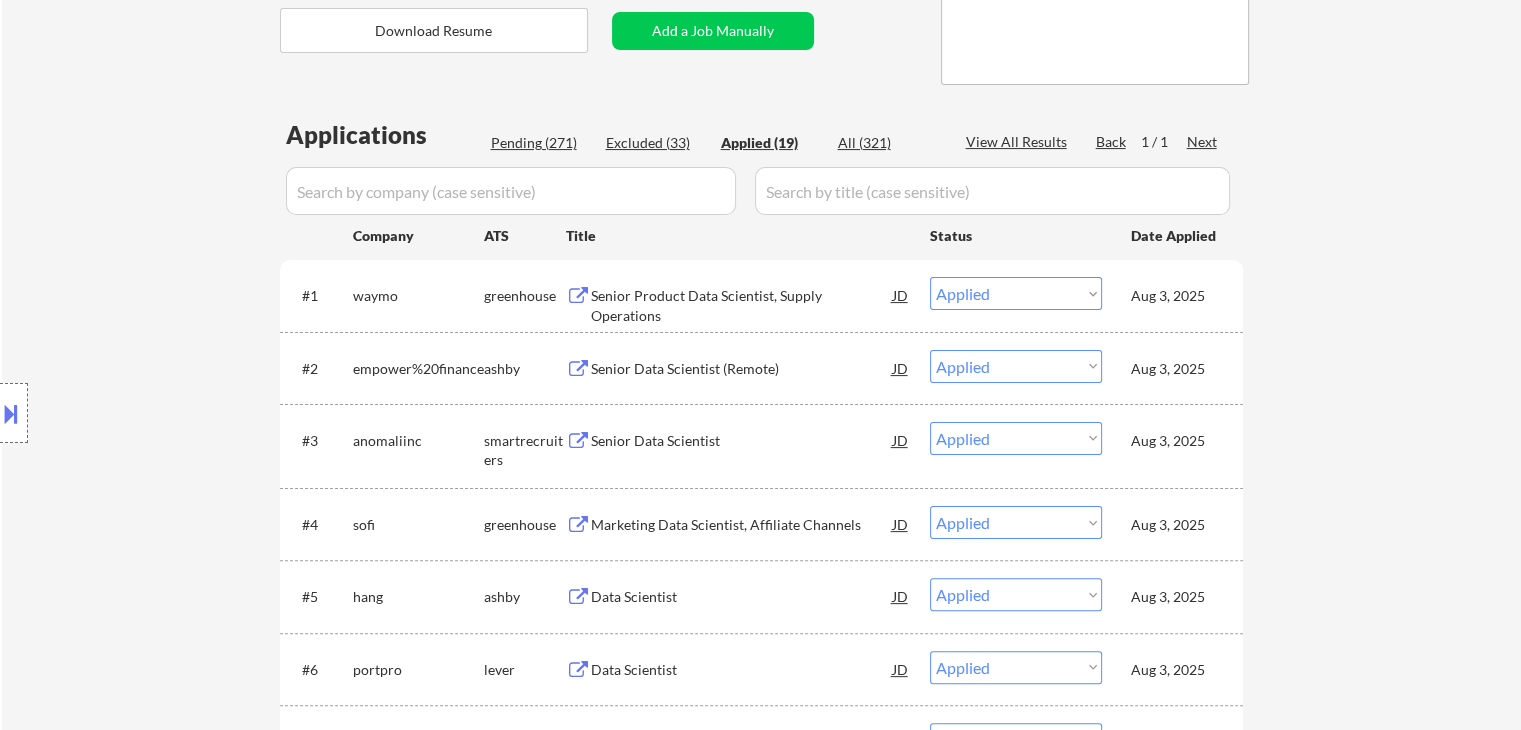 select on ""applied"" 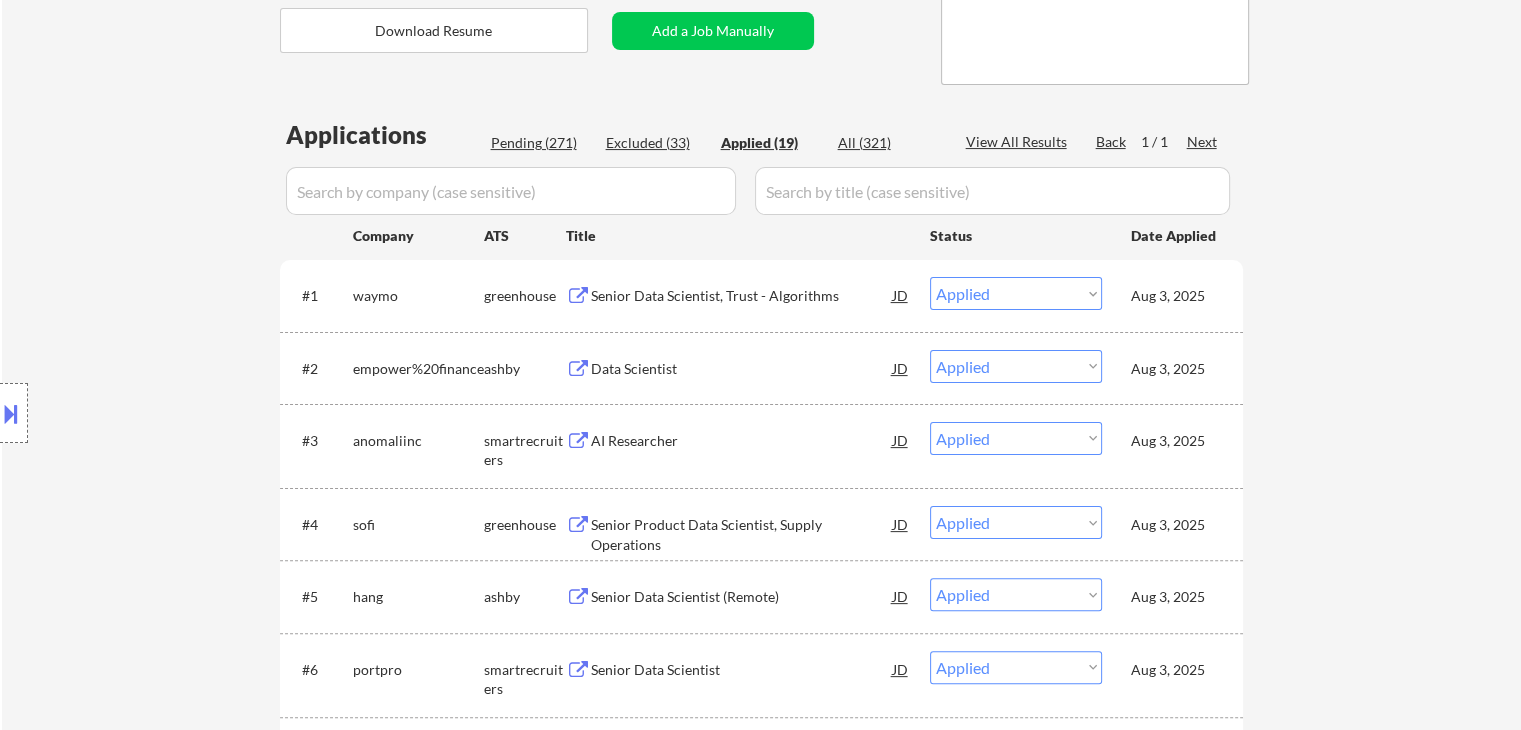 select on ""applied"" 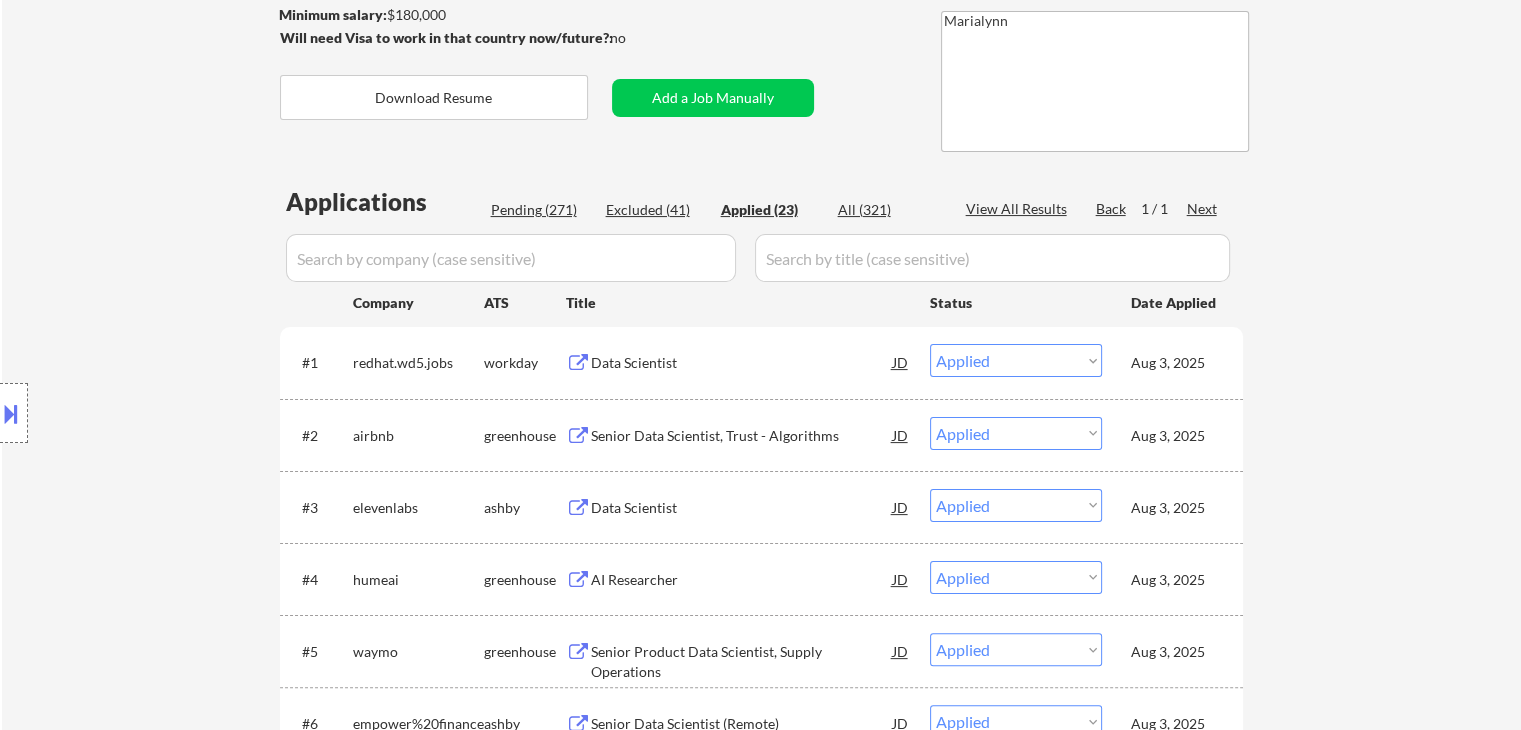 scroll, scrollTop: 100, scrollLeft: 0, axis: vertical 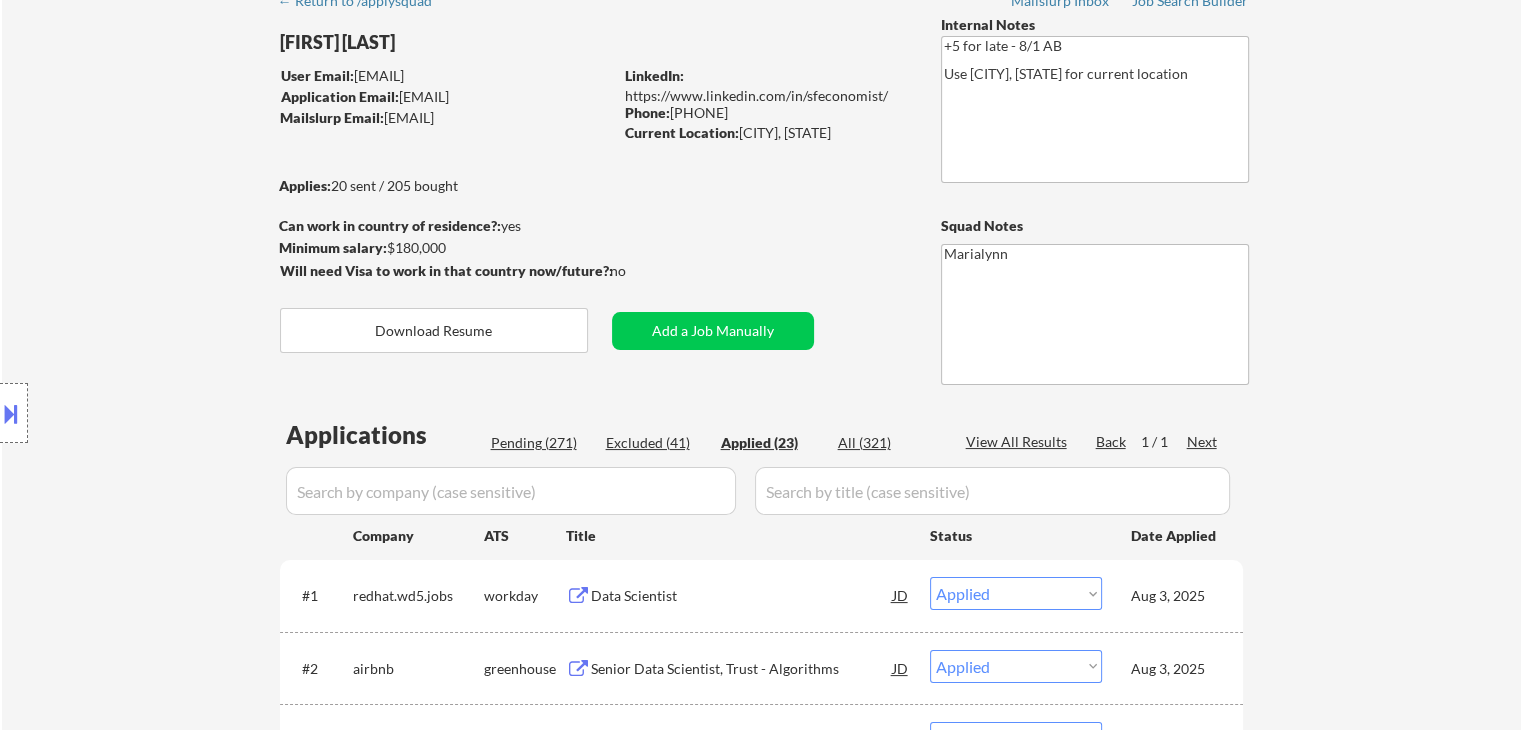 select on ""applied"" 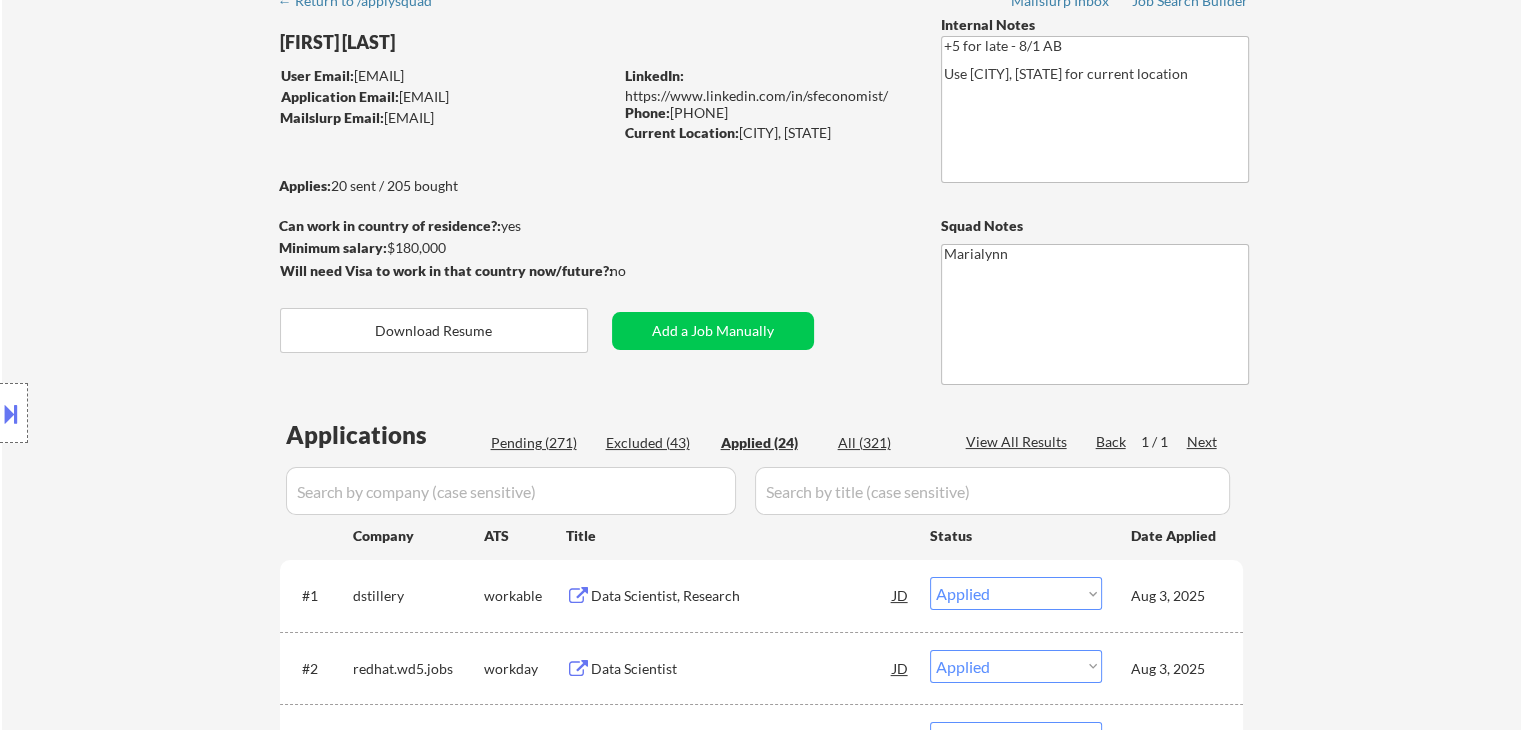 select on ""applied"" 